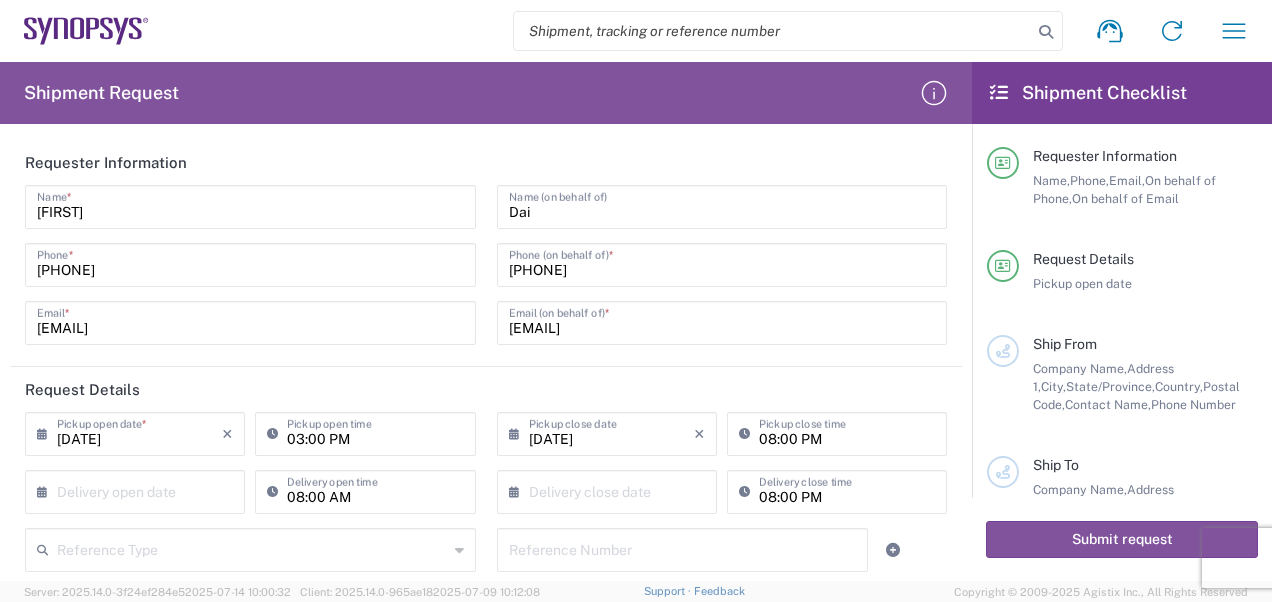 scroll, scrollTop: 0, scrollLeft: 0, axis: both 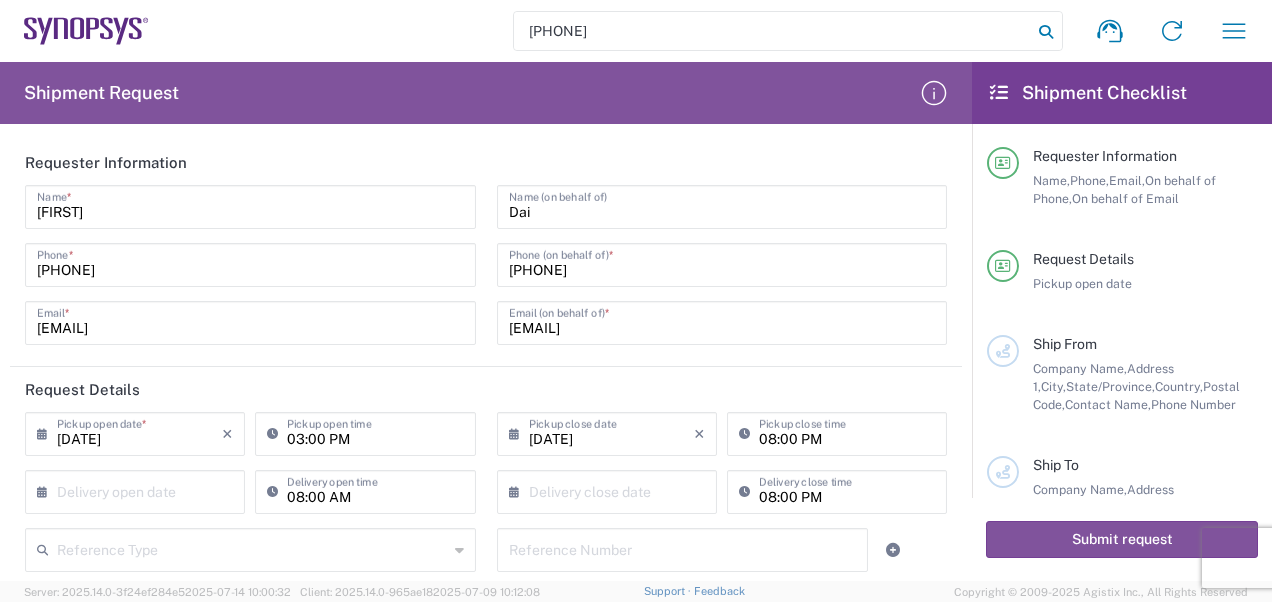 type on "[PHONE]" 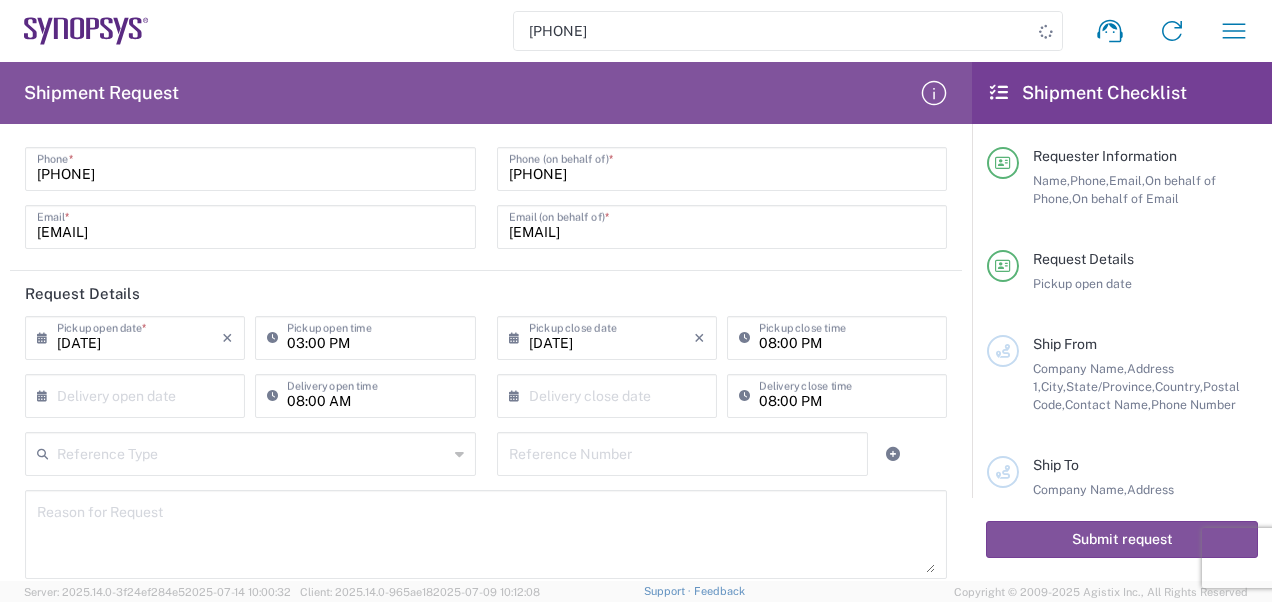 scroll, scrollTop: 200, scrollLeft: 0, axis: vertical 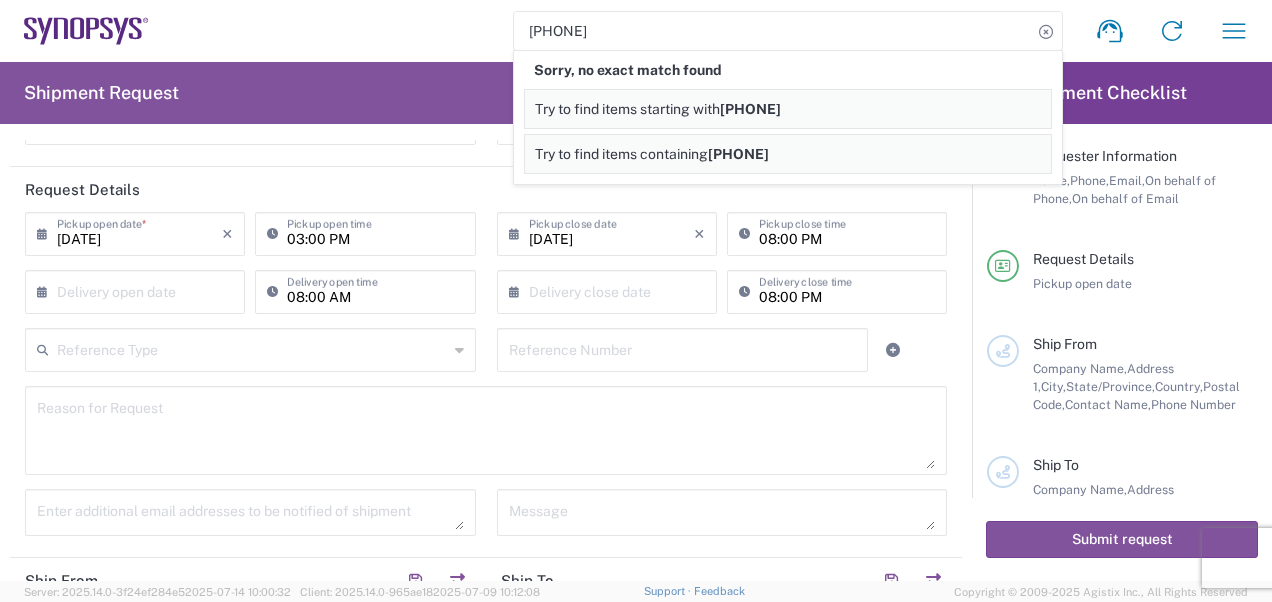 click on "Sorry, no exact match found Try to find items starting with  [PHONE] Try to find items containing  [PHONE]
Shipment request
Shipment tracking
Employee non-product shipment request
My shipments
Address book
My profile  Shipment Request
Requester Information  [FIRST]  Name  * [PHONE]  Phone  * [EMAIL]  Email  * [LAST]  Name (on behalf of)  [PHONE]  Phone (on behalf of)  * [EMAIL]  Email (on behalf of)  *  Request Details  [DATE] ×  Pickup open date  * Cancel Apply [TIME]  Pickup open time  [DATE] ×  Pickup close date  Cancel Apply [TIME]  Pickup close time  ×  Delivery open date  Cancel Apply [TIME]  Delivery open time  ×  Delivery close date  Cancel Apply [TIME]  Delivery close time   Reference Type  Customer Ref Department Invoice Number Purchase Order RMA  Reference Number   Reason for Request  *" at bounding box center [636, 301] 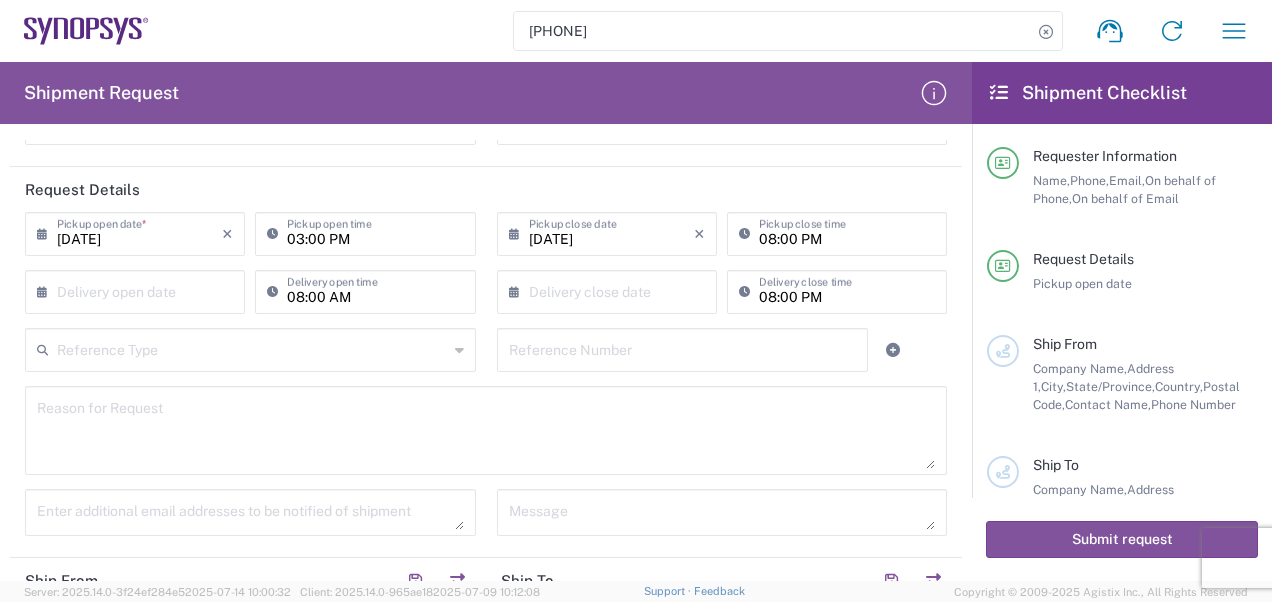 click at bounding box center [139, 290] 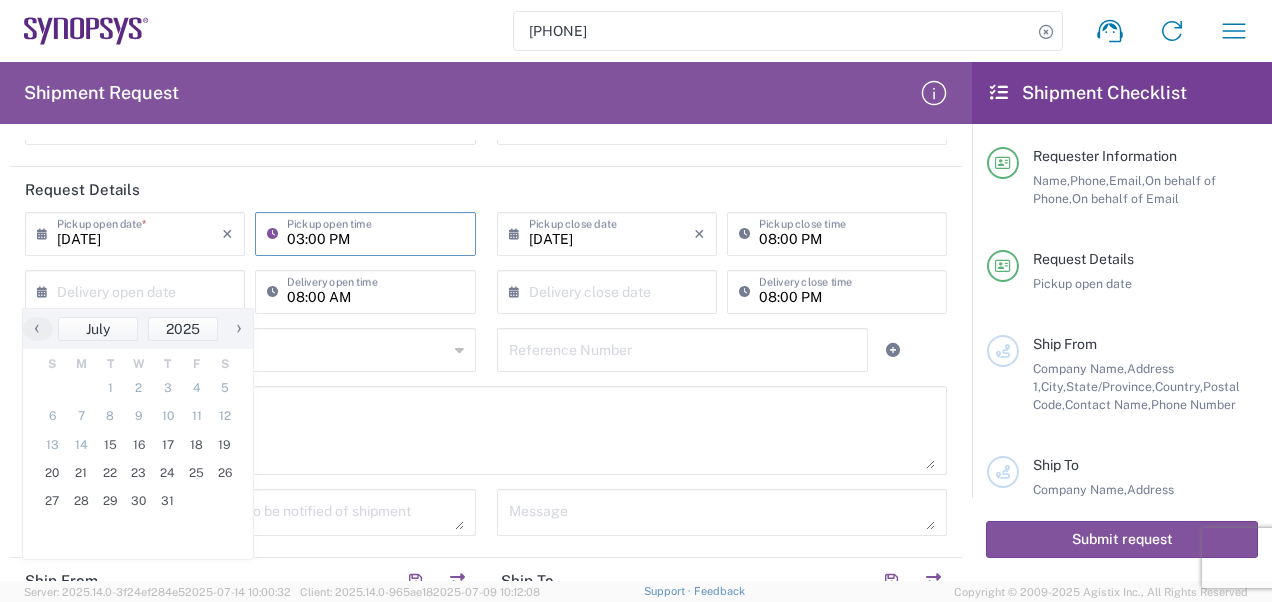 click on "03:00 PM" at bounding box center [375, 232] 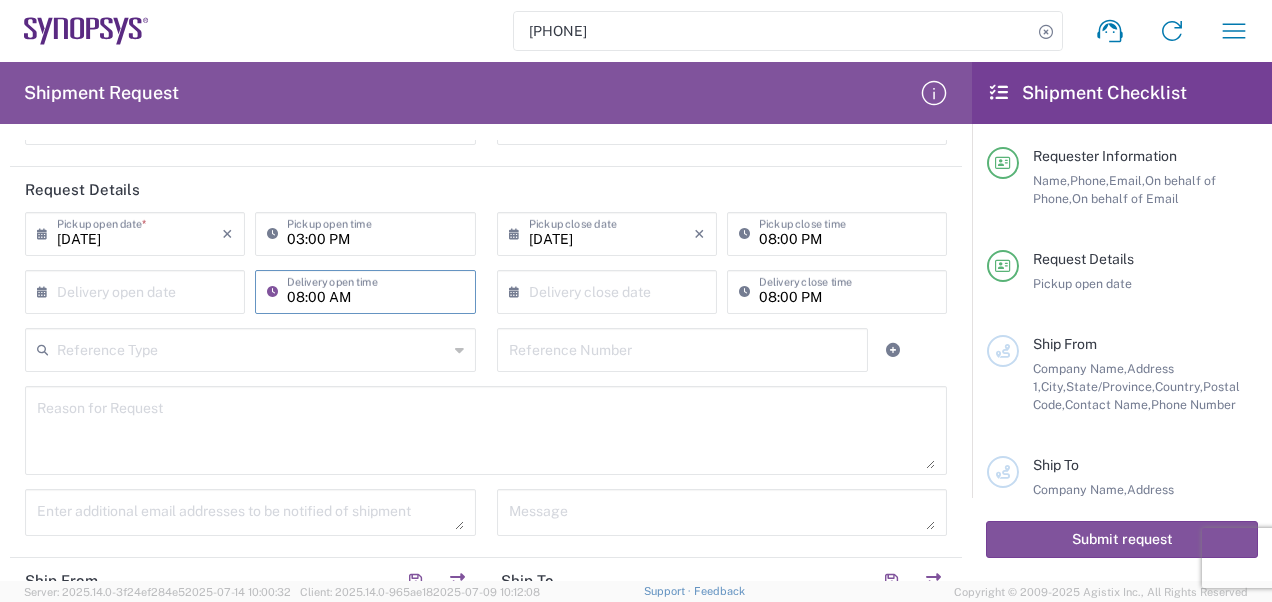 click on "08:00 AM" at bounding box center (375, 290) 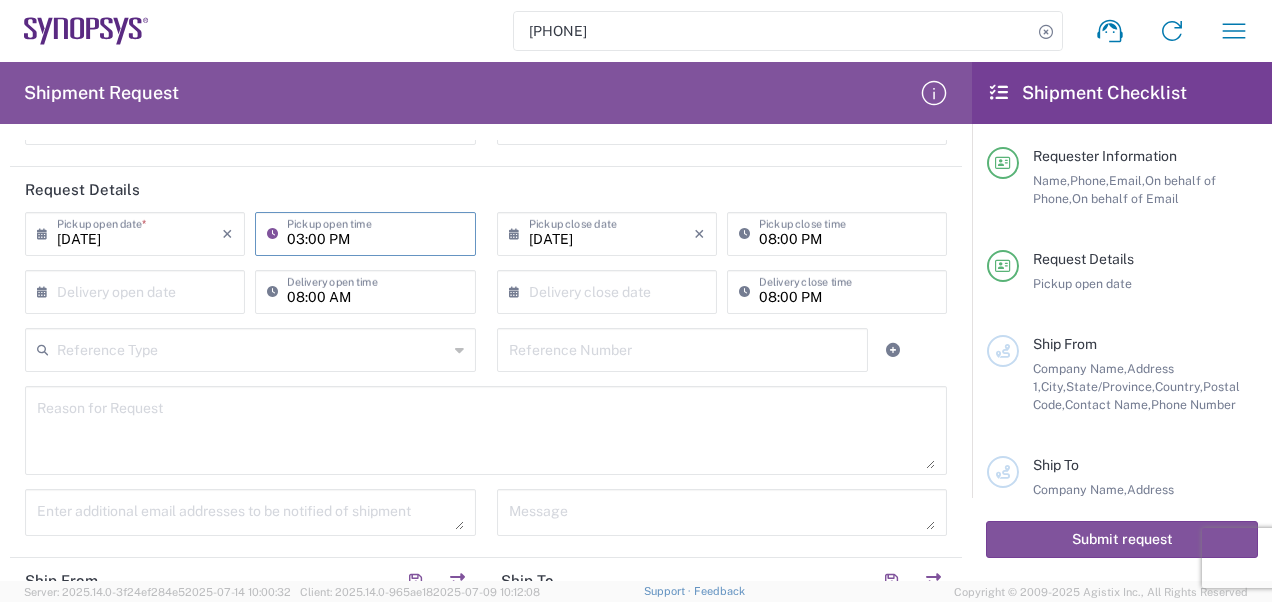 click on "03:00 PM" at bounding box center (375, 232) 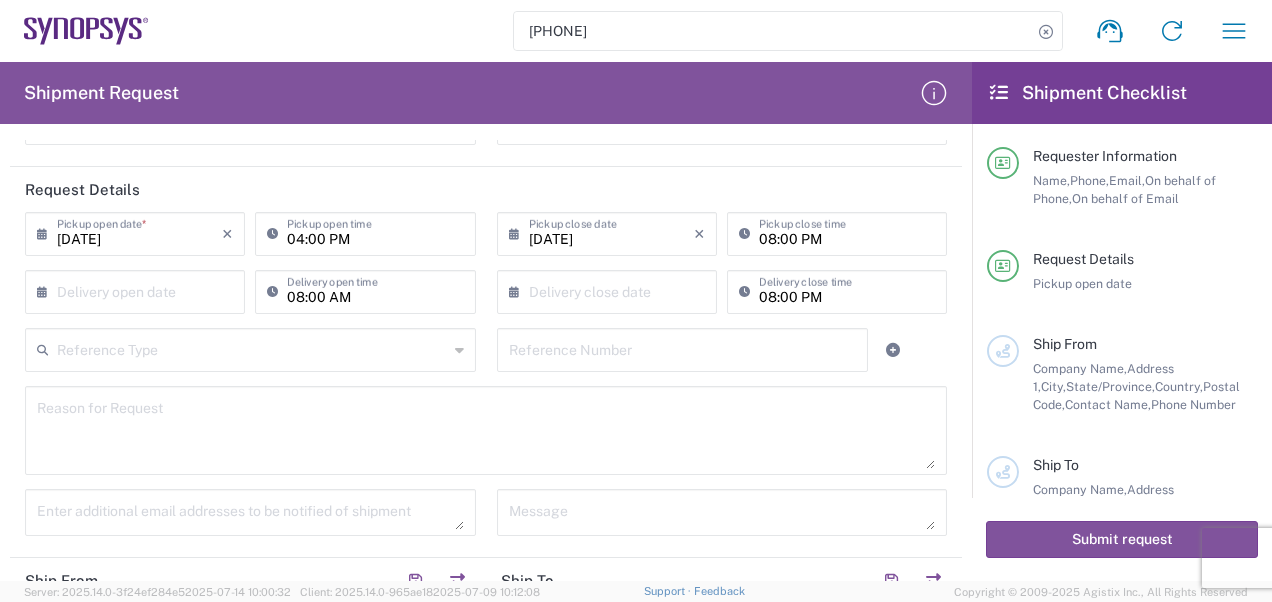 drag, startPoint x: 0, startPoint y: 285, endPoint x: 14, endPoint y: 280, distance: 14.866069 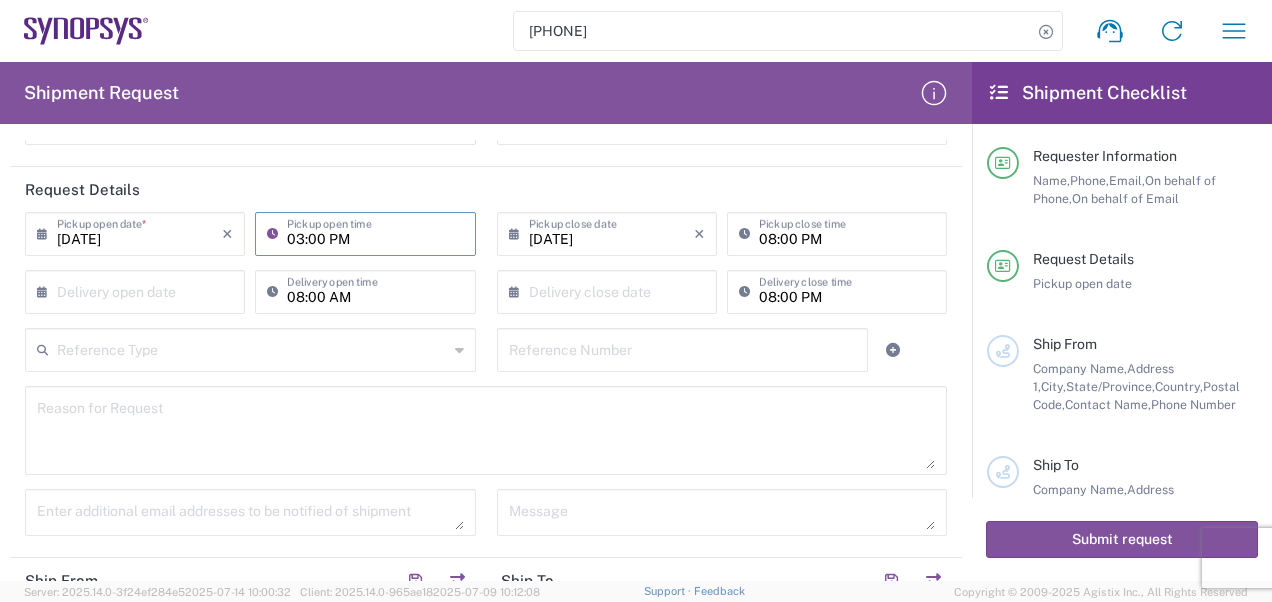 type on "03:00 PM" 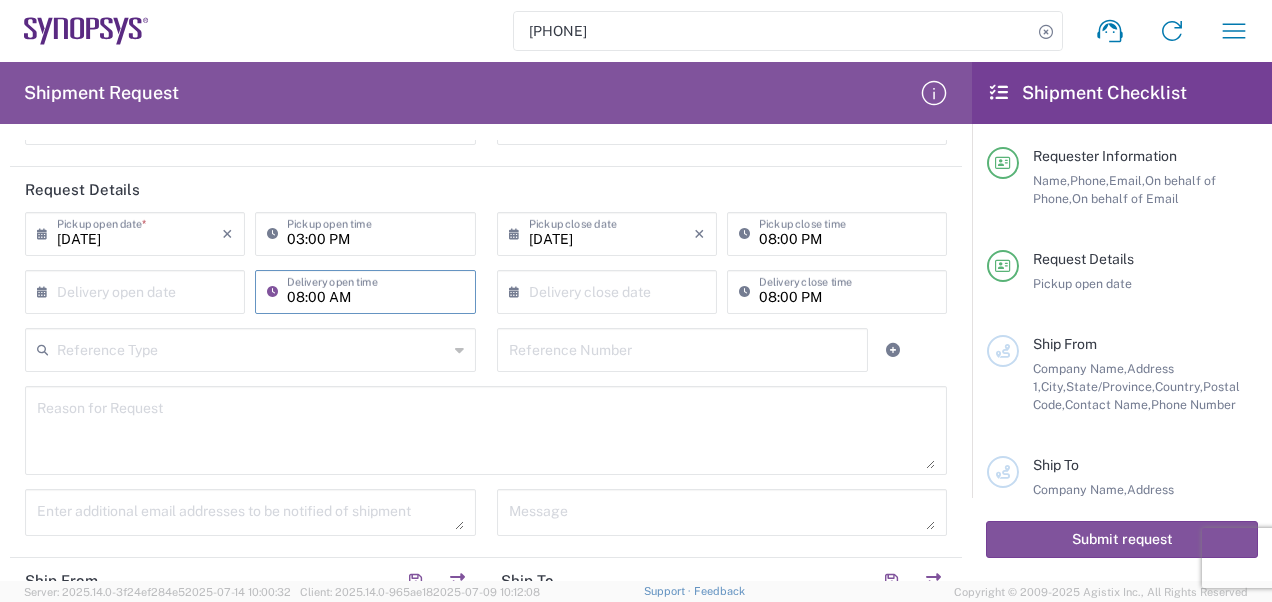 click at bounding box center [139, 290] 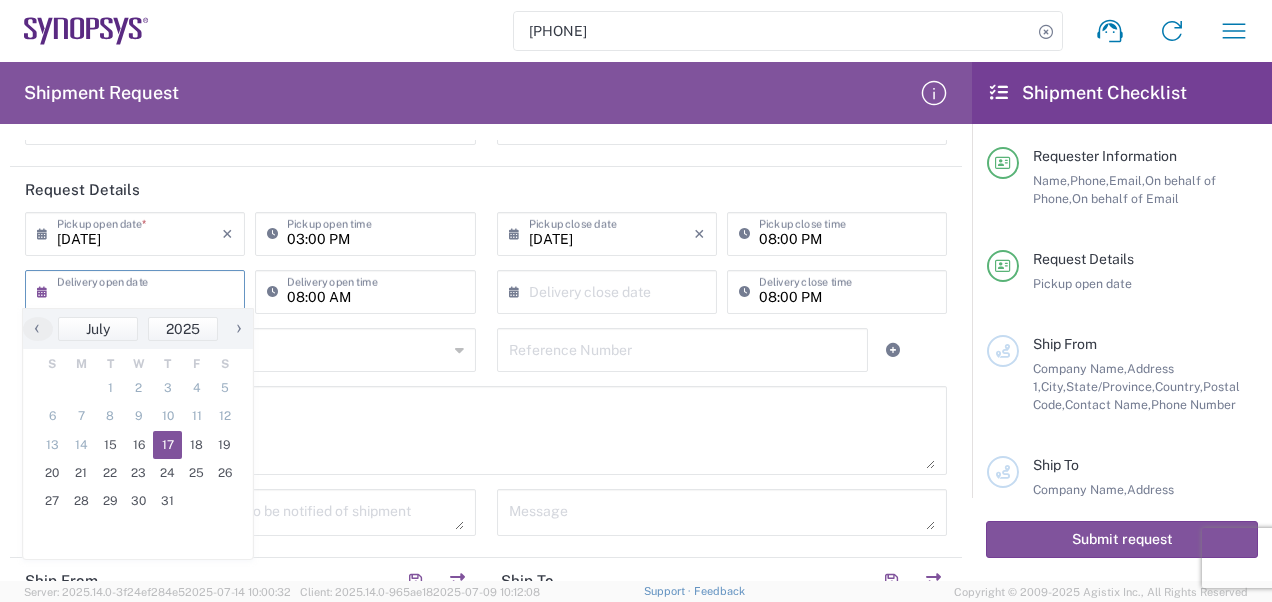 click on "17" 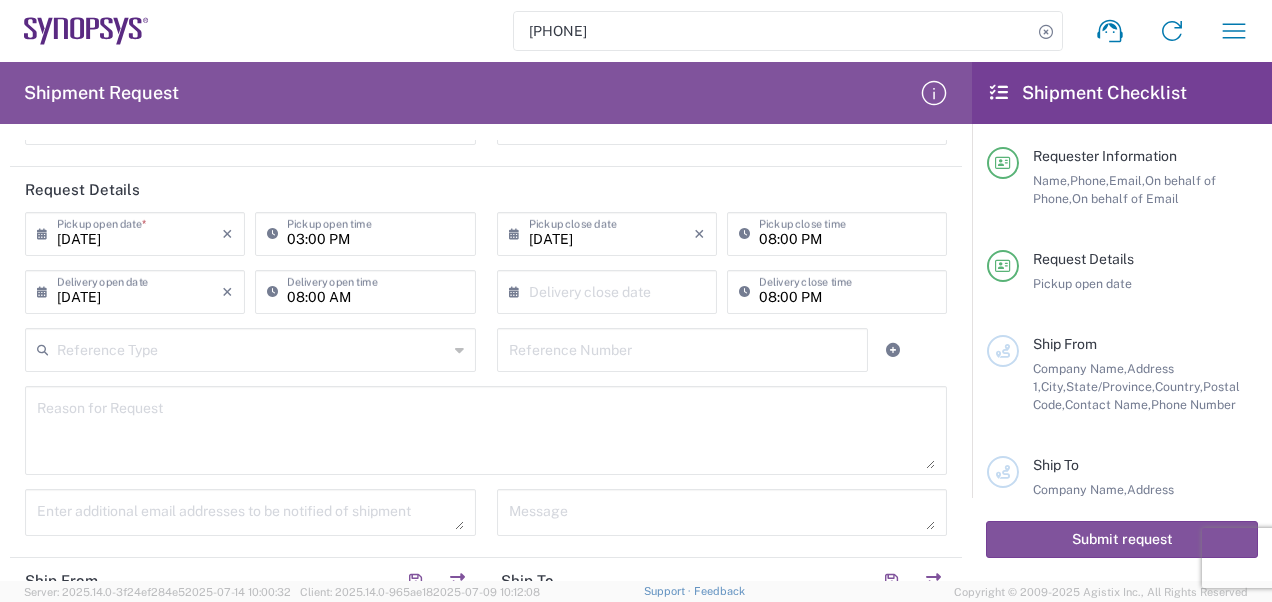 click on "08:00 AM" at bounding box center [375, 290] 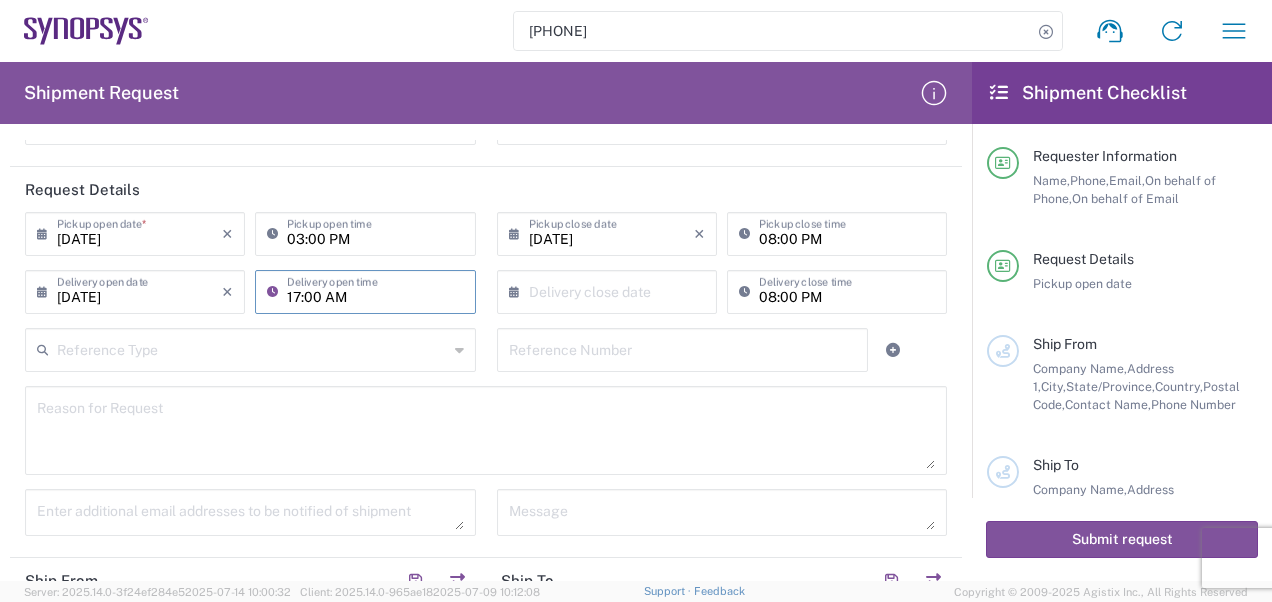 click on "17:00 AM" at bounding box center [375, 290] 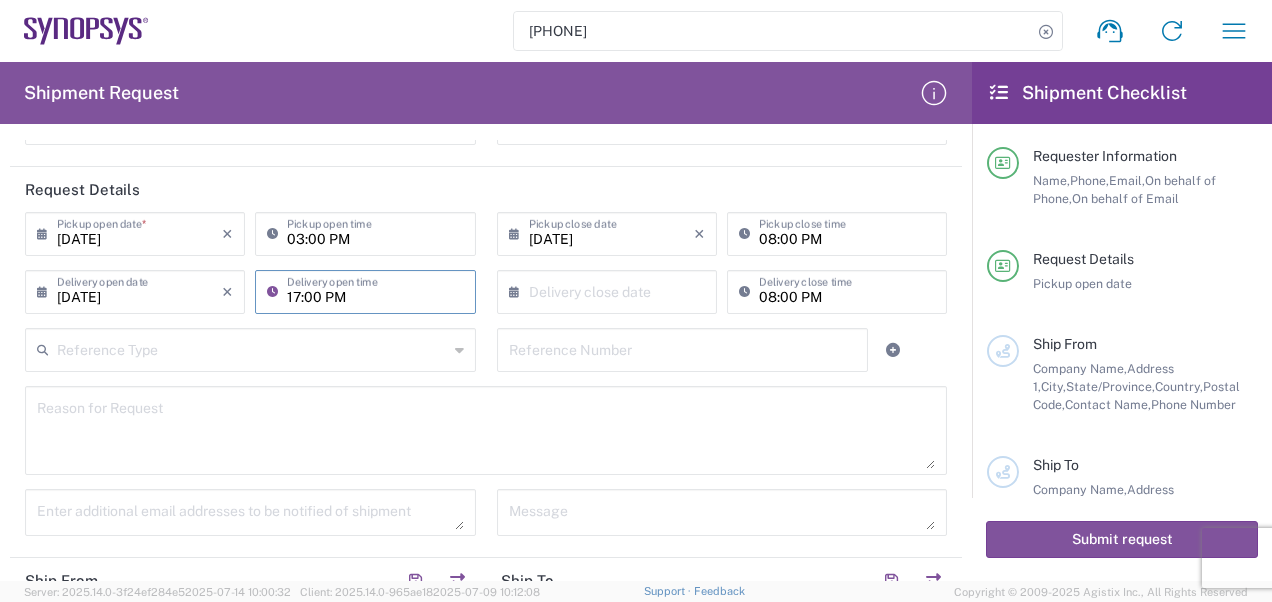 type on "17:00 PM" 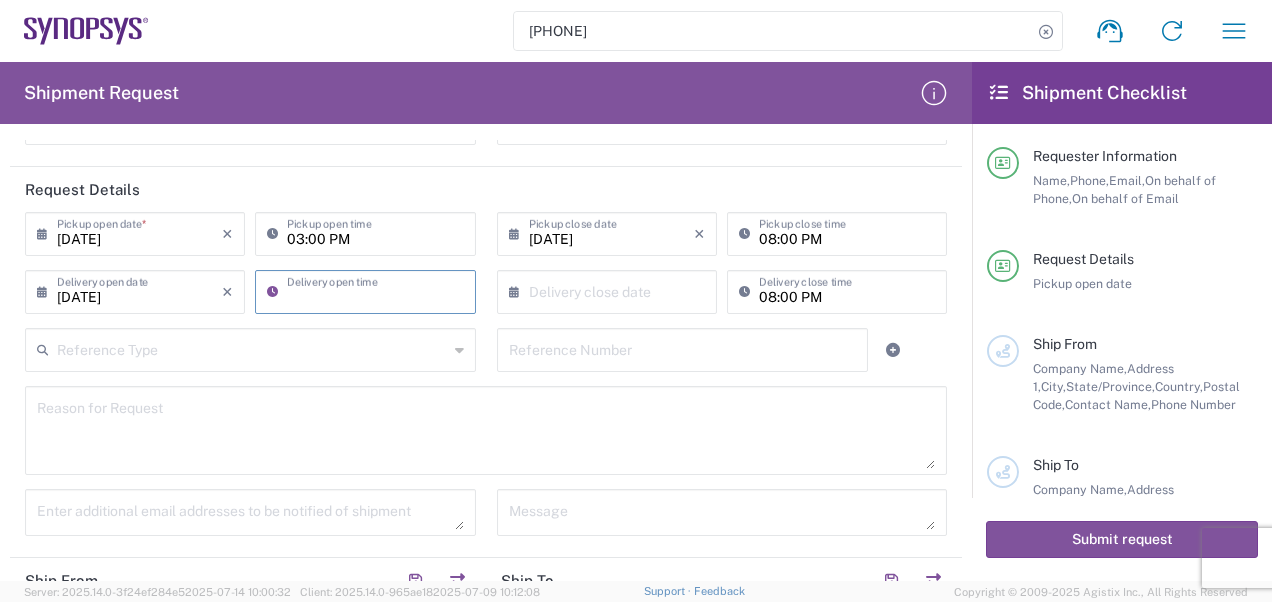 click on "Ship From   Location  Aachen DE04 Aschheim DE02" at bounding box center [636, 301] 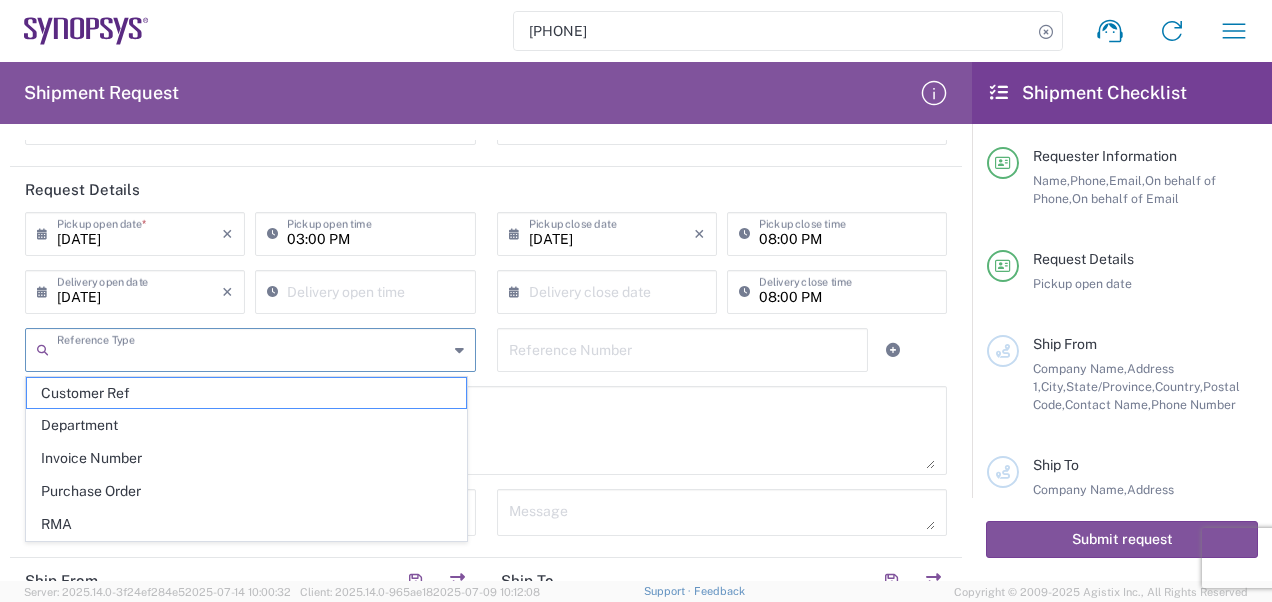 click at bounding box center [252, 348] 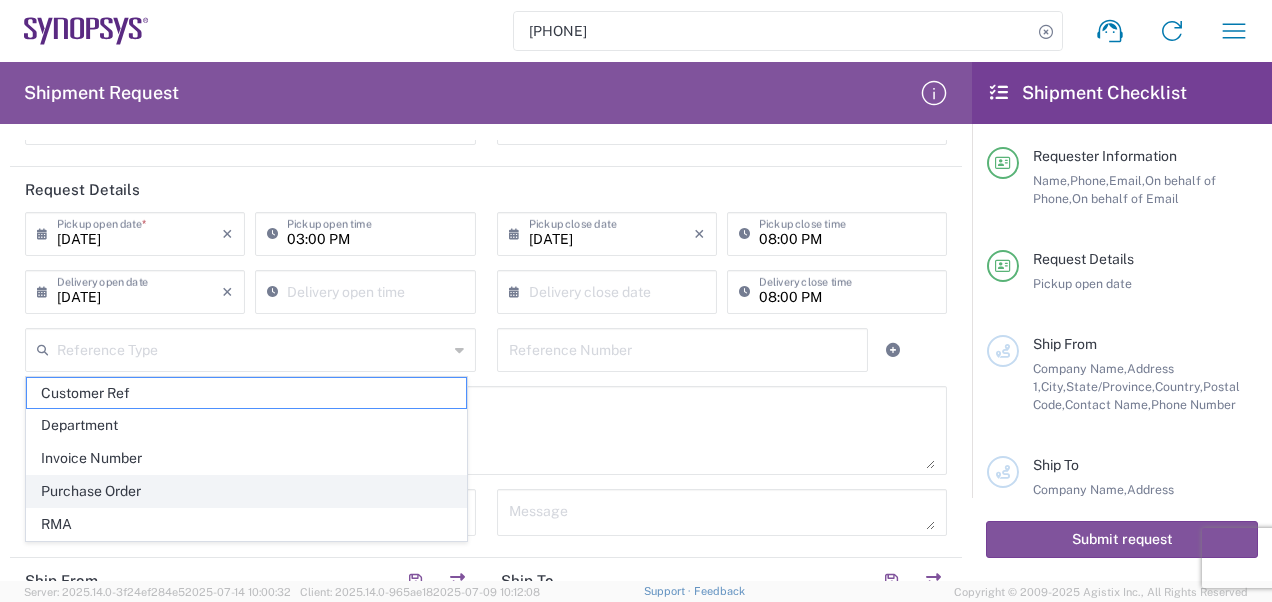 click on "Purchase Order" 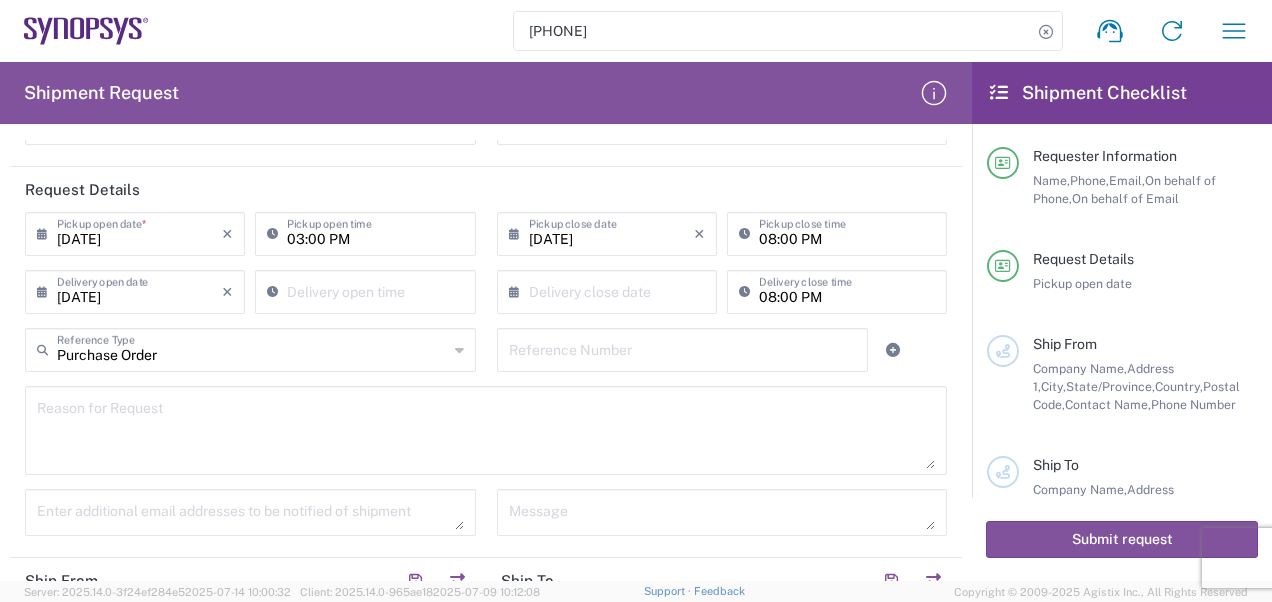 click at bounding box center (683, 348) 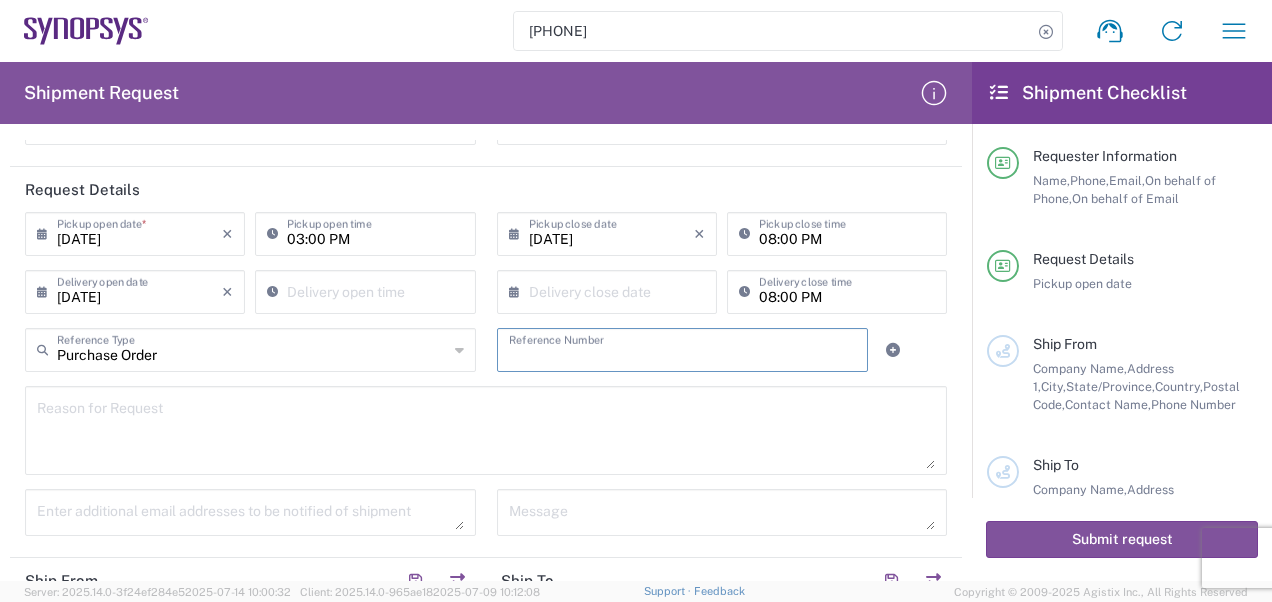 paste on "[NUMBER]" 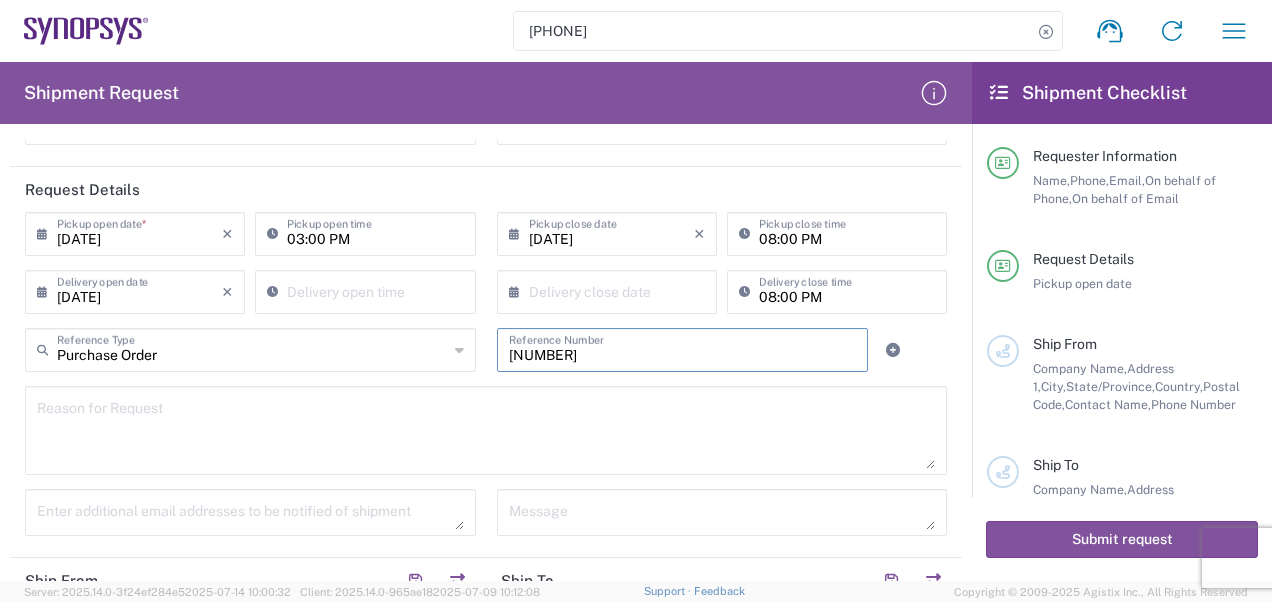 type on "[NUMBER]" 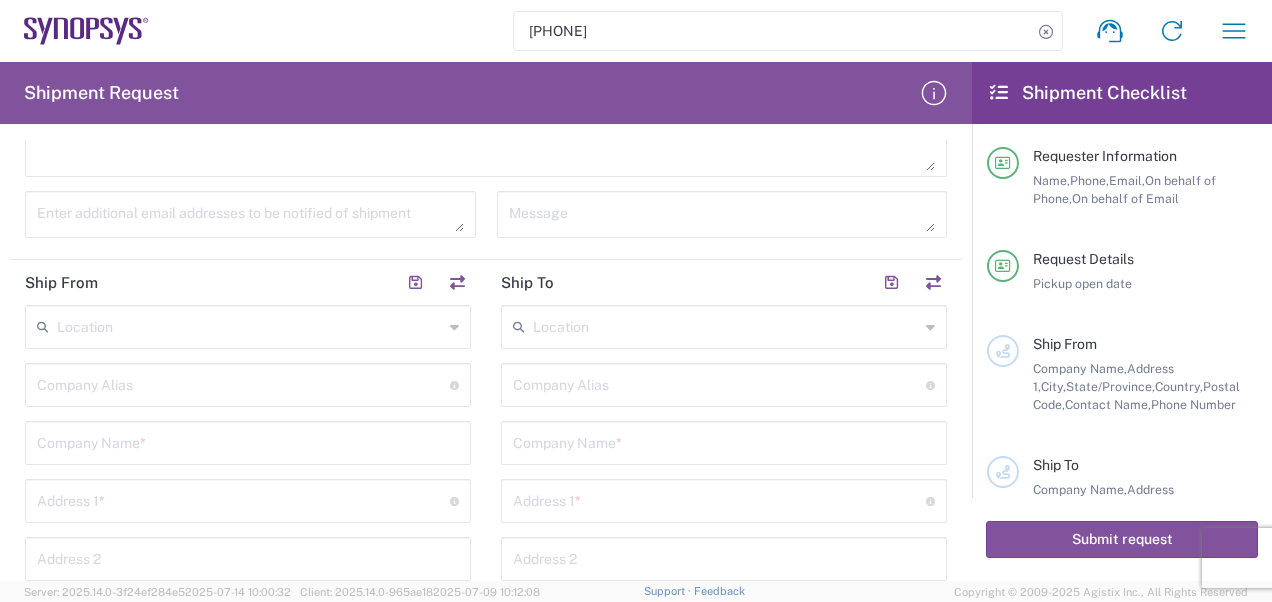 scroll, scrollTop: 500, scrollLeft: 0, axis: vertical 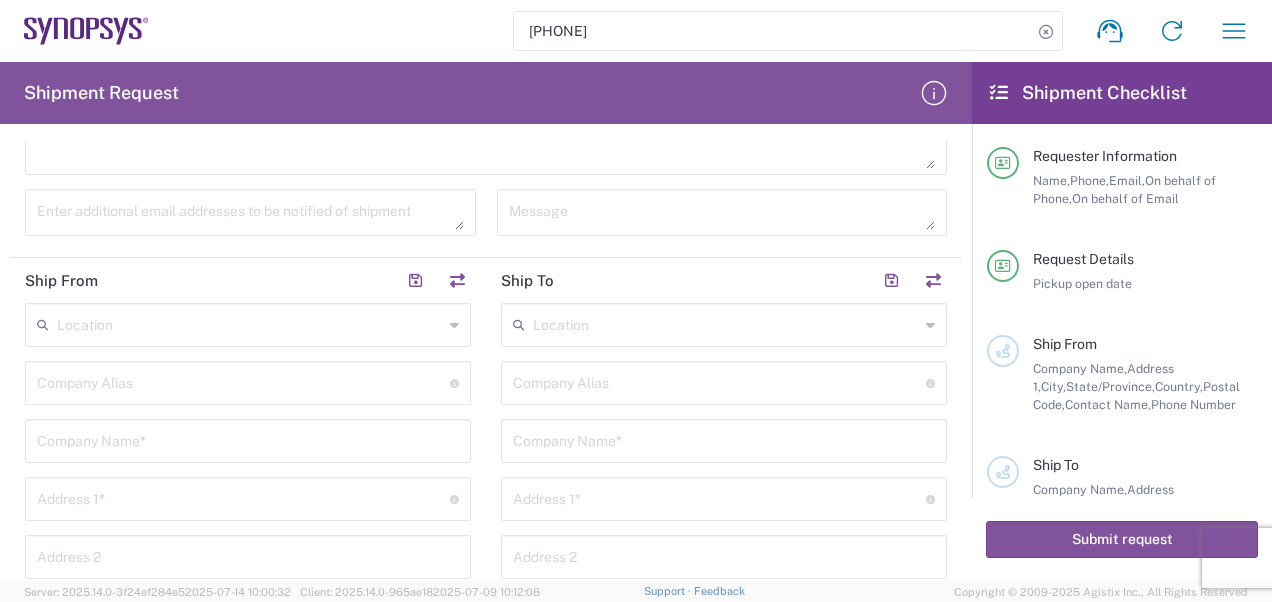 click at bounding box center (250, 323) 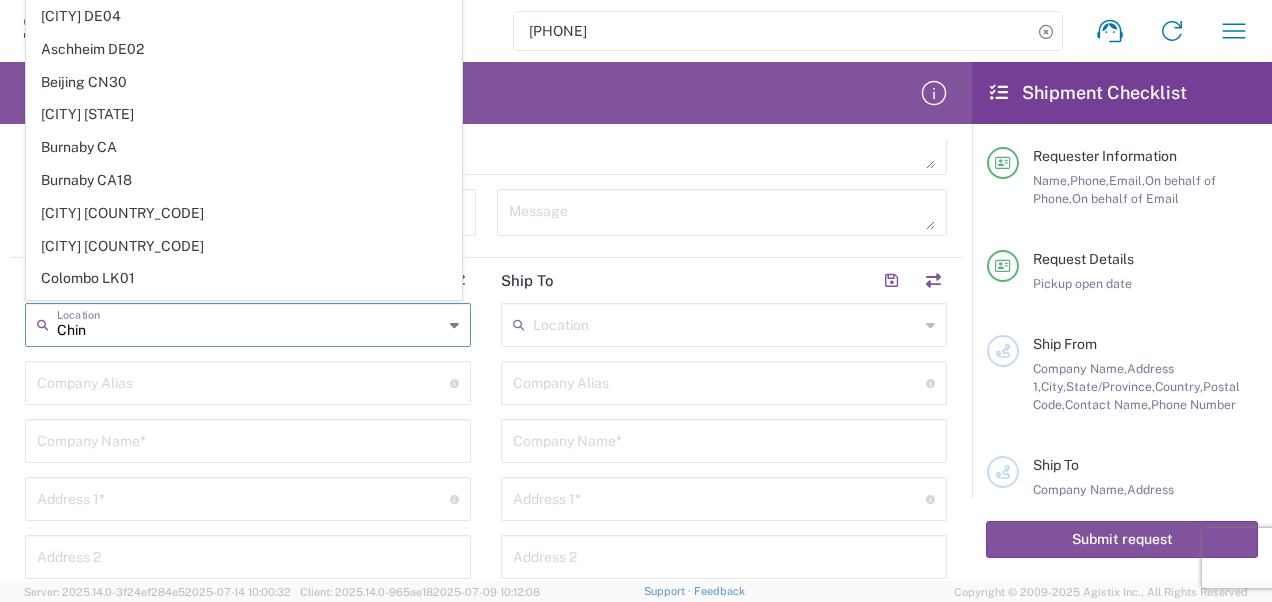 type on "[COUNTRY]" 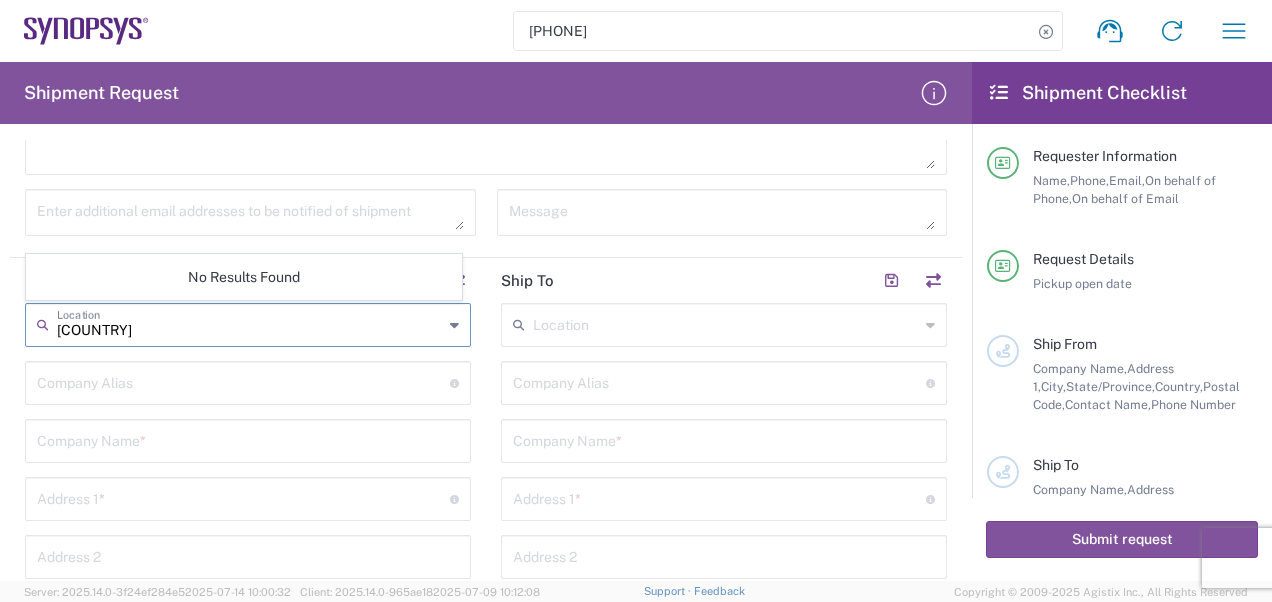 drag, startPoint x: 147, startPoint y: 328, endPoint x: 34, endPoint y: 328, distance: 113 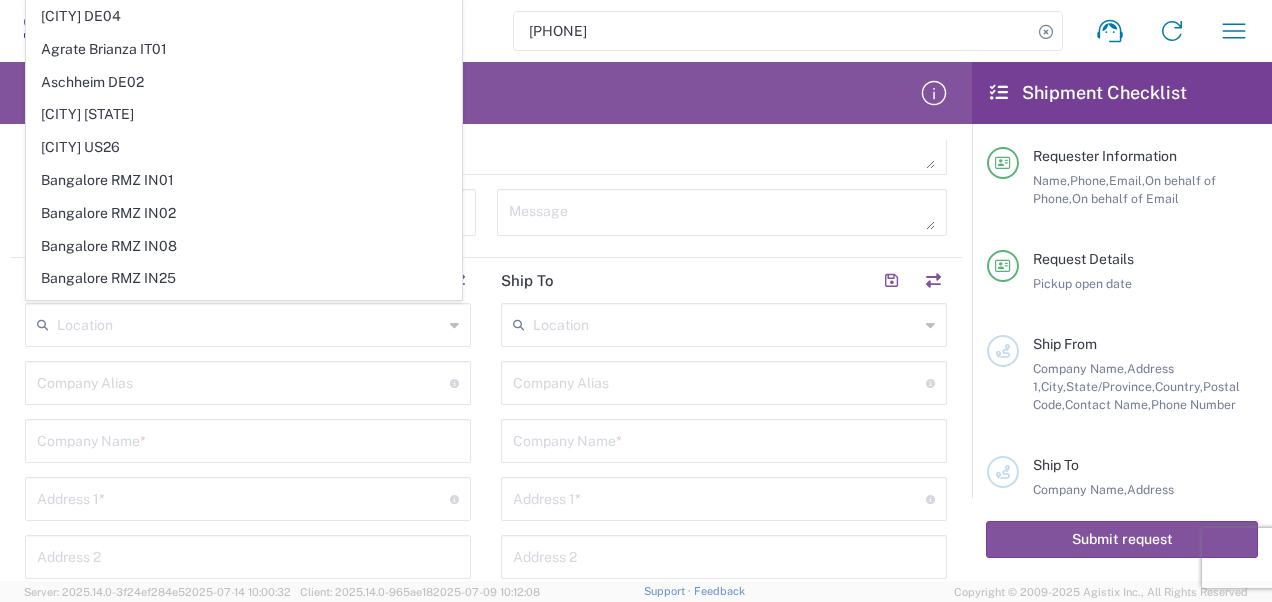 click on "[PHONE]
Shipment request
Shipment tracking
Employee non-product shipment request
My shipments
Address book
My profile  Shipment Request
Requester Information  [FIRST]  Name  * [PHONE]  Phone  * [EMAIL]  Email  * [LAST]  Name (on behalf of)  [PHONE]  Phone (on behalf of)  * [EMAIL]  Email (on behalf of)  *  Request Details  [DATE] ×  Pickup open date  * Cancel Apply [TIME]  Pickup open time  [DATE] ×  Pickup close date  Cancel Apply [TIME]  Pickup close time  [DATE] ×  Delivery open date  Cancel Apply  Delivery open time  ×  Delivery close date  Cancel Apply [TIME]  Delivery close time  Purchase Order  Reference Type  Customer Ref Department Invoice Number Purchase Order RMA  [NUMBER]  Reference Number   Reason for Request   Enter additional email addresses to be notified of shipment   Message   Ship From   Location" at bounding box center [636, 301] 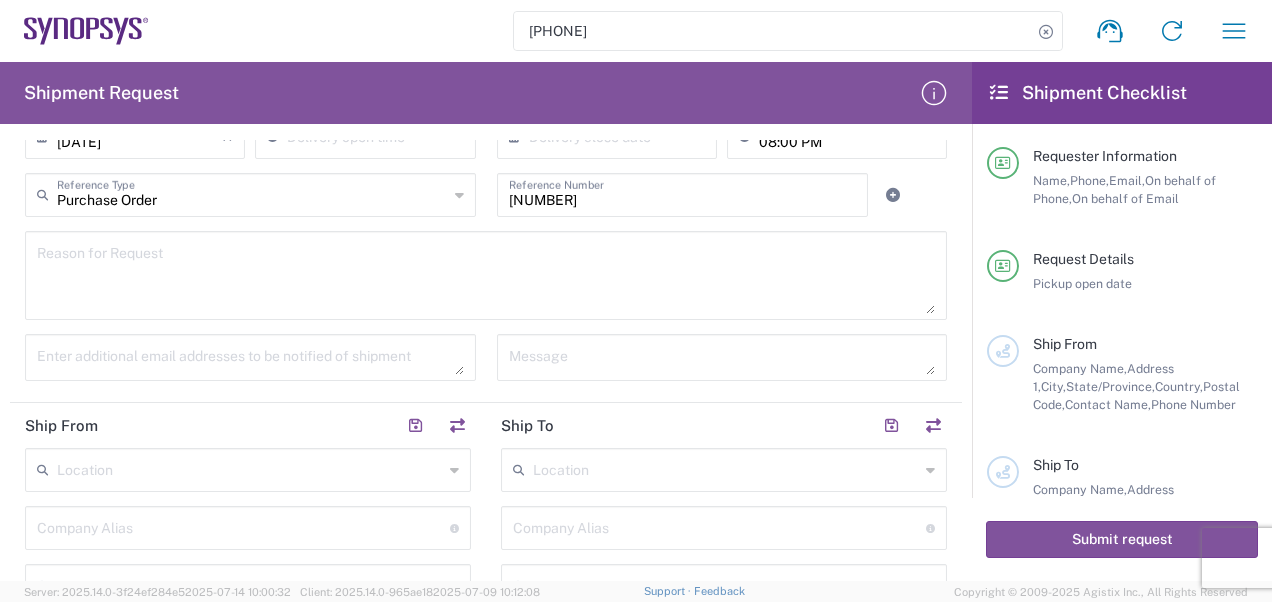 scroll, scrollTop: 0, scrollLeft: 0, axis: both 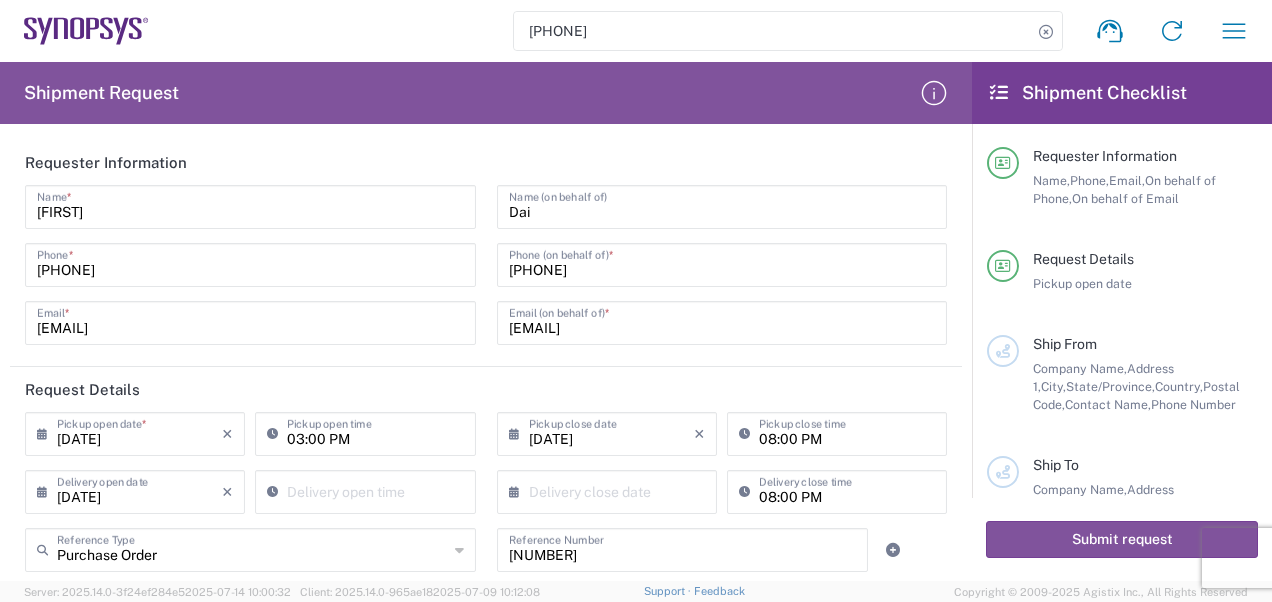 click on "[PHONE]
Shipment request
Shipment tracking
Employee non-product shipment request
My shipments
Address book
My profile  Shipment Request
Requester Information  [FIRST]  Name  * [PHONE]  Phone  * [EMAIL]  Email  * [LAST]  Name (on behalf of)  [PHONE]  Phone (on behalf of)  * [EMAIL]  Email (on behalf of)  *  Request Details  [DATE] ×  Pickup open date  * Cancel Apply [TIME]  Pickup open time  [DATE] ×  Pickup close date  Cancel Apply [TIME]  Pickup close time  [DATE] ×  Delivery open date  Cancel Apply  Delivery open time  ×  Delivery close date  Cancel Apply [TIME]  Delivery close time  Purchase Order  Reference Type  Customer Ref Department Invoice Number Purchase Order RMA  [NUMBER]  Reference Number   Reason for Request   Enter additional email addresses to be notified of shipment   Message   Ship From   Location" at bounding box center [636, 301] 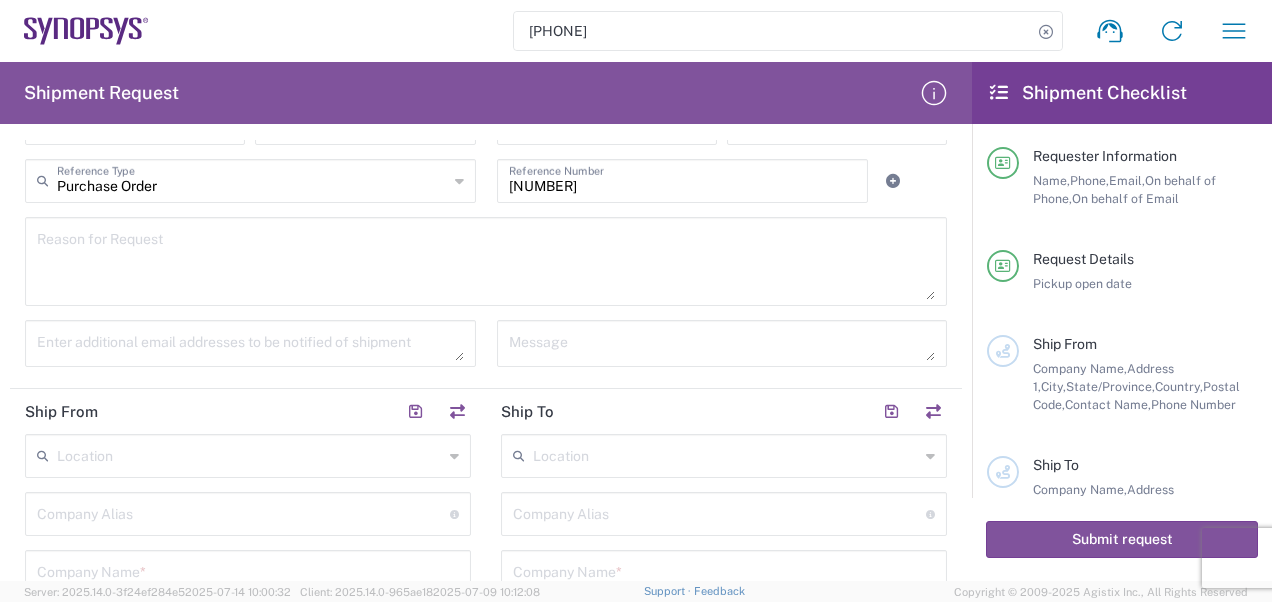 scroll, scrollTop: 400, scrollLeft: 0, axis: vertical 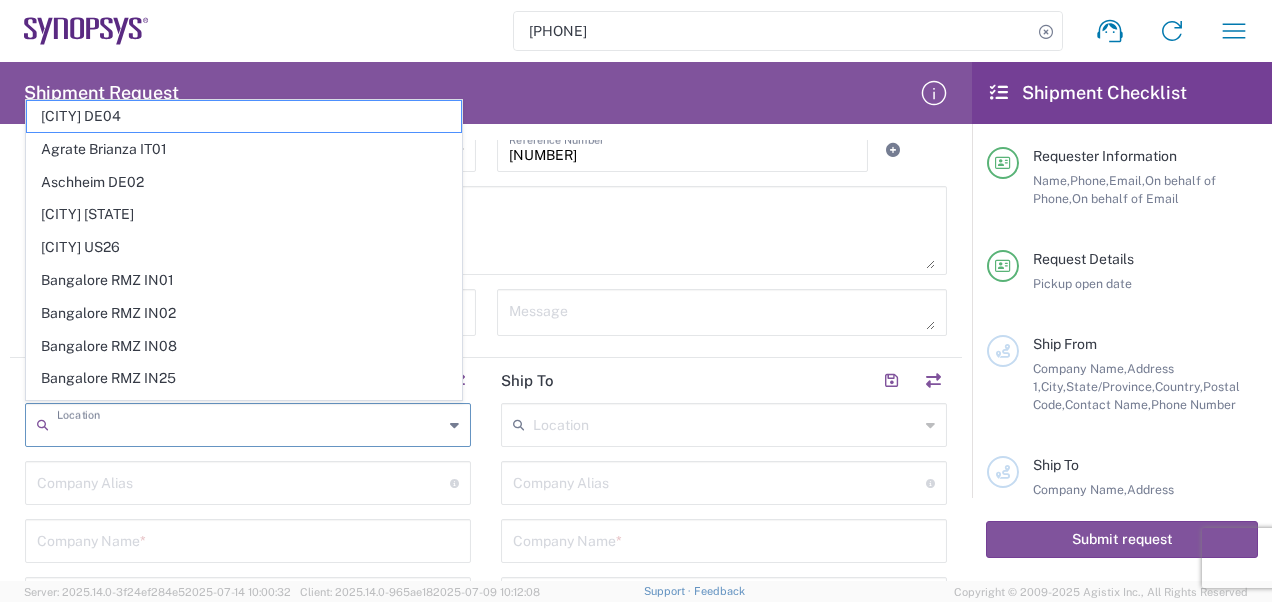 click at bounding box center (250, 423) 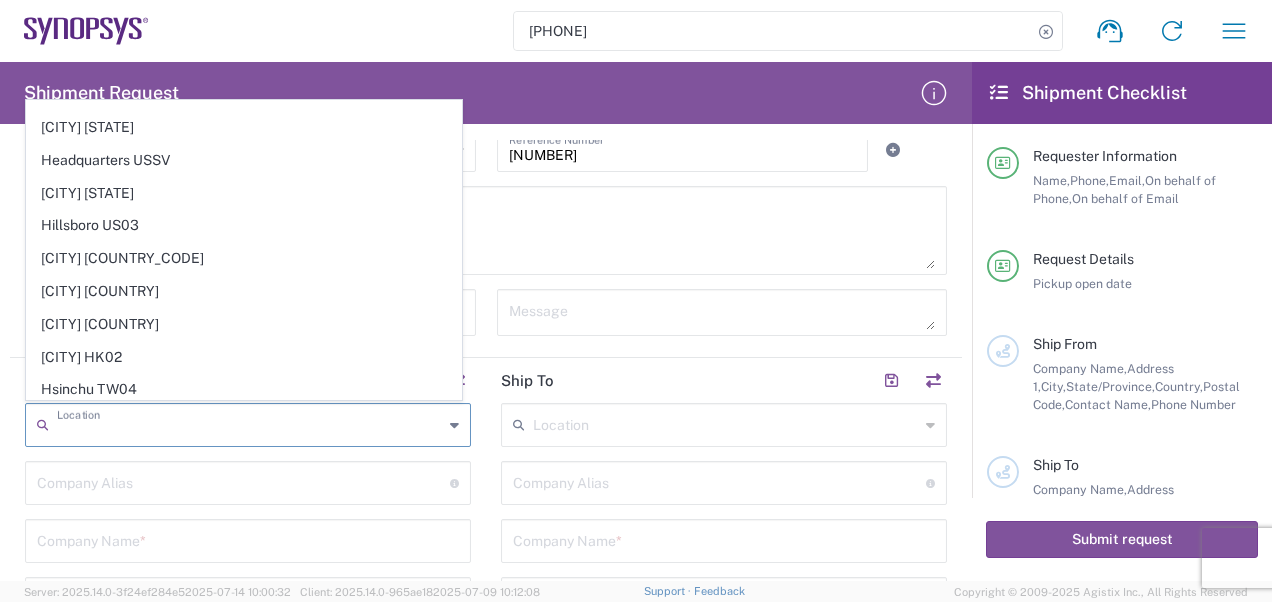 scroll, scrollTop: 1900, scrollLeft: 0, axis: vertical 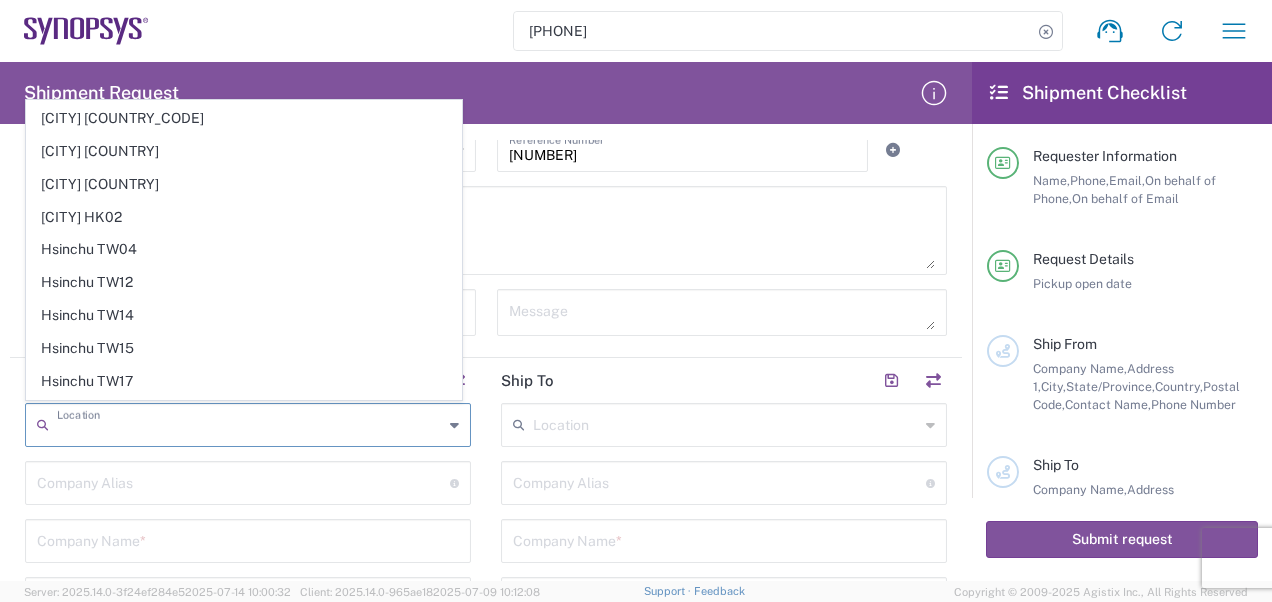 type on "c" 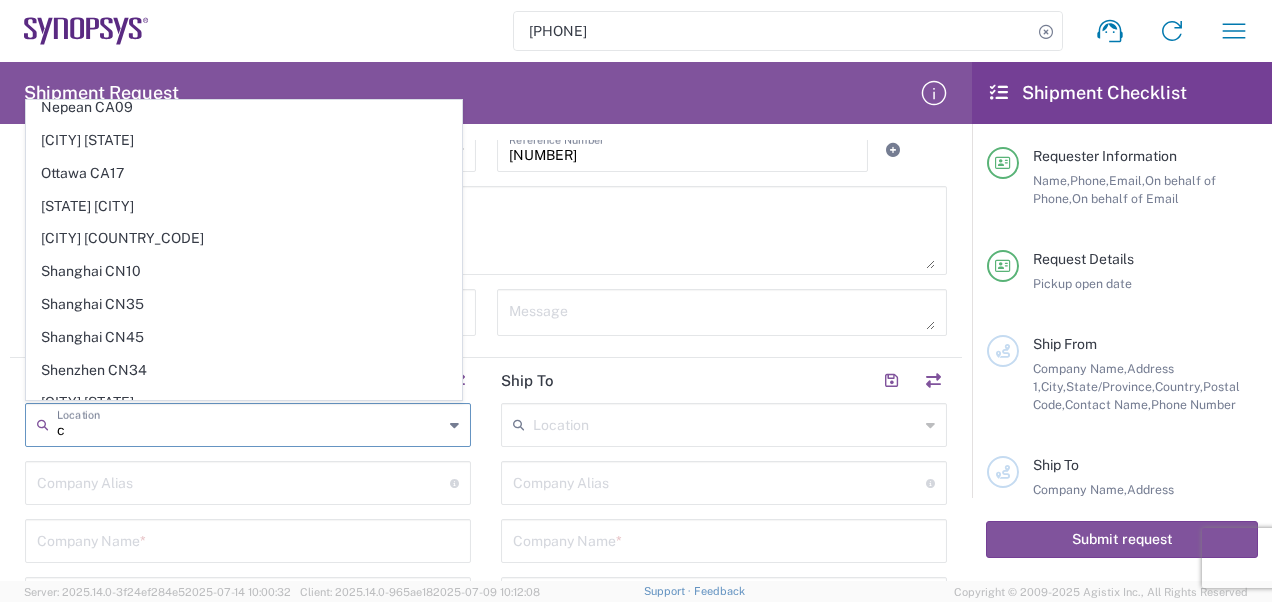 scroll, scrollTop: 1100, scrollLeft: 0, axis: vertical 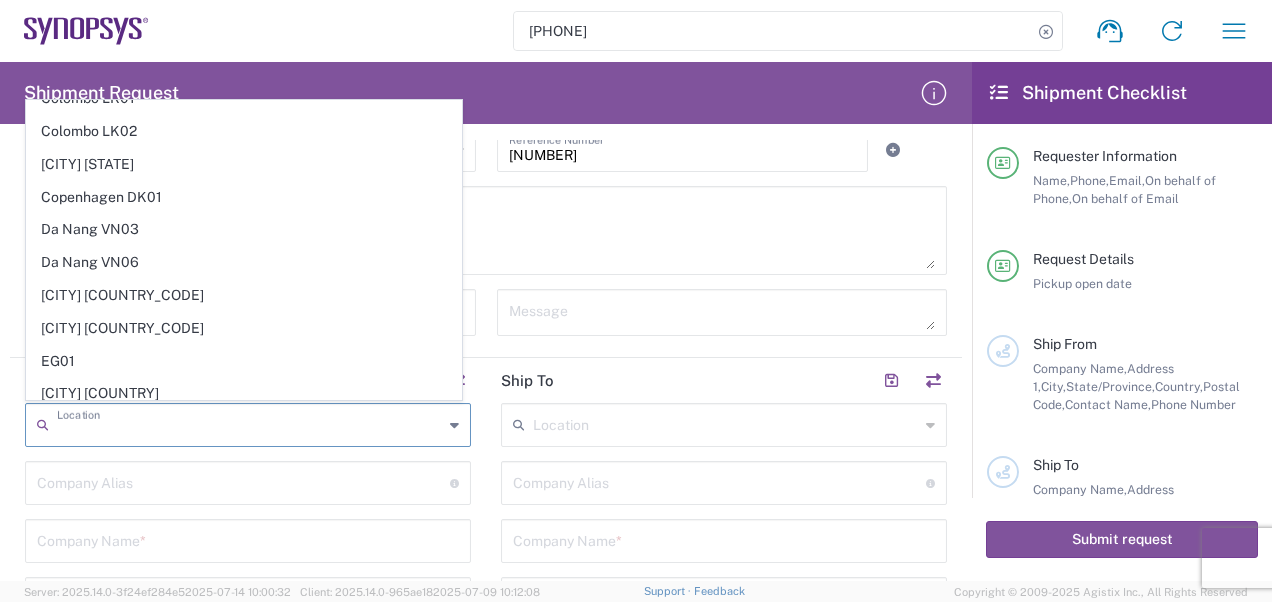 type on "d" 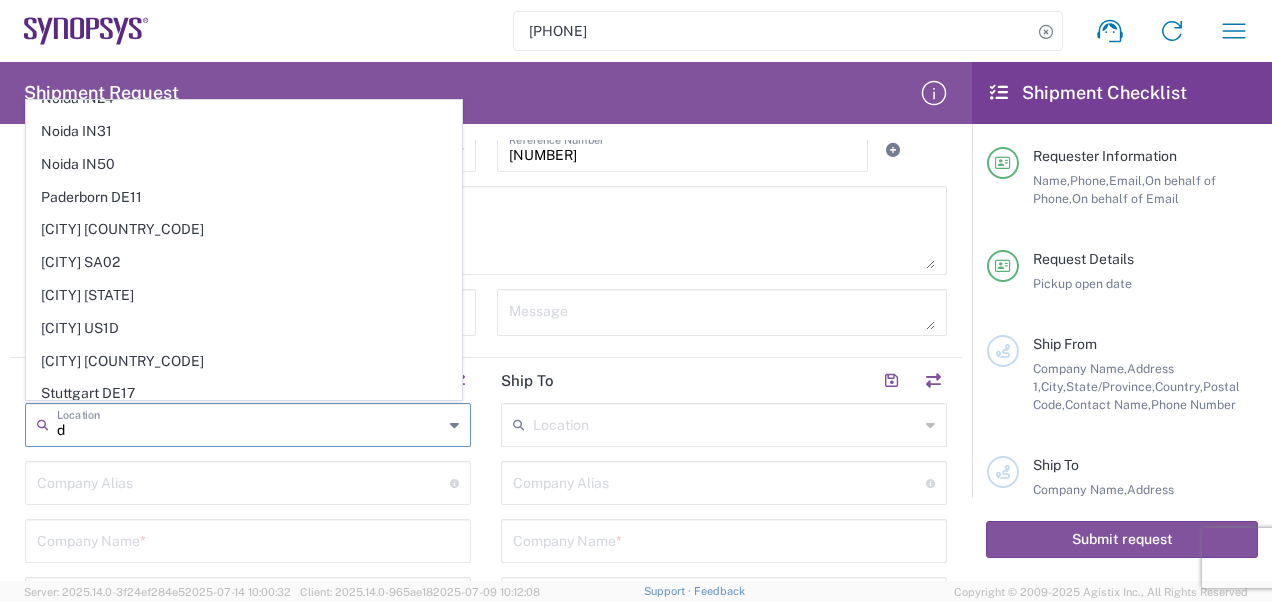 scroll, scrollTop: 1306, scrollLeft: 0, axis: vertical 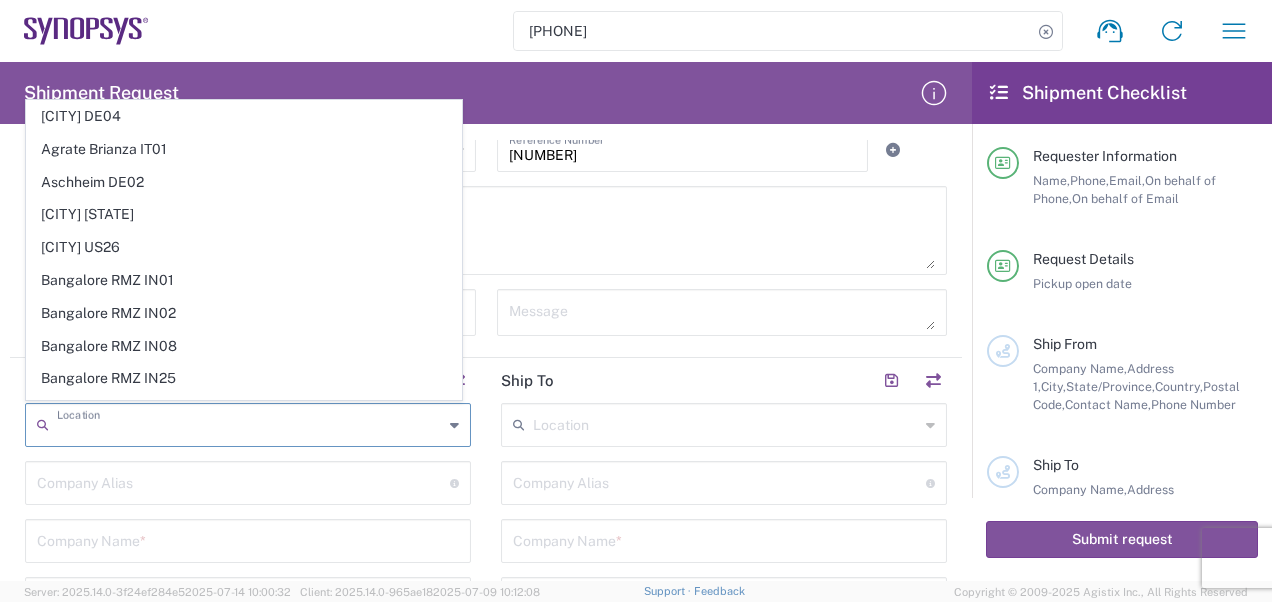 click at bounding box center (726, 423) 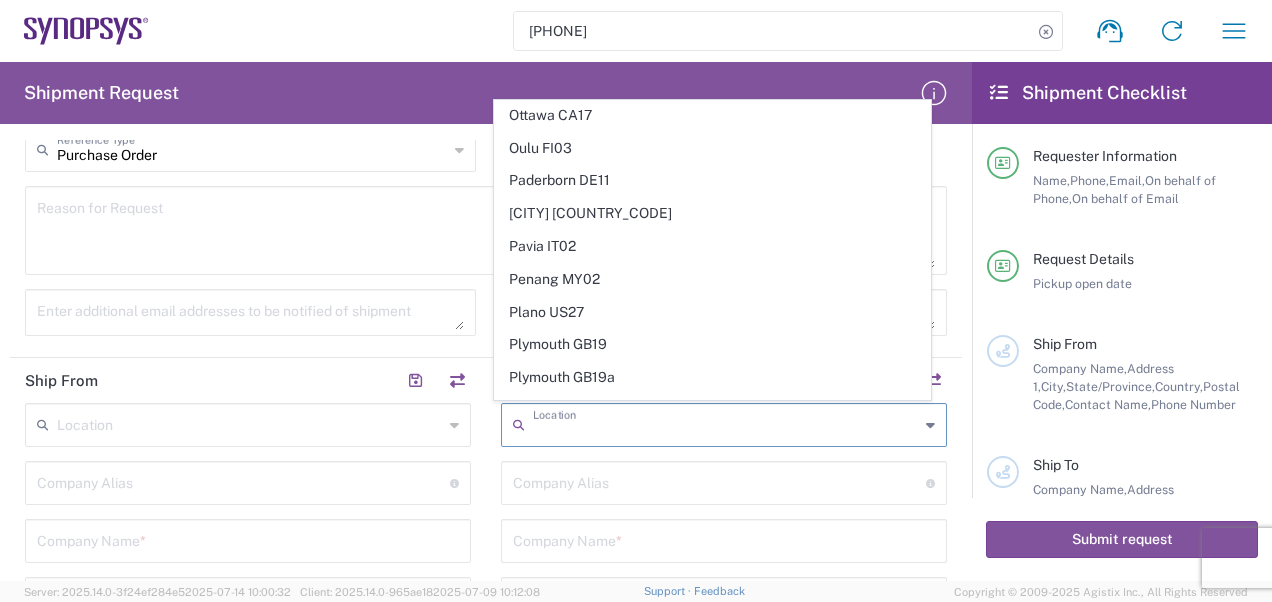 scroll, scrollTop: 3700, scrollLeft: 0, axis: vertical 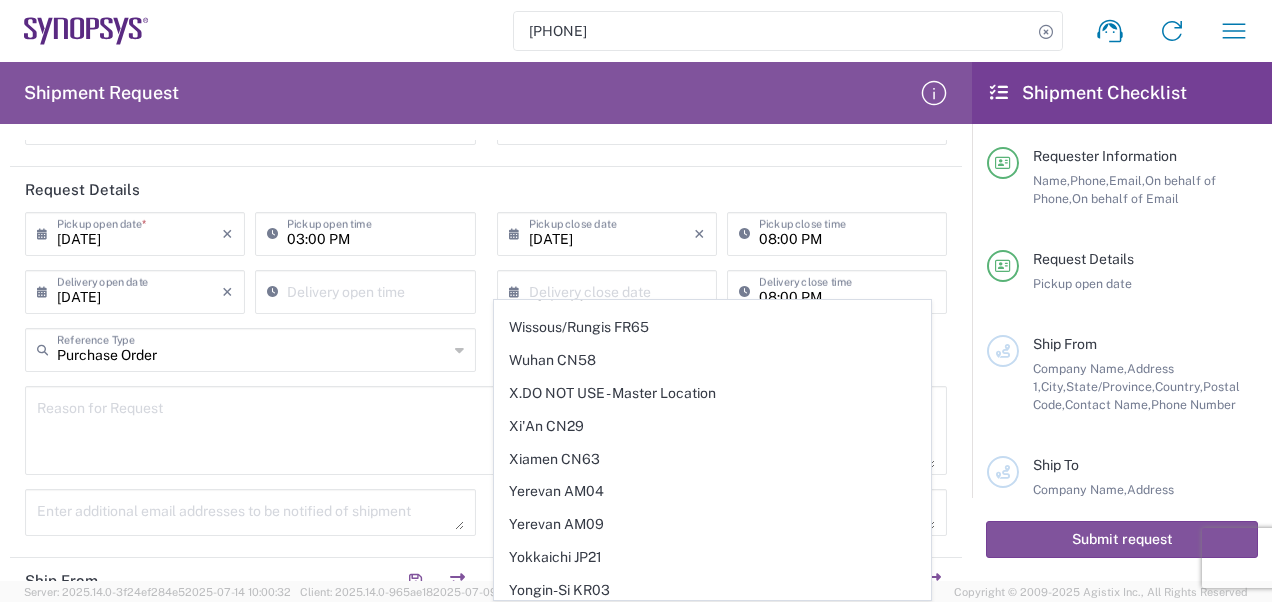 click on "Request Details" 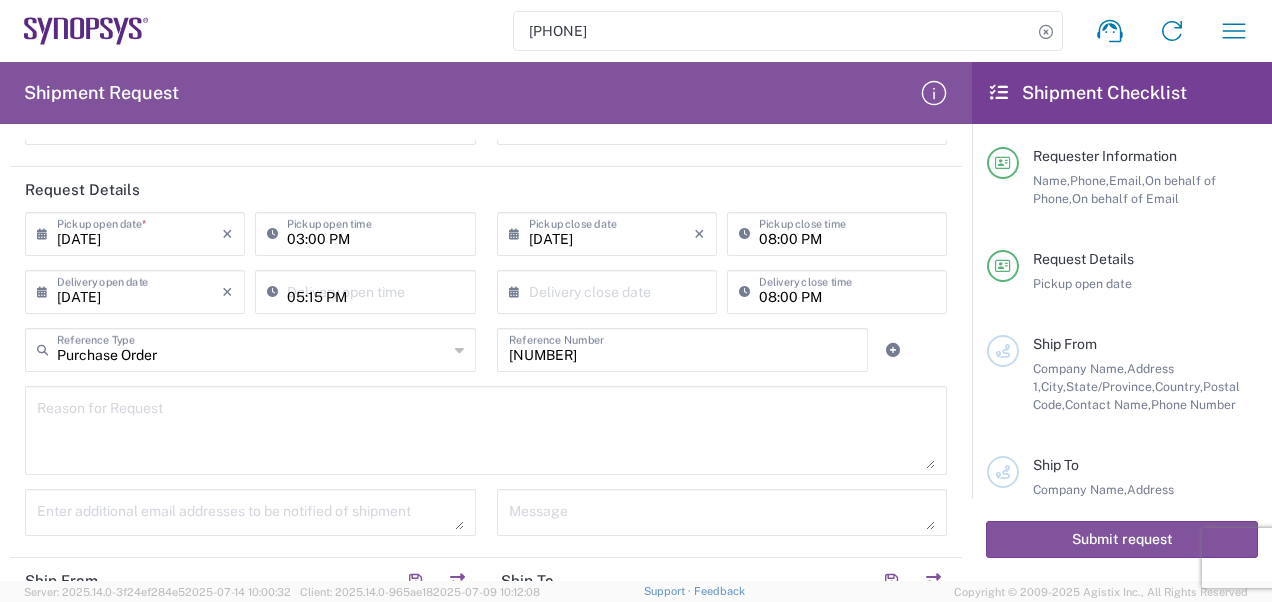click on "05:15 PM" at bounding box center (375, 290) 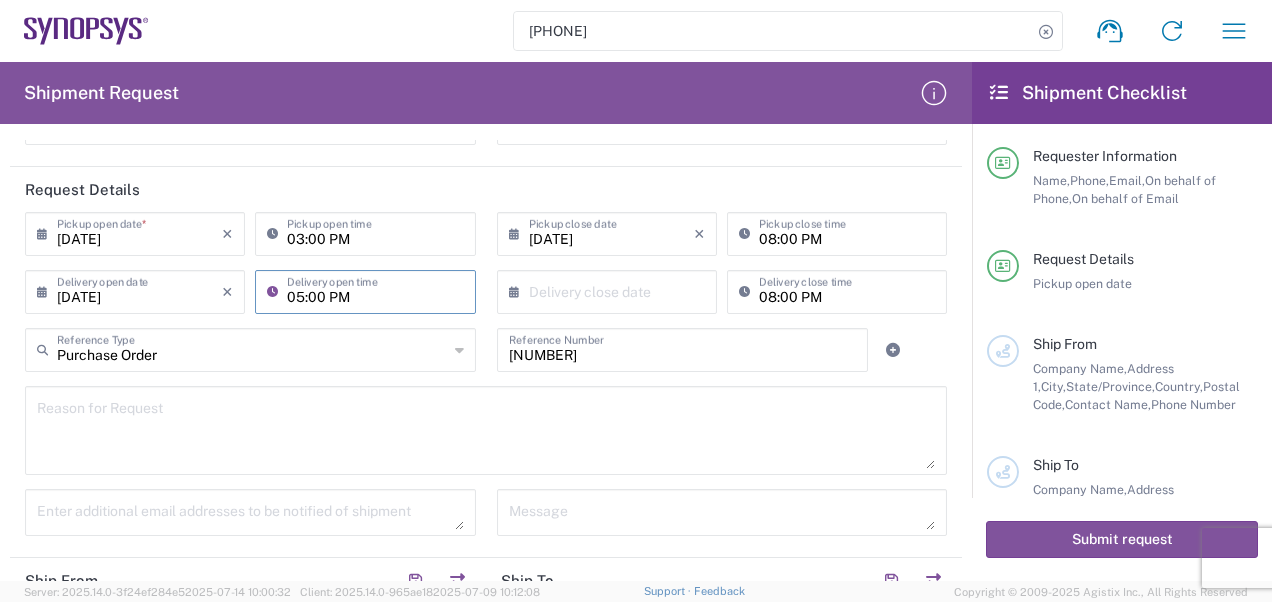 type on "05:00 PM" 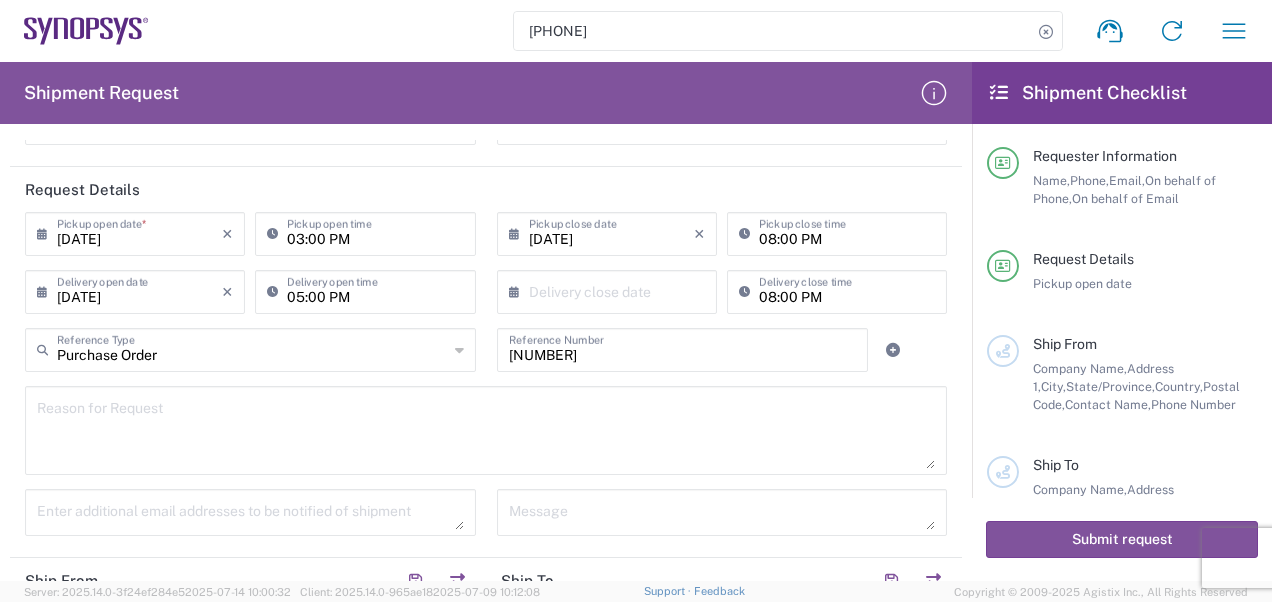 click on "Request Details" 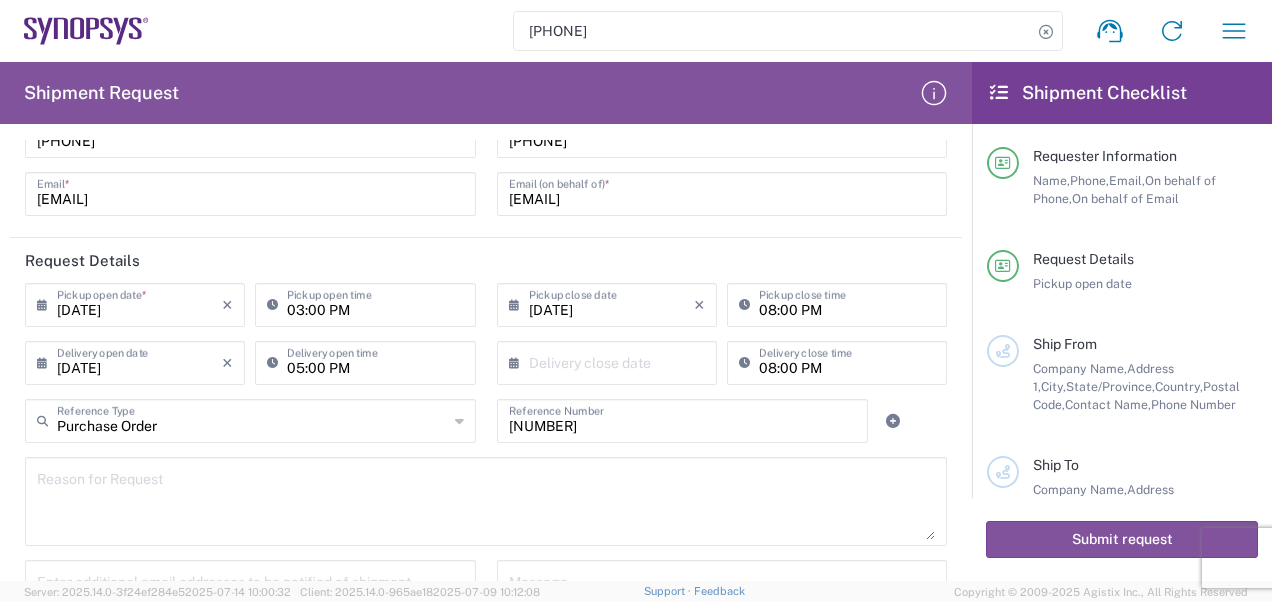 scroll, scrollTop: 100, scrollLeft: 0, axis: vertical 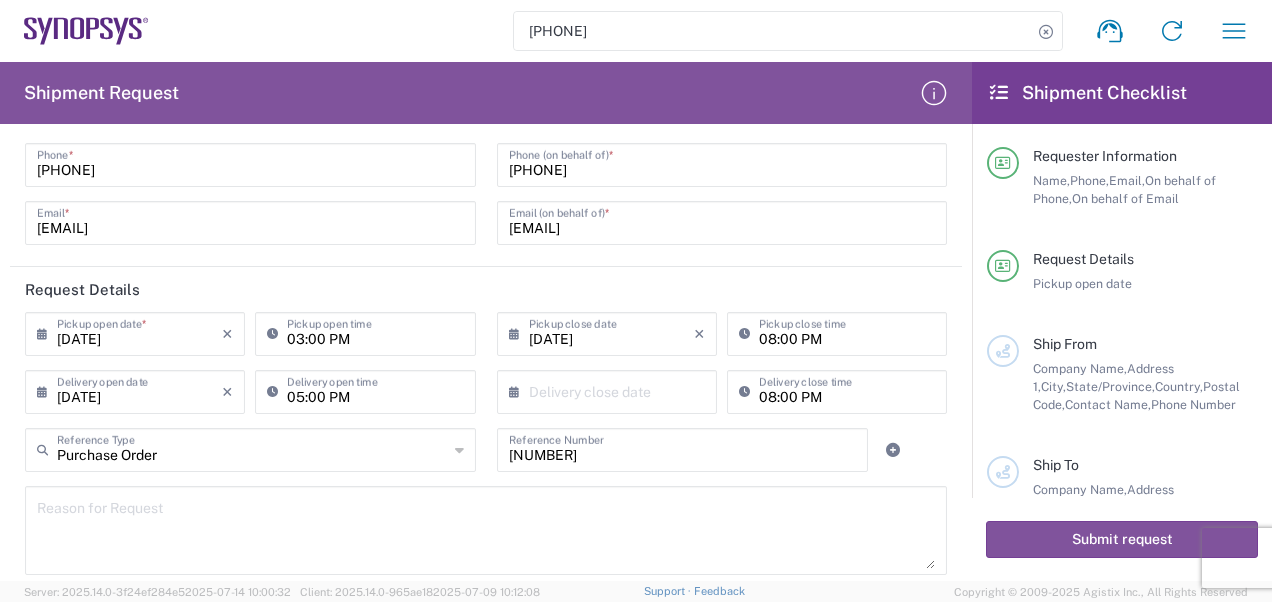 click on "Request Details" 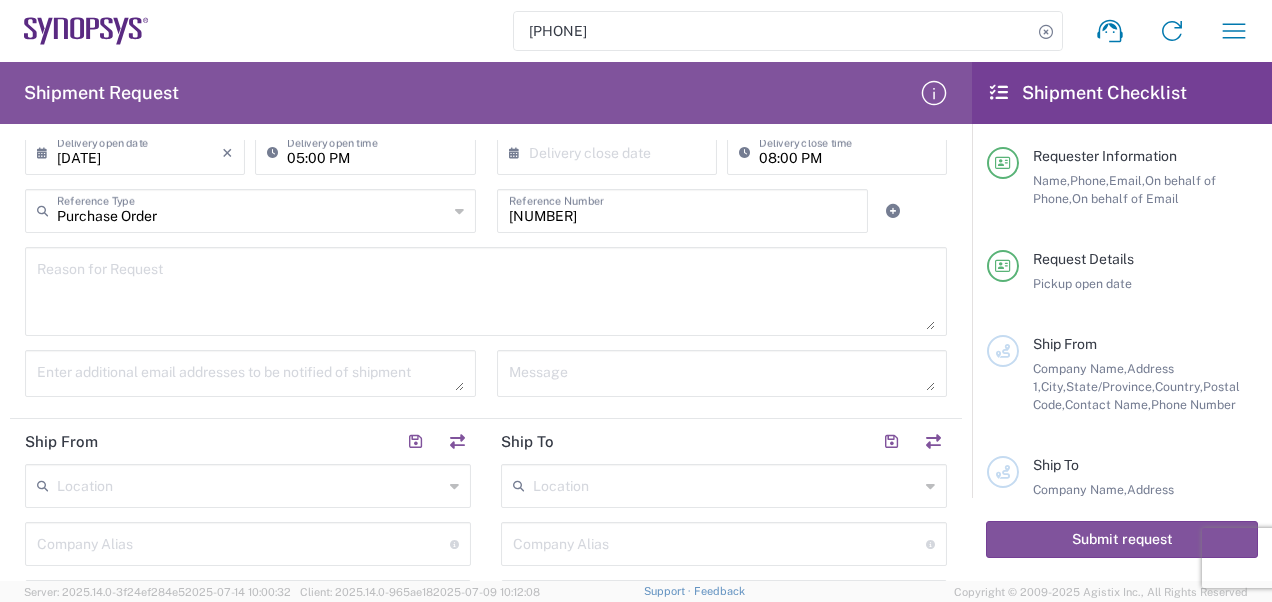 scroll, scrollTop: 400, scrollLeft: 0, axis: vertical 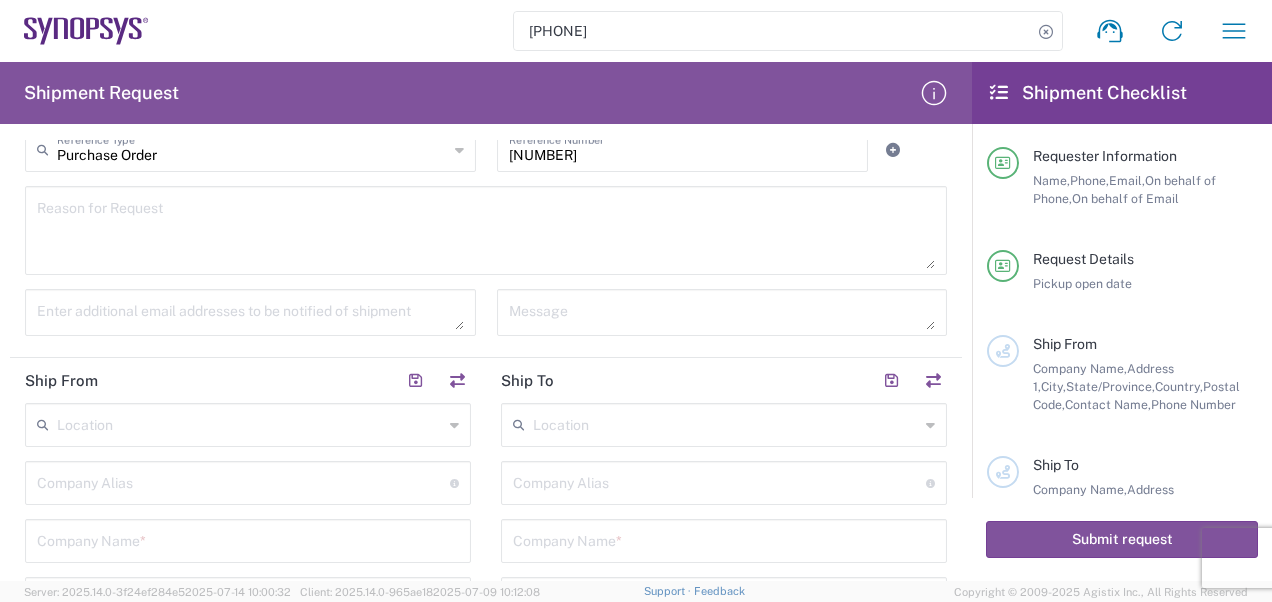 click at bounding box center (250, 423) 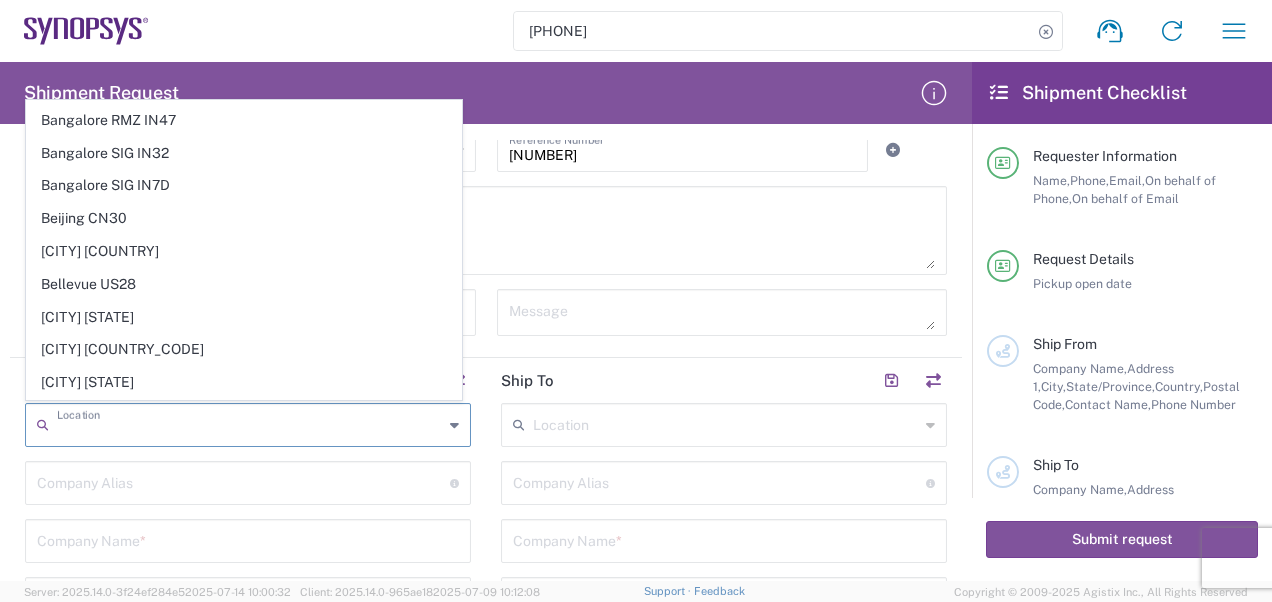 scroll, scrollTop: 400, scrollLeft: 0, axis: vertical 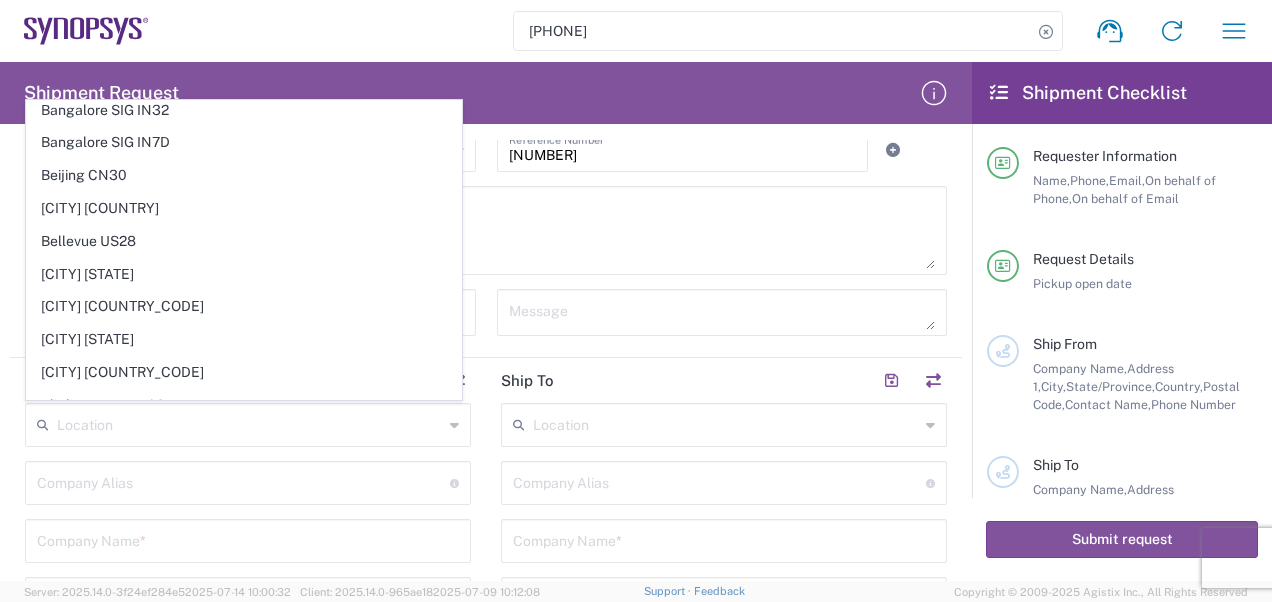 click on "[PHONE]
Shipment request
Shipment tracking
Employee non-product shipment request
My shipments
Address book
My profile  Shipment Request
Requester Information  [FIRST]  Name  * [PHONE]  Phone  * [EMAIL]  Email  * [LAST]  Name (on behalf of)  [PHONE]  Phone (on behalf of)  * [EMAIL]  Email (on behalf of)  *  Request Details  [DATE] ×  Pickup open date  * Cancel Apply [TIME]  Pickup open time  [DATE] ×  Pickup close date  Cancel Apply [TIME]  Pickup close time  * Cancel Apply [TIME]  Delivery open time  * Cancel Apply [TIME]  Delivery close time  Purchase Order  Reference Type  Customer Ref Department Invoice Number Purchase Order RMA 4800019957  Reference Number   Reason for Request   Enter additional email addresses to be notified of shipment   Message   Ship From   *" at bounding box center [636, 301] 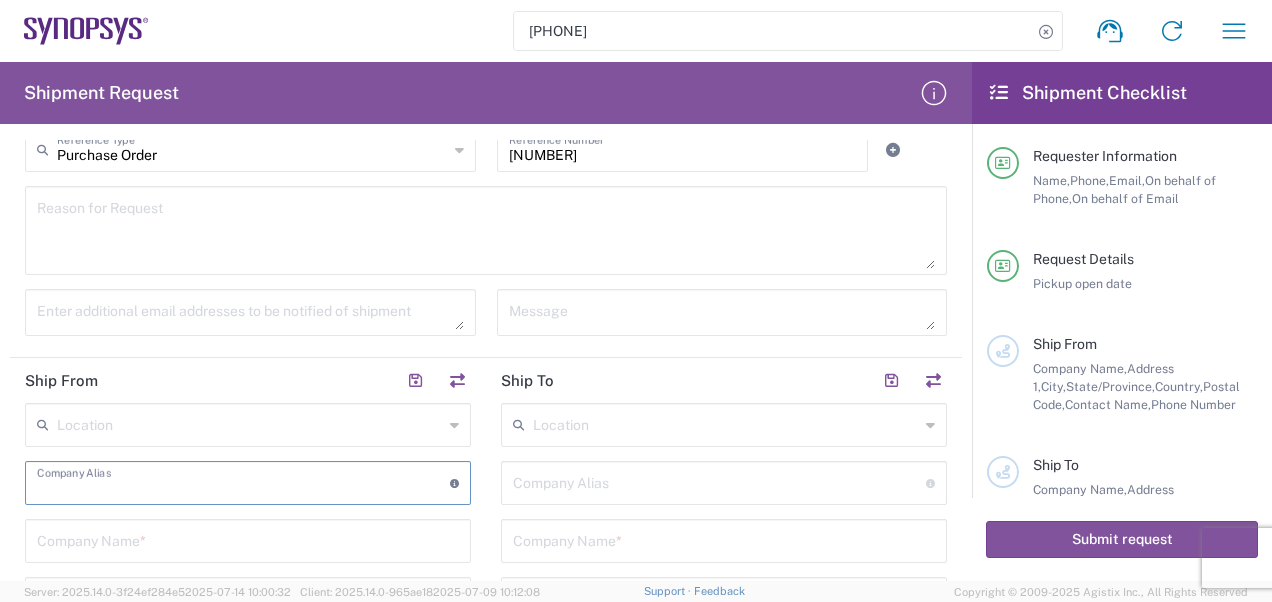 click at bounding box center (243, 481) 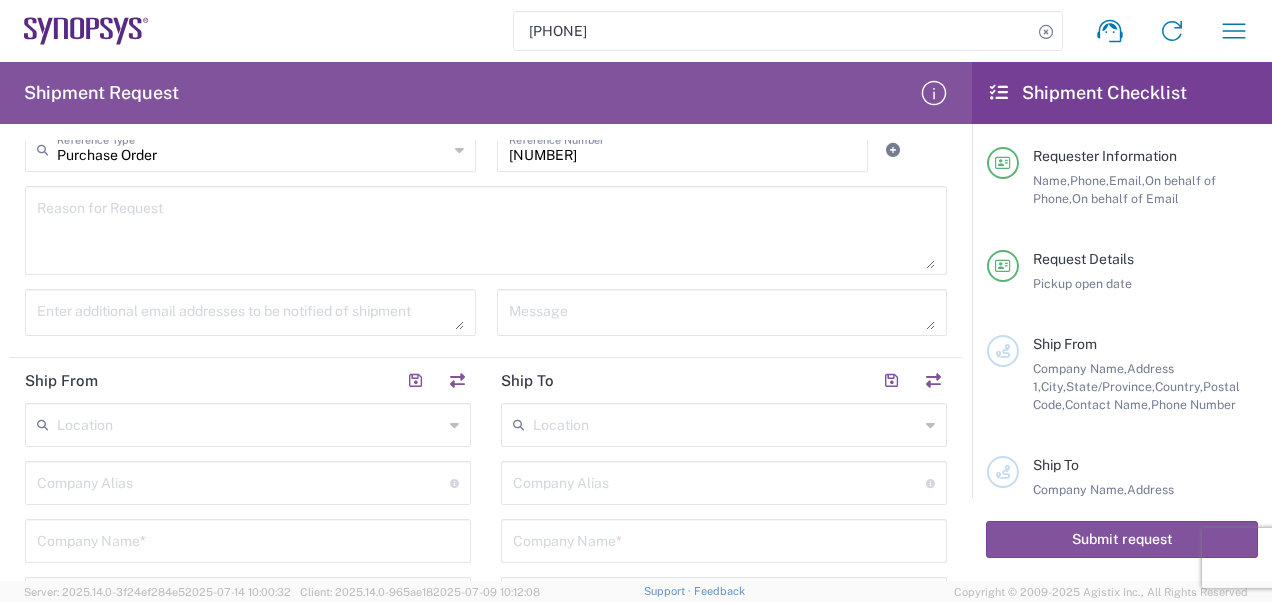 click on "Company Name  *" 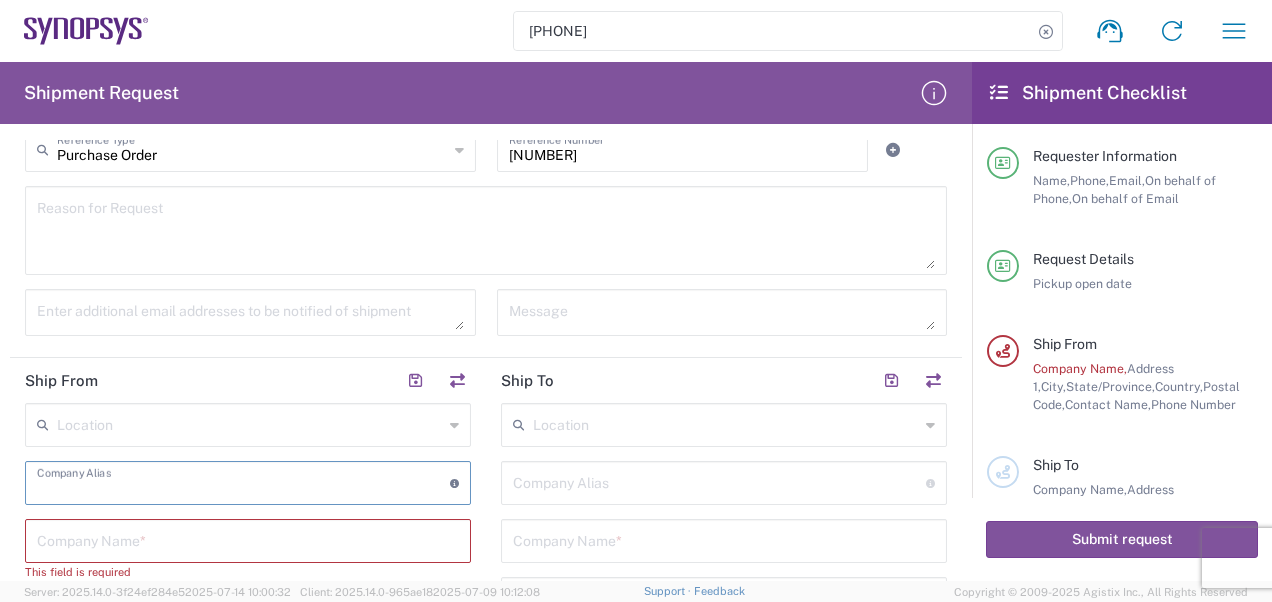 click at bounding box center (243, 481) 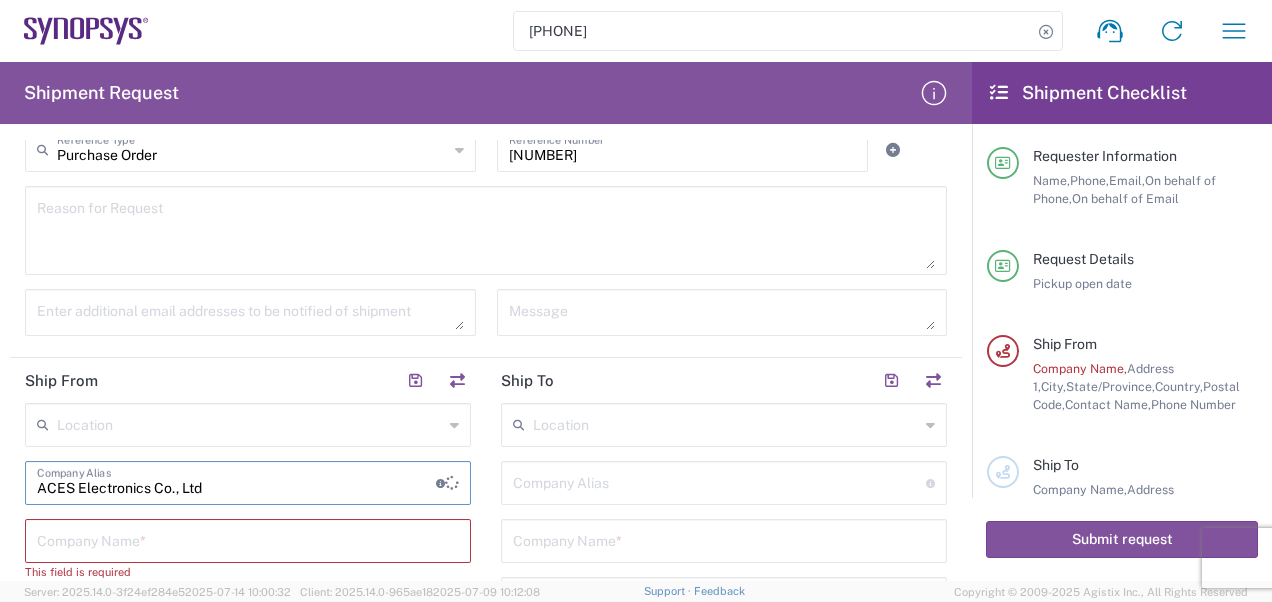 drag, startPoint x: 230, startPoint y: 489, endPoint x: 55, endPoint y: 494, distance: 175.07141 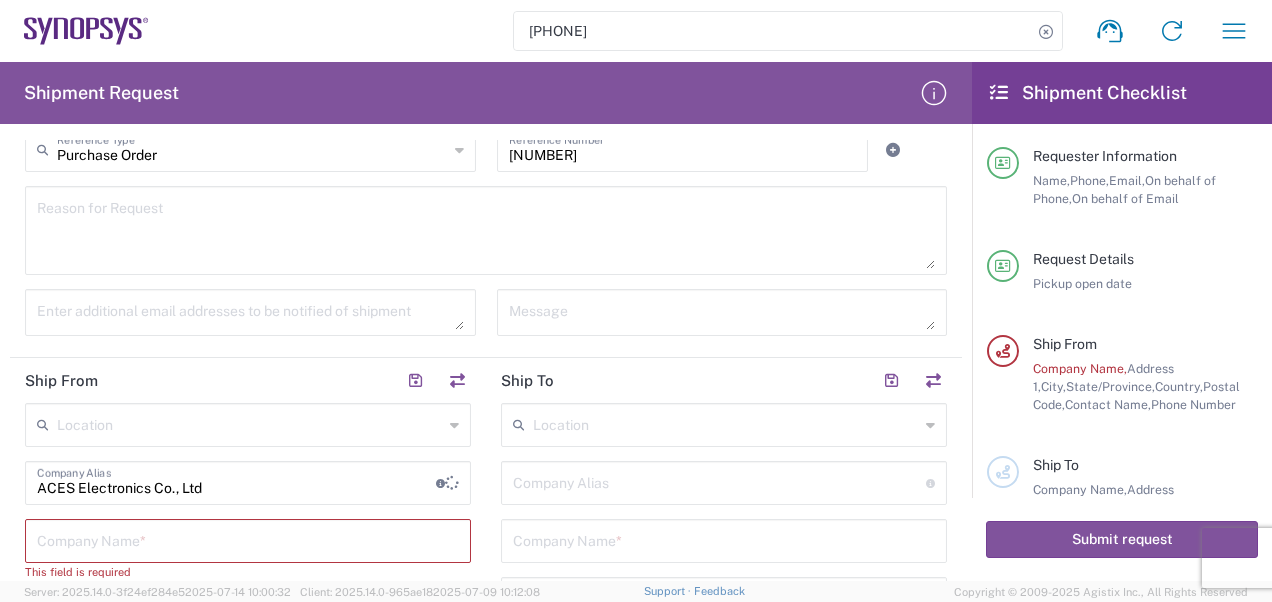click on "ACES Electronics Co., Ltd  Company Alias  Address short code to enable quick look up and auto-complete of addresses" 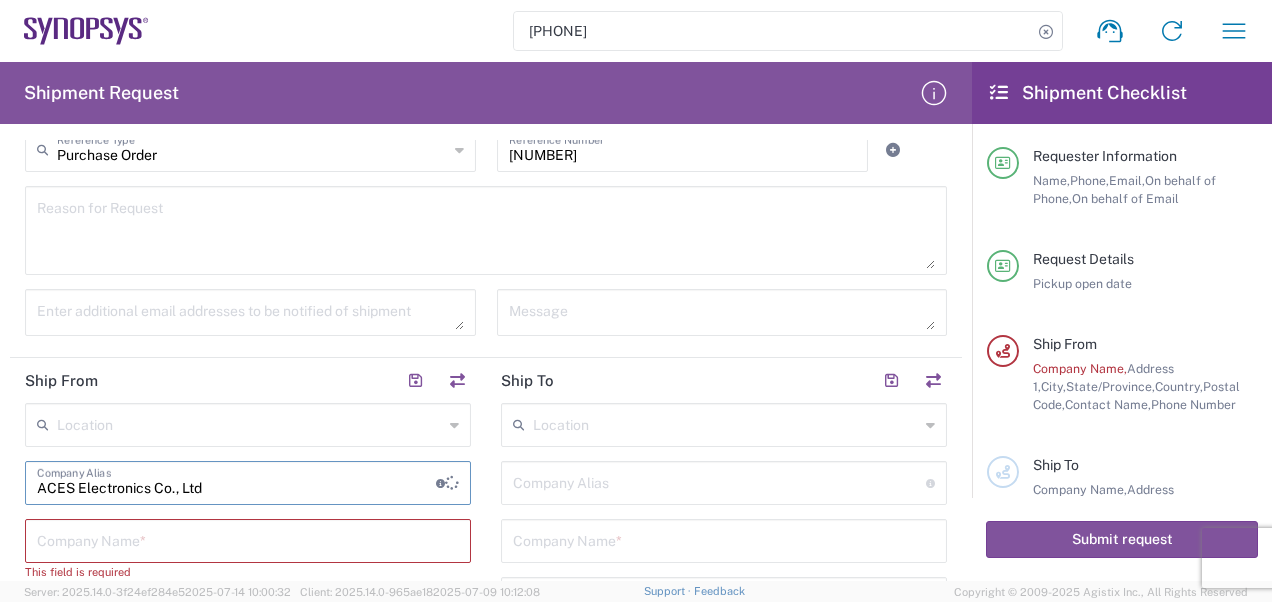 click on "ACES Electronics Co., Ltd" at bounding box center (236, 481) 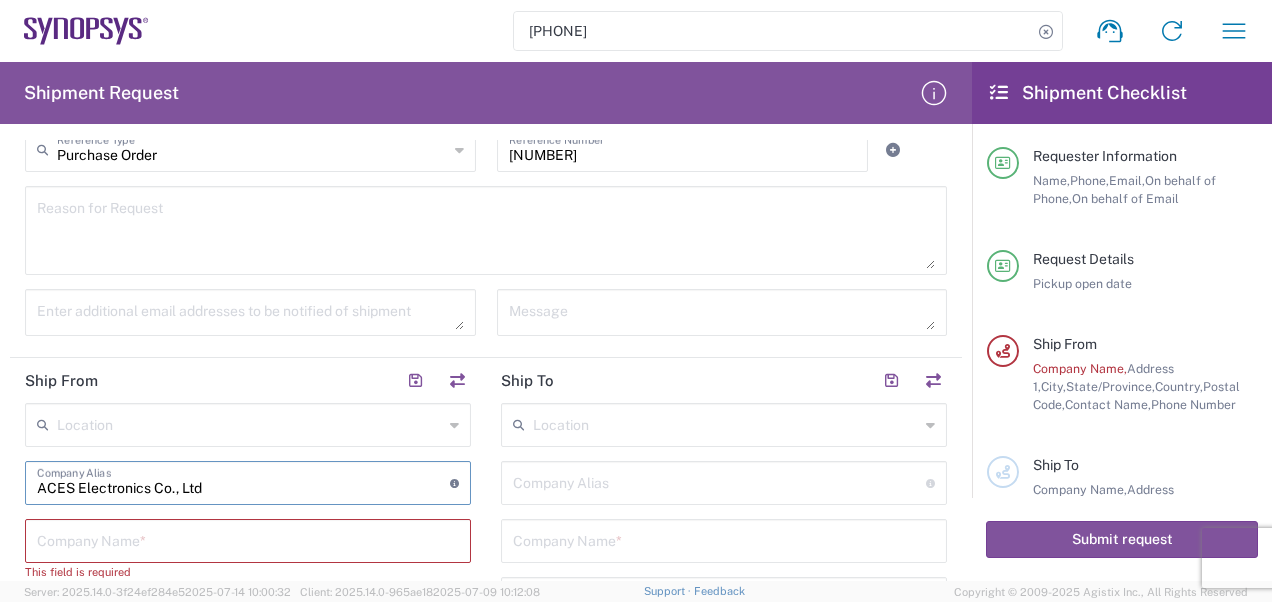 drag, startPoint x: 266, startPoint y: 487, endPoint x: -2, endPoint y: 489, distance: 268.00748 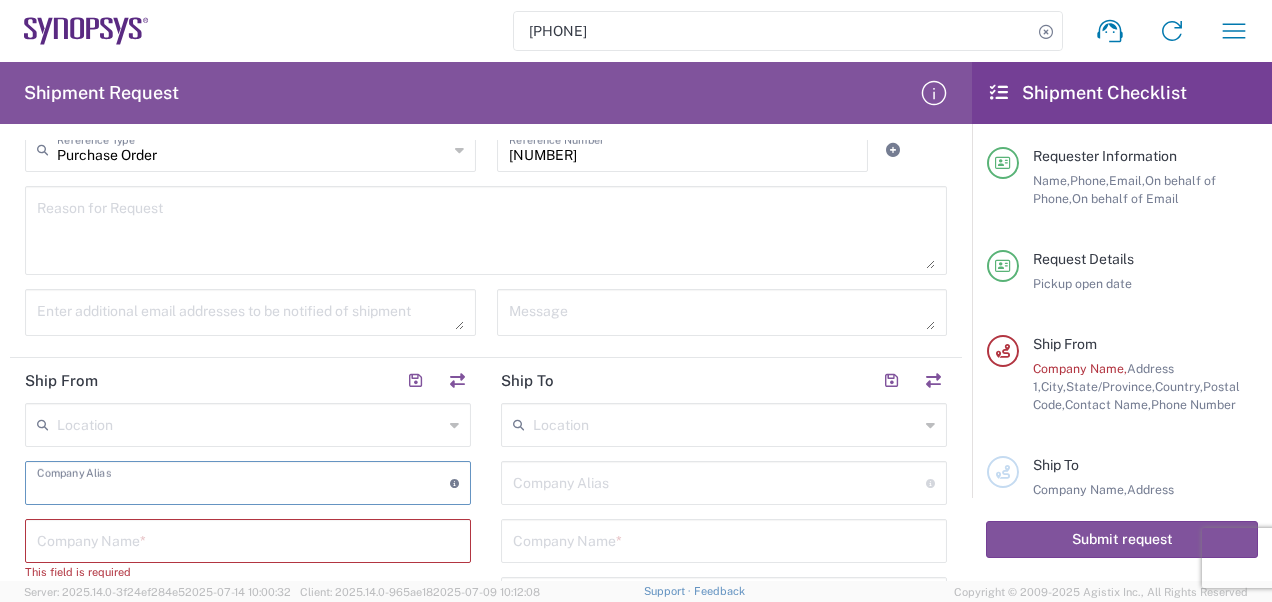 type 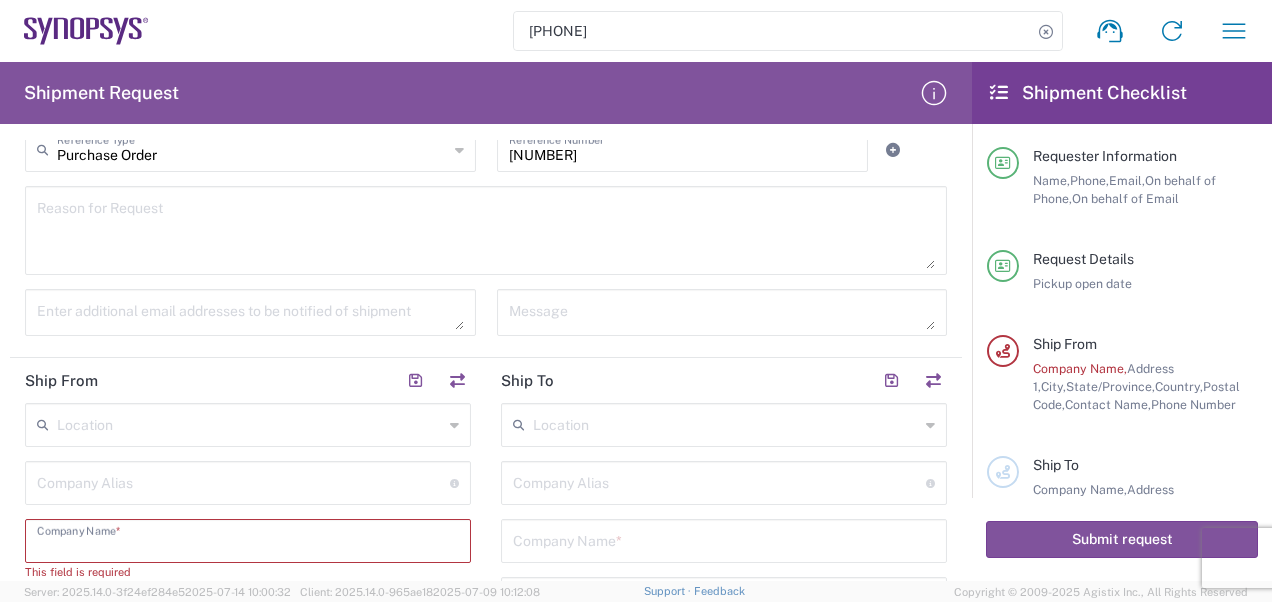 click at bounding box center [248, 539] 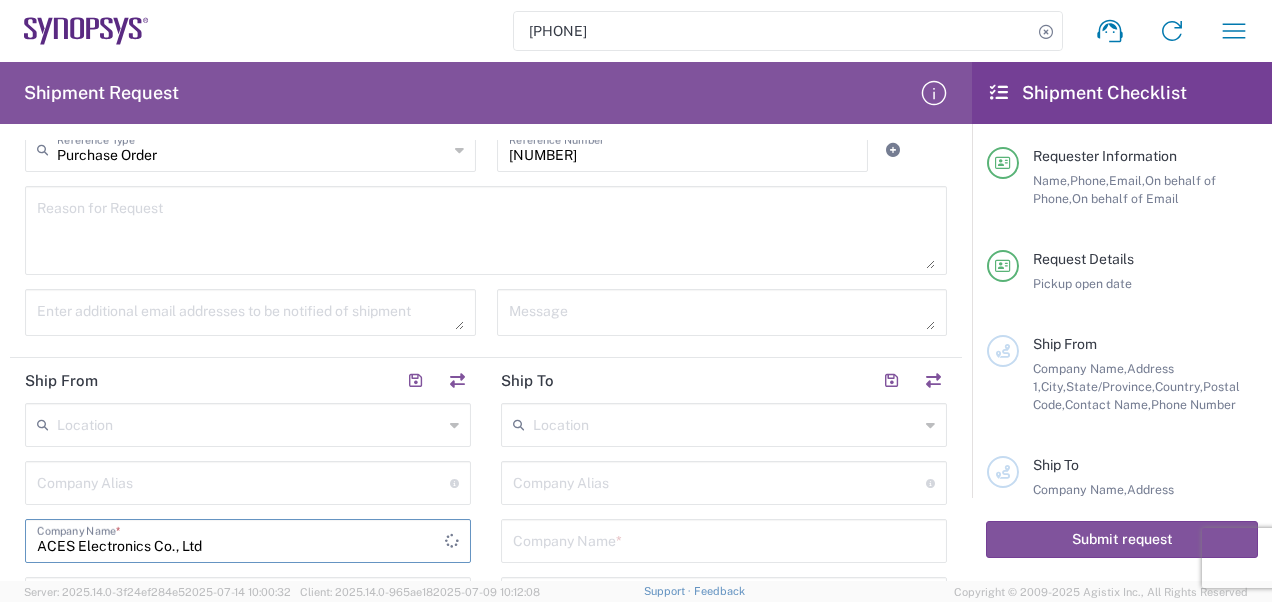 type on "ACES Electronics Co., Ltd" 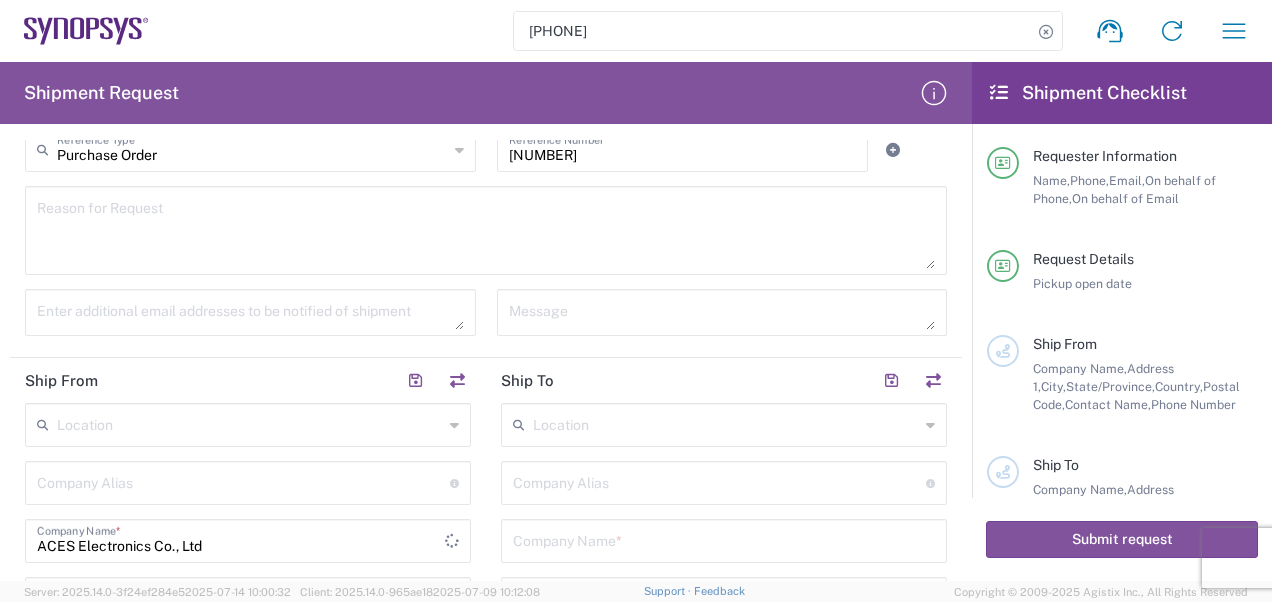scroll, scrollTop: 600, scrollLeft: 0, axis: vertical 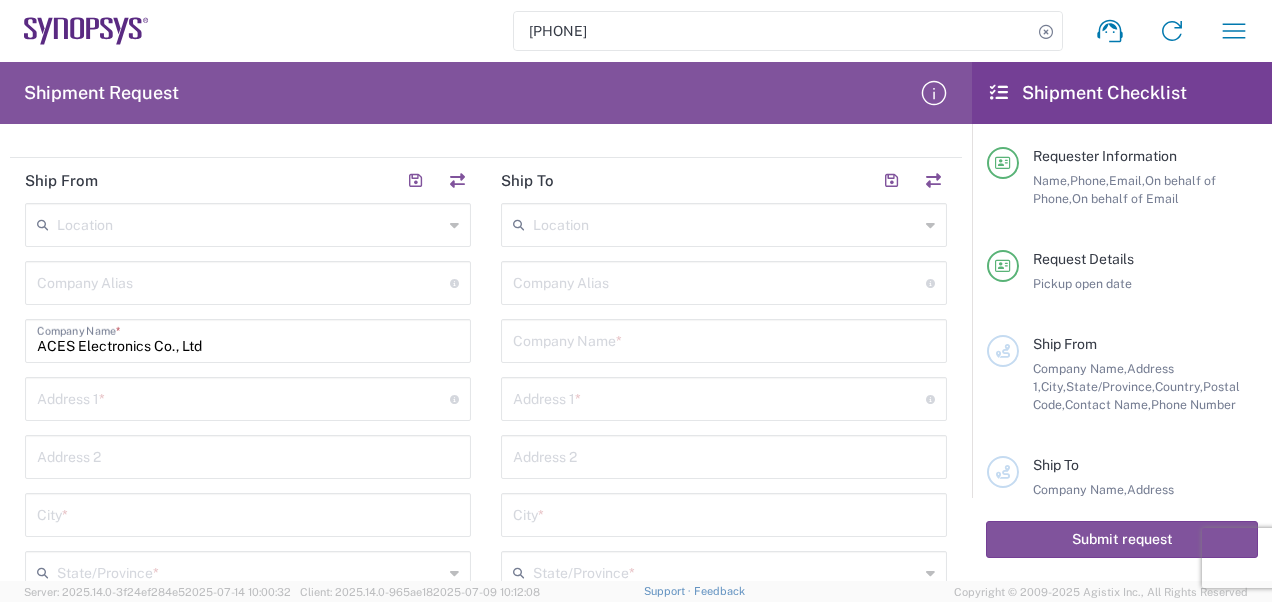 click at bounding box center [243, 397] 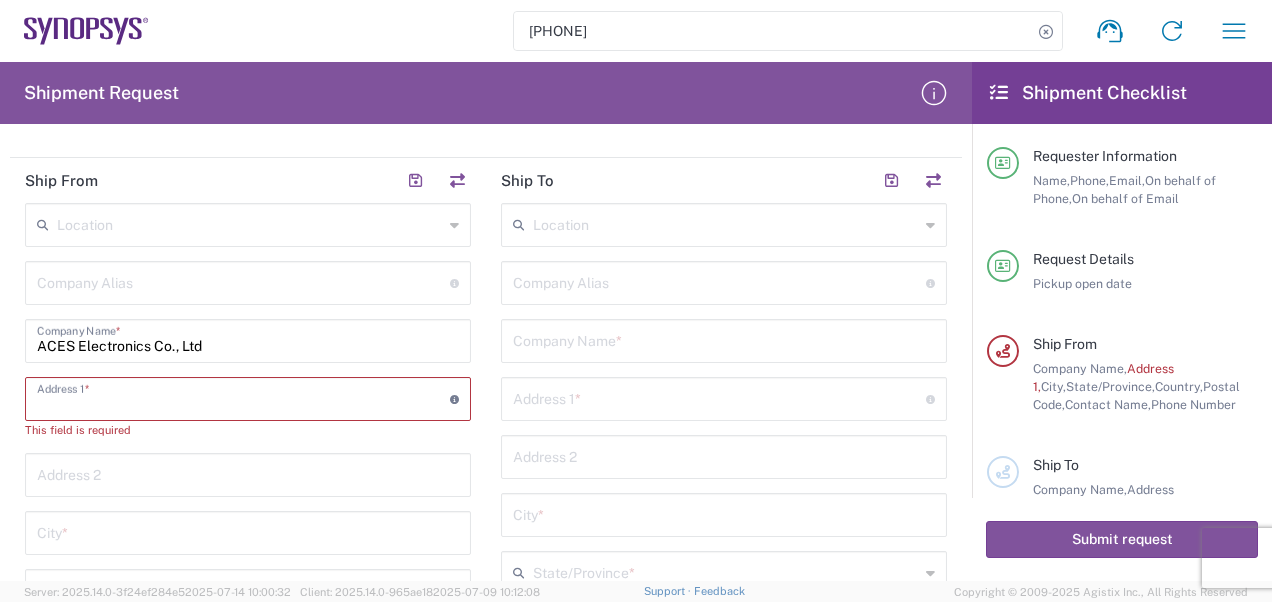 paste on "No.1, [STREET], [CITY], [STATE]" 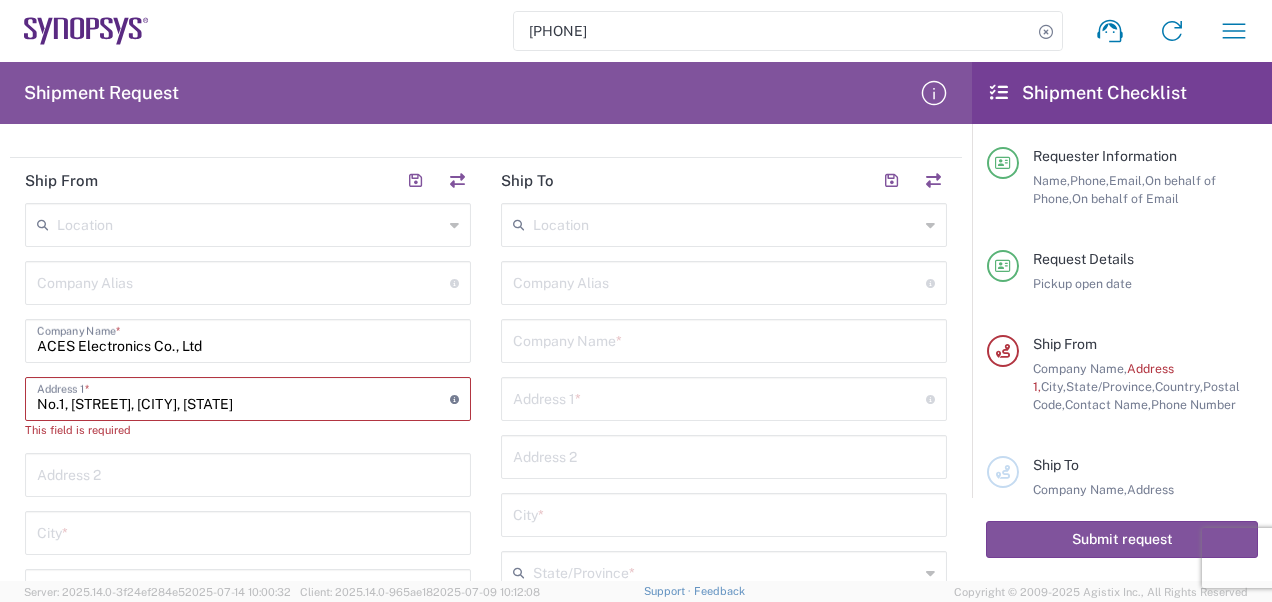 scroll, scrollTop: 0, scrollLeft: 110, axis: horizontal 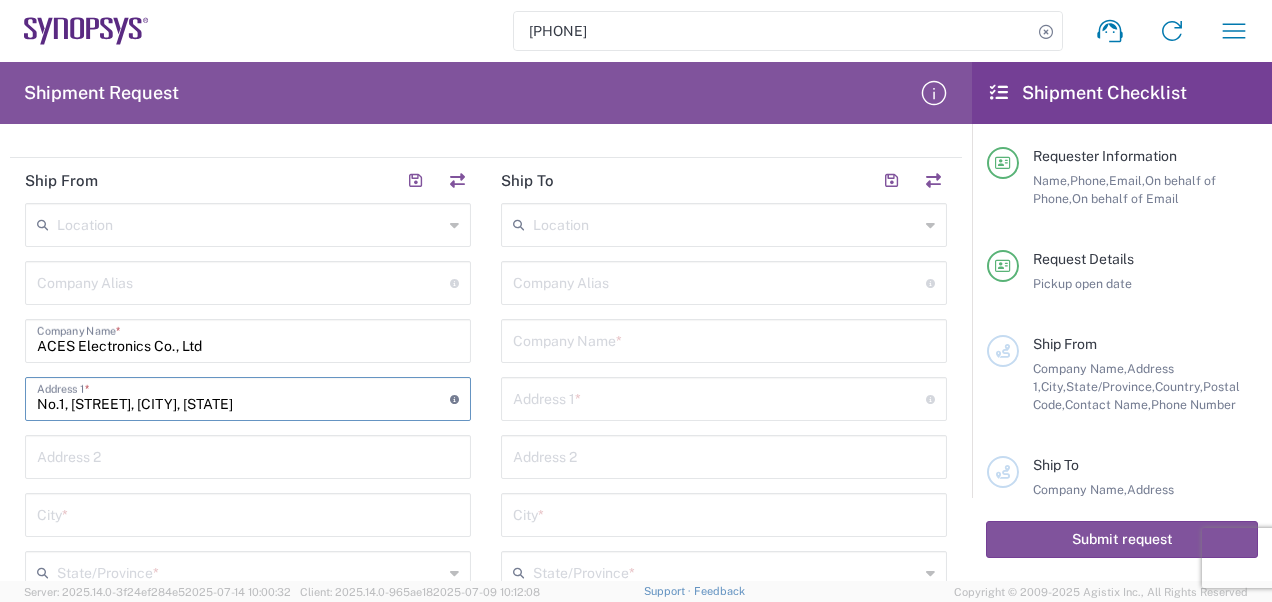 type on "No.1, [STREET], [CITY], [STATE]" 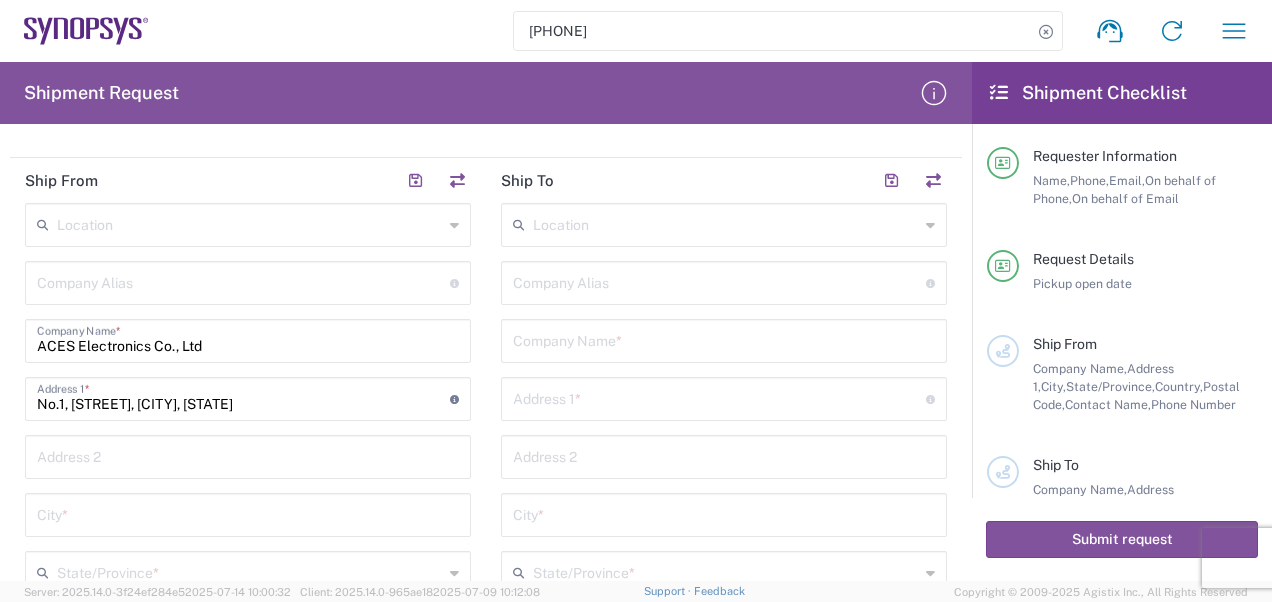 click on "[PHONE]
Shipment request
Shipment tracking
Employee non-product shipment request
My shipments
Address book
My profile  Shipment Request
Requester Information  [FIRST]  Name  * [PHONE]  Phone  * [EMAIL]  Email  * [LAST]  Name (on behalf of)  [PHONE]  Phone (on behalf of)  * [EMAIL]  Email (on behalf of)  *  Request Details  [DATE] ×  Pickup open date  * Cancel Apply [TIME]  Pickup open time  [DATE] ×  Pickup close date  Cancel Apply [TIME]  Pickup close time  * Cancel Apply [TIME]  Delivery open time  * Cancel Apply [TIME]  Delivery close time  Purchase Order  Reference Type  Customer Ref Department Invoice Number Purchase Order RMA 4800019957  Reference Number   Reason for Request   Enter additional email addresses to be notified of shipment   Message   Ship From   *" at bounding box center [636, 301] 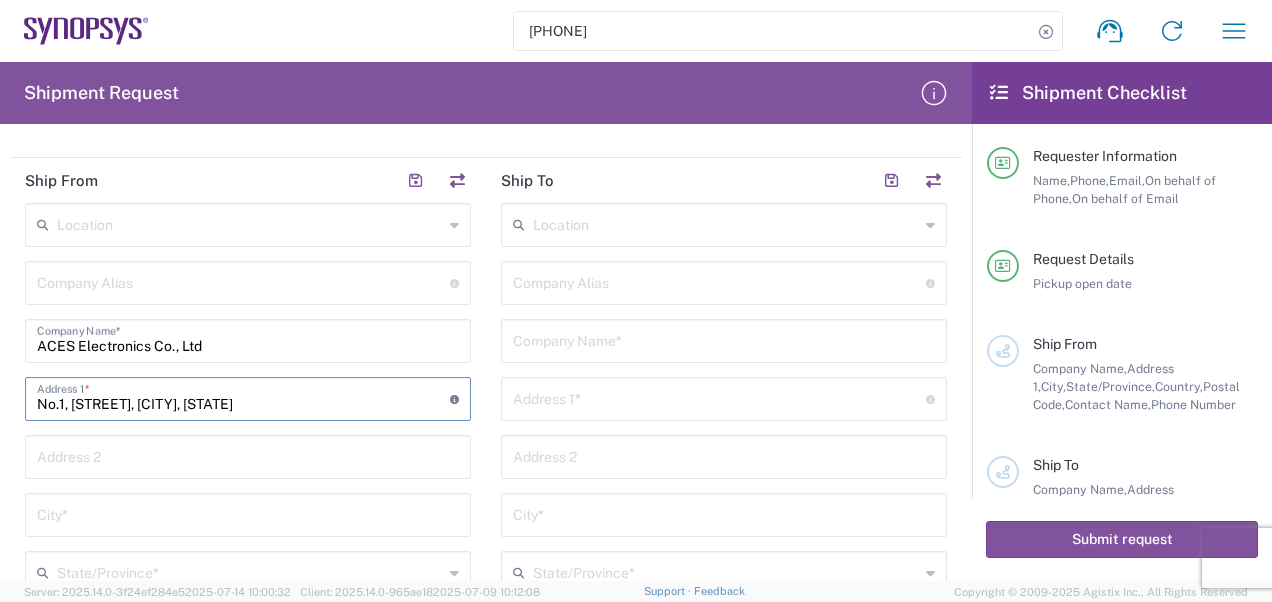 scroll, scrollTop: 0, scrollLeft: 110, axis: horizontal 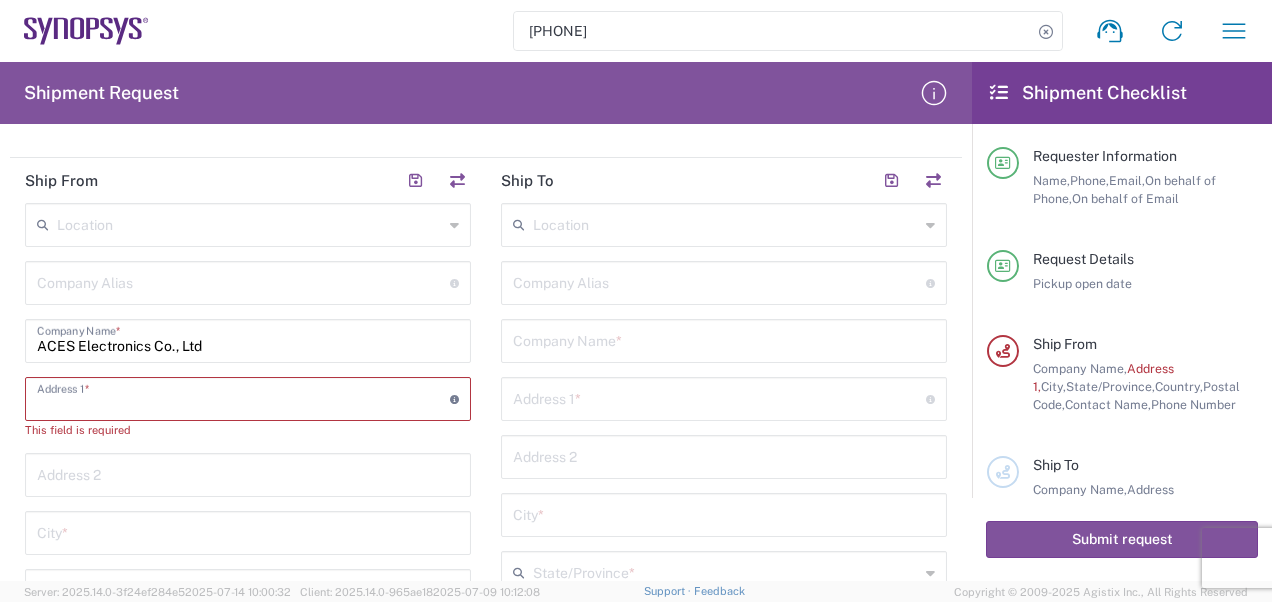 type 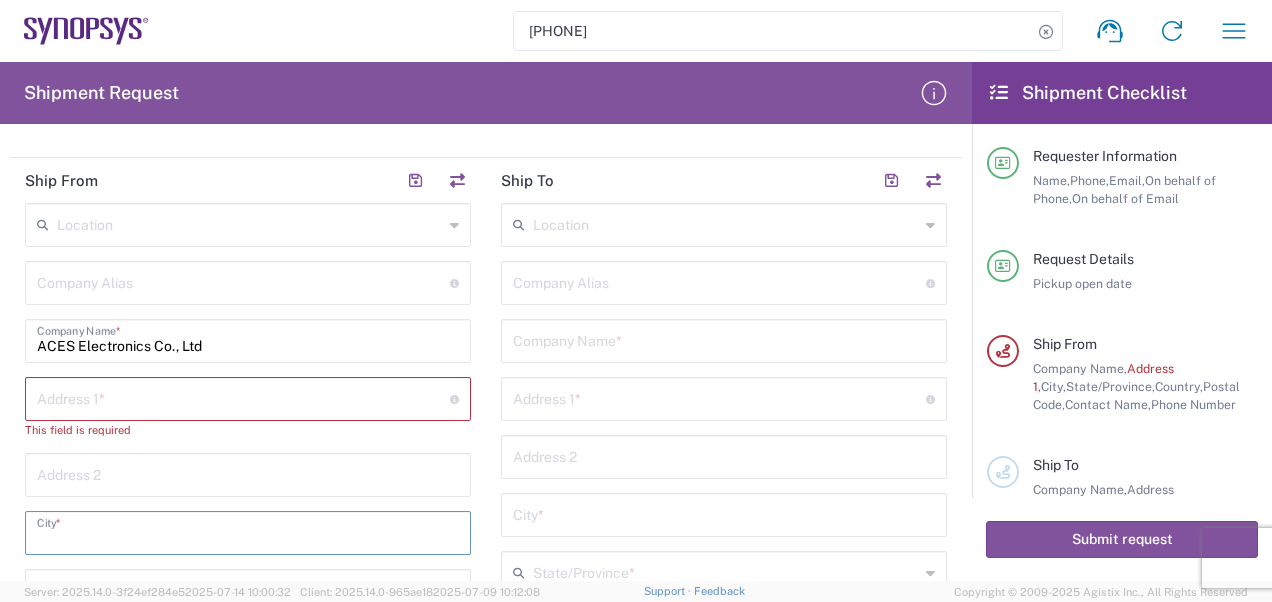 click at bounding box center [248, 531] 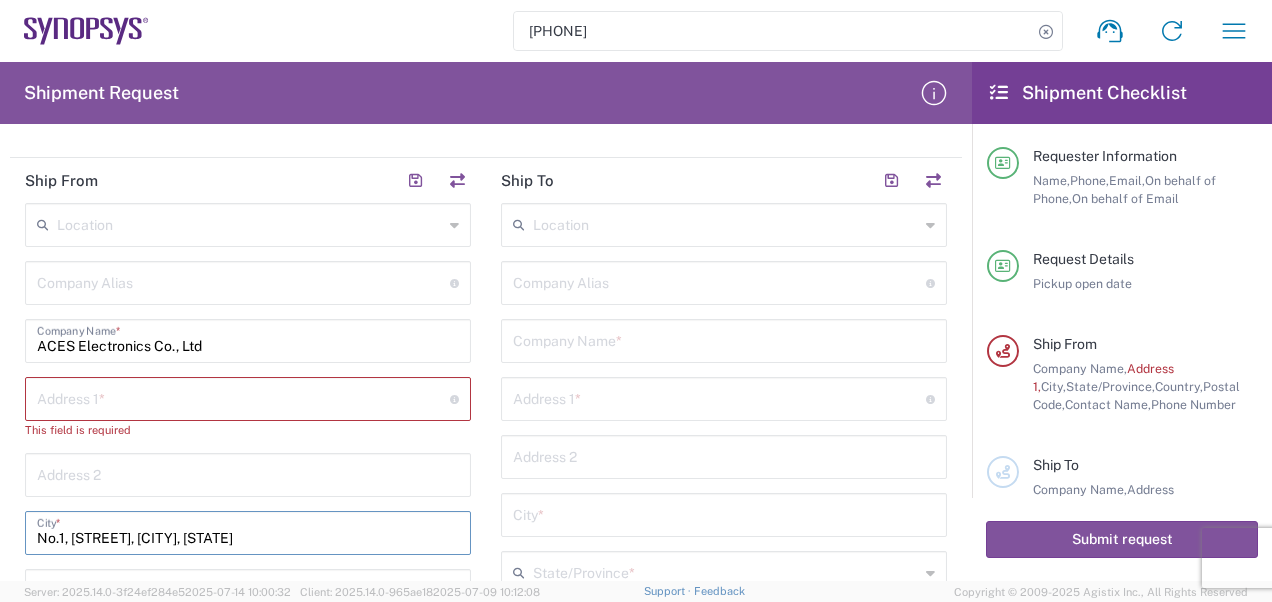 scroll, scrollTop: 0, scrollLeft: 101, axis: horizontal 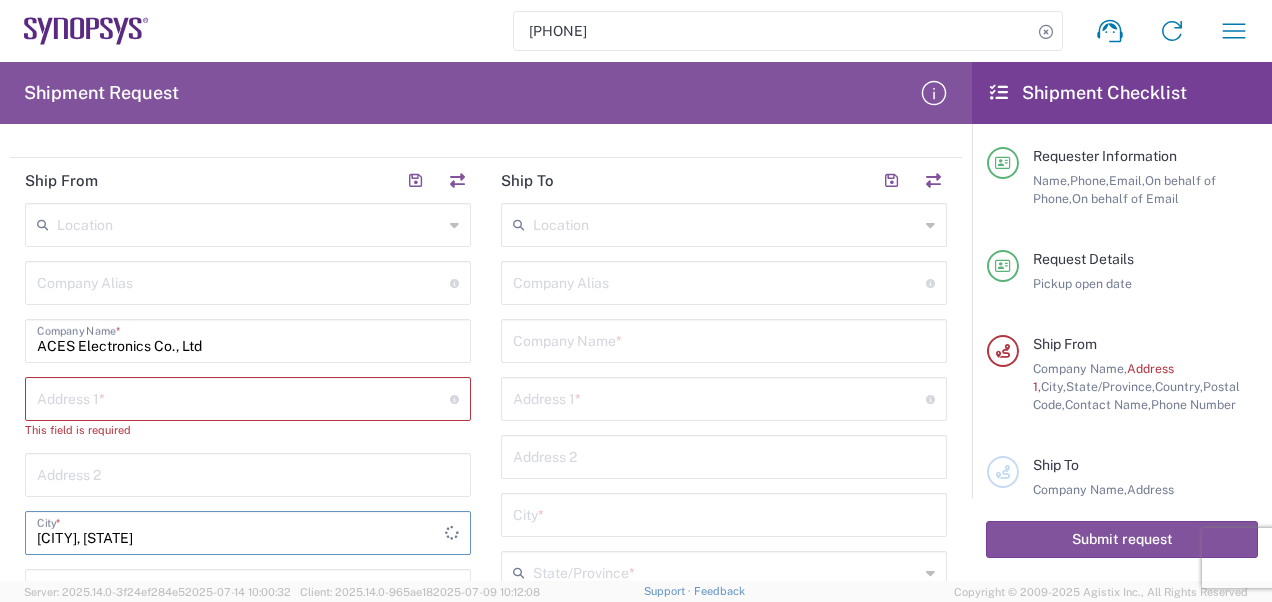 type on "[CITY], [STATE]" 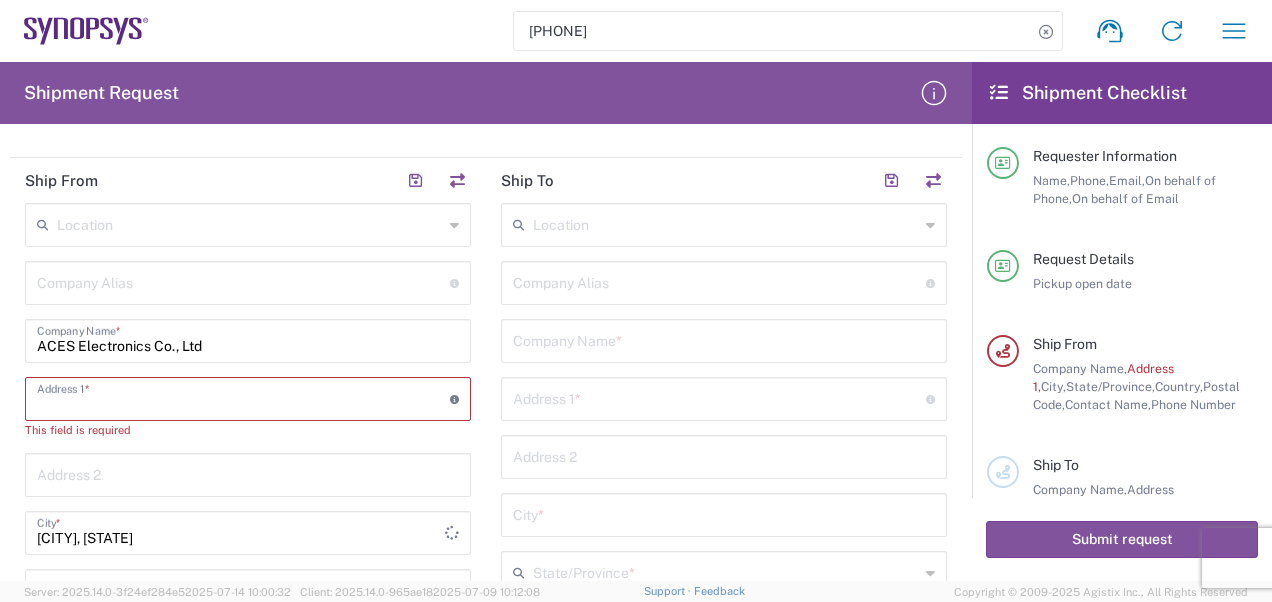 click at bounding box center (243, 397) 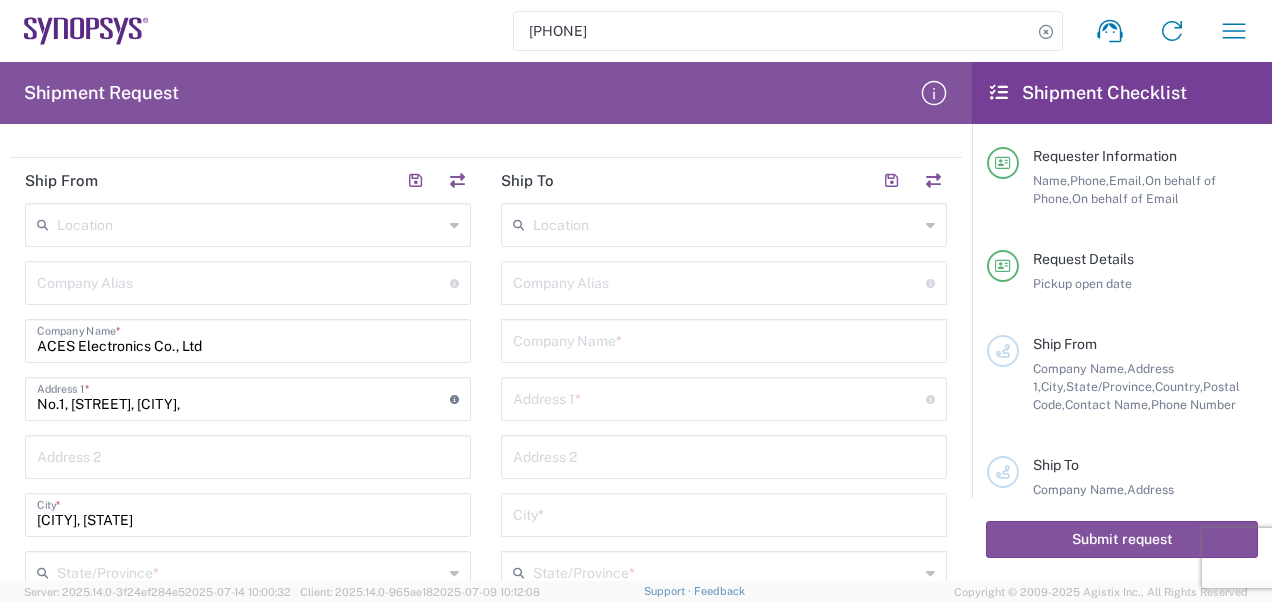 click on "[PHONE]
Shipment request
Shipment tracking
Employee non-product shipment request
My shipments
Address book
My profile  Shipment Request
Requester Information  [FIRST]  Name  * [PHONE]  Phone  * [EMAIL]  Email  * [LAST]  Name (on behalf of)  [PHONE]  Phone (on behalf of)  * [EMAIL]  Email (on behalf of)  *  Request Details  [DATE] ×  Pickup open date  * Cancel Apply [TIME]  Pickup open time  [DATE] ×  Pickup close date  Cancel Apply [TIME]  Pickup close time  * Cancel Apply [TIME]  Delivery open time  * Cancel Apply [TIME]  Delivery close time  Purchase Order  Reference Type  Customer Ref Department Invoice Number Purchase Order RMA 4800019957  Reference Number   Reason for Request   Enter additional email addresses to be notified of shipment   Message   Ship From   *" at bounding box center (636, 301) 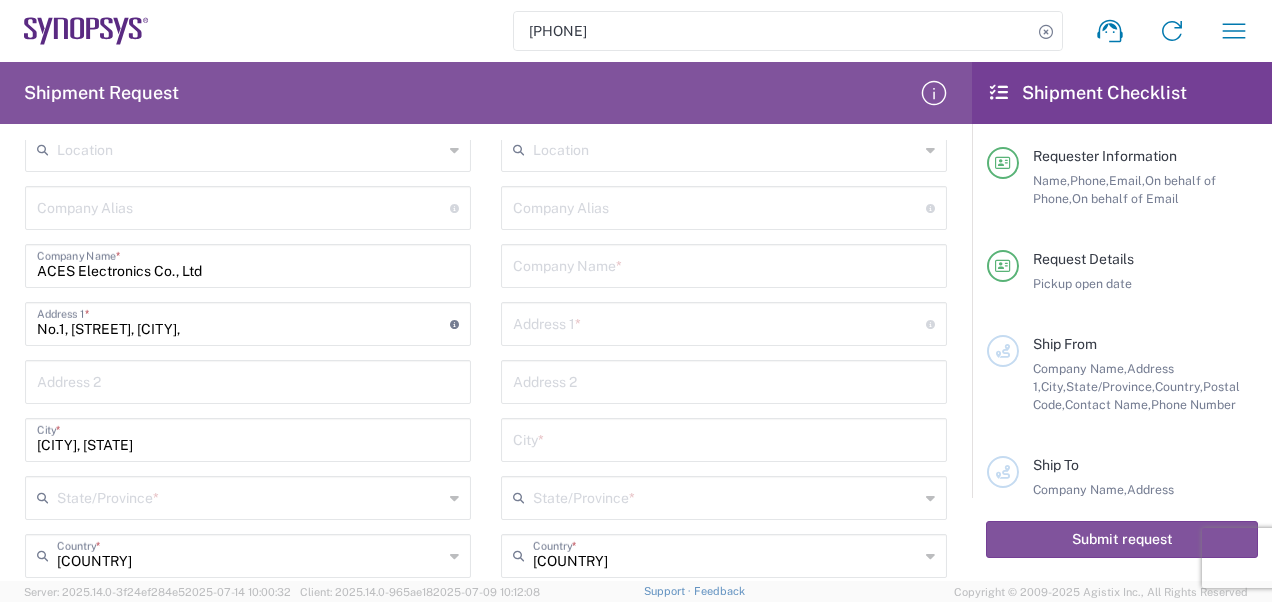 scroll, scrollTop: 700, scrollLeft: 0, axis: vertical 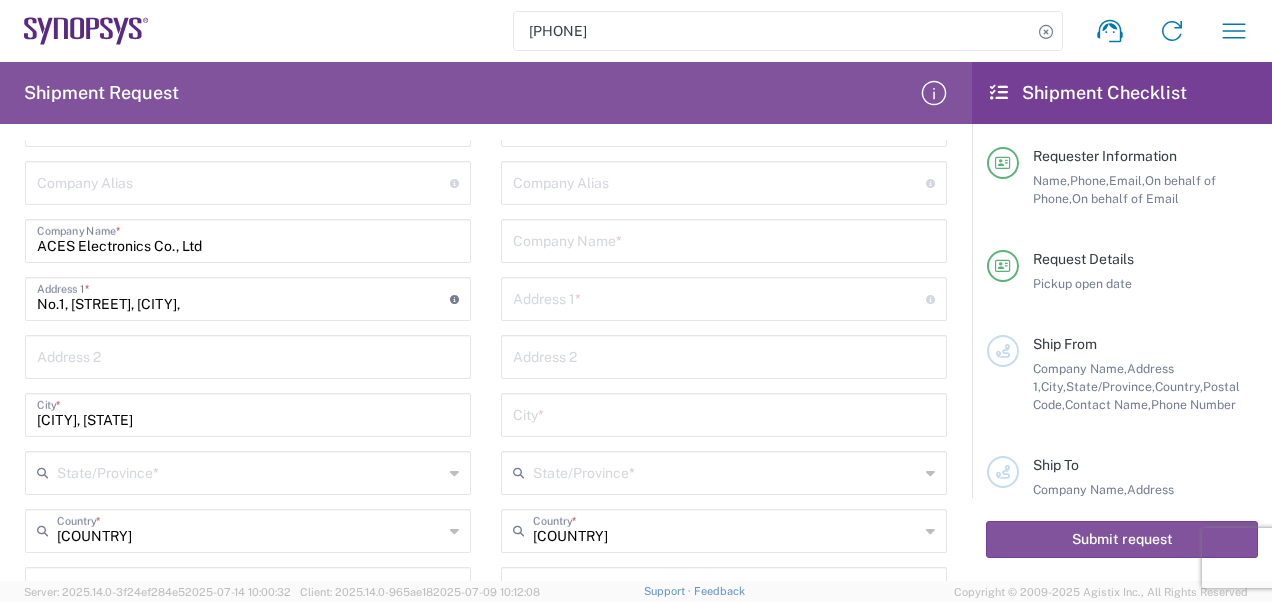 click on "No.1, [STREET], [CITY], [STREET] [NUMBER] * For cross streets use street names with '&' or 'and' in between. For example 'Walnut St & S 13th St'" 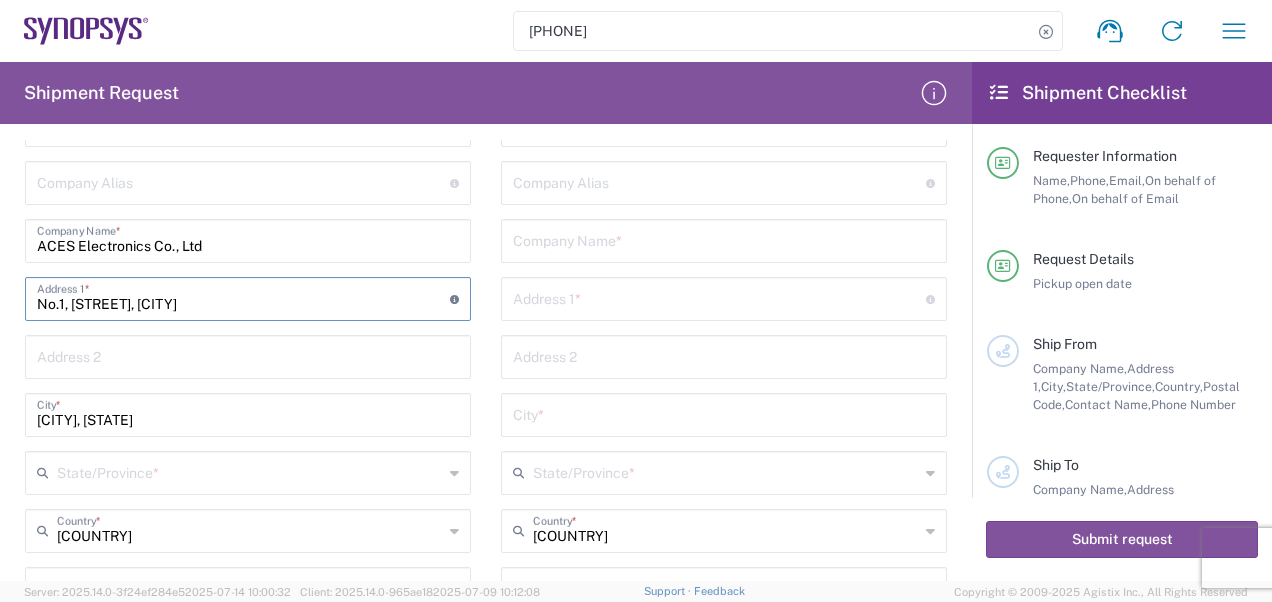 type on "No.1, [STREET], [CITY]" 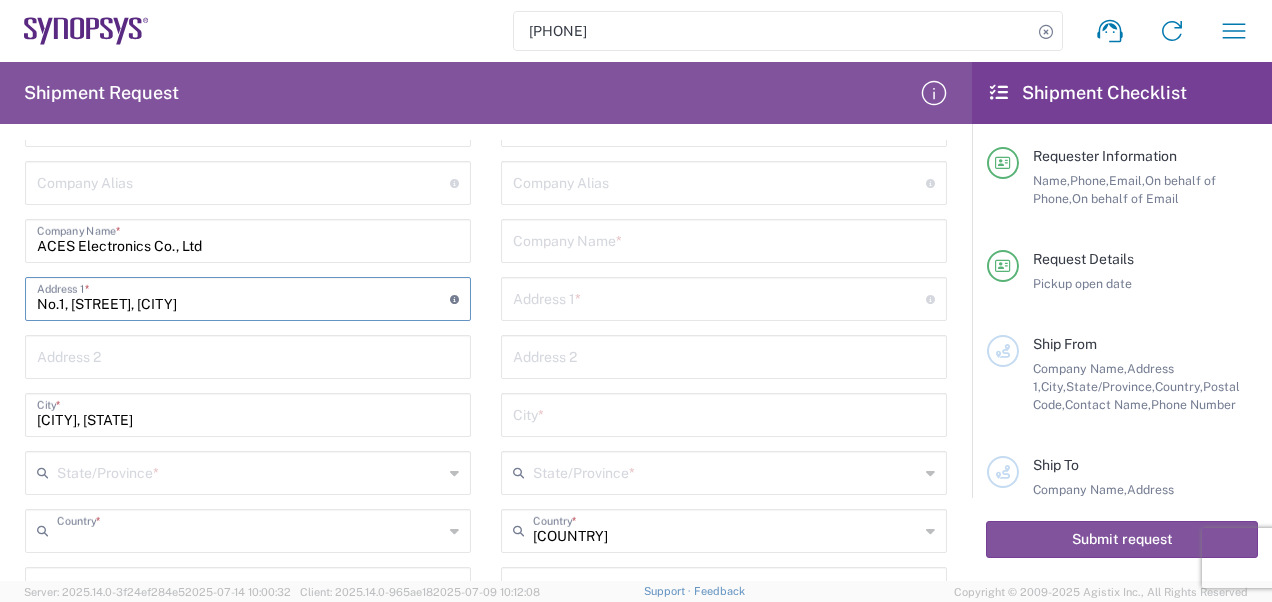 click at bounding box center (250, 529) 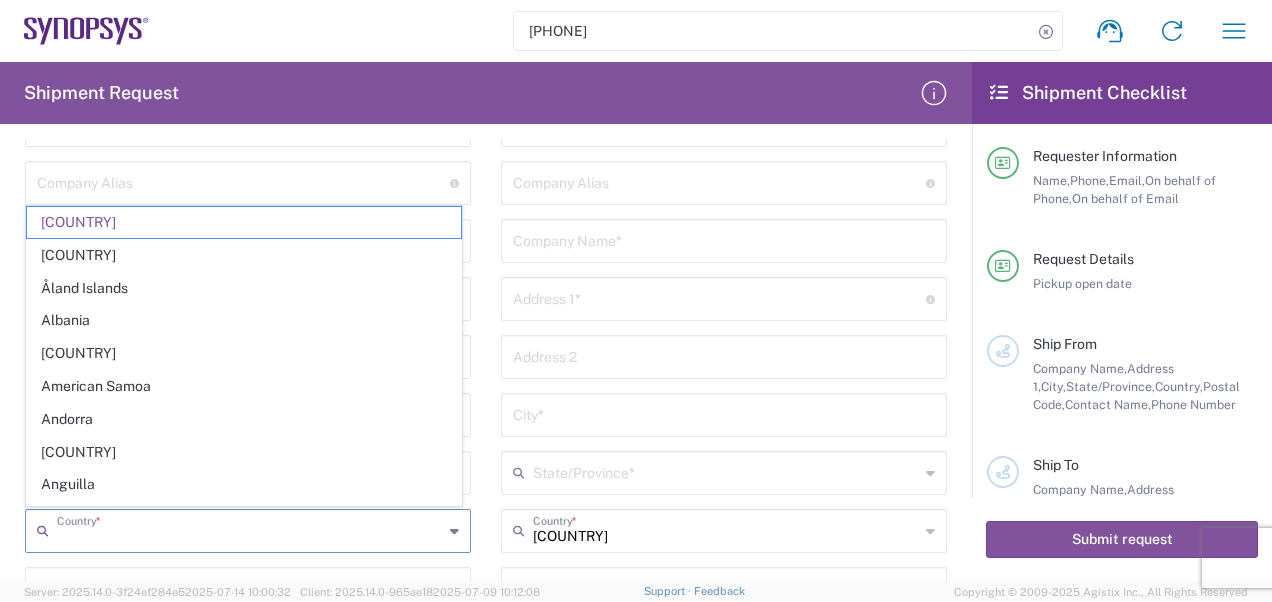 type on "ㄏ" 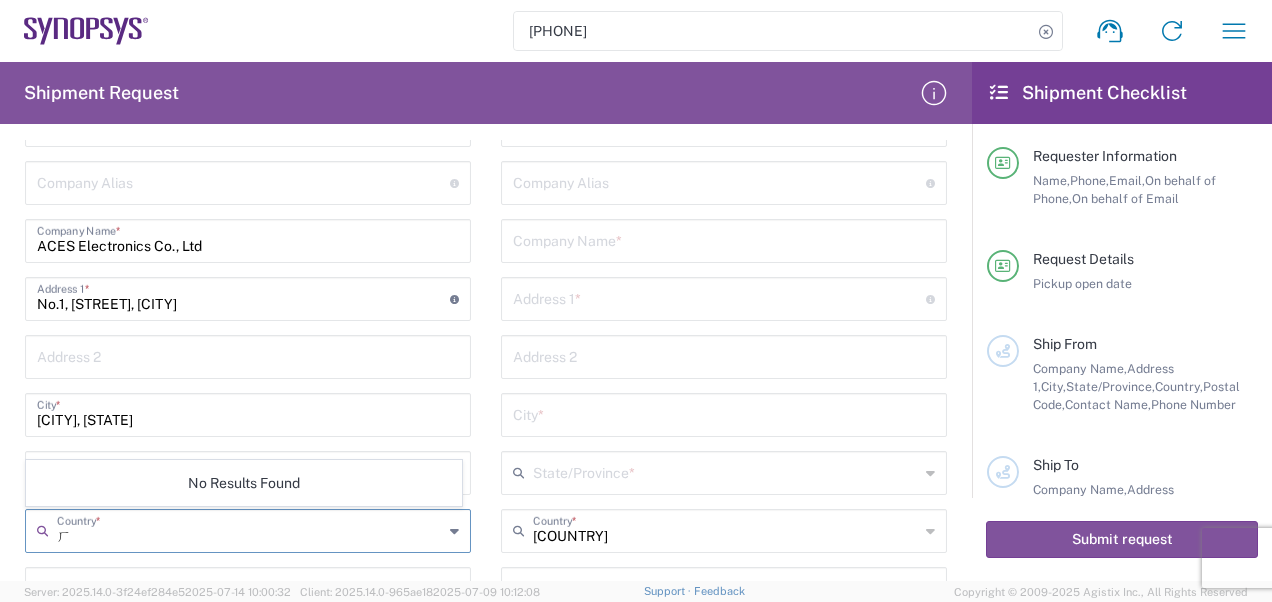 type on "ㄘ" 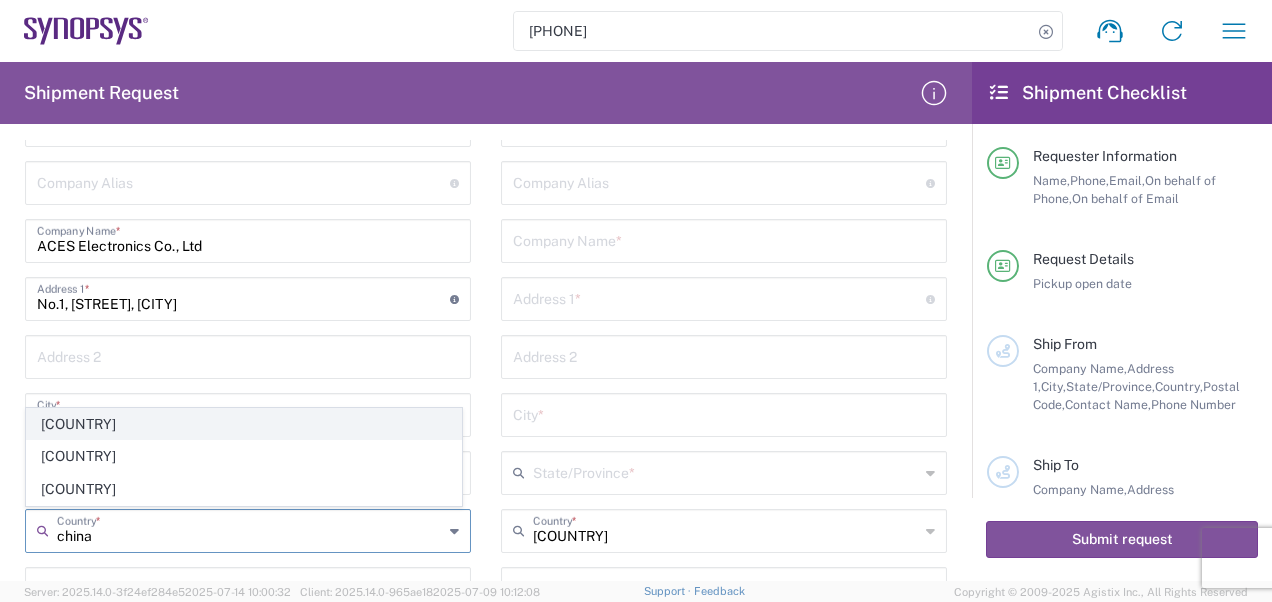 click on "[COUNTRY]" 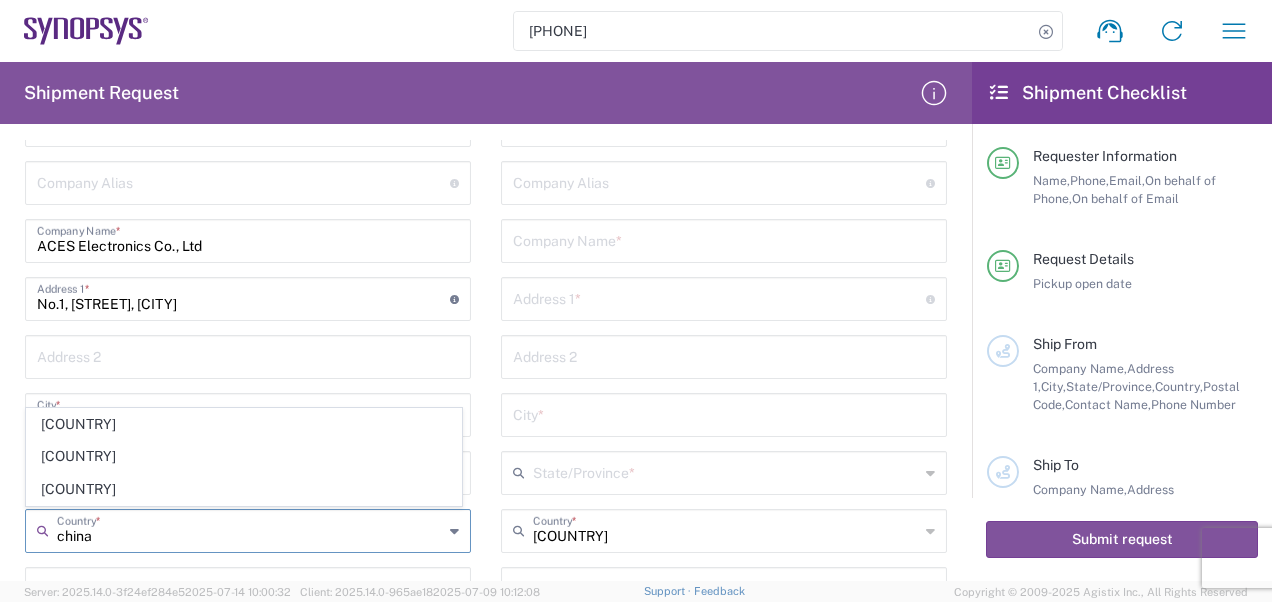 type on "[COUNTRY]" 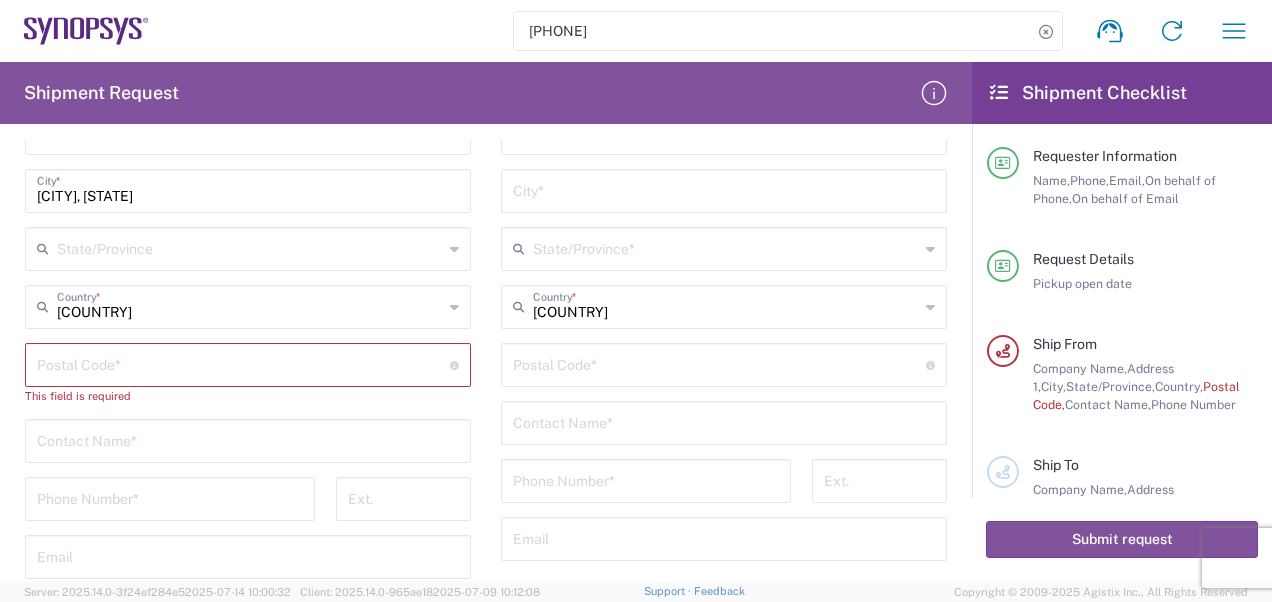 scroll, scrollTop: 1000, scrollLeft: 0, axis: vertical 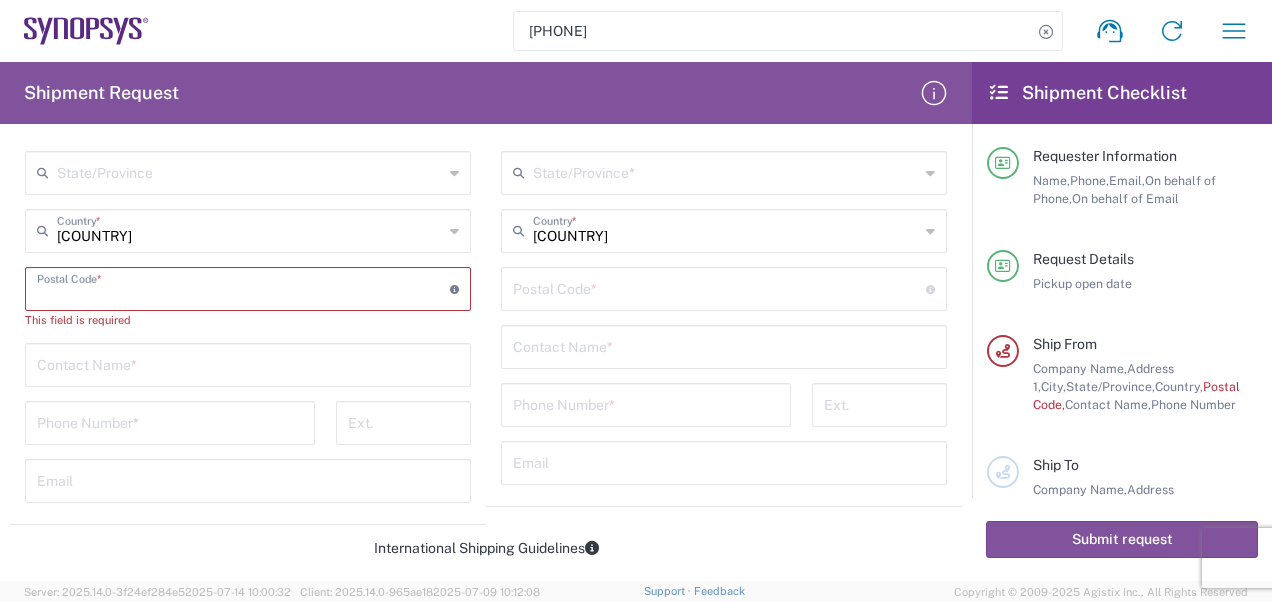 click at bounding box center (243, 287) 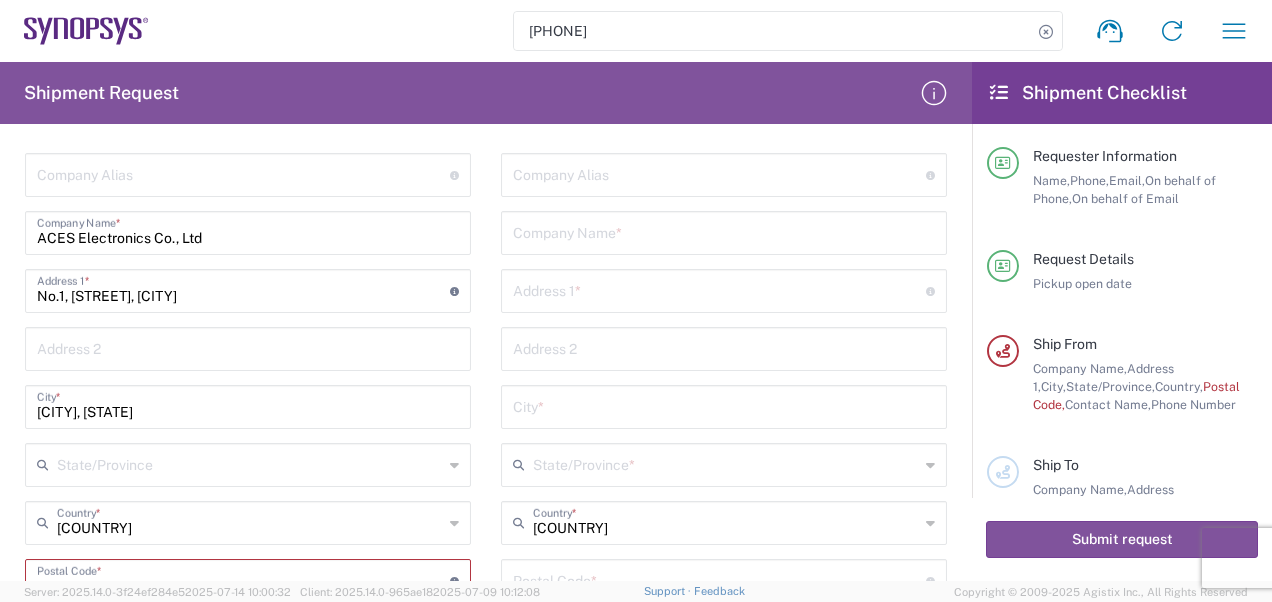 scroll, scrollTop: 700, scrollLeft: 0, axis: vertical 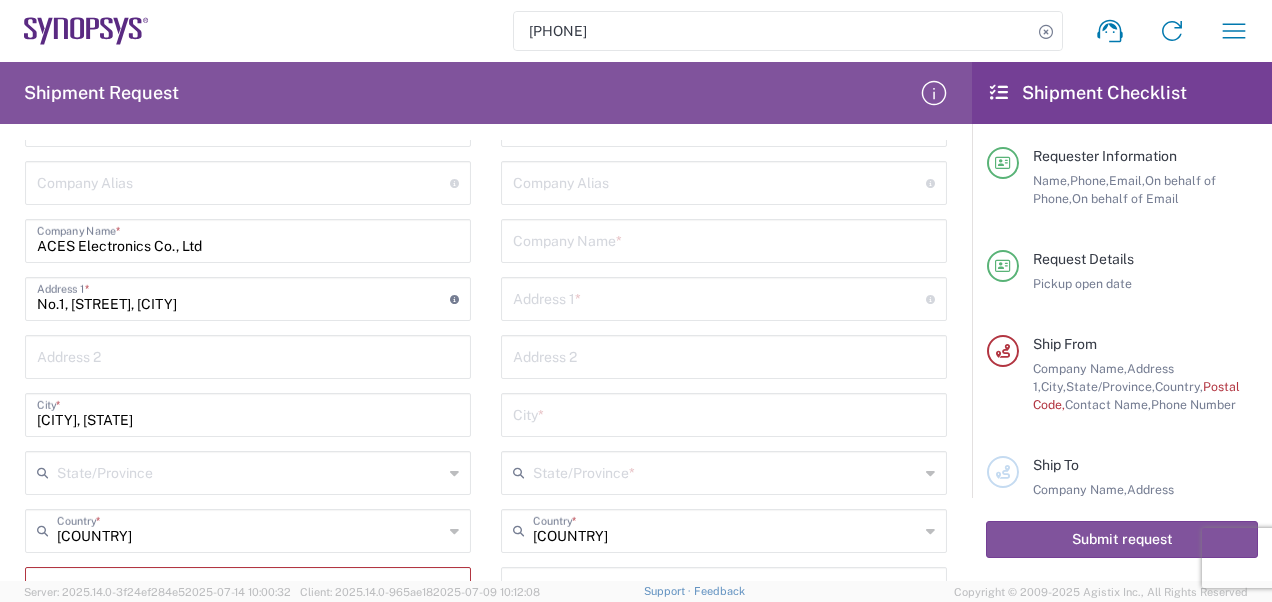 click on "[PHONE]
Shipment request
Shipment tracking
Employee non-product shipment request
My shipments
Address book
My profile  Shipment Request
Requester Information  [FIRST]  Name  * [PHONE]  Phone  * [EMAIL]  Email  * [LAST]  Name (on behalf of)  [PHONE]  Phone (on behalf of)  * [EMAIL]  Email (on behalf of)  *  Request Details  [DATE] ×  Pickup open date  * Cancel Apply [TIME]  Pickup open time  [DATE] ×  Pickup close date  Cancel Apply [TIME]  Pickup close time  * Cancel Apply [TIME]  Delivery open time  * Cancel Apply [TIME]  Delivery close time  Purchase Order  Reference Type  Customer Ref Department Invoice Number Purchase Order RMA 4800019957  Reference Number   Reason for Request   Enter additional email addresses to be notified of shipment   Message   Ship From   *" at bounding box center [636, 301] 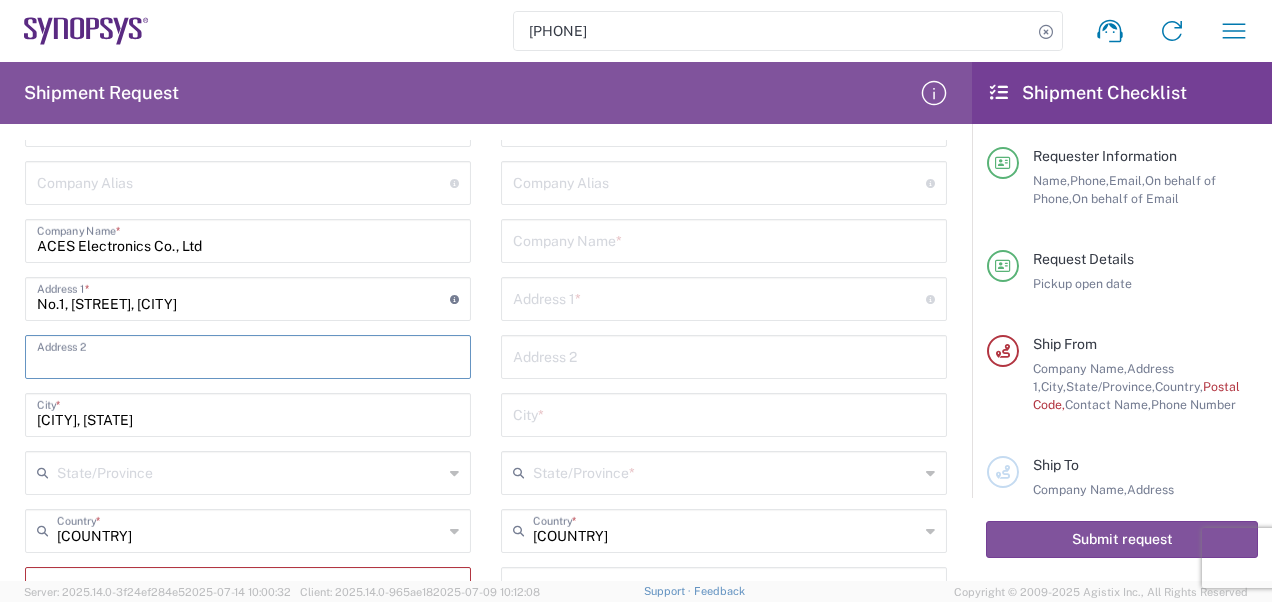 click at bounding box center [248, 355] 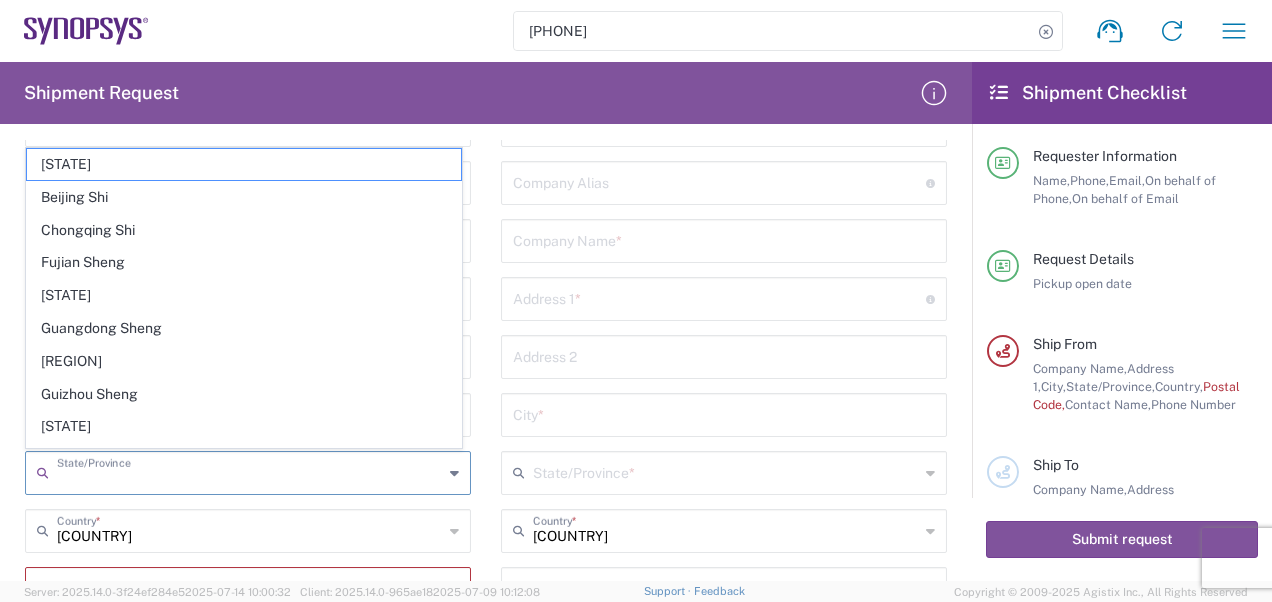 click on "[PHONE]
Shipment request
Shipment tracking
Employee non-product shipment request
My shipments
Address book
My profile  Shipment Request
Requester Information  [FIRST]  Name  * [PHONE]  Phone  * [EMAIL]  Email  * [LAST]  Name (on behalf of)  [PHONE]  Phone (on behalf of)  * [EMAIL]  Email (on behalf of)  *  Request Details  [DATE] ×  Pickup open date  * Cancel Apply [TIME]  Pickup open time  [DATE] ×  Pickup close date  Cancel Apply [TIME]  Pickup close time  * Cancel Apply [TIME]  Delivery open time  * Cancel Apply [TIME]  Delivery close time  Purchase Order  Reference Type  Customer Ref Department Invoice Number Purchase Order RMA 4800019957  Reference Number   Reason for Request   Enter additional email addresses to be notified of shipment   Message   Ship From   *" at bounding box center (636, 301) 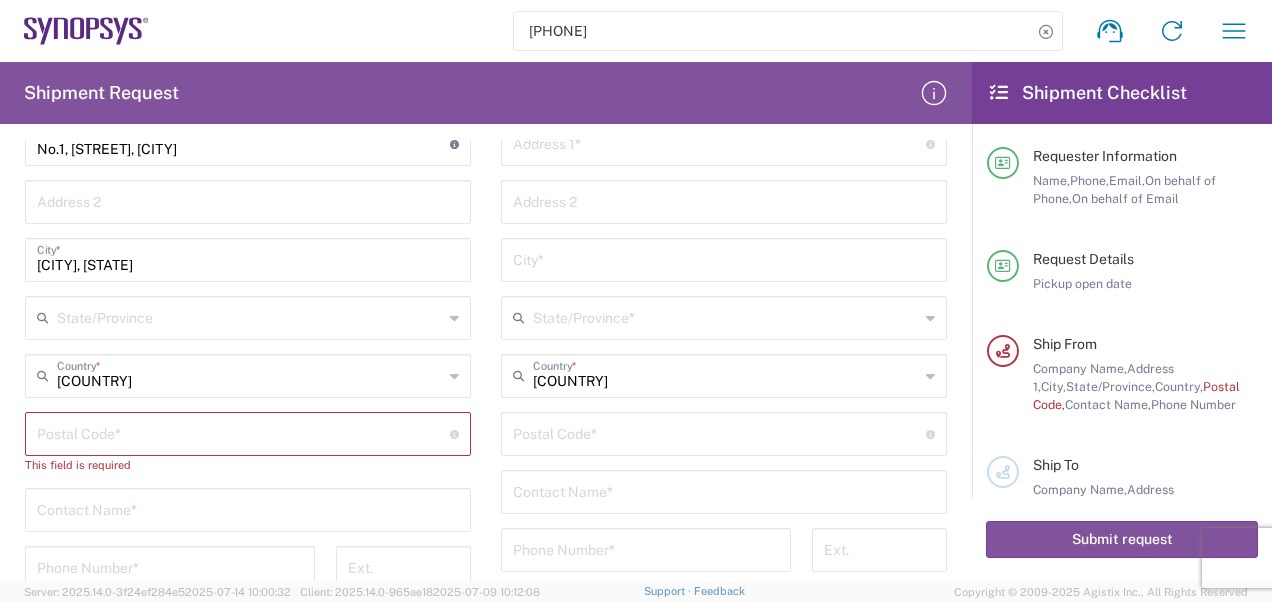 scroll, scrollTop: 900, scrollLeft: 0, axis: vertical 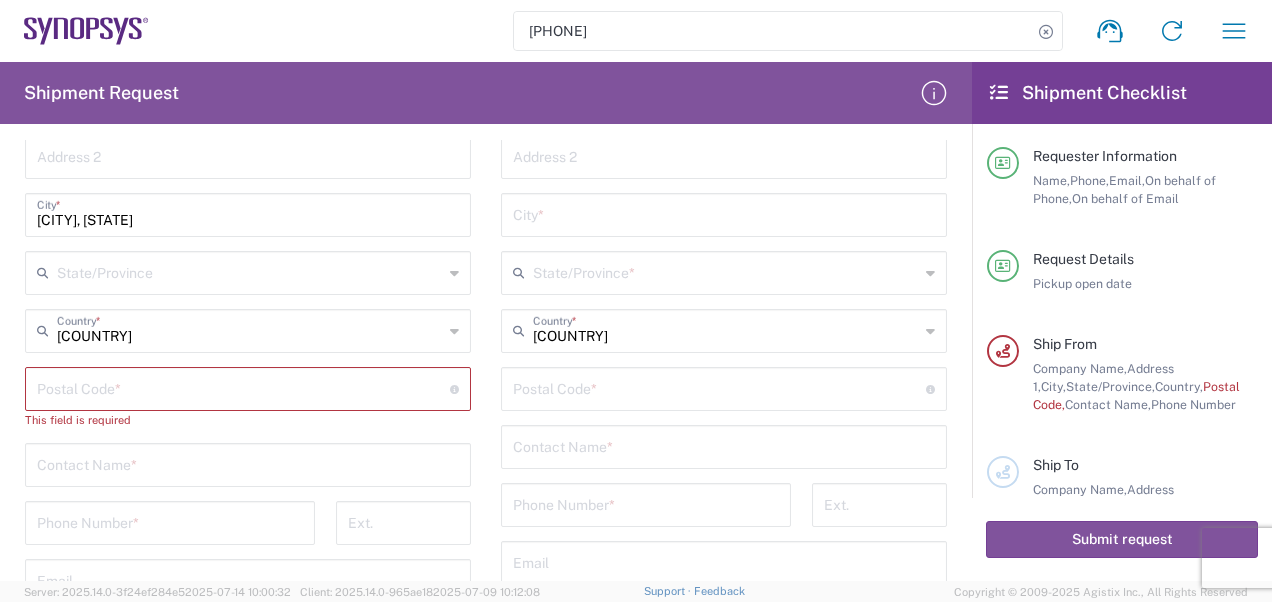 click at bounding box center (243, 387) 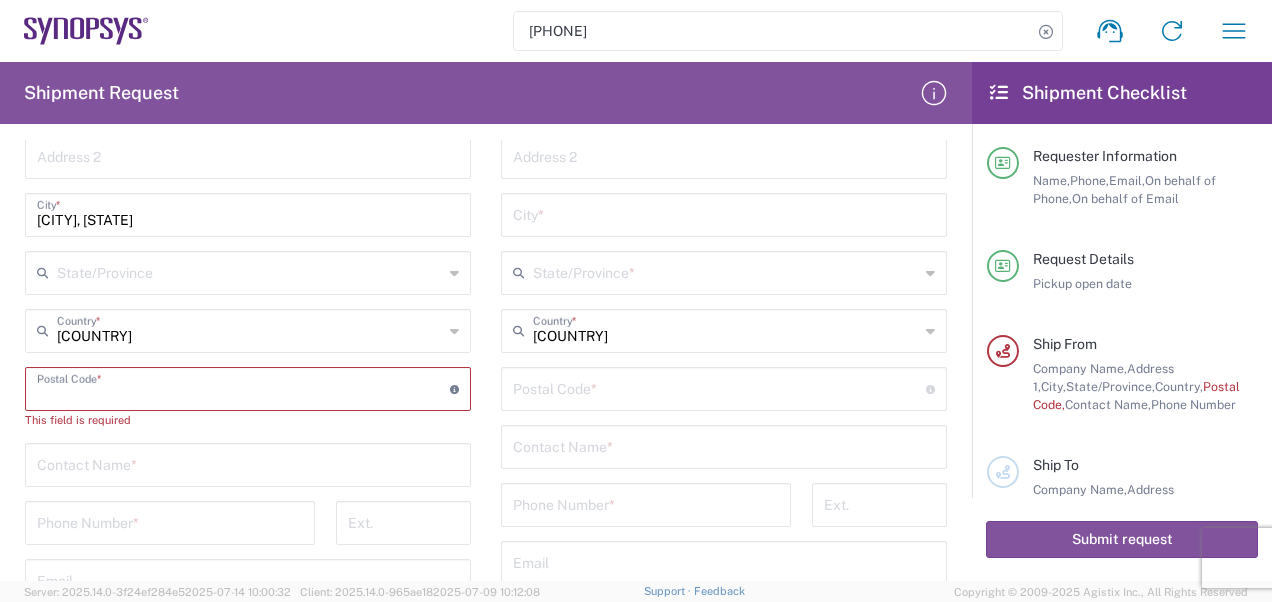 paste on "[POSTAL_CODE]" 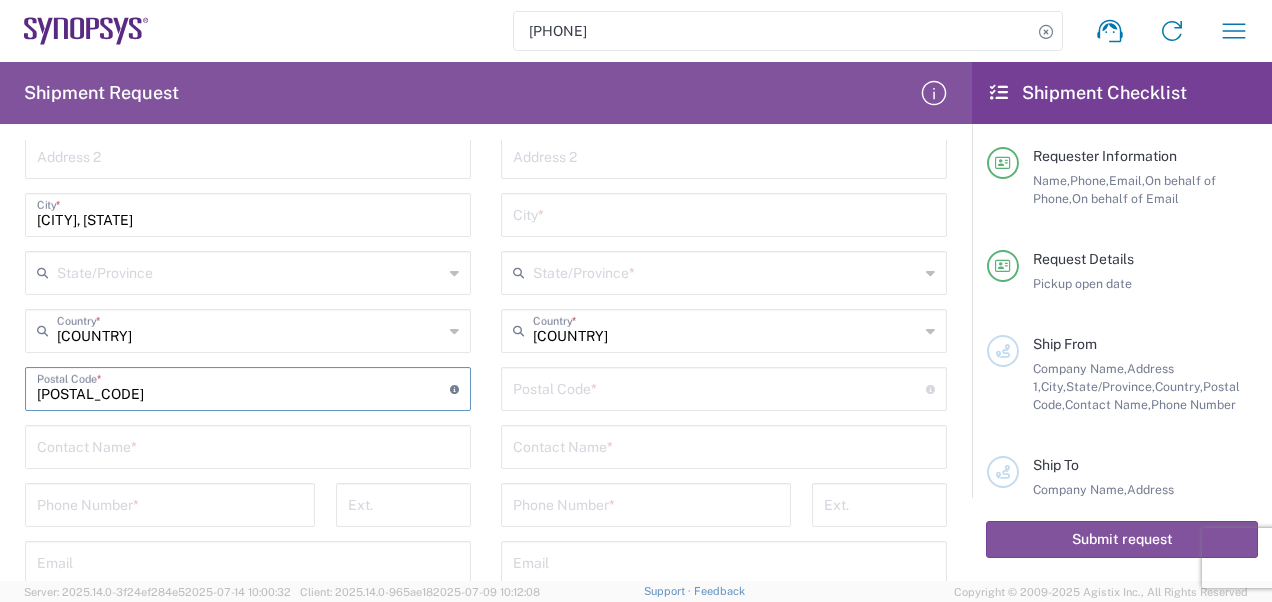 type on "[POSTAL_CODE]" 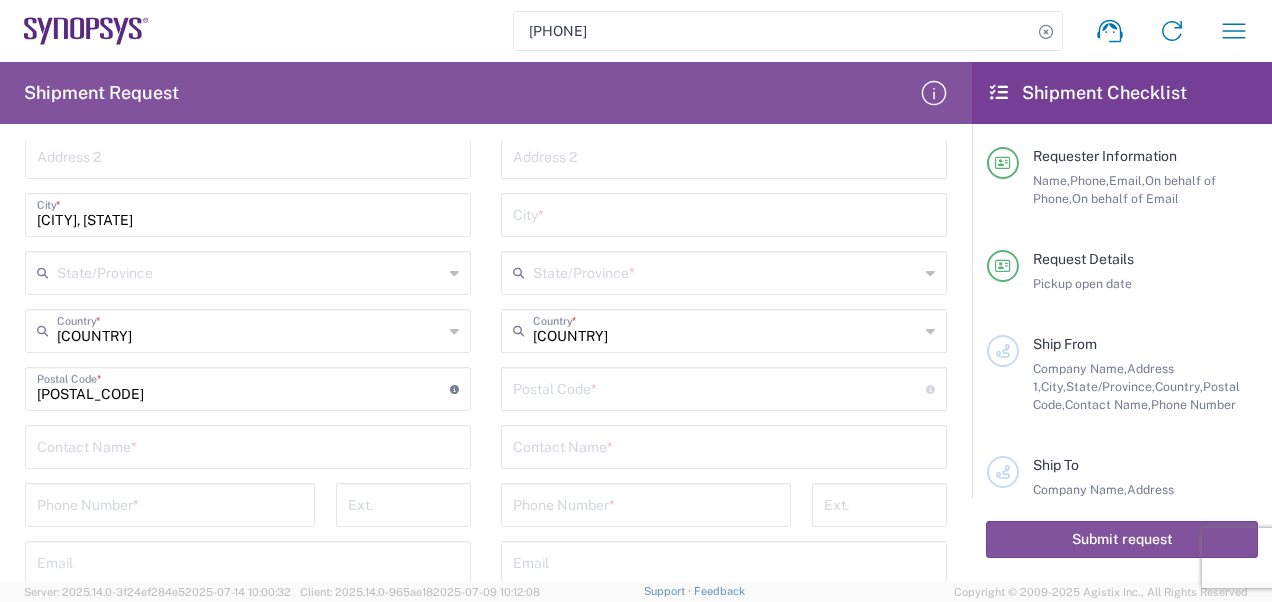 click on "[PHONE]
Shipment request
Shipment tracking
Employee non-product shipment request
My shipments
Address book
My profile  Shipment Request
Requester Information  [FIRST]  Name  * [PHONE]  Phone  * [EMAIL]  Email  * [LAST]  Name (on behalf of)  [PHONE]  Phone (on behalf of)  * [EMAIL]  Email (on behalf of)  *  Request Details  [DATE] ×  Pickup open date  * Cancel Apply [TIME]  Pickup open time  [DATE] ×  Pickup close date  Cancel Apply [TIME]  Pickup close time  * Cancel Apply [TIME]  Delivery open time  * Cancel Apply [TIME]  Delivery close time  Purchase Order  Reference Type  Customer Ref Department Invoice Number Purchase Order RMA 4800019957  Reference Number   Reason for Request   Enter additional email addresses to be notified of shipment   Message   Ship From   *" at bounding box center (636, 301) 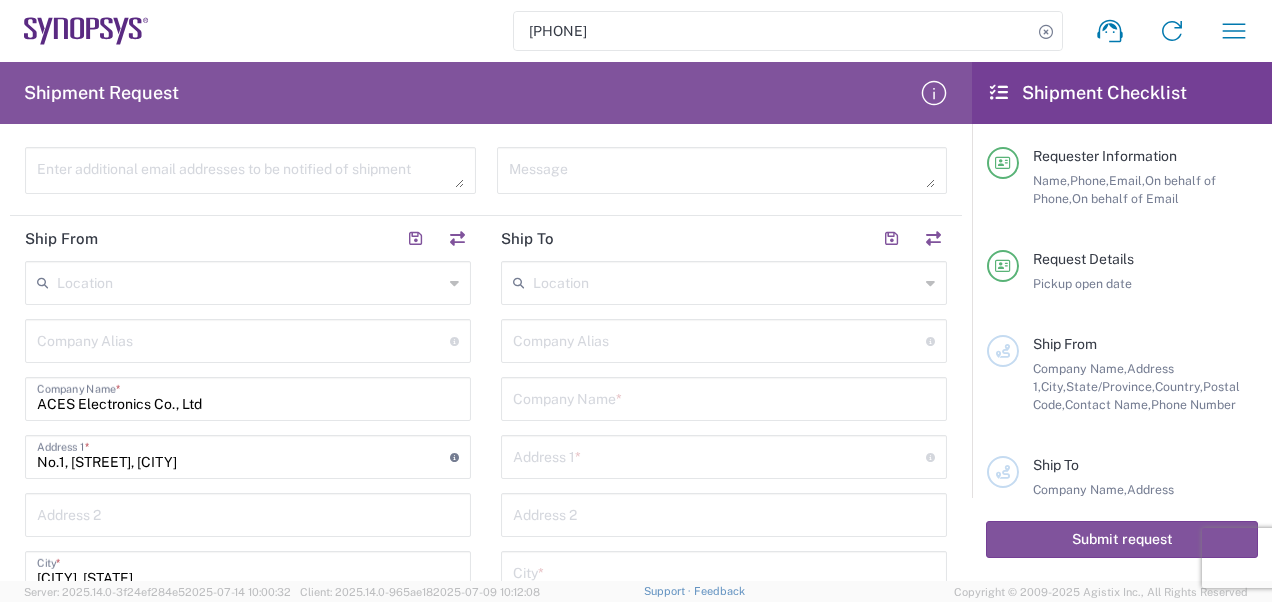 scroll, scrollTop: 500, scrollLeft: 0, axis: vertical 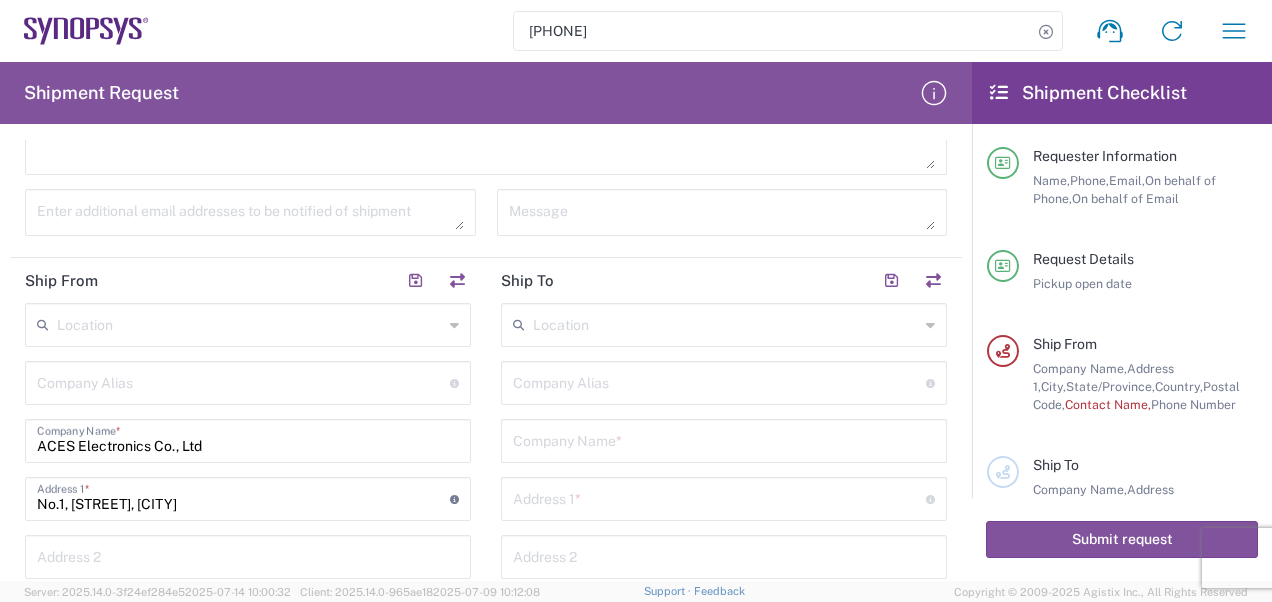 click at bounding box center (724, 439) 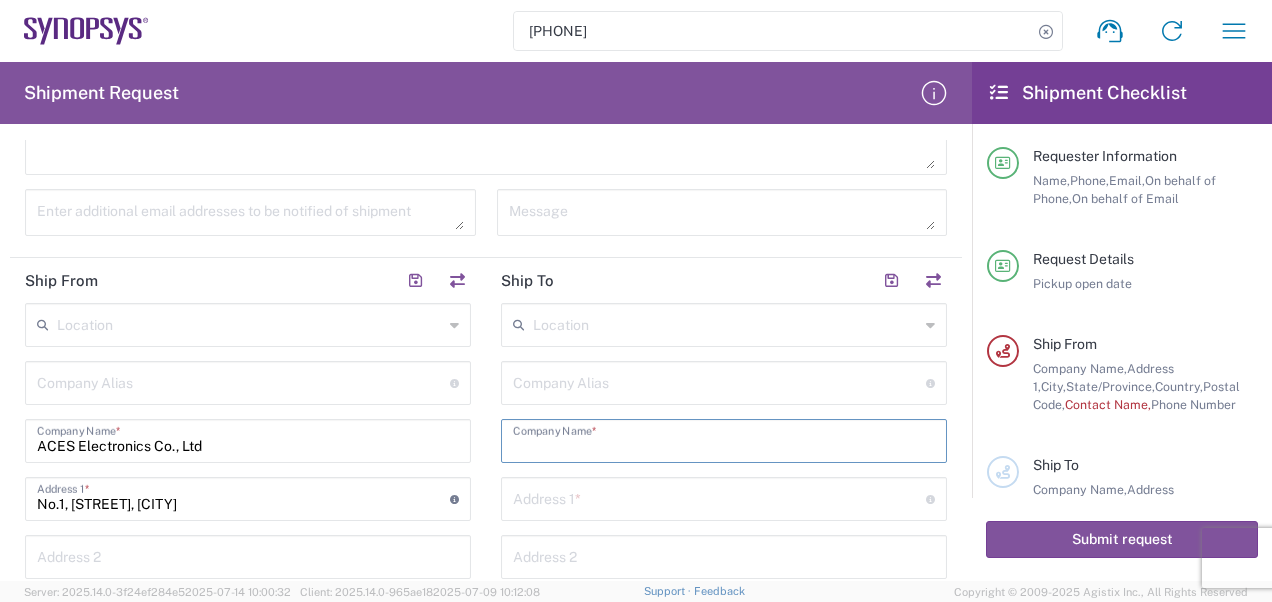 click on "Location  Aachen DE04 Agrate Brianza IT01 Aschheim DE02 Atlanta US60 Austin US26 Bangalore RMZ IN01 Bangalore RMZ IN02 Bangalore RMZ IN08 Bangalore RMZ IN25 Bangalore RMZ IN33 Bangalore RMZ IN37 Bangalore RMZ IN47 Bangalore SIG IN32 Bangalore SIG IN7D Beijing CN30 Belfast GB78 Bellevue US28 Berlin DE16 Berlin DE20 Berlin DE21 Berlin DE22 Bhubaneswar IN68 Bloomington US6J Boulder US1F Boulder US1P Boxborough US8W Bristol GB35 Bucharest RO03 Burlington US1A Burnaby CA Burnaby CA18 Calgary CA11 Cluj-Napoca RO02 Colombo LK01 Colombo LK02 Colorado Springs US1H Copenhagen DK01 Da Nang VN03 Da Nang VN06 Dublin IE02 Edinburgh GB32 EG01 Eindhoven NL20 Enschede NL03 Erfurt DE06 Espoo FI01 Exeter GB29 GB34 Bristol Gdansk PL01 Gilbert US1J Glasgow GB28 Gyumri AM10 Haifa IL61 Hanoi VN09 Hatfield GB21 Headquarters USSV Herndon US6L Hillsboro US03 Ho Chi Minh City VN04 Ho Chi Minh City VN07 Ho Chi Minh City VN08 Hong Kong HK02 Hsinchu TW04 Hsinchu TW12 Hsinchu TW14 Hsinchu TW15 Hsinchu TW17 Hsinchu TW19 Hsinchu TW21 * * *" 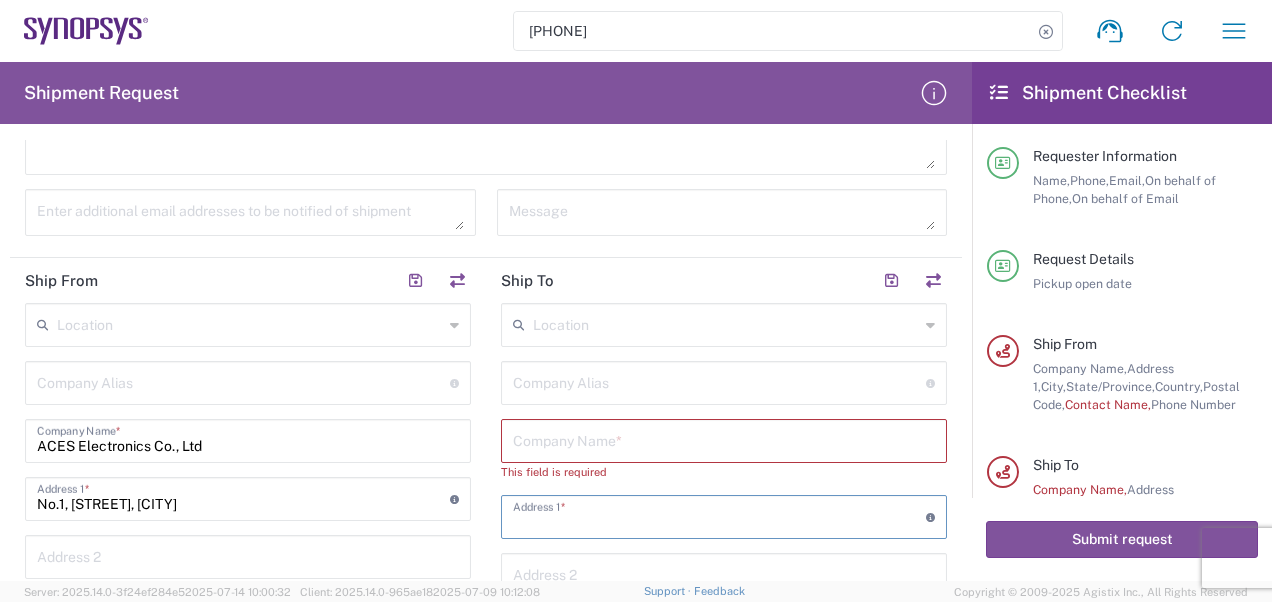 paste on "[COMPANY] [NUMBER] [STREET][NUMBER] [STREET][CITY], [STATE] [POSTAL_CODE][COUNTRY]" 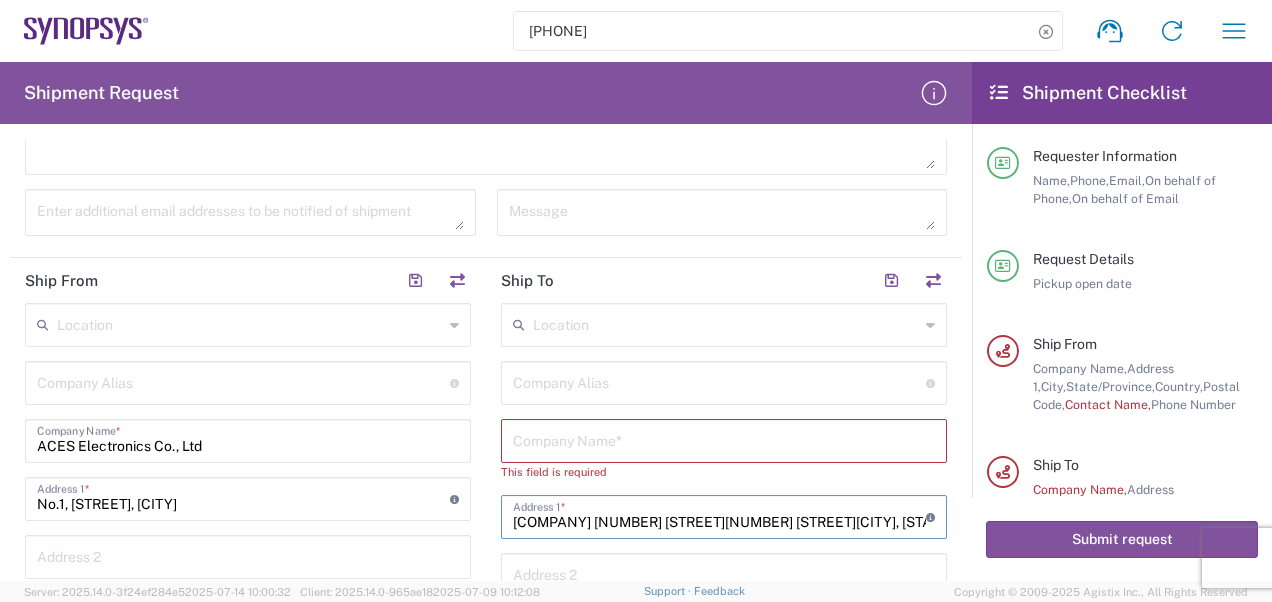 scroll, scrollTop: 0, scrollLeft: 107, axis: horizontal 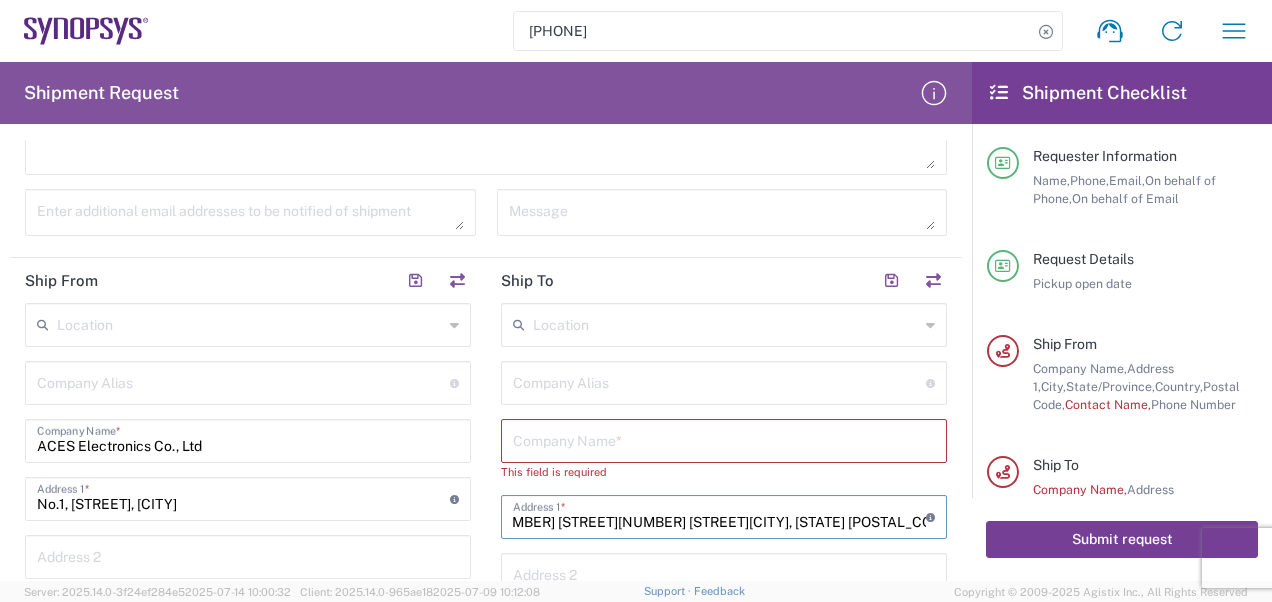 drag, startPoint x: 751, startPoint y: 519, endPoint x: 1084, endPoint y: 530, distance: 333.18164 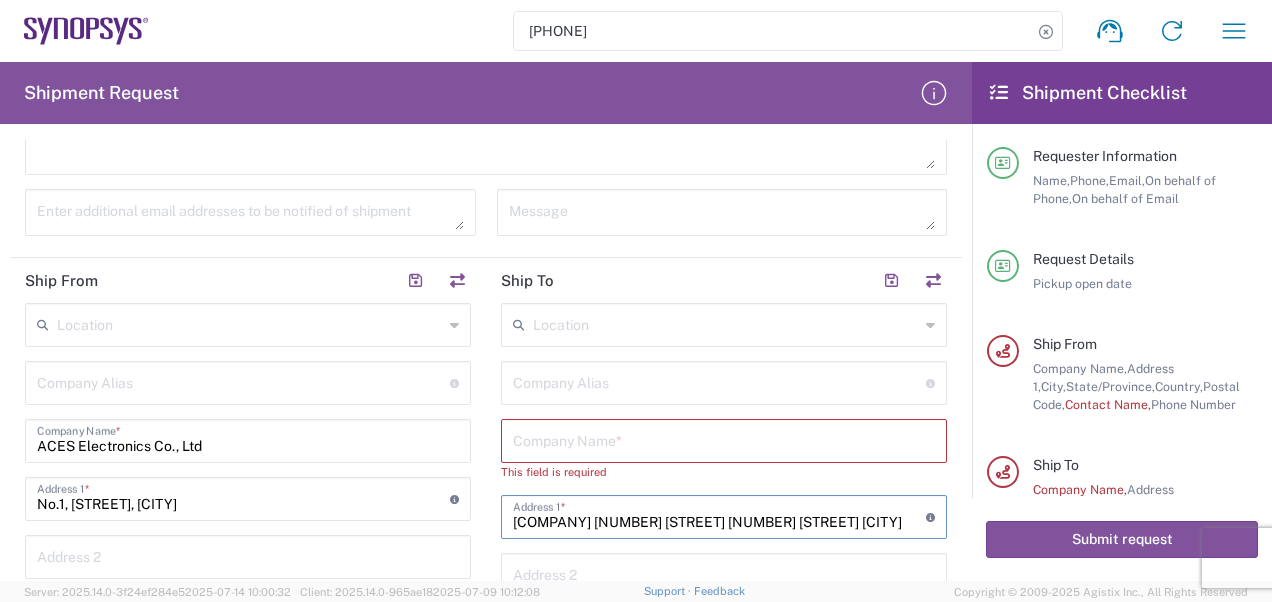 scroll, scrollTop: 0, scrollLeft: 0, axis: both 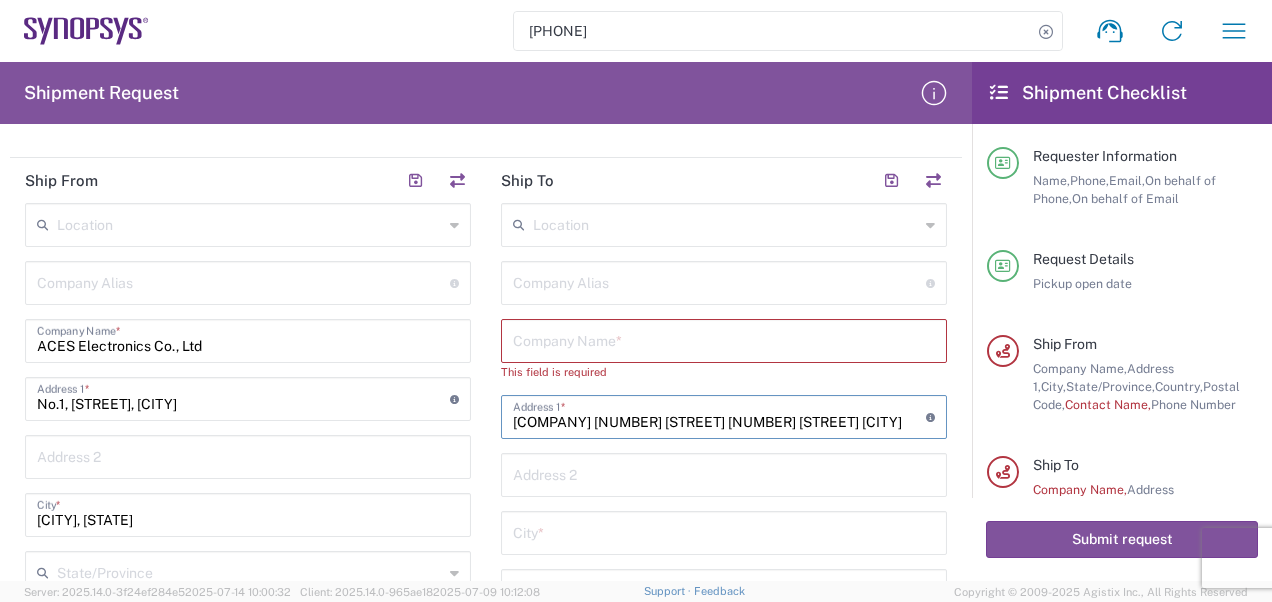 type on "[COMPANY] [NUMBER] [STREET] [NUMBER] [STREET] [CITY]" 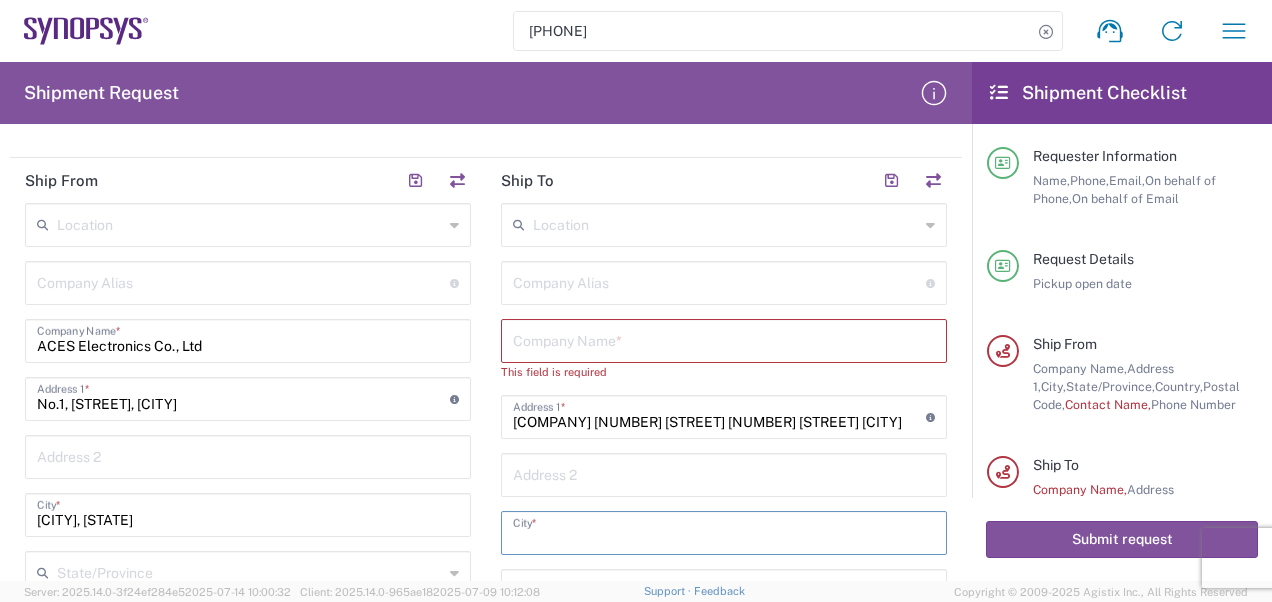 click at bounding box center [724, 531] 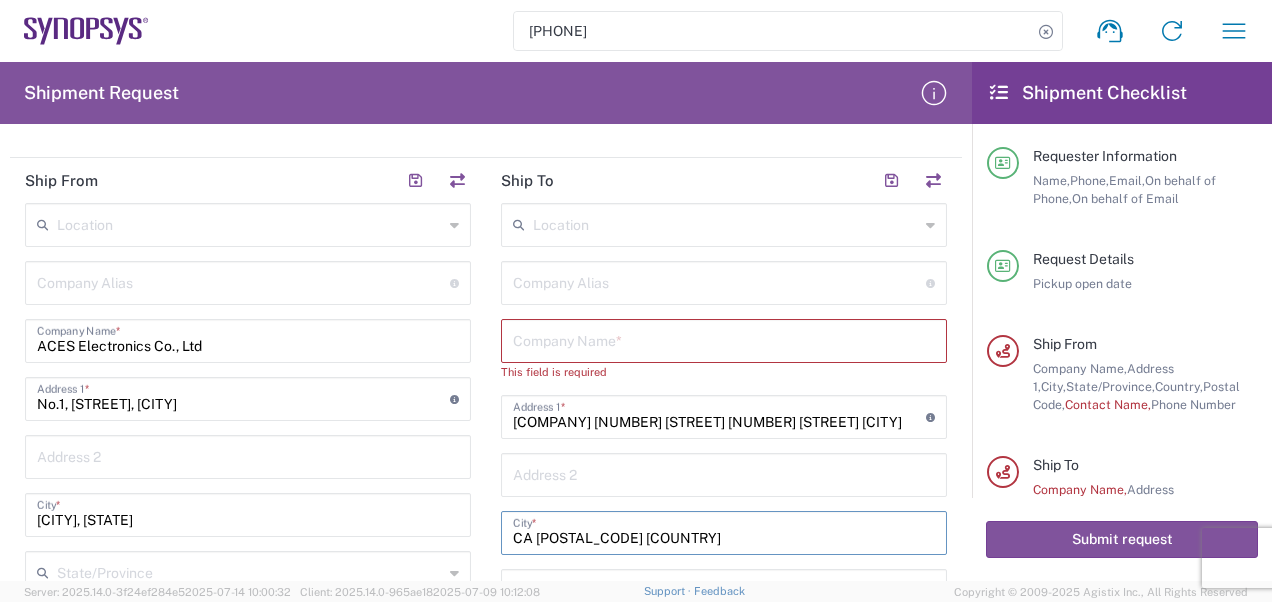 type on "CA [POSTAL_CODE] [COUNTRY]" 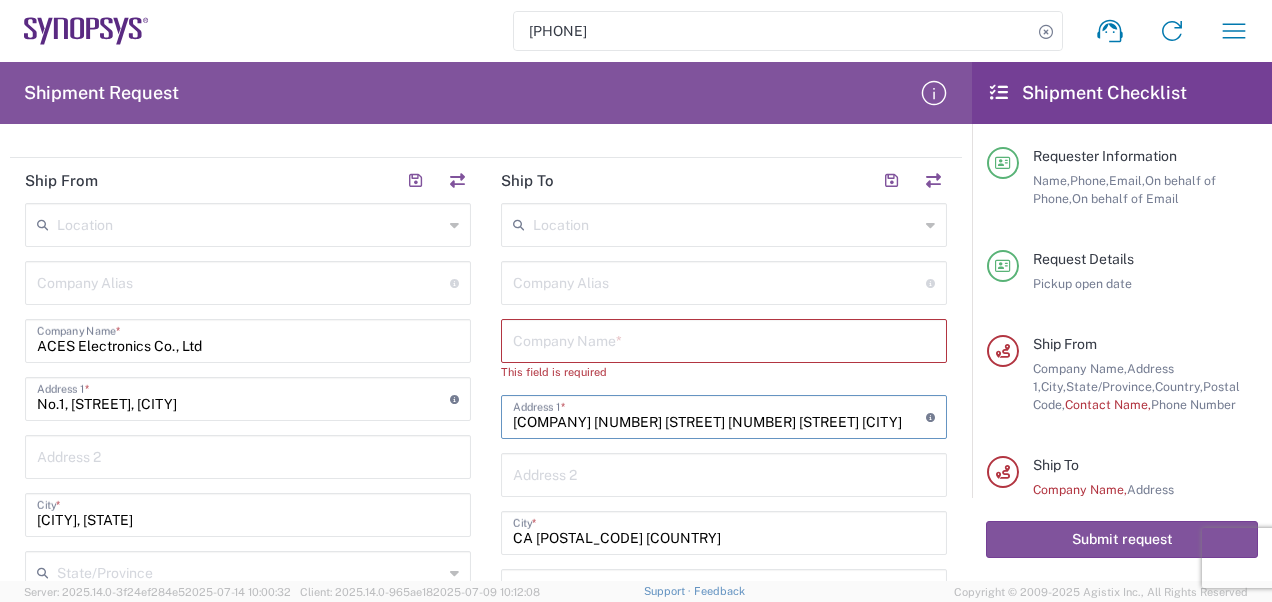 drag, startPoint x: 592, startPoint y: 421, endPoint x: 449, endPoint y: 418, distance: 143.03146 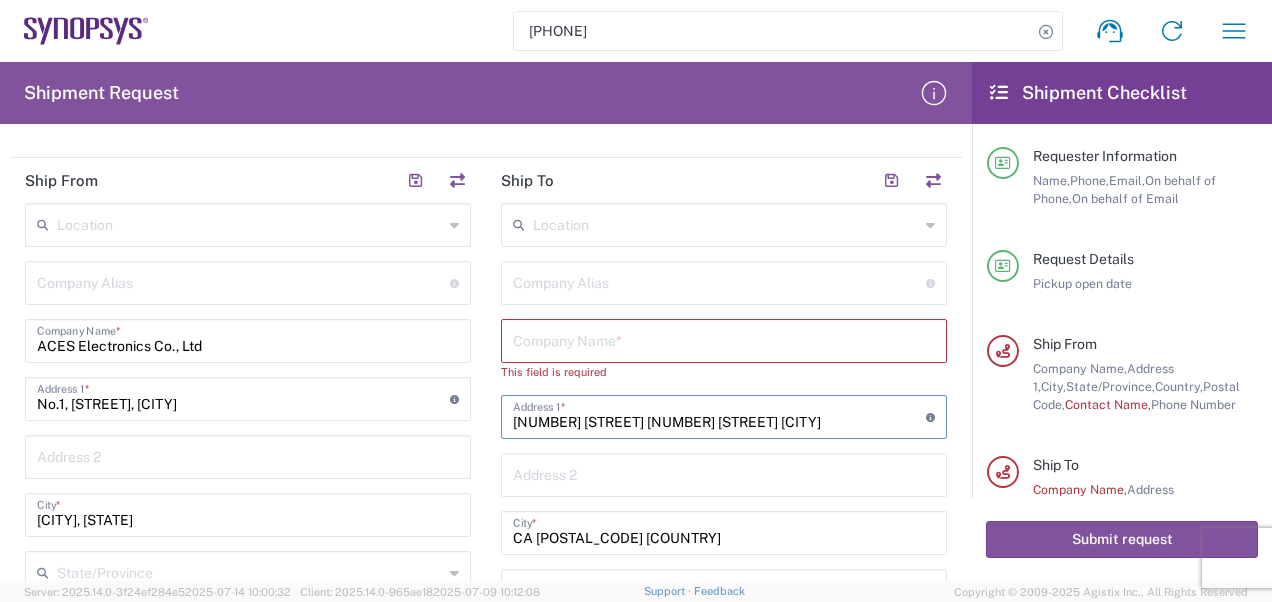 type on "[NUMBER] [STREET] [NUMBER] [STREET] [CITY]" 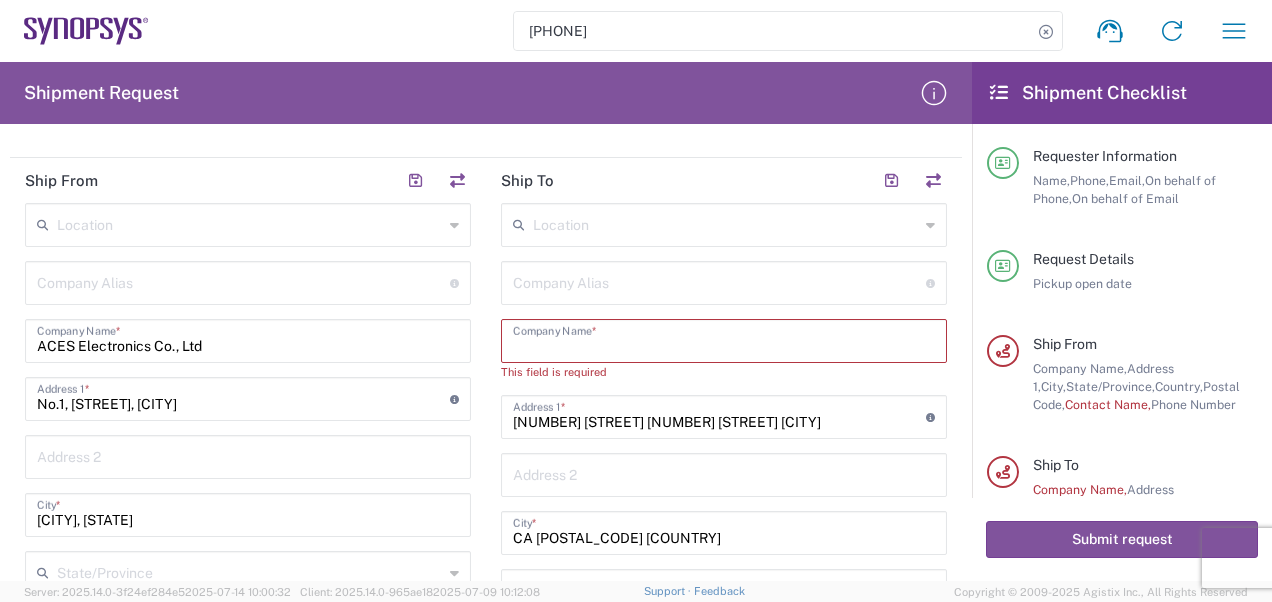 click at bounding box center [724, 339] 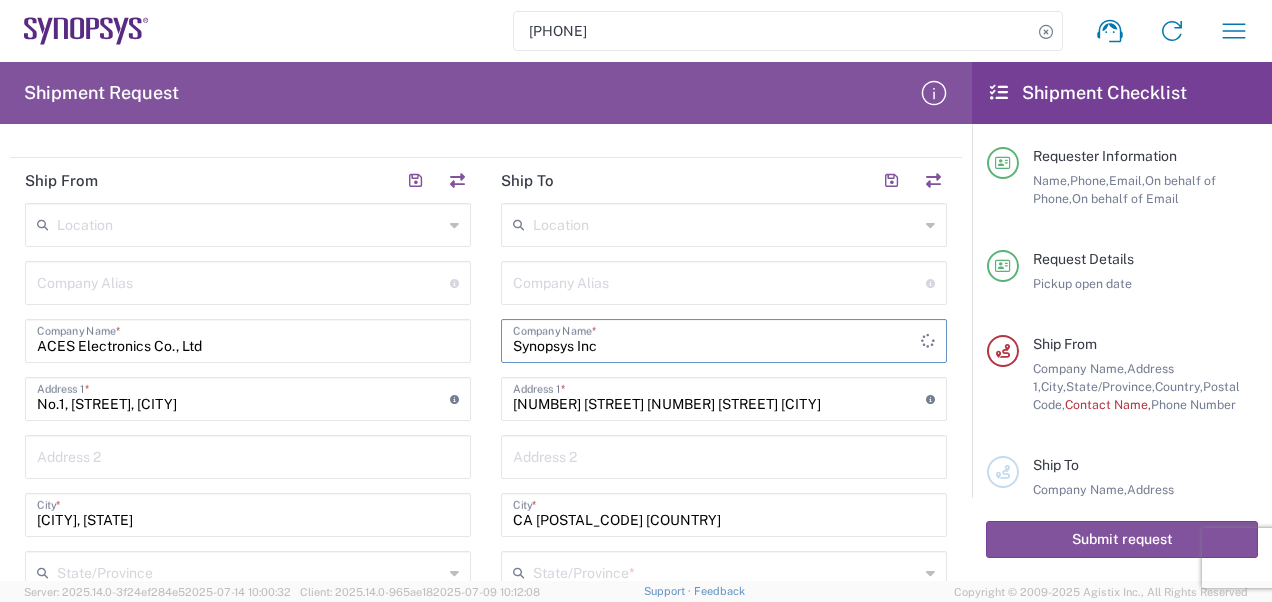 click on "Synopsys Inc" at bounding box center [717, 339] 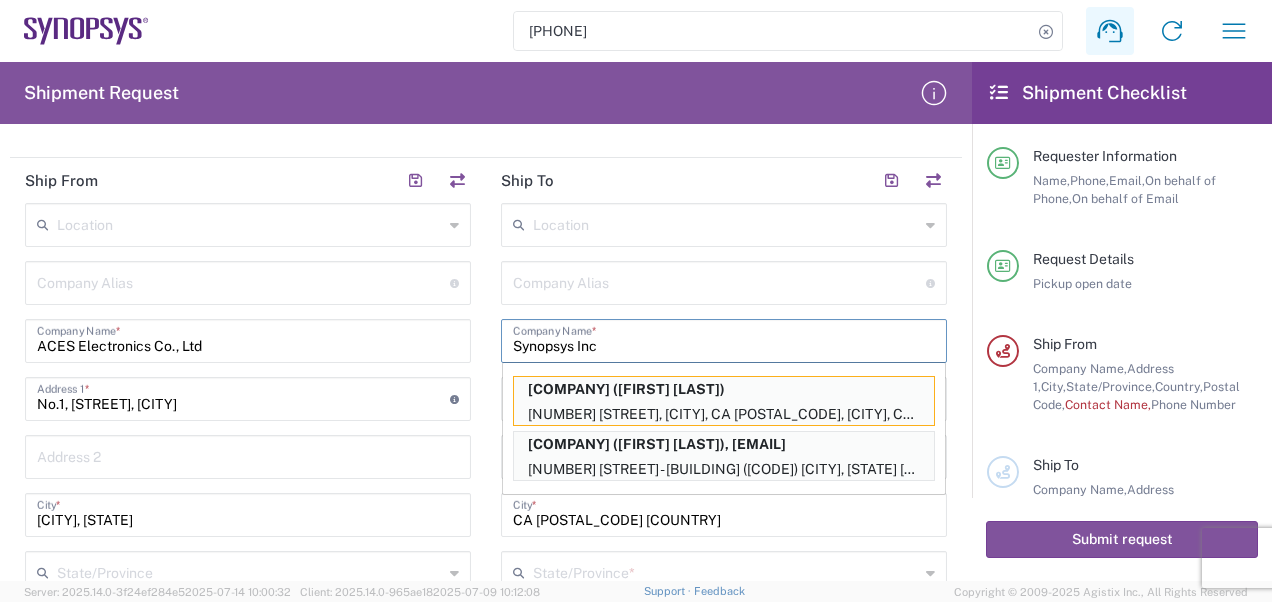 type on "Synopsys Inc" 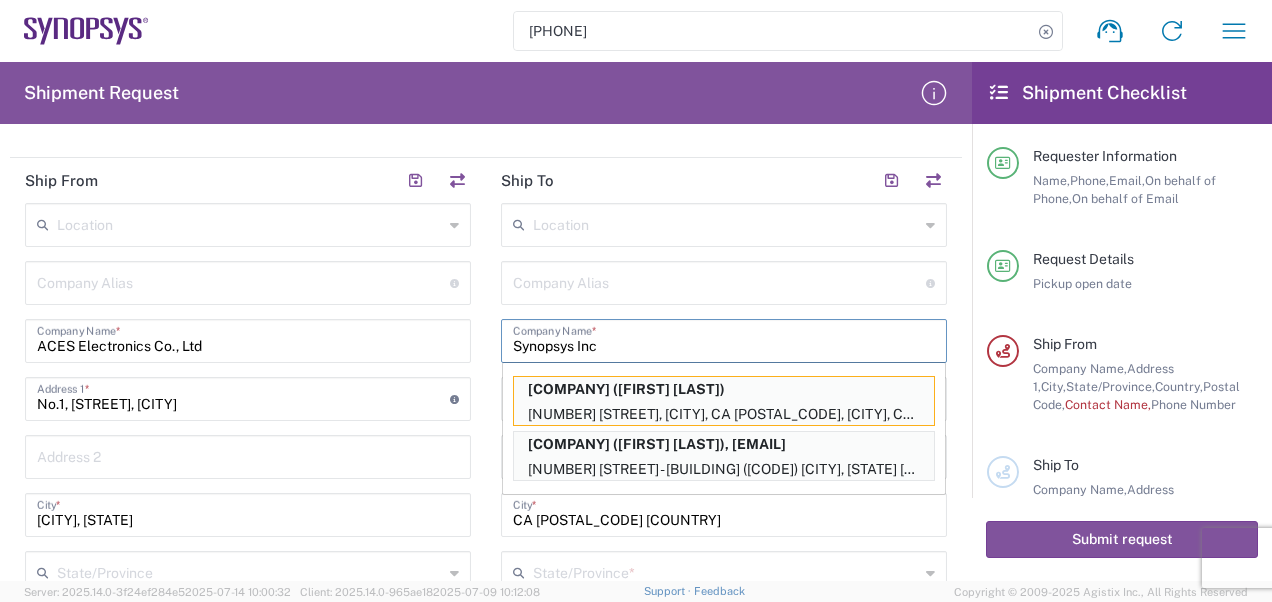 click at bounding box center (719, 281) 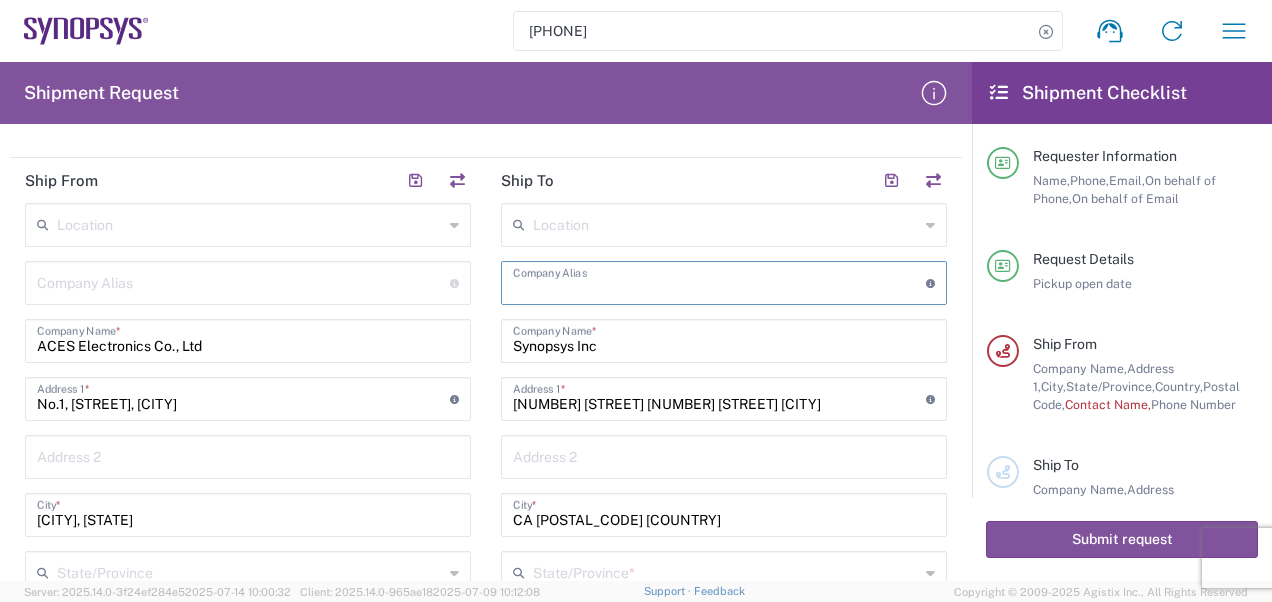 scroll, scrollTop: 700, scrollLeft: 0, axis: vertical 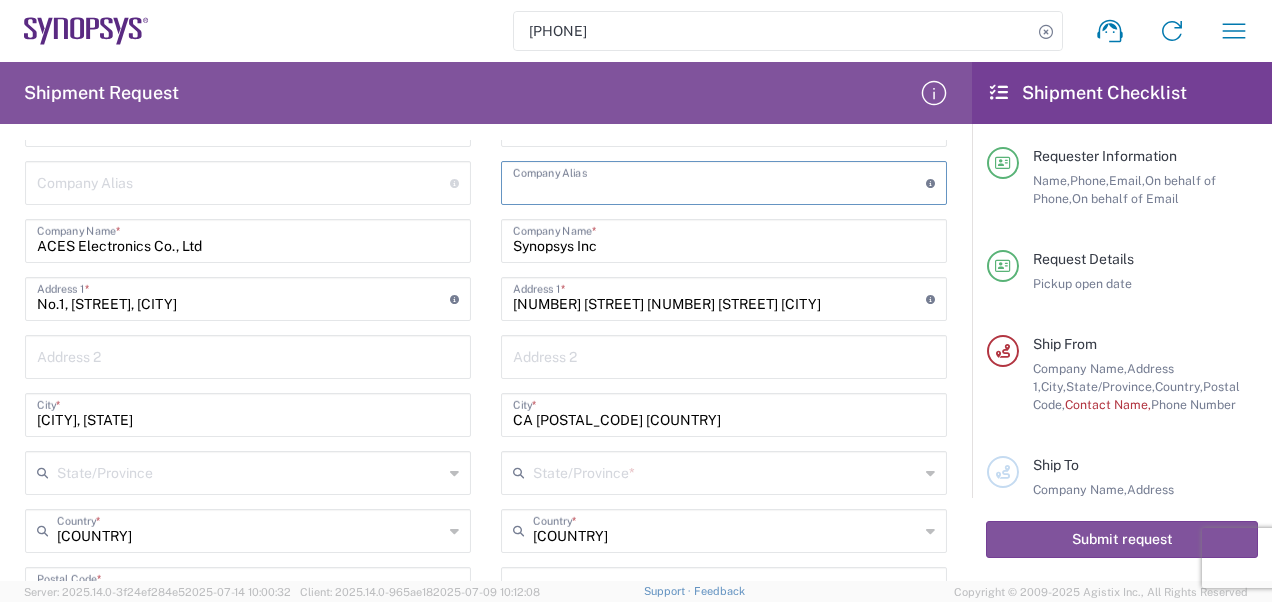 click at bounding box center (726, 471) 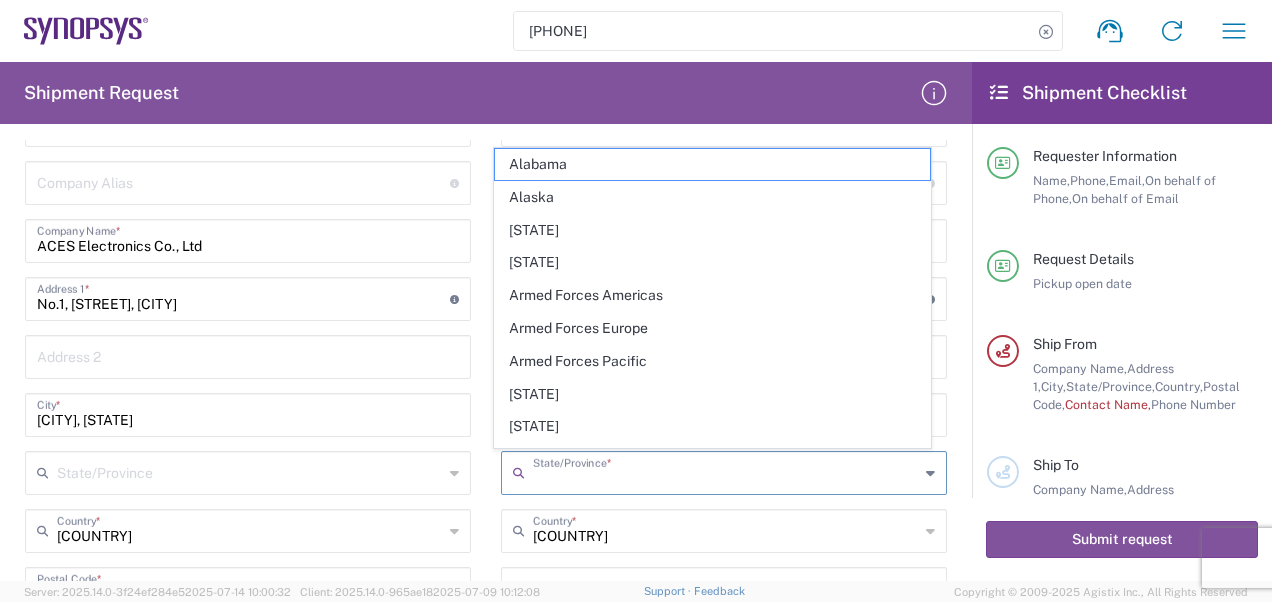 paste on "92037" 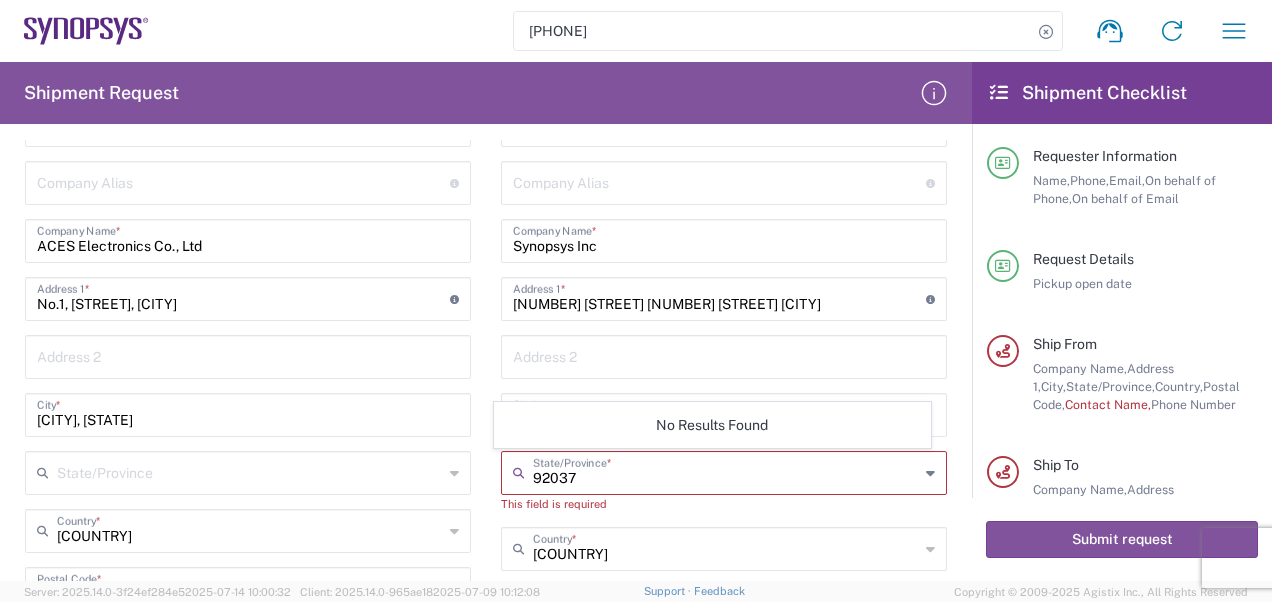 drag, startPoint x: 592, startPoint y: 471, endPoint x: 504, endPoint y: 470, distance: 88.005684 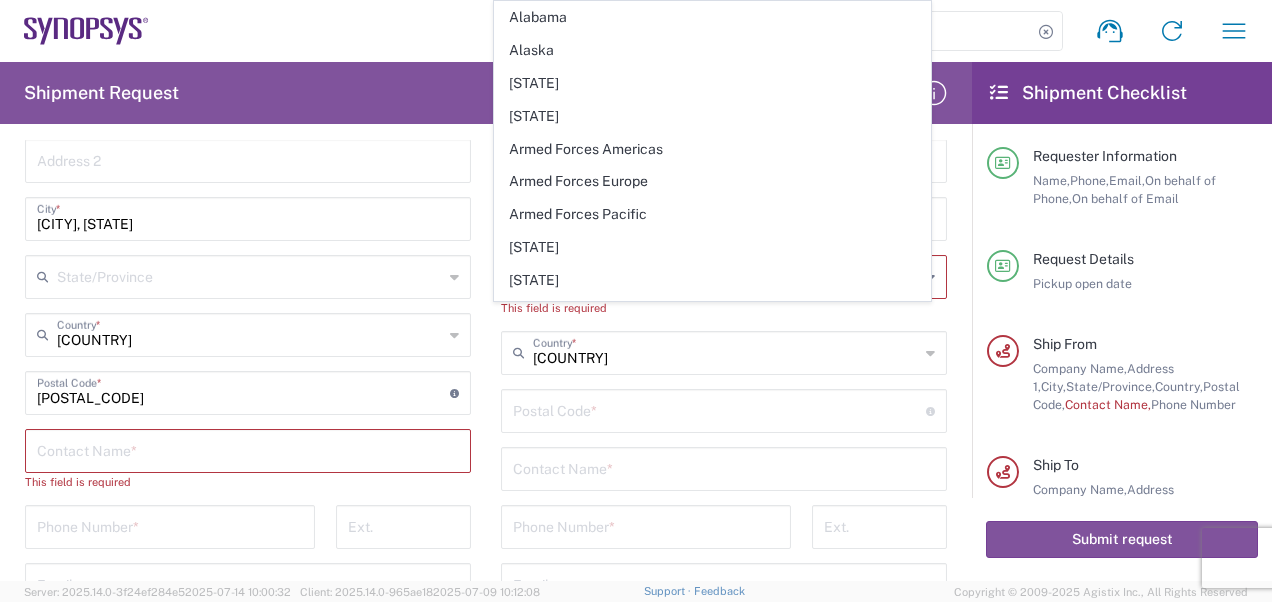 scroll, scrollTop: 900, scrollLeft: 0, axis: vertical 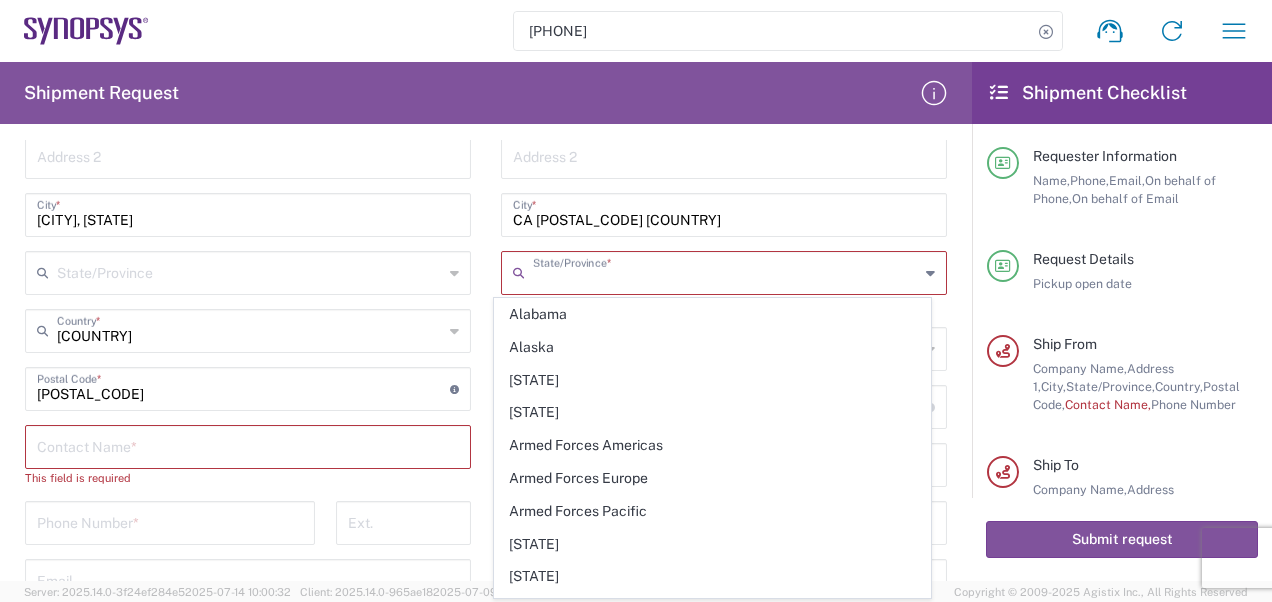 click on "Location  Aachen DE04 Agrate Brianza IT01 Aschheim DE02 Atlanta US60 Austin US26 Bangalore RMZ IN01 Bangalore RMZ IN02 Bangalore RMZ IN08 Bangalore RMZ IN25 Bangalore RMZ IN33 Bangalore RMZ IN37 Bangalore RMZ IN47 Bangalore SIG IN32 Bangalore SIG IN7D Beijing CN30 Belfast GB78 Bellevue US28 Berlin DE16 Berlin DE20 Berlin DE21 Berlin DE22 Bhubaneswar IN68 Bloomington US6J Boulder US1F Boulder US1P Boxborough US8W Bristol GB35 Bucharest RO03 Burlington US1A Burnaby CA Burnaby CA18 Calgary CA11 Cluj-Napoca RO02 Colombo LK01 Colombo LK02 Colorado Springs US1H Copenhagen DK01 Da Nang VN03 Da Nang VN06 Dublin IE02 Edinburgh GB32 EG01 Eindhoven NL20 Enschede NL03 Erfurt DE06 Espoo FI01 Exeter GB29 GB34 Bristol Gdansk PL01 Gilbert US1J Glasgow GB28 Gyumri AM10 Haifa IL61 Hanoi VN09 Hatfield GB21 Headquarters USSV Herndon US6L Hillsboro US03 Ho Chi Minh City VN04 Ho Chi Minh City VN07 Ho Chi Minh City VN08 Hong Kong HK02 Hsinchu TW04 Hsinchu TW12 Hsinchu TW14 Hsinchu TW15 Hsinchu TW17 Hsinchu TW19 Hsinchu TW21 * * *" 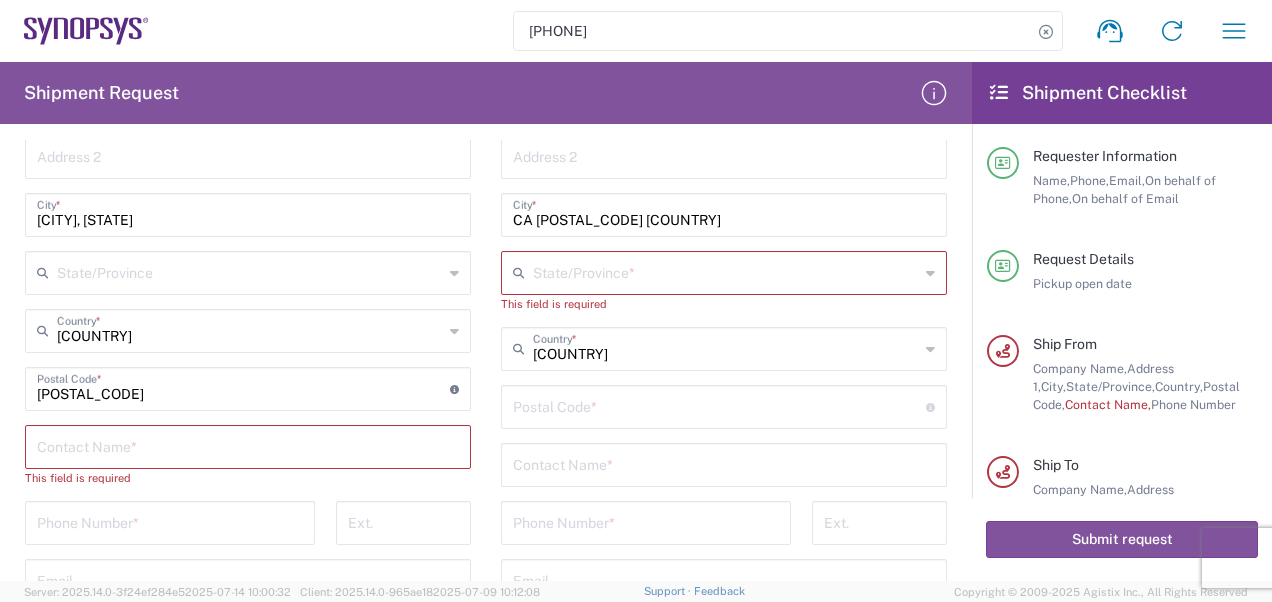 click at bounding box center [724, 463] 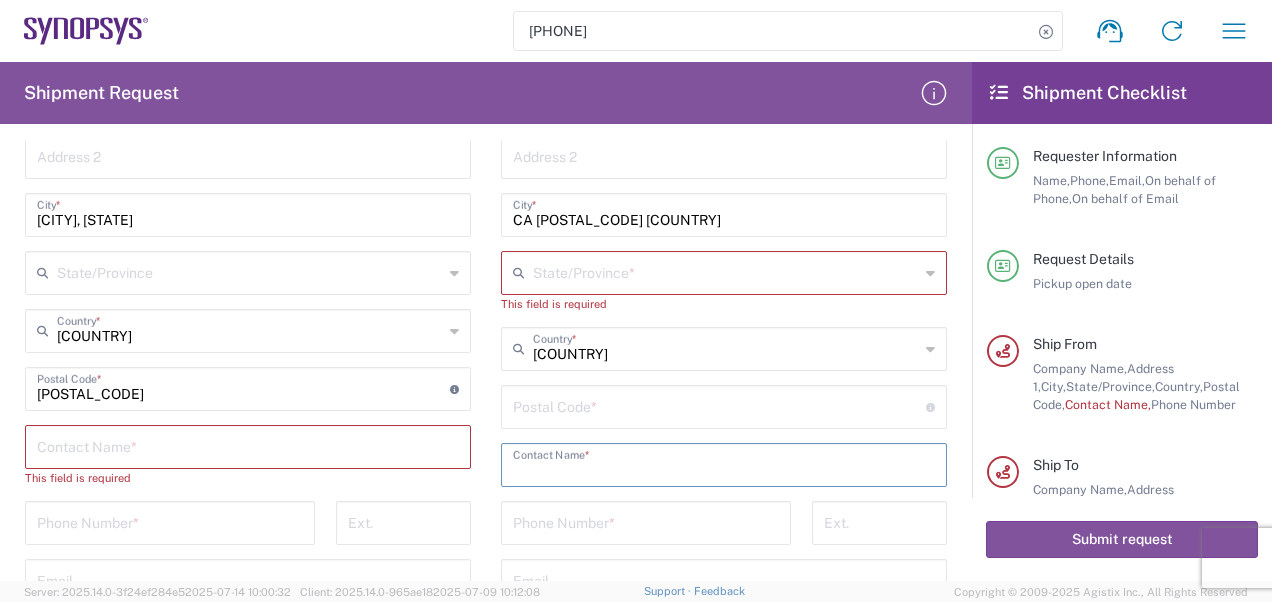 click at bounding box center [719, 405] 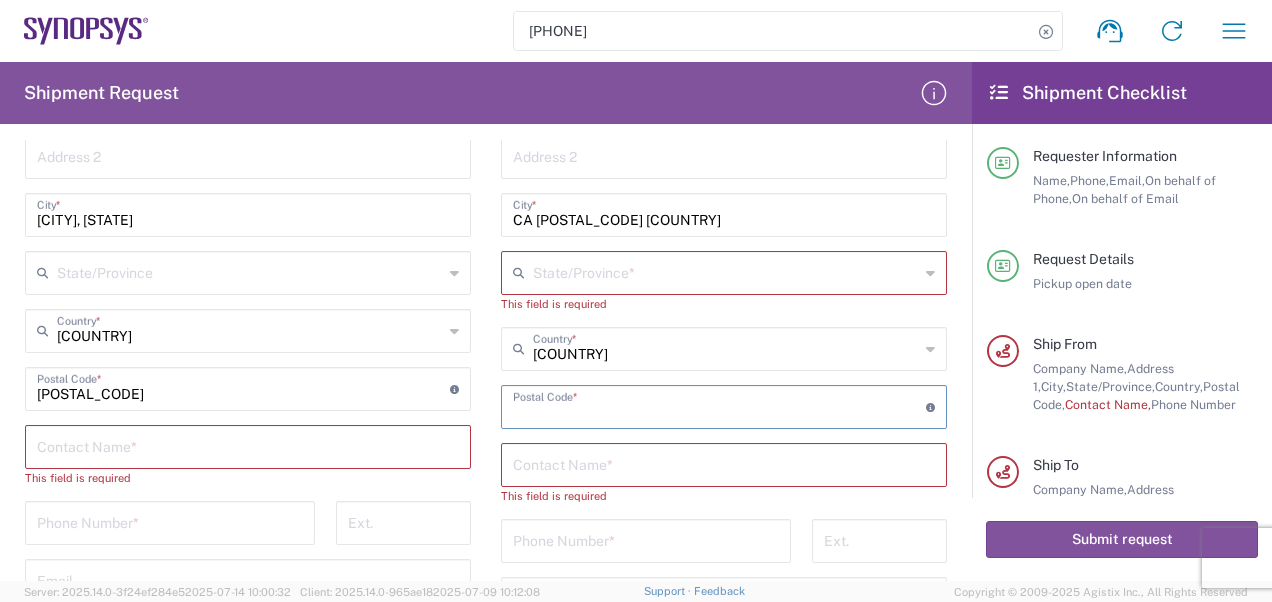 paste on "92037" 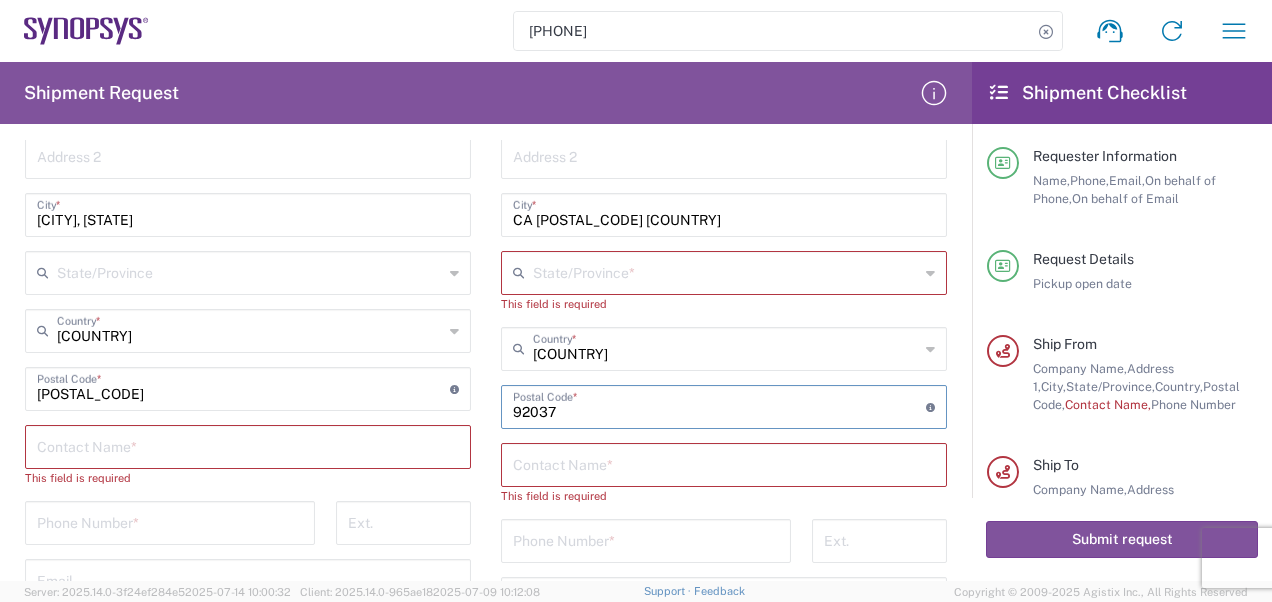 type on "92037" 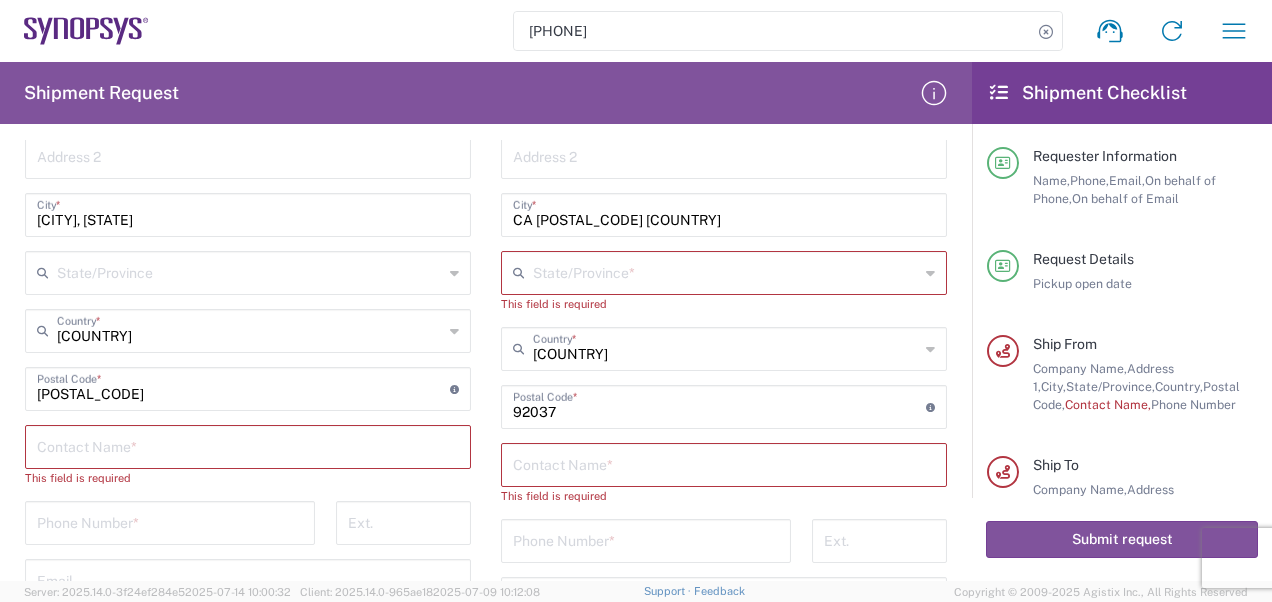 click on "CA [POSTAL_CODE] [COUNTRY]" at bounding box center [724, 213] 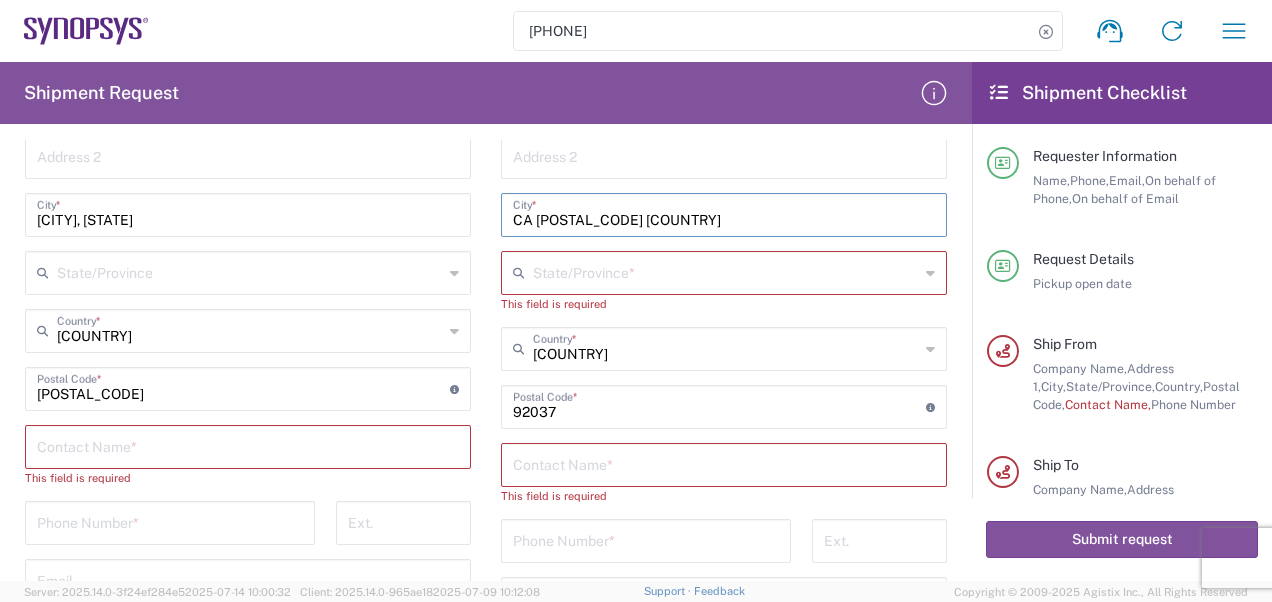 drag, startPoint x: 513, startPoint y: 220, endPoint x: 579, endPoint y: 221, distance: 66.007576 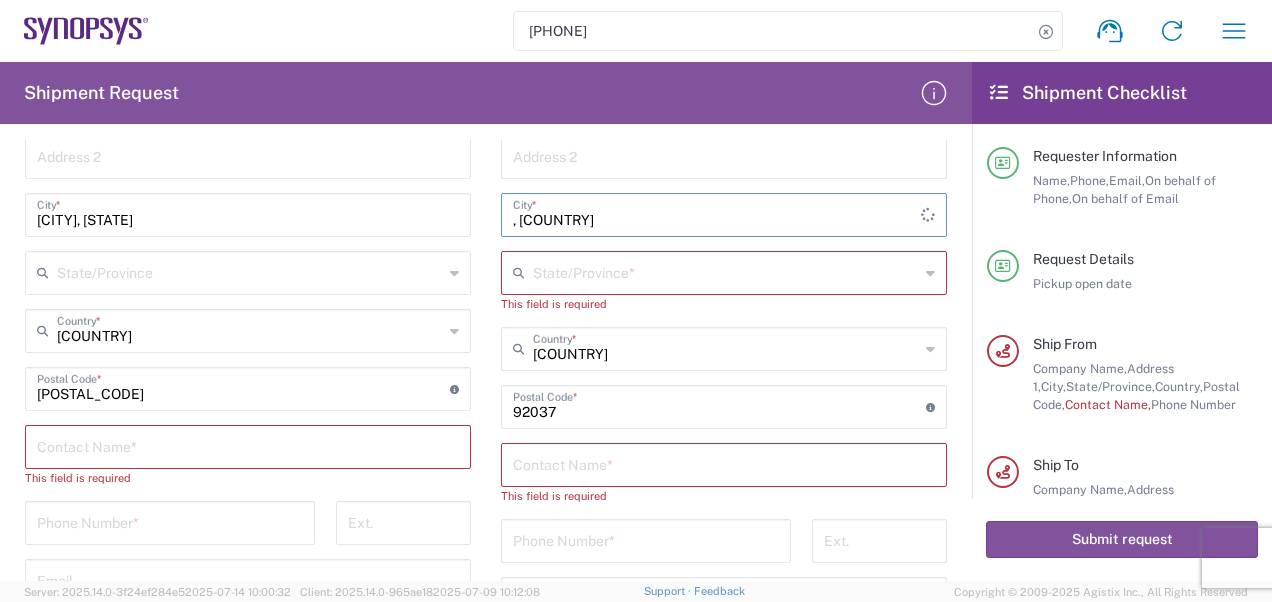 type on ", [COUNTRY]" 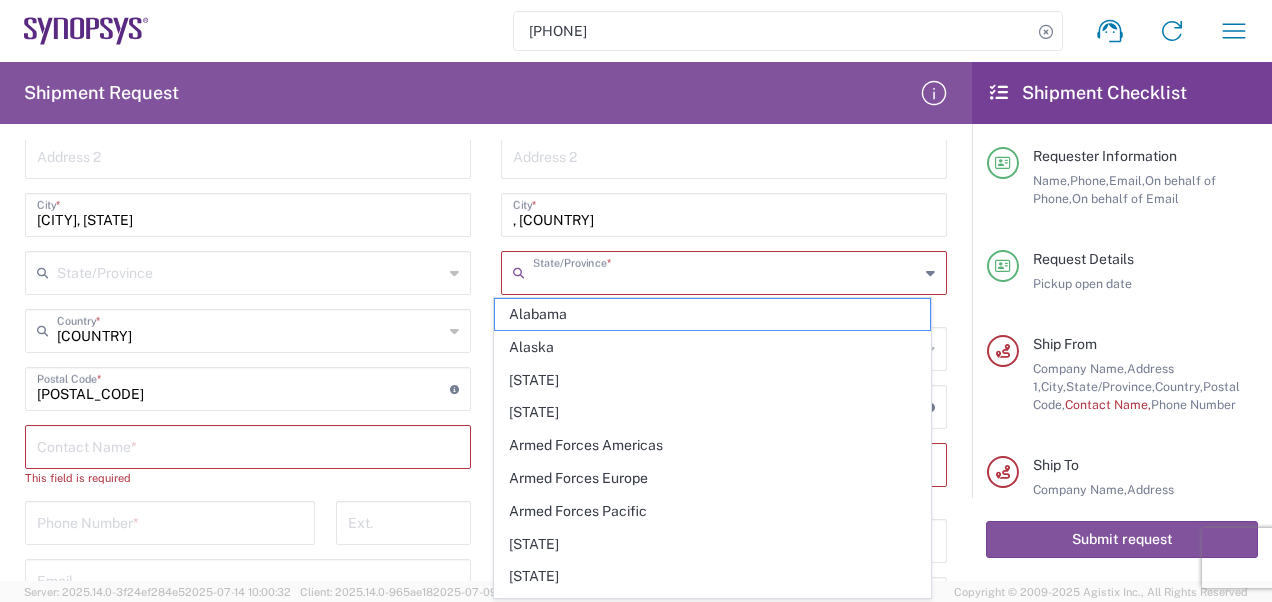 paste on "CA [POSTAL_CODE]" 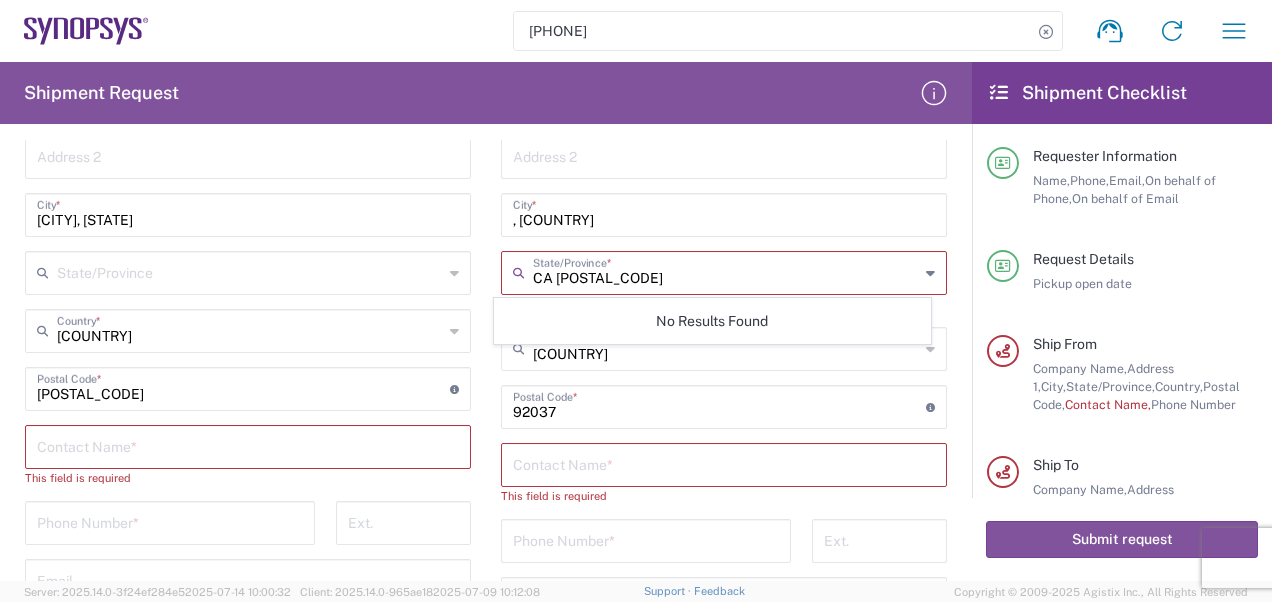 type on "CA [POSTAL_CODE]" 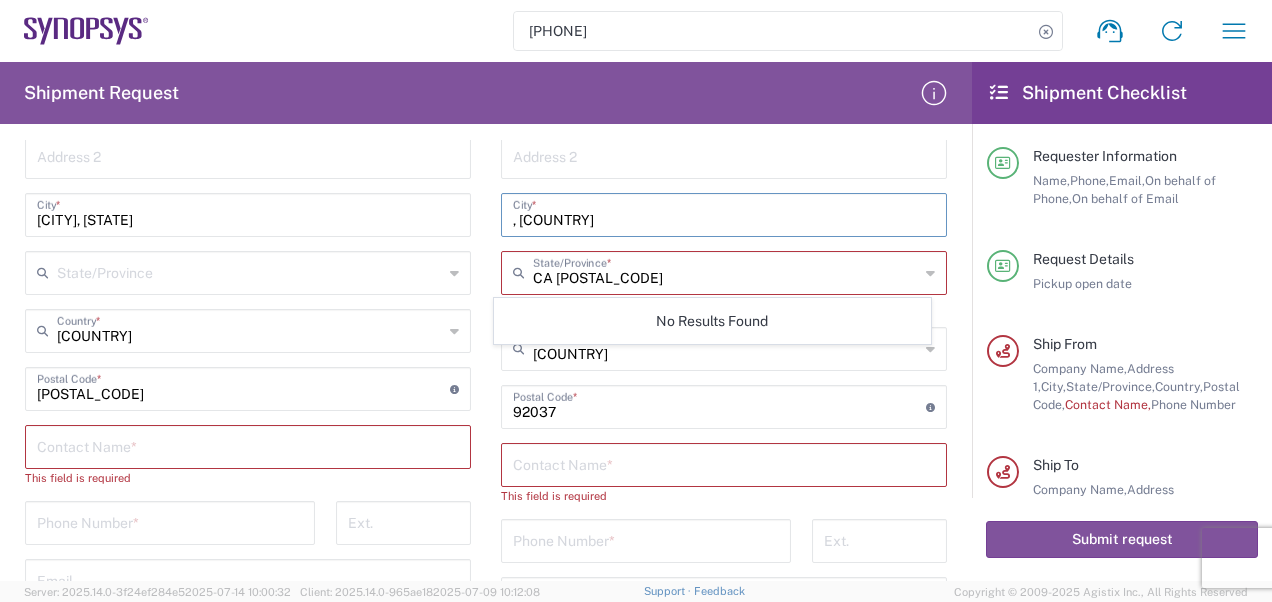 drag, startPoint x: 625, startPoint y: 219, endPoint x: 455, endPoint y: 230, distance: 170.35551 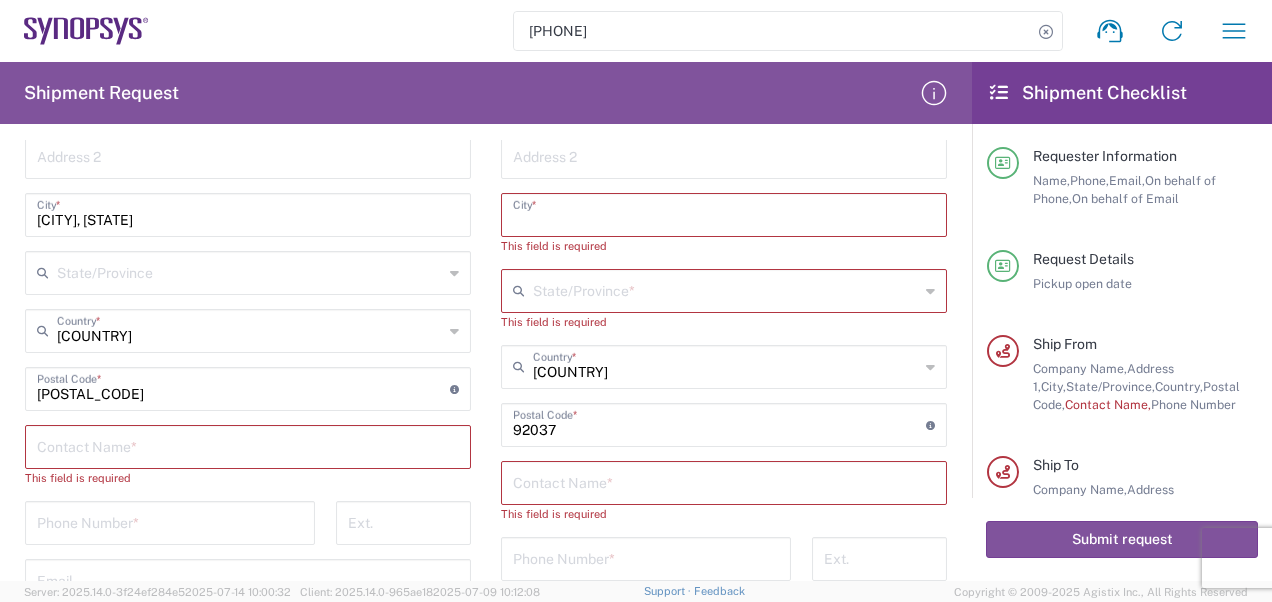 scroll, scrollTop: 800, scrollLeft: 0, axis: vertical 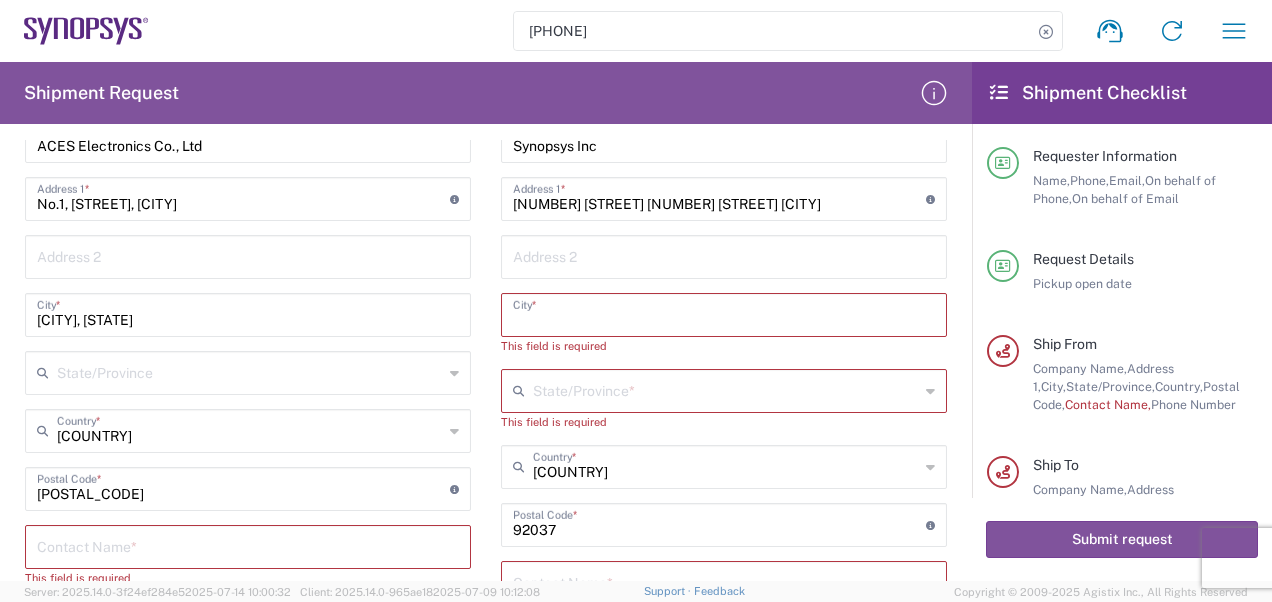 paste on "CA [POSTAL_CODE]" 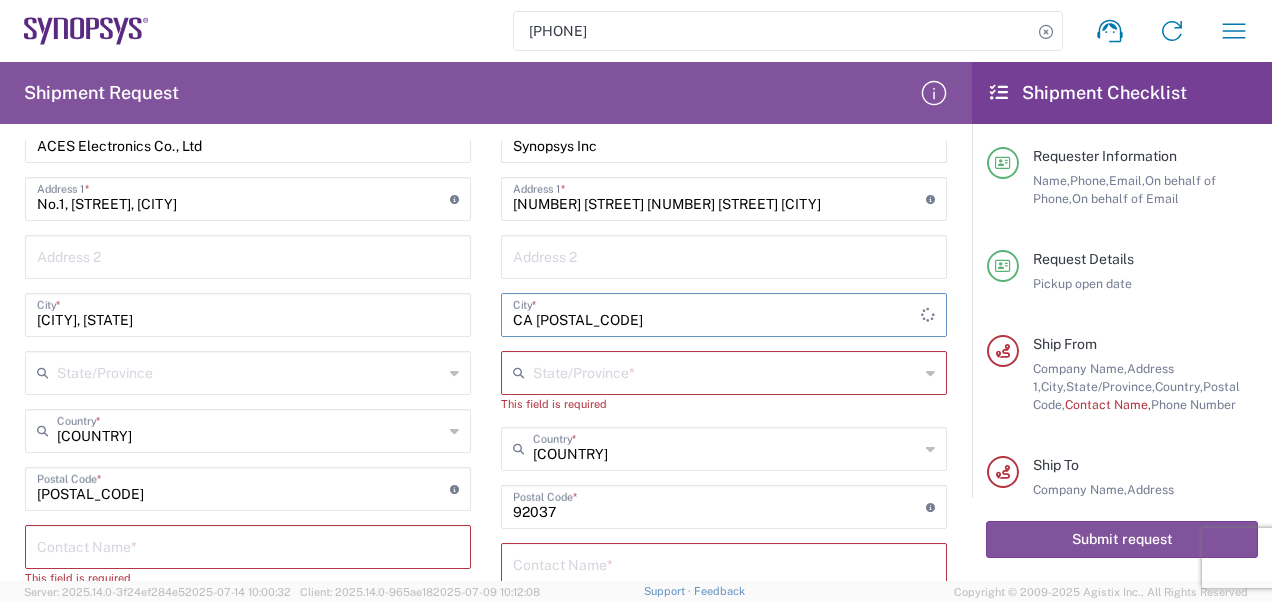 type on "CA [POSTAL_CODE]" 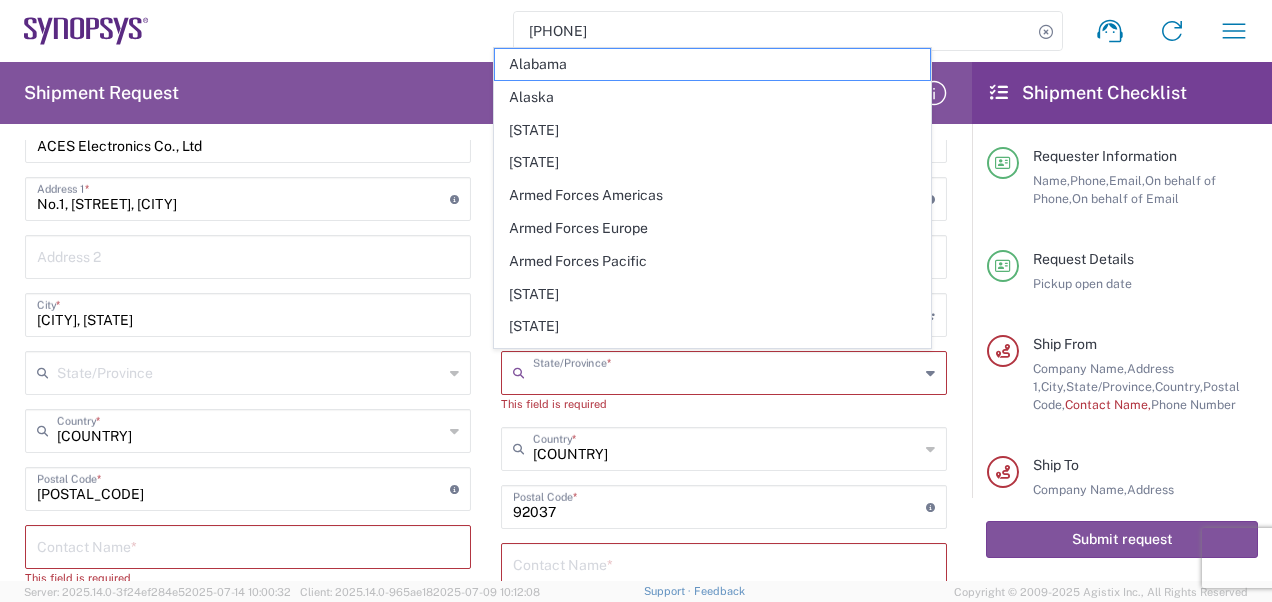 click at bounding box center (726, 371) 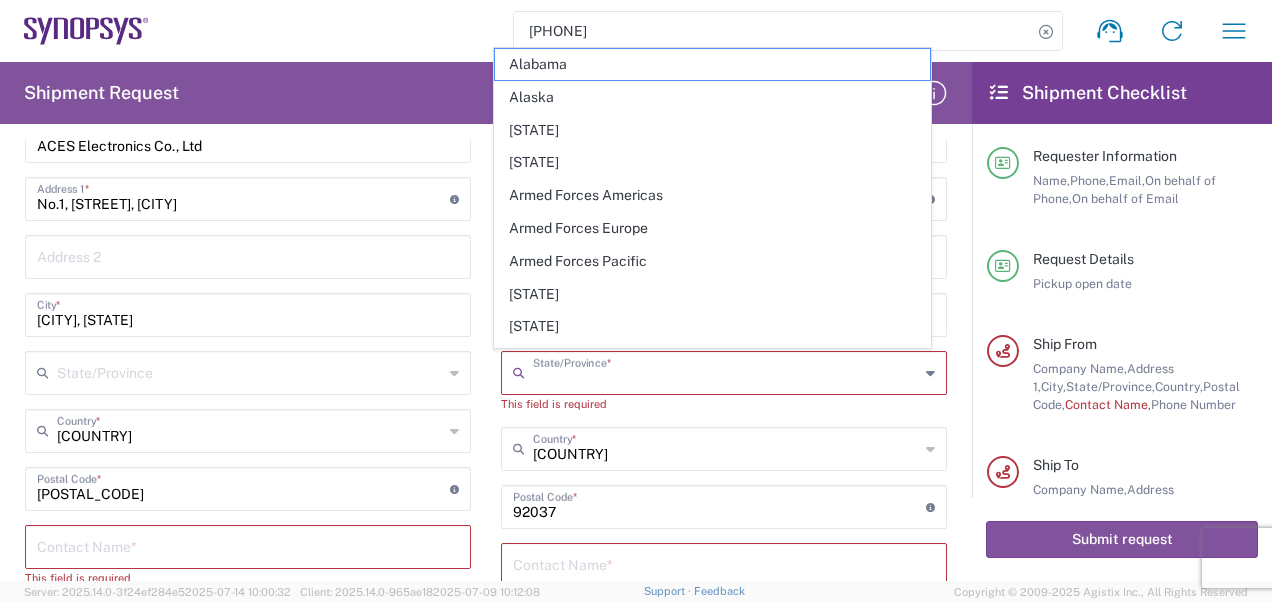 paste on "CA [POSTAL_CODE]" 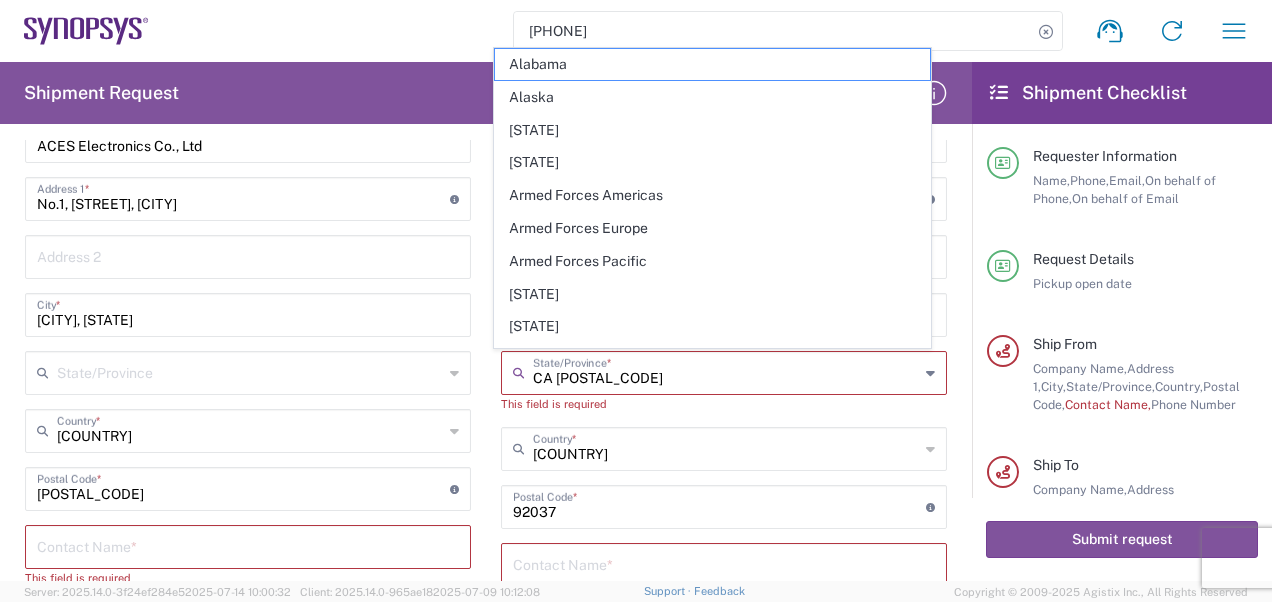 type on "CA [POSTAL_CODE]" 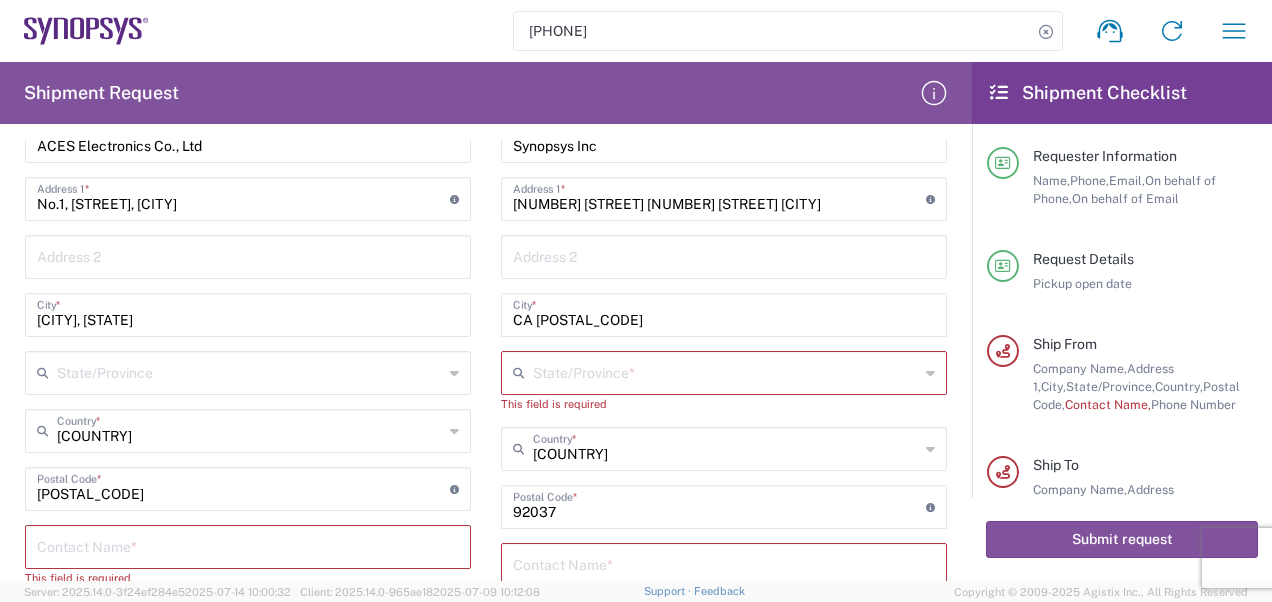 click on "[NUMBER] [STREET] [NUMBER] [STREET] [CITY]" at bounding box center [719, 197] 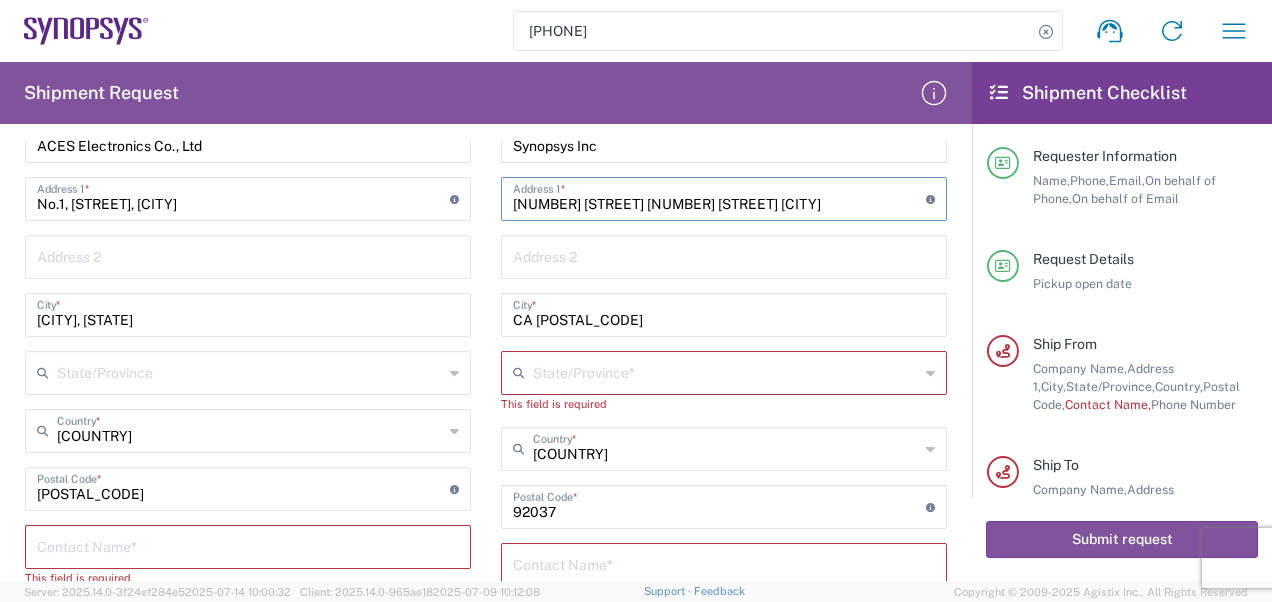 drag, startPoint x: 788, startPoint y: 211, endPoint x: 447, endPoint y: 206, distance: 341.03665 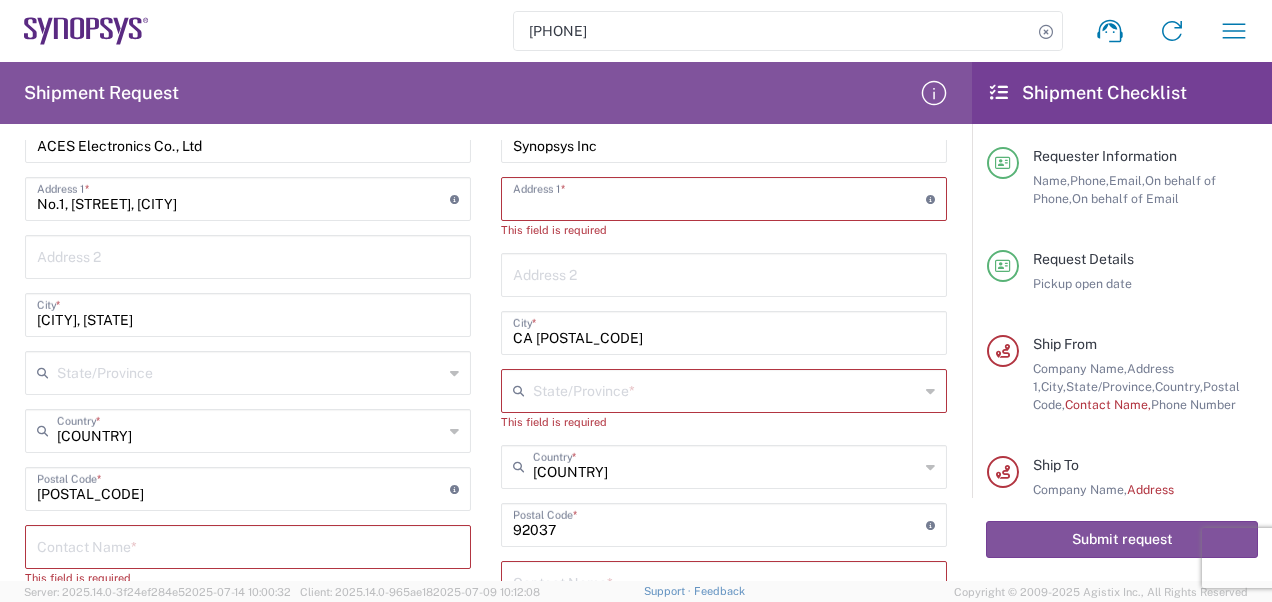 type 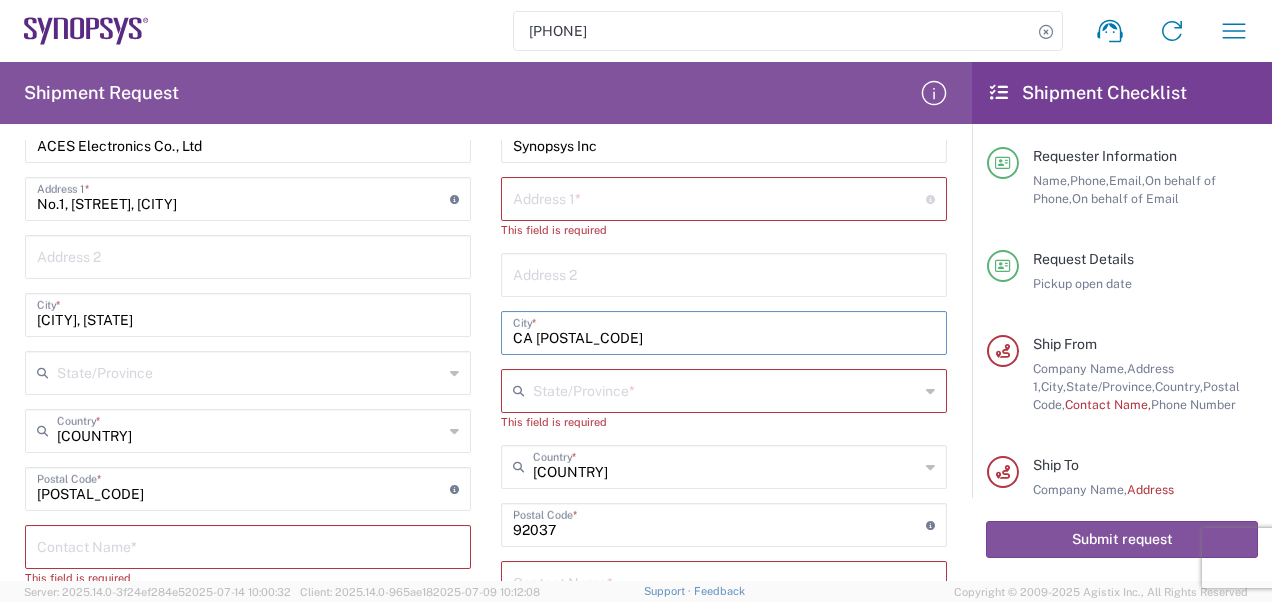 drag, startPoint x: 564, startPoint y: 332, endPoint x: 473, endPoint y: 332, distance: 91 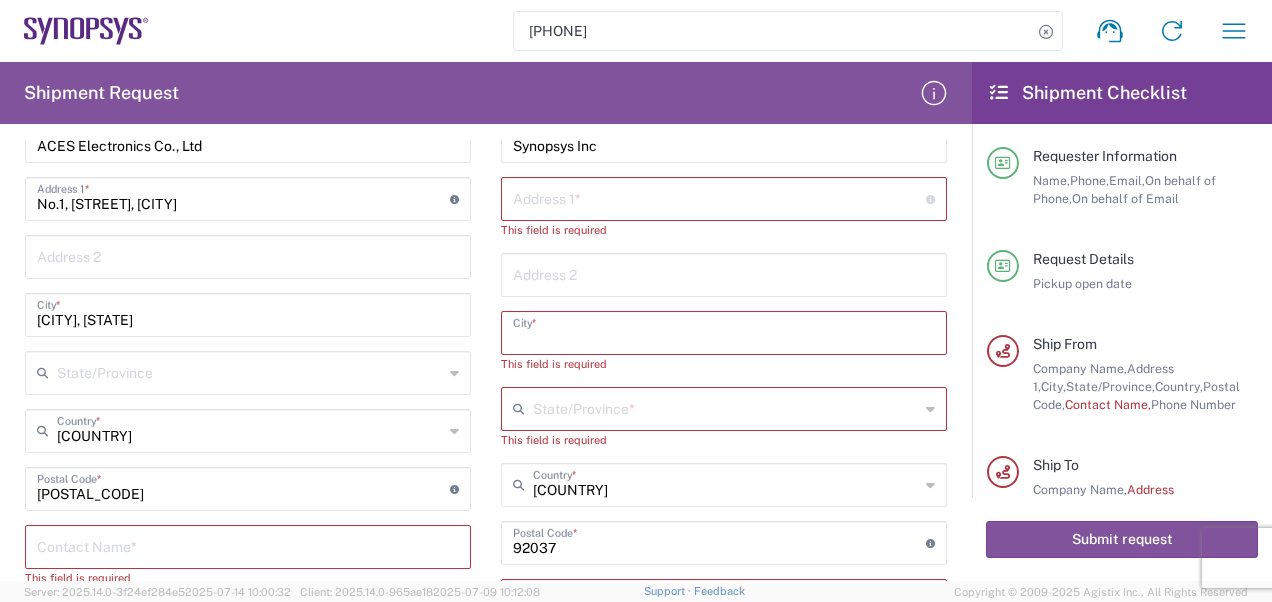 type 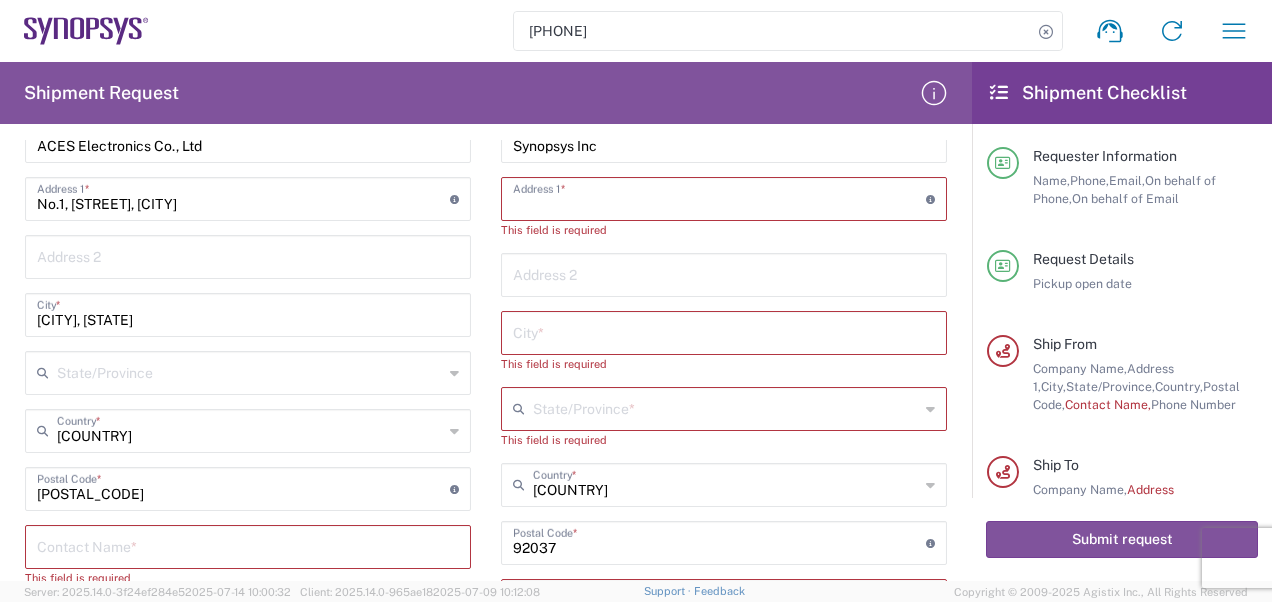 click at bounding box center [719, 197] 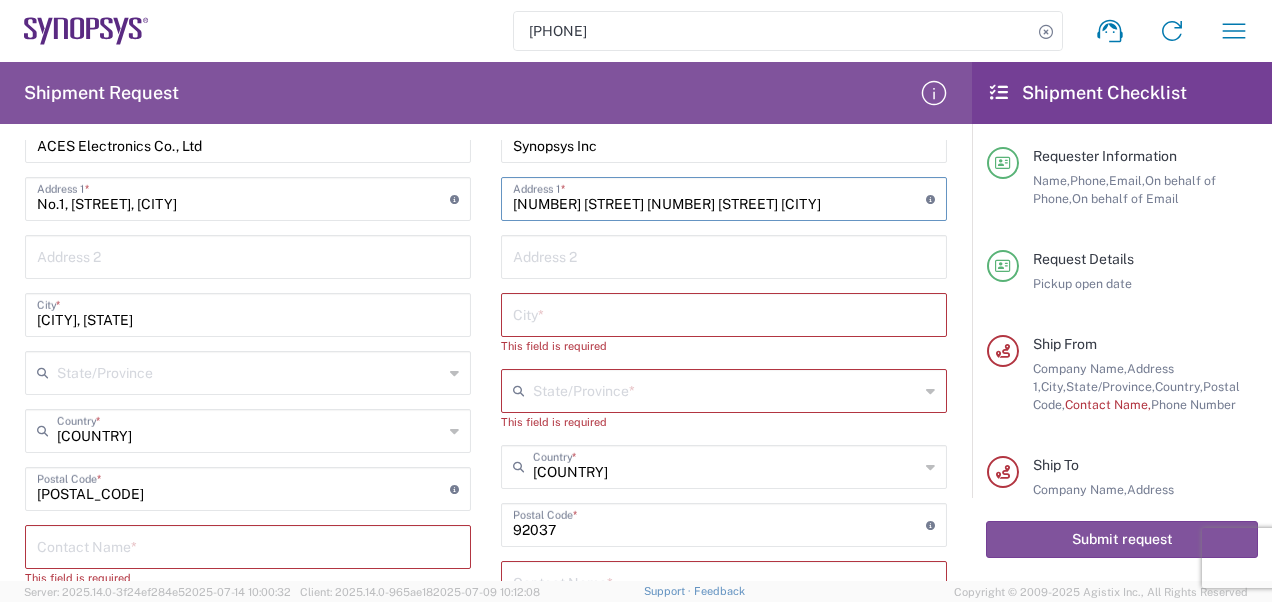 type on "[NUMBER] [STREET] [NUMBER] [STREET] [CITY]" 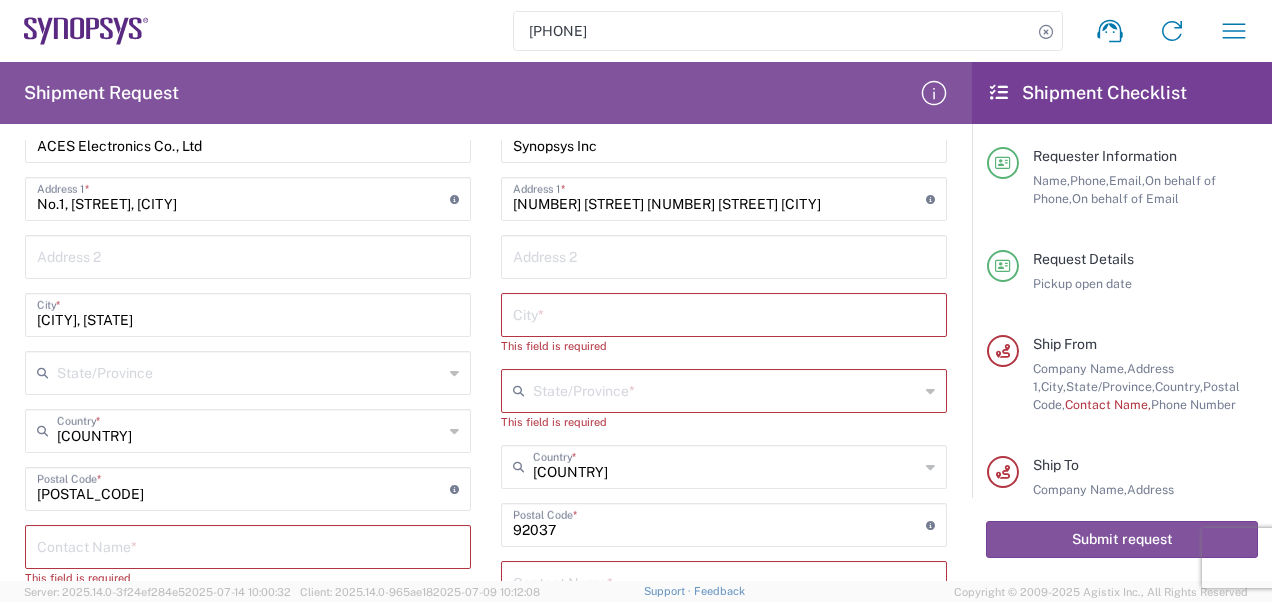 click on "City  *" 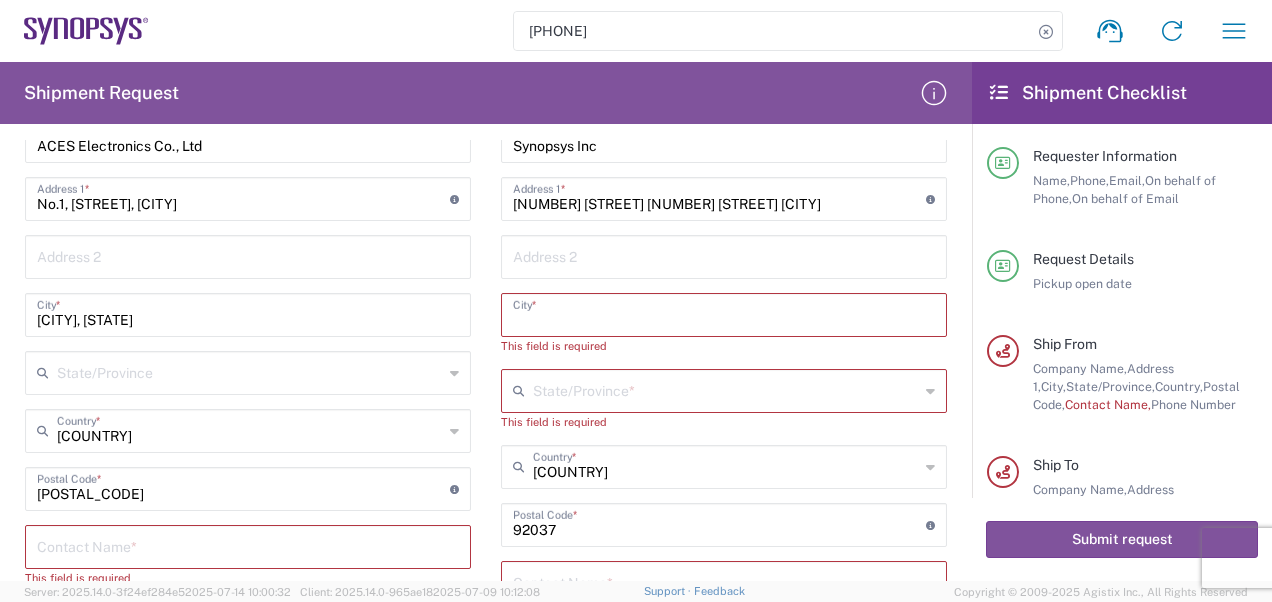 paste on "CA [POSTAL_CODE] [COUNTRY]" 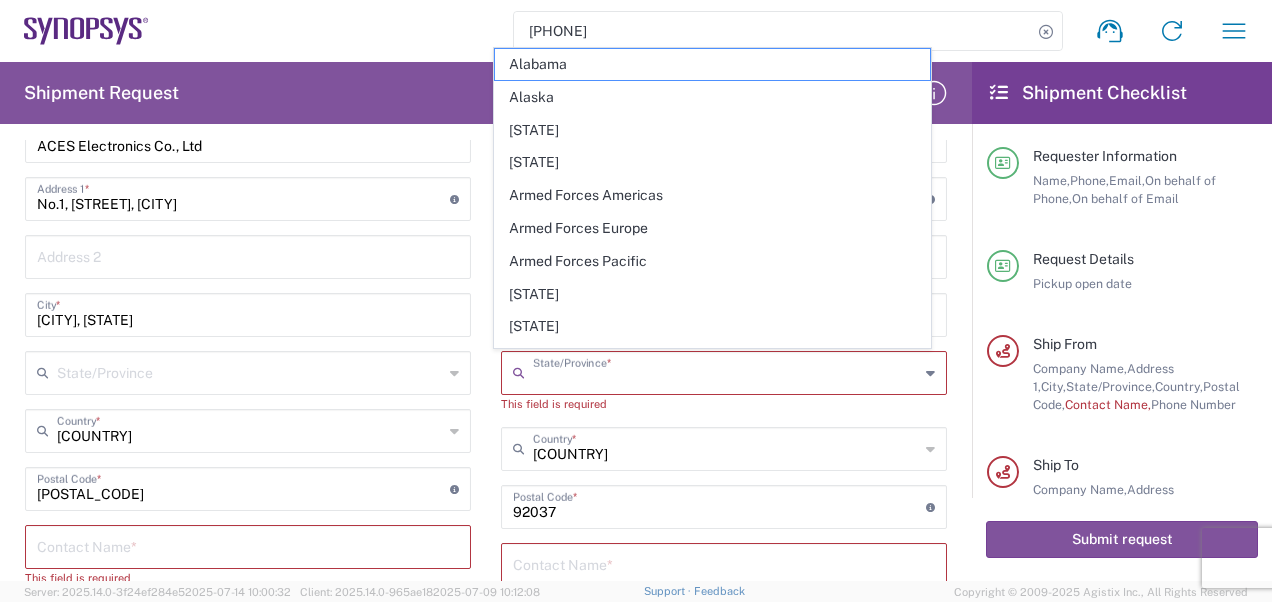 click at bounding box center [726, 371] 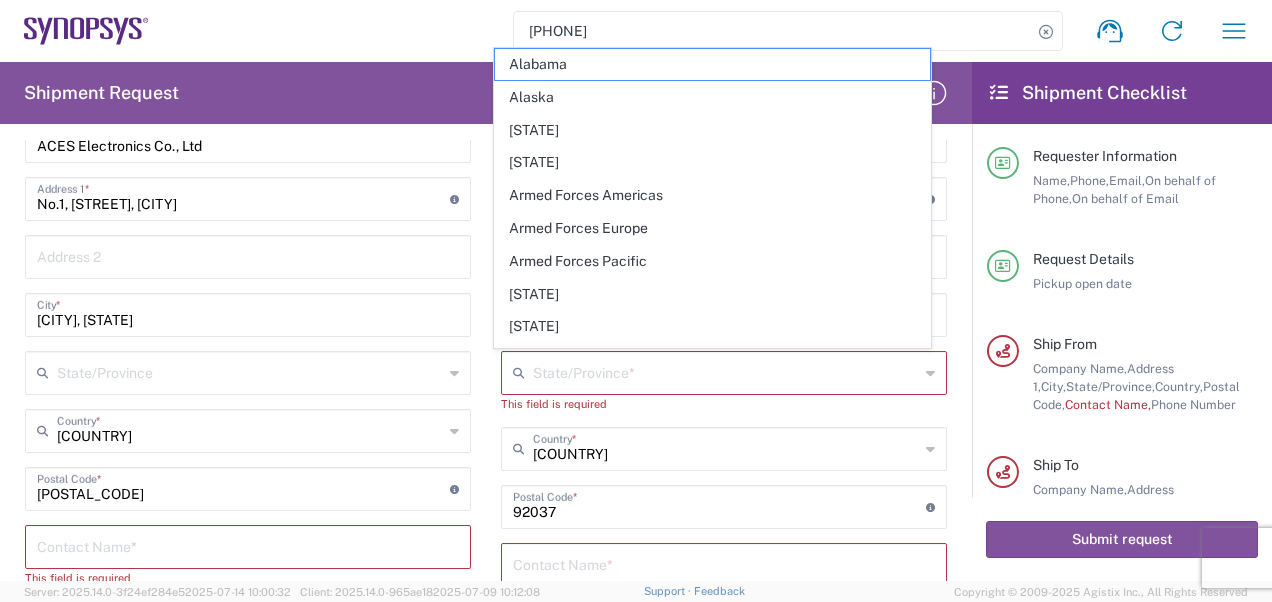 drag, startPoint x: 472, startPoint y: 374, endPoint x: 527, endPoint y: 348, distance: 60.835846 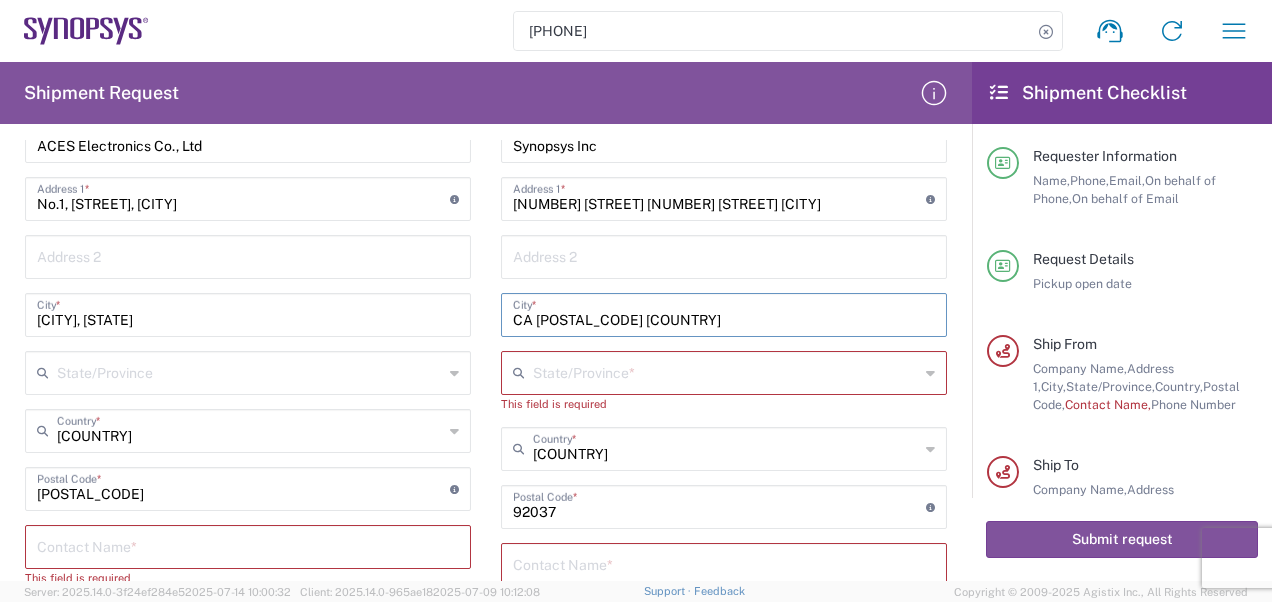 drag, startPoint x: 654, startPoint y: 317, endPoint x: 570, endPoint y: 318, distance: 84.00595 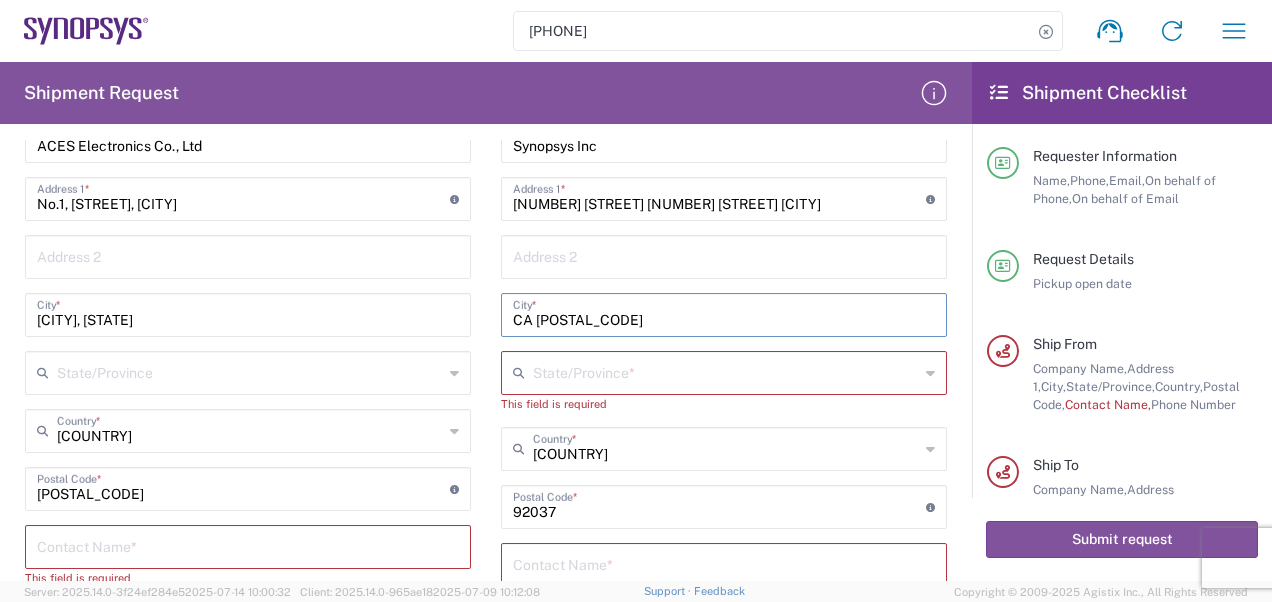 type on "CA [POSTAL_CODE]" 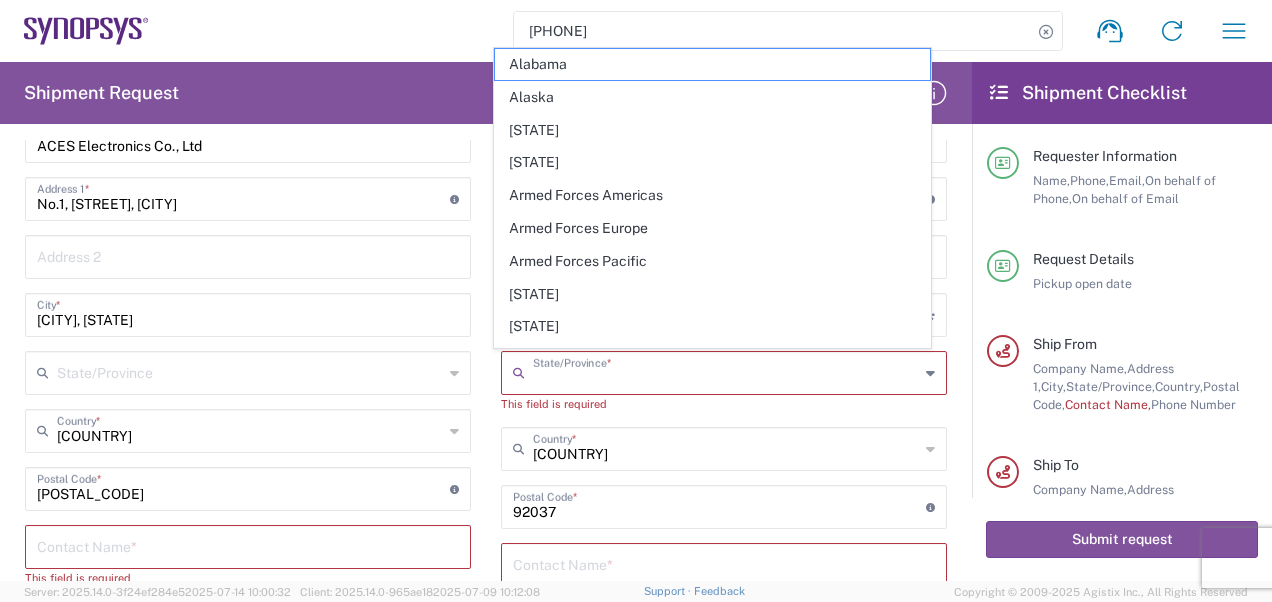 click at bounding box center [726, 371] 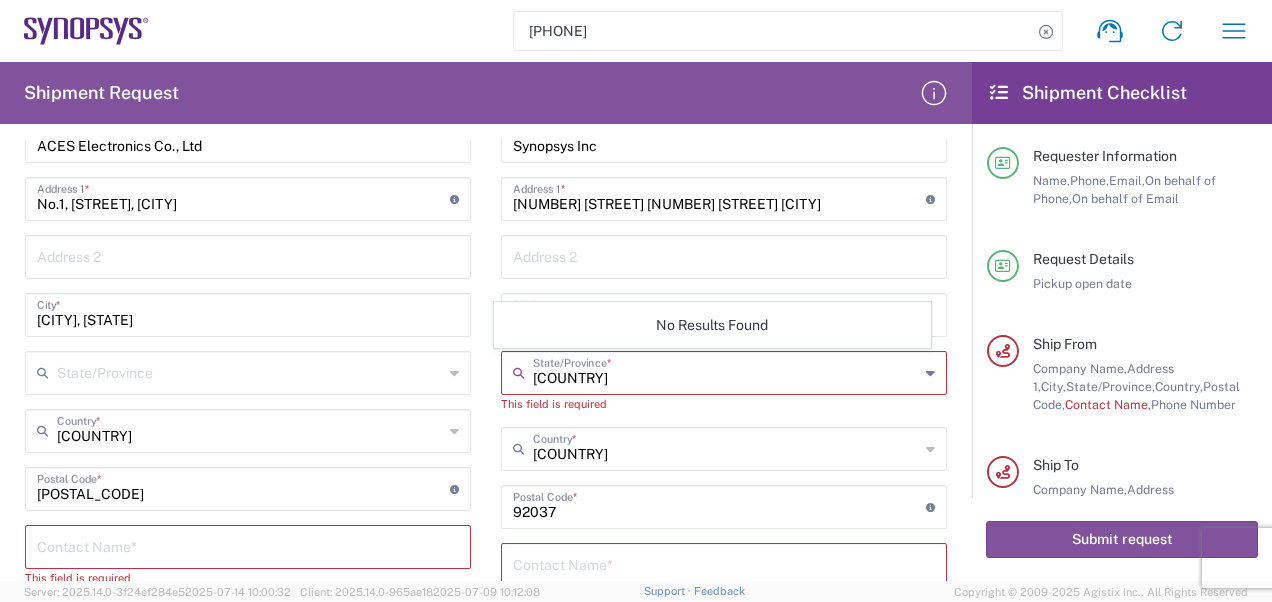 type on "[COUNTRY]" 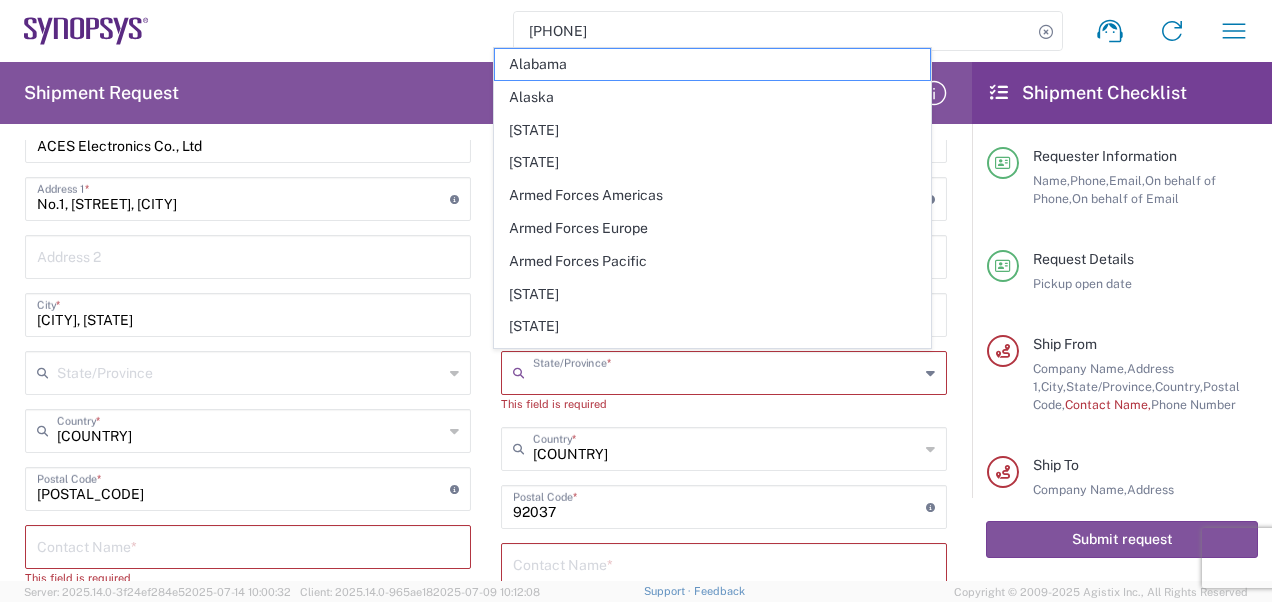 click at bounding box center (726, 371) 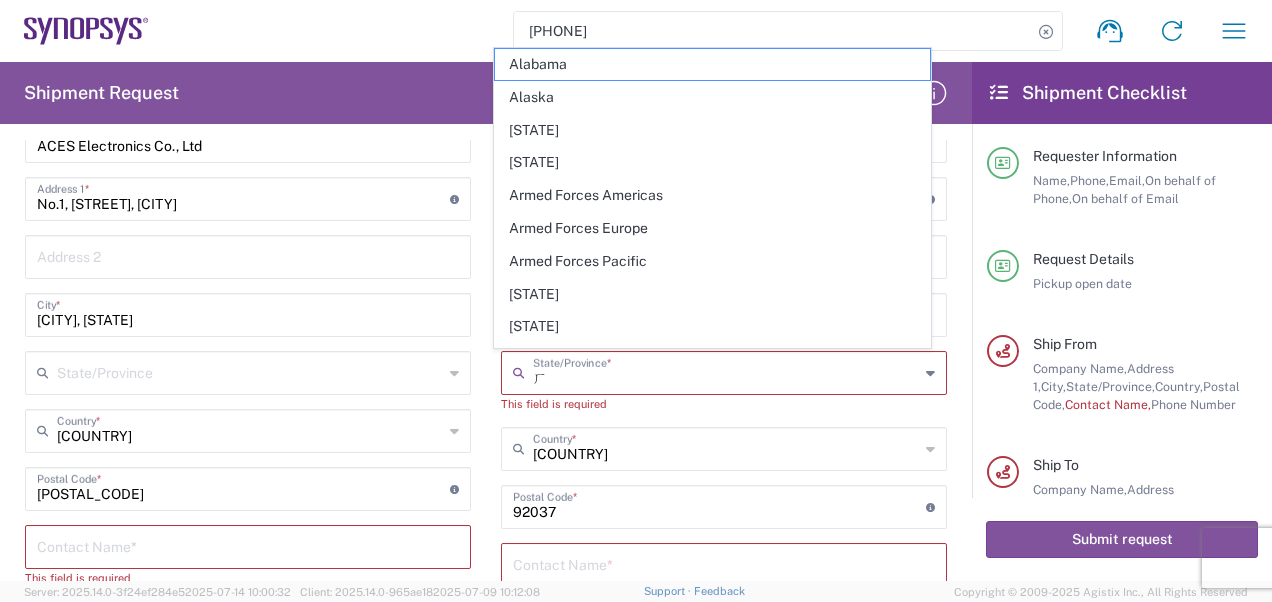 type on "ㄇ" 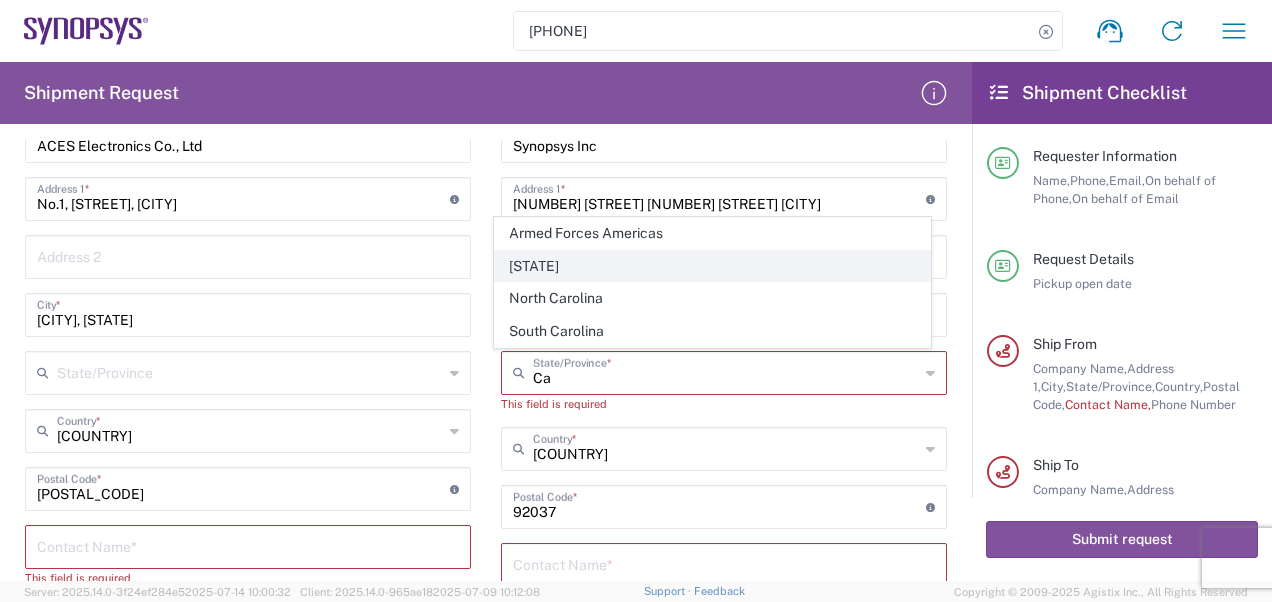 click on "[STATE]" 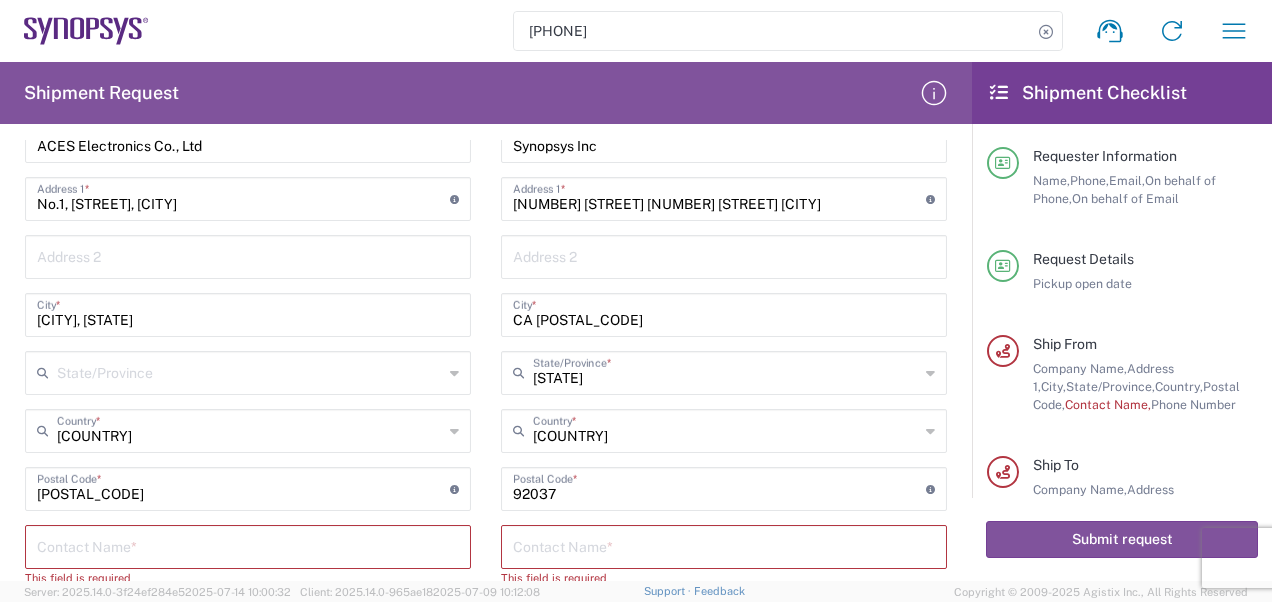 click on "Location  Aachen DE04 Agrate Brianza IT01 Aschheim DE02 Atlanta US60 Austin US26 Bangalore RMZ IN01 Bangalore RMZ IN02 Bangalore RMZ IN08 Bangalore RMZ IN25 Bangalore RMZ IN33 Bangalore RMZ IN37 Bangalore RMZ IN47 Bangalore SIG IN32 Bangalore SIG IN7D Beijing CN30 Belfast GB78 Bellevue US28 Berlin DE16 Berlin DE20 Berlin DE21 Berlin DE22 Bhubaneswar IN68 Bloomington US6J Boulder US1F Boulder US1P Boxborough US8W Bristol GB35 Bucharest RO03 Burlington US1A Burnaby CA Burnaby CA18 Calgary CA11 Cluj-Napoca RO02 Colombo LK01 Colombo LK02 Colorado Springs US1H Copenhagen DK01 Da Nang VN03 Da Nang VN06 Dublin IE02 Edinburgh GB32 EG01 Eindhoven NL20 Enschede NL03 Erfurt DE06 Espoo FI01 Exeter GB29 GB34 Bristol Gdansk PL01 Gilbert US1J Glasgow GB28 Gyumri AM10 Haifa IL61 Hanoi VN09 Hatfield GB21 Headquarters USSV Herndon US6L Hillsboro US03 Ho Chi Minh City VN04 Ho Chi Minh City VN07 Ho Chi Minh City VN08 Hong Kong HK02 Hsinchu TW04 Hsinchu TW12 Hsinchu TW14 Hsinchu TW15 Hsinchu TW17 Hsinchu TW19 Hsinchu TW21 * * *" 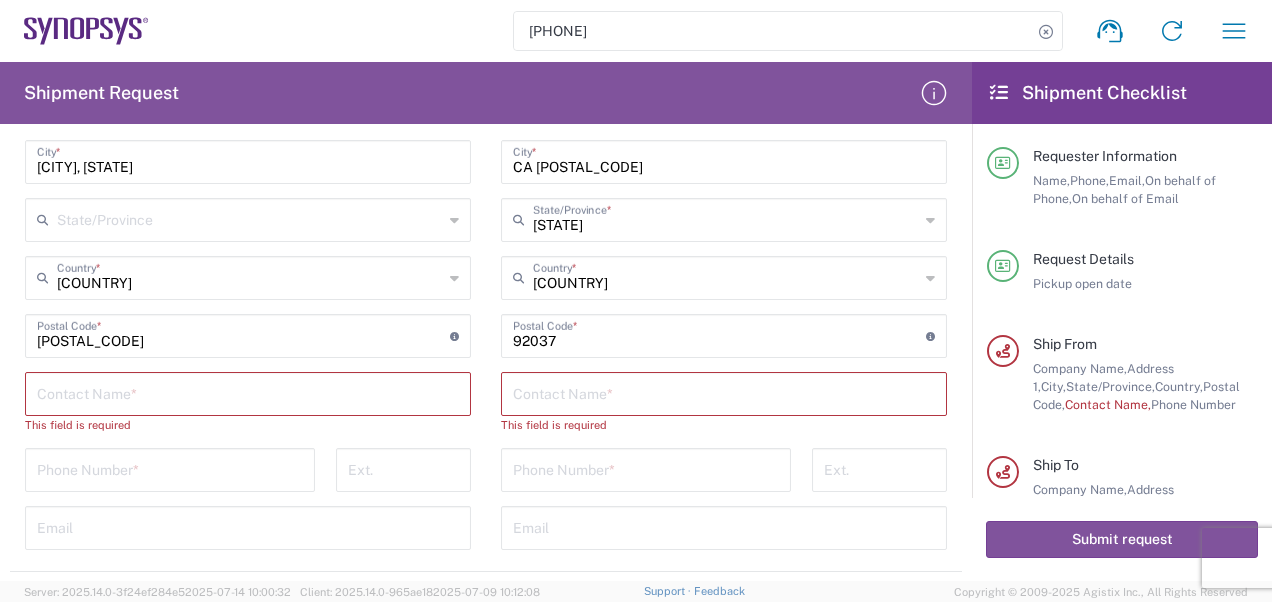 scroll, scrollTop: 1000, scrollLeft: 0, axis: vertical 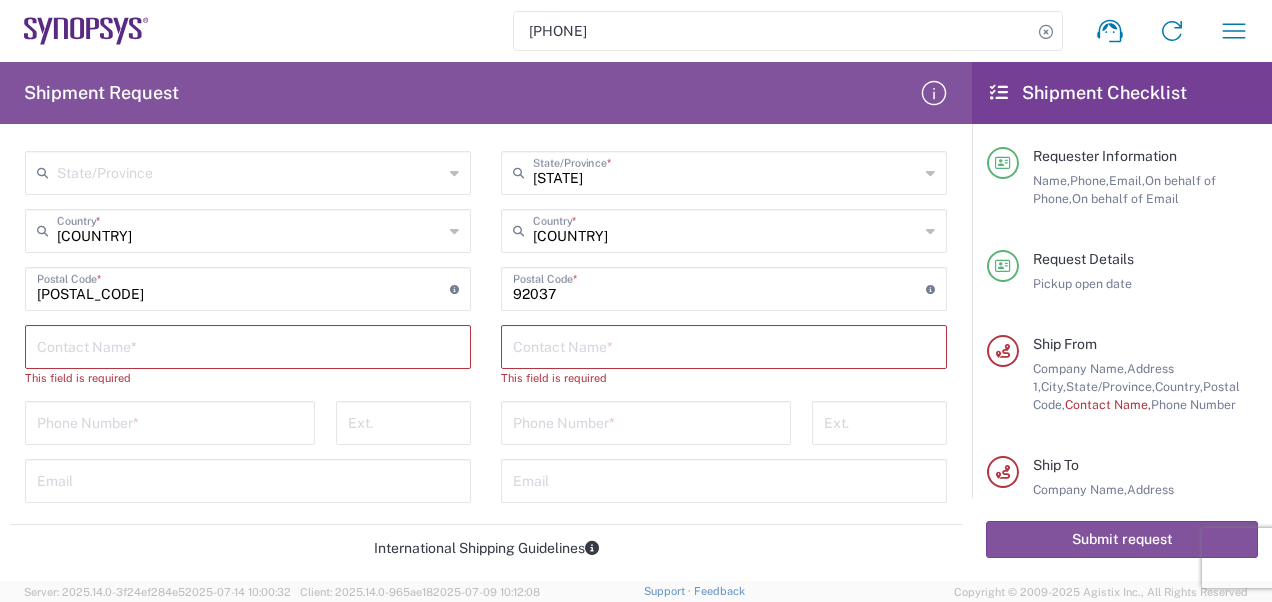 click at bounding box center [724, 345] 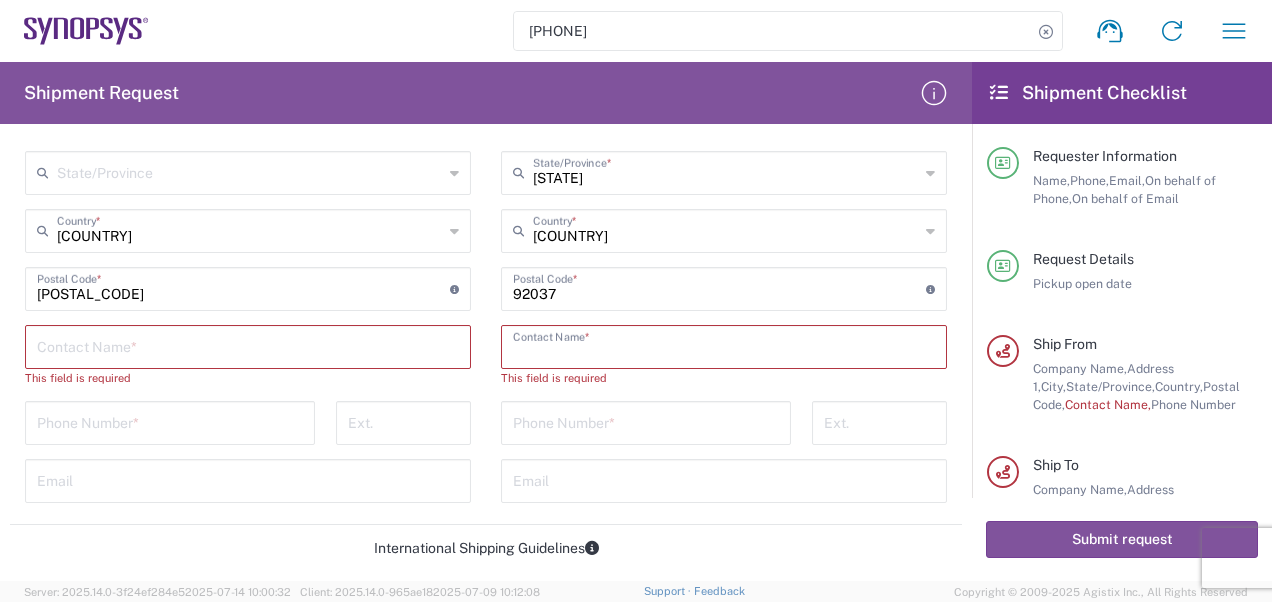 paste on "[FIRST] [LAST]" 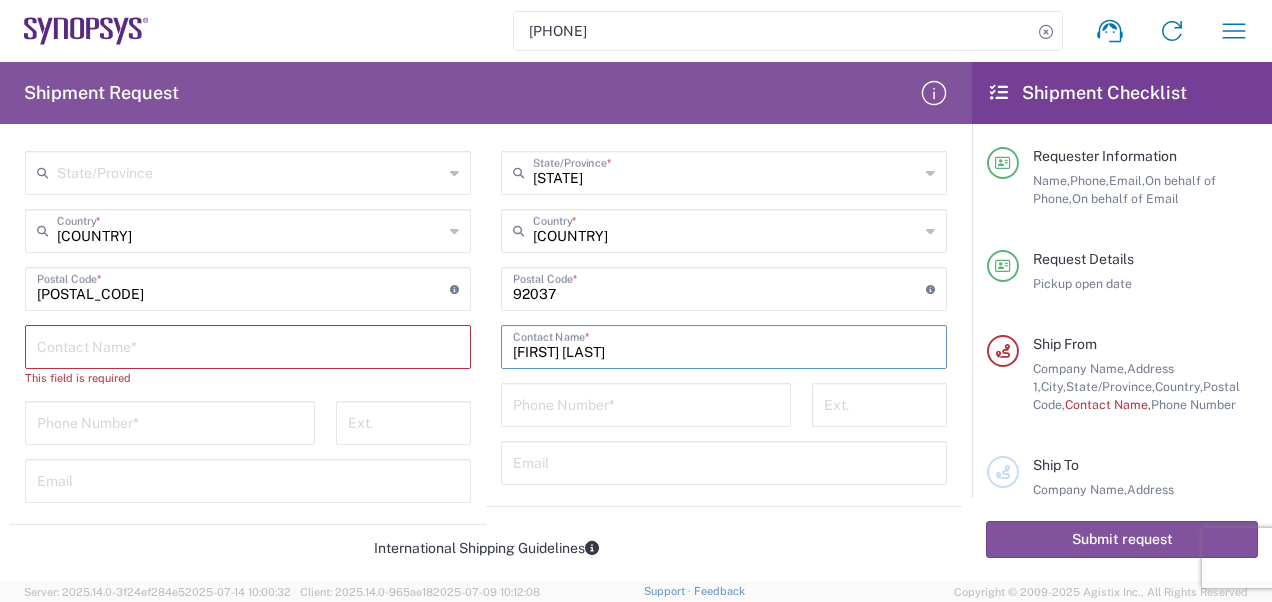 type on "[FIRST] [LAST]" 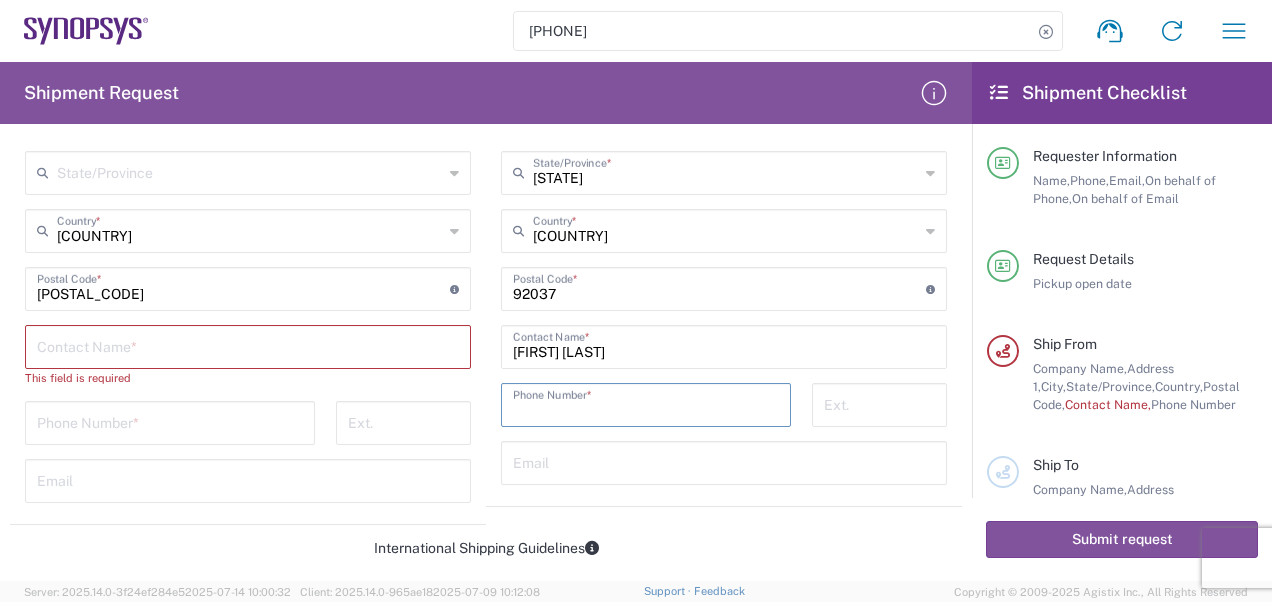 click at bounding box center [646, 403] 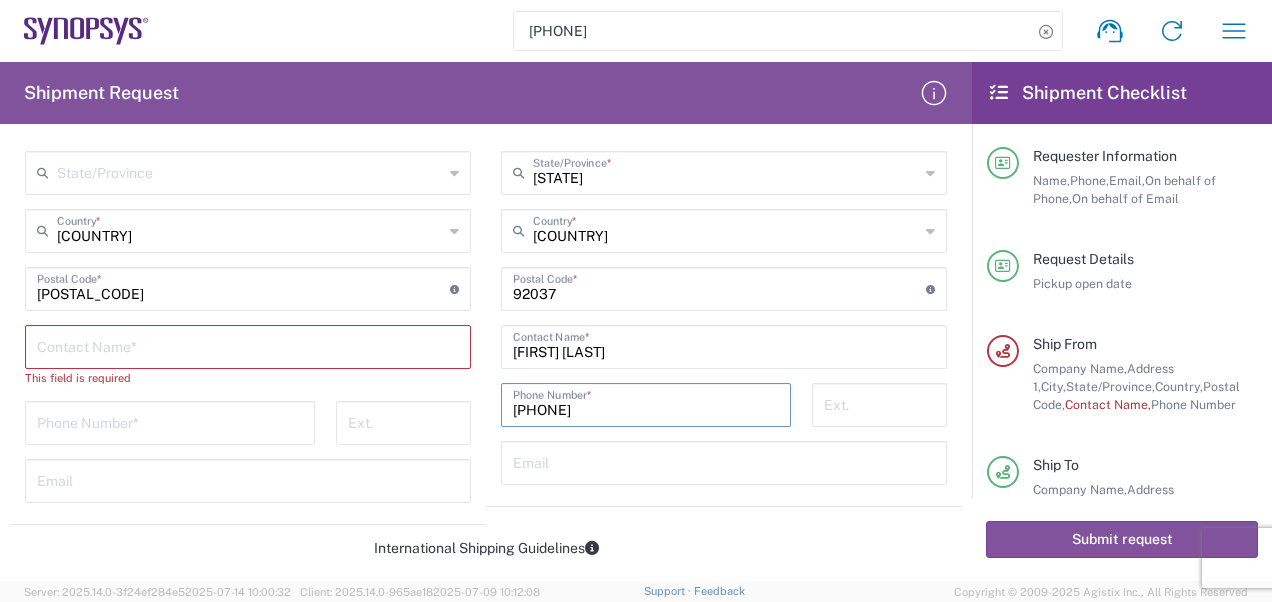 click on "[PHONE]" at bounding box center (646, 403) 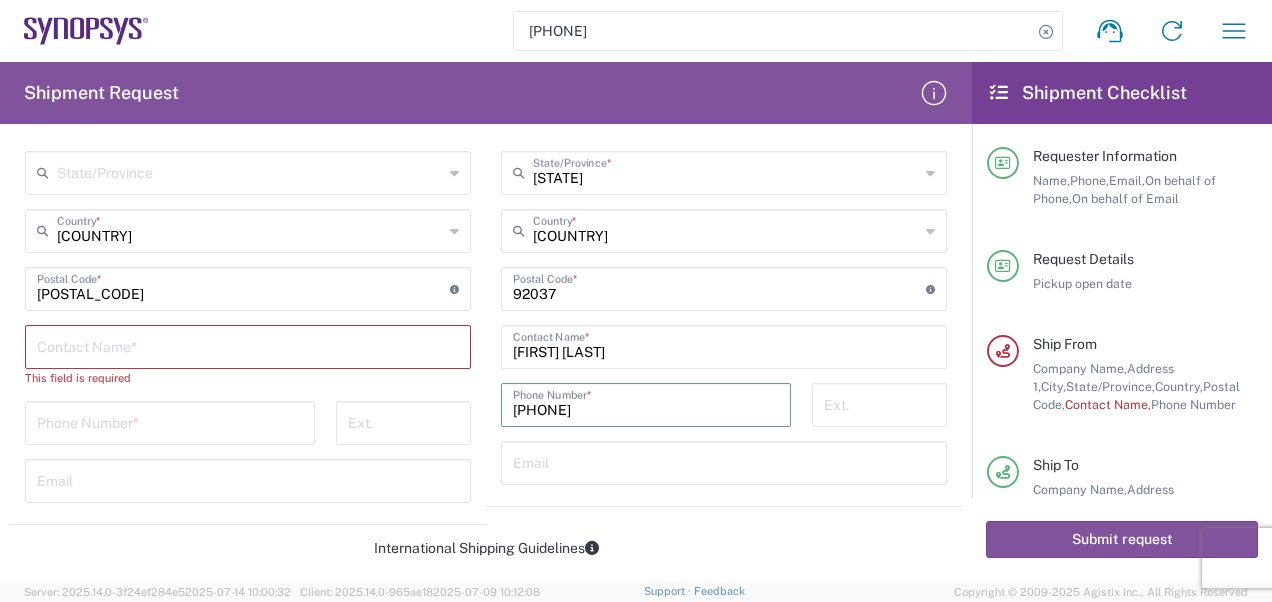 type on "[PHONE]" 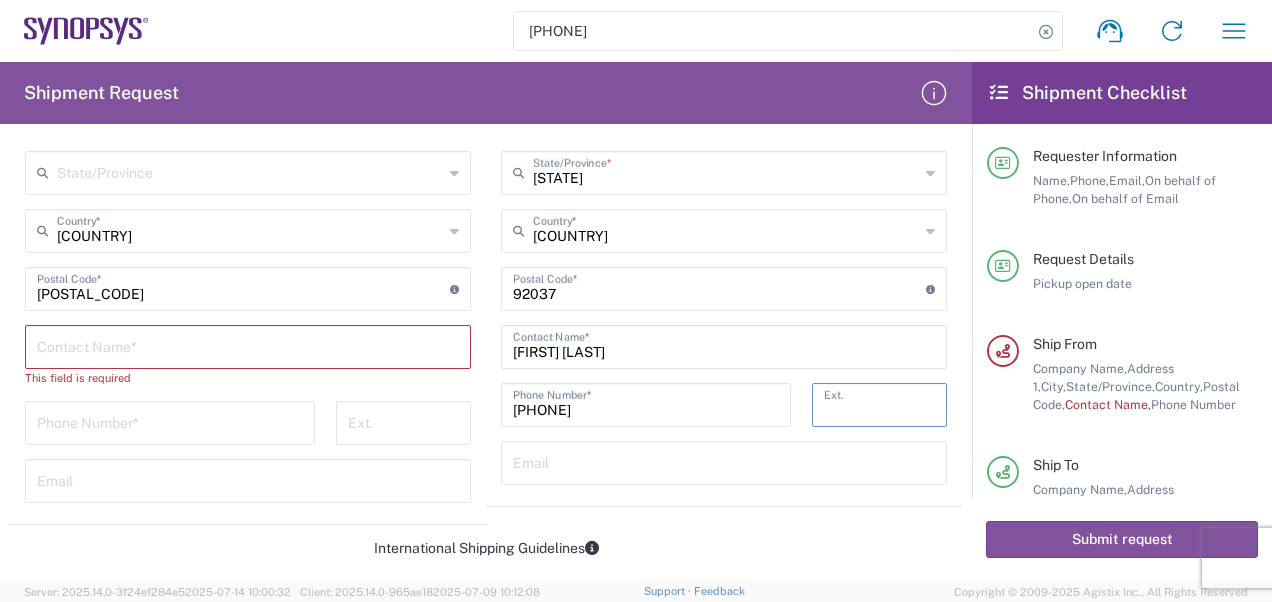 paste on "[POSTAL_CODE]" 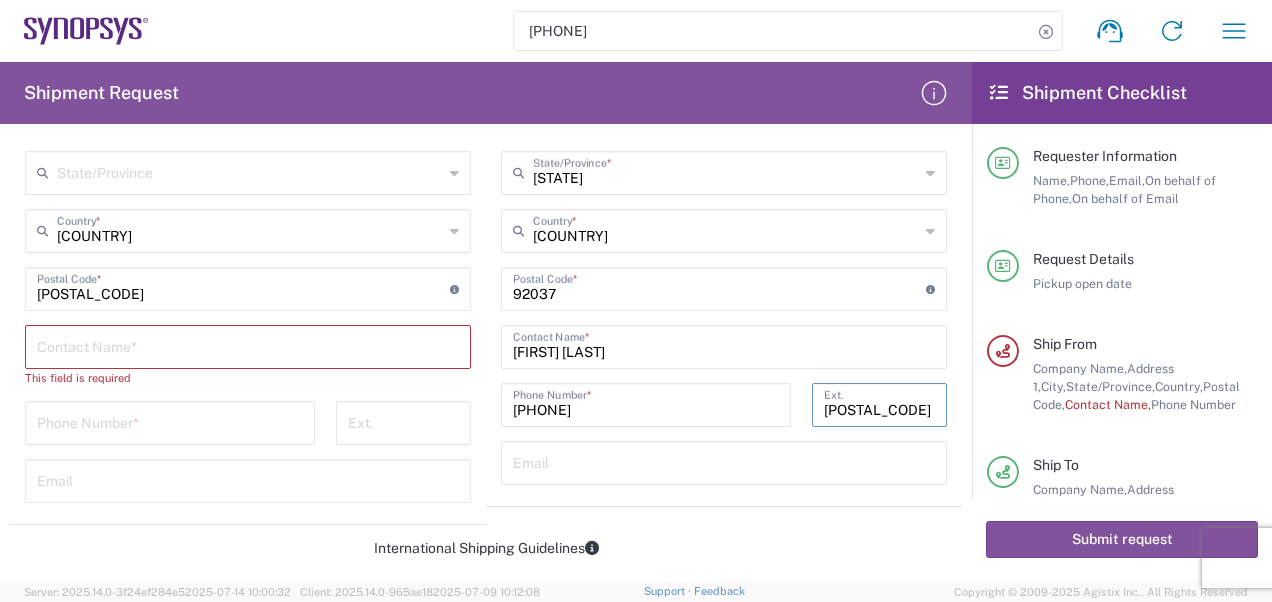 type on "[POSTAL_CODE]" 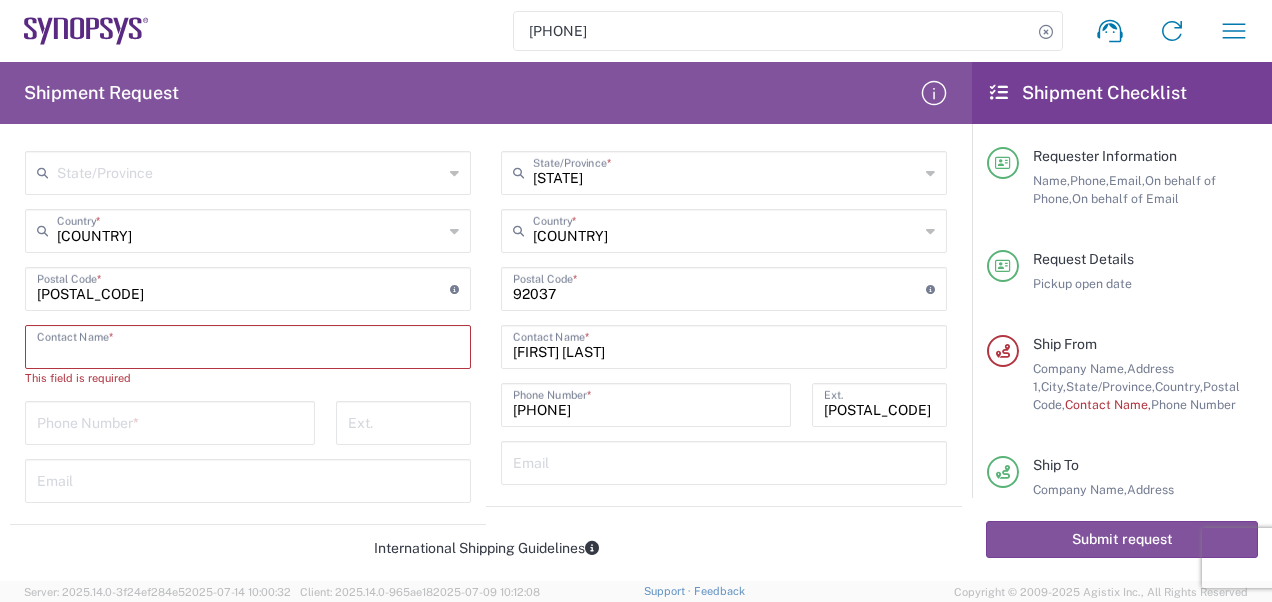 click at bounding box center (248, 345) 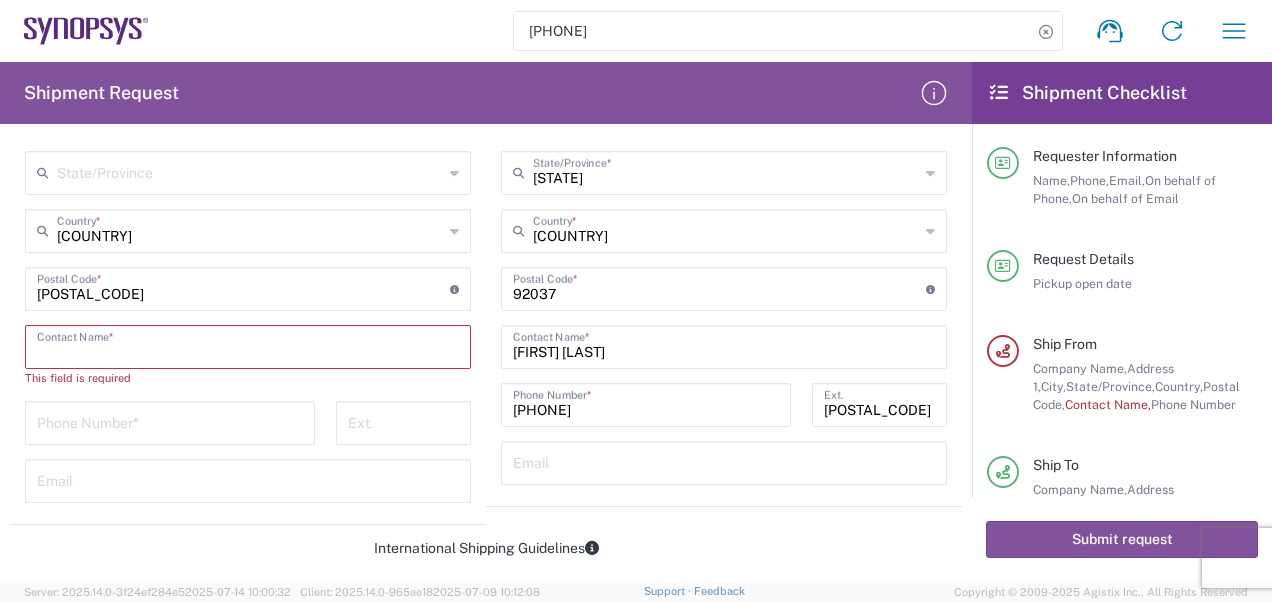 click at bounding box center (170, 421) 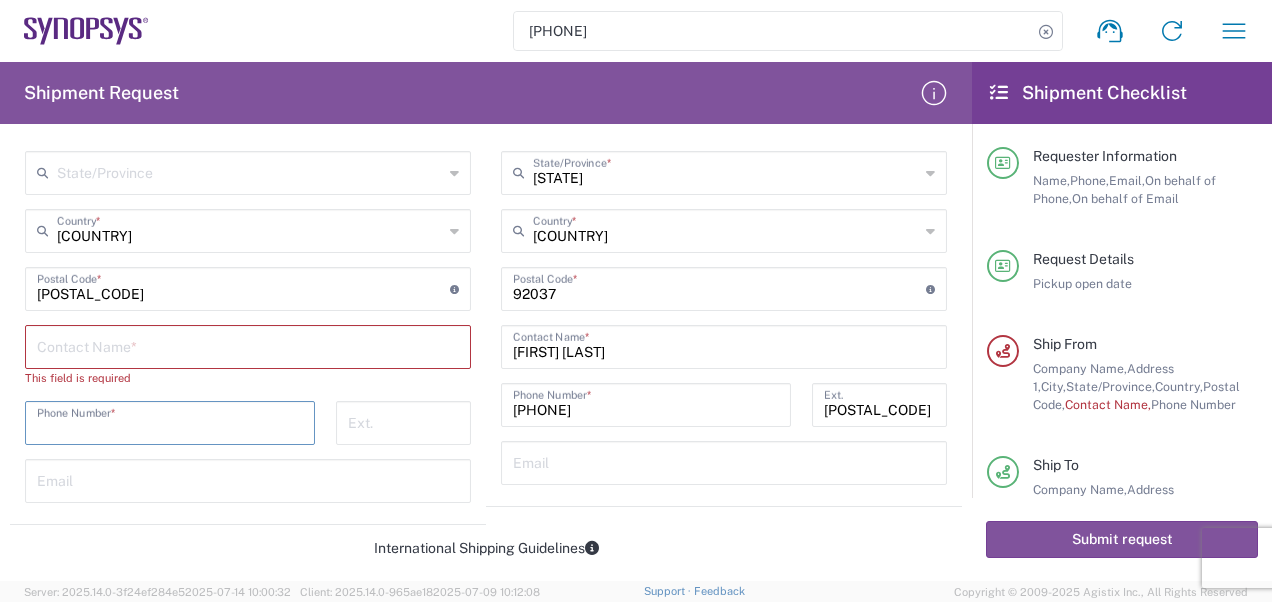 paste on "[PHONE] #[EXTENSION]" 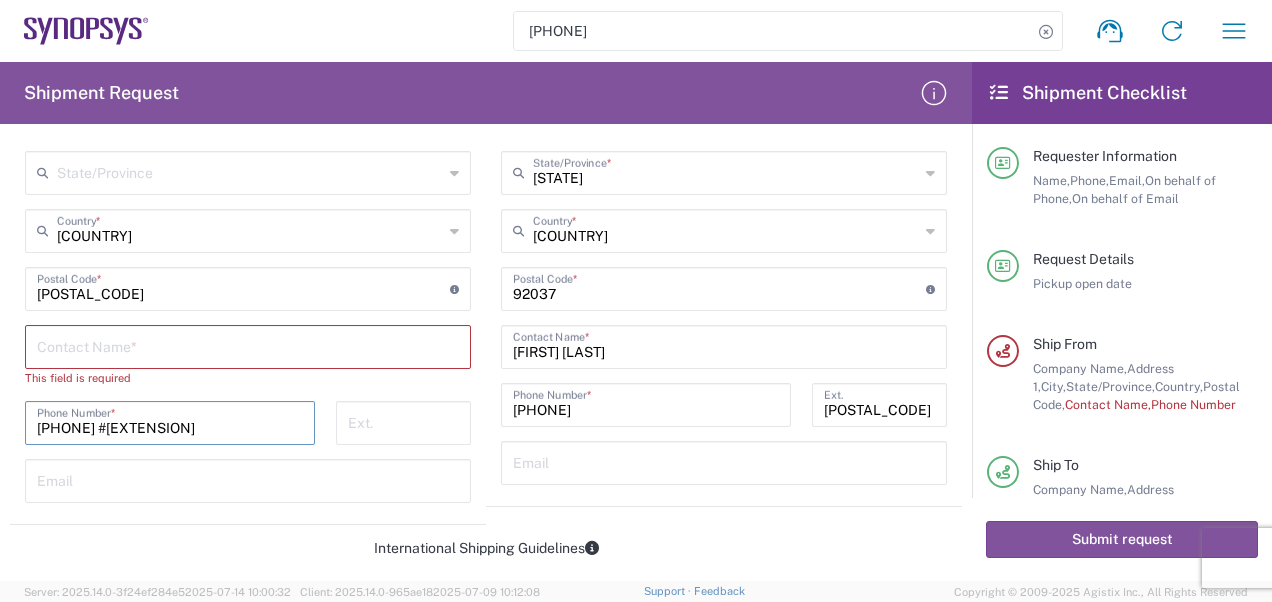 drag, startPoint x: 145, startPoint y: 428, endPoint x: 259, endPoint y: 428, distance: 114 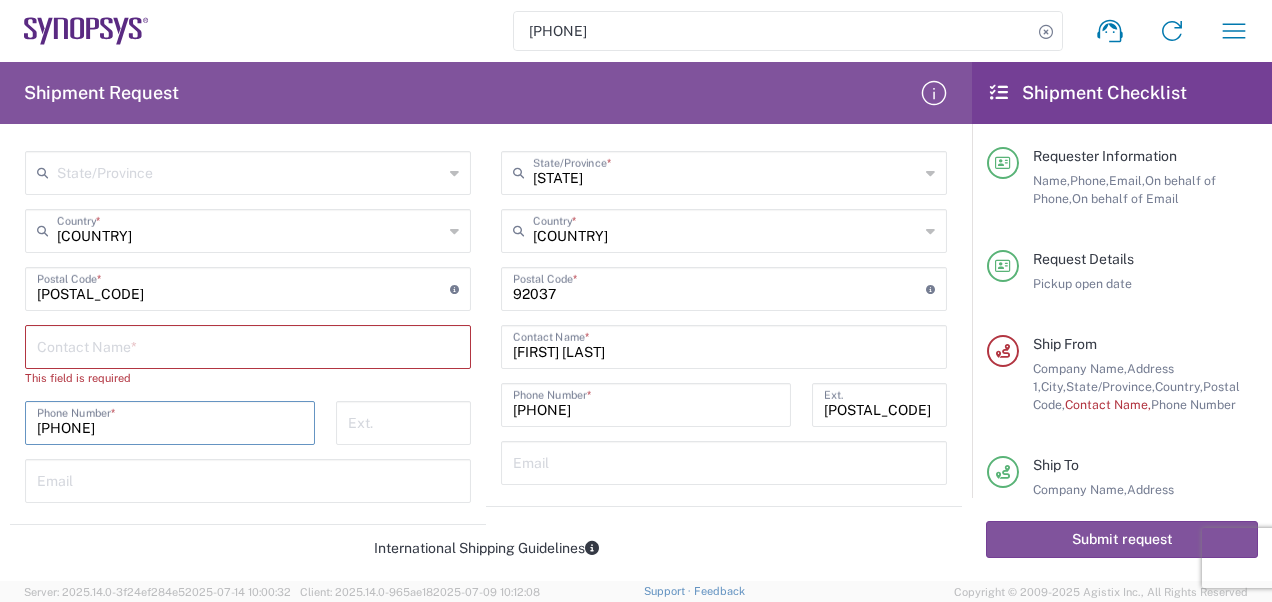 type on "[PHONE]" 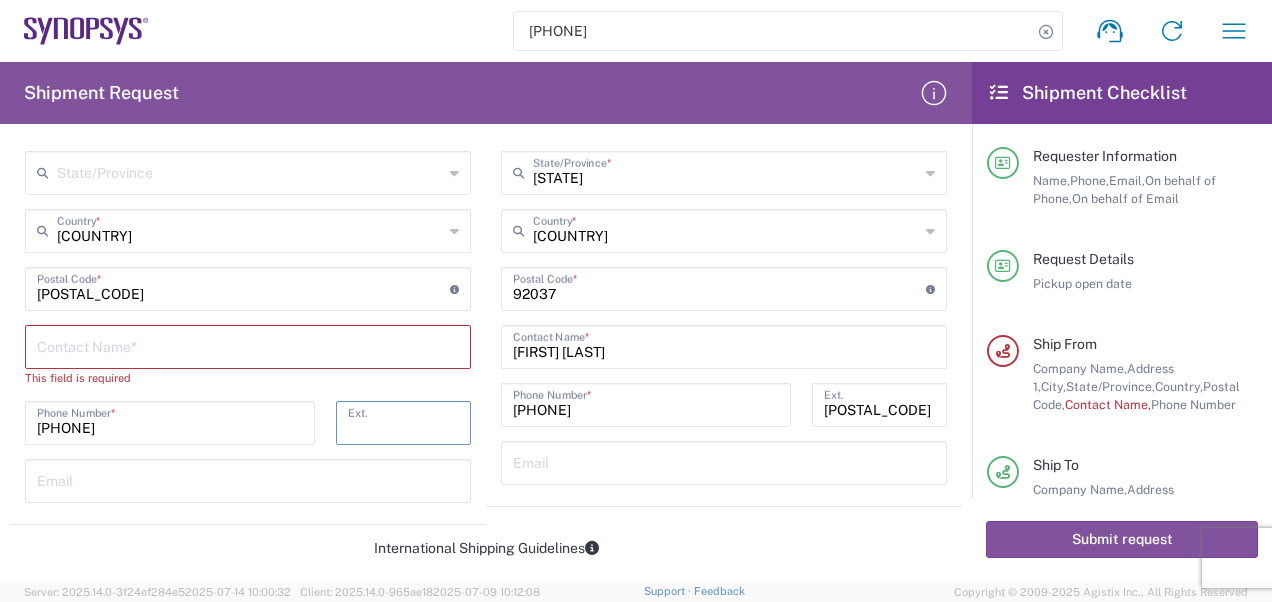 click at bounding box center (403, 421) 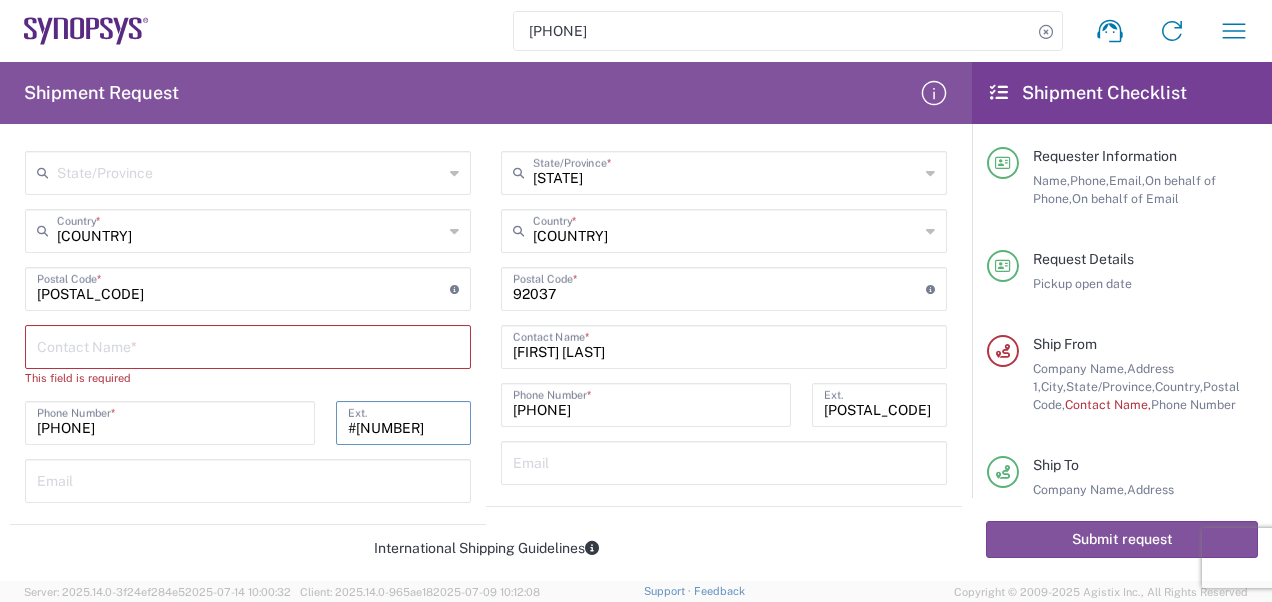 click on "#[NUMBER]" at bounding box center (403, 421) 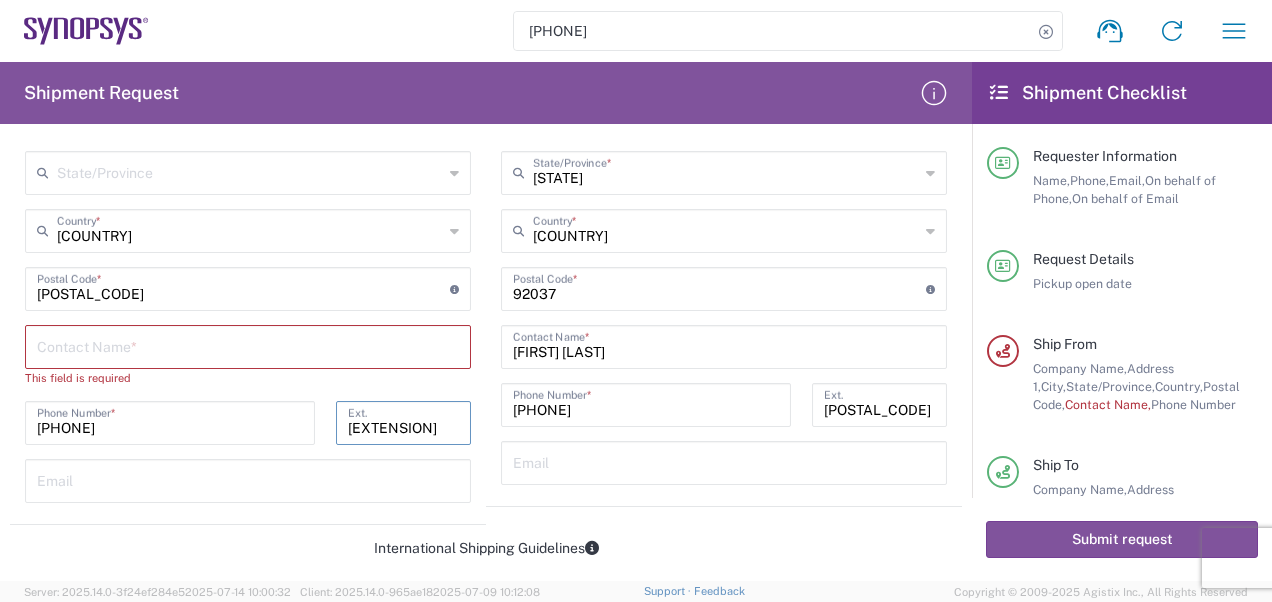 paste on "#[NUMBER]" 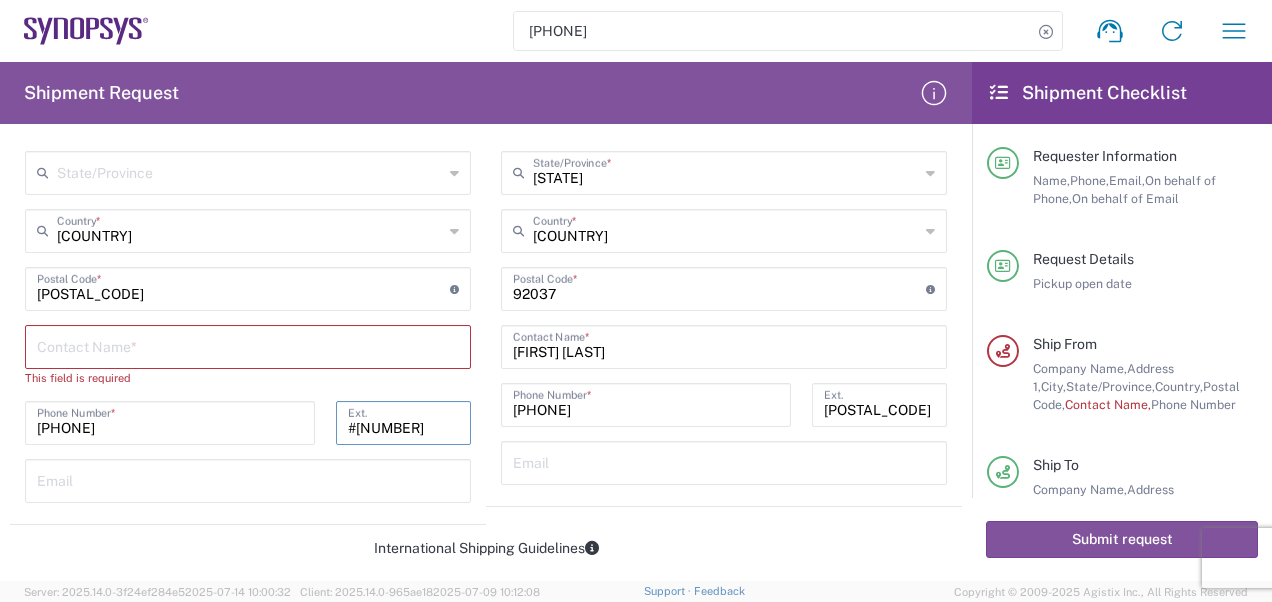 type on "#[NUMBER]" 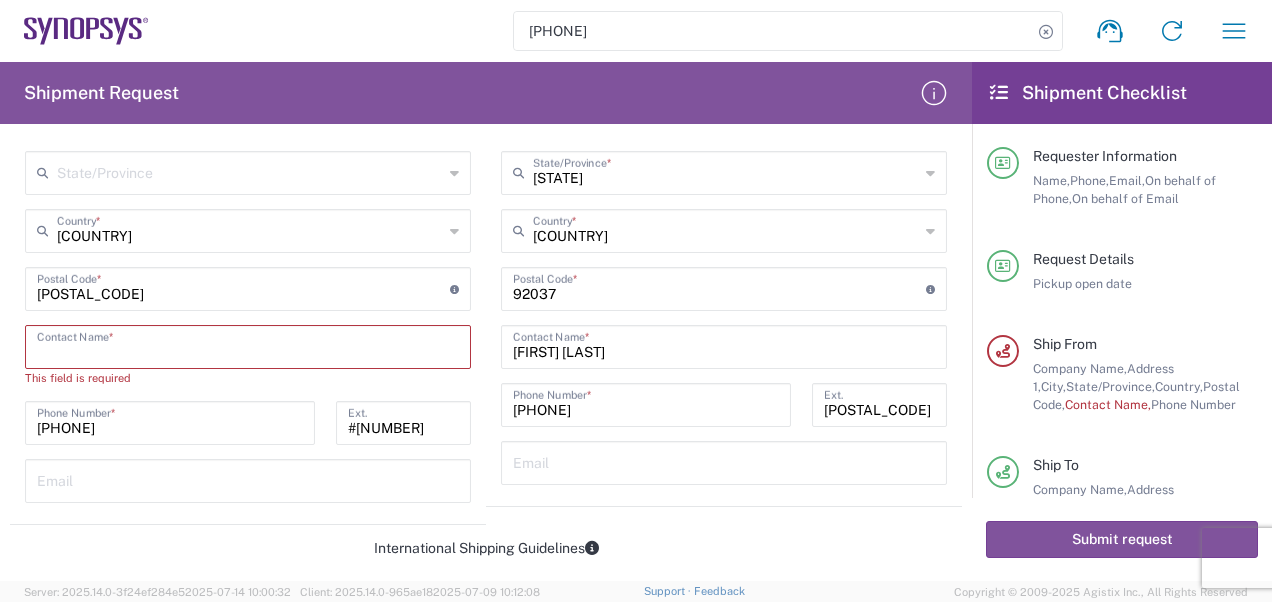 paste on "#[NUMBER]" 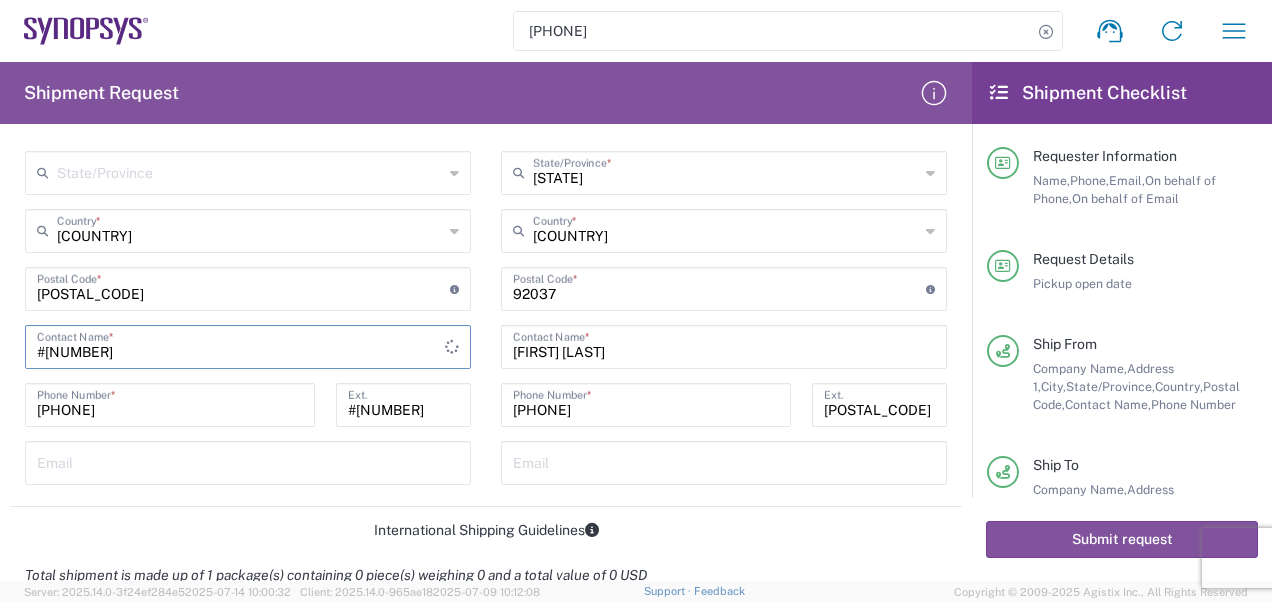 type on "#[NUMBER]" 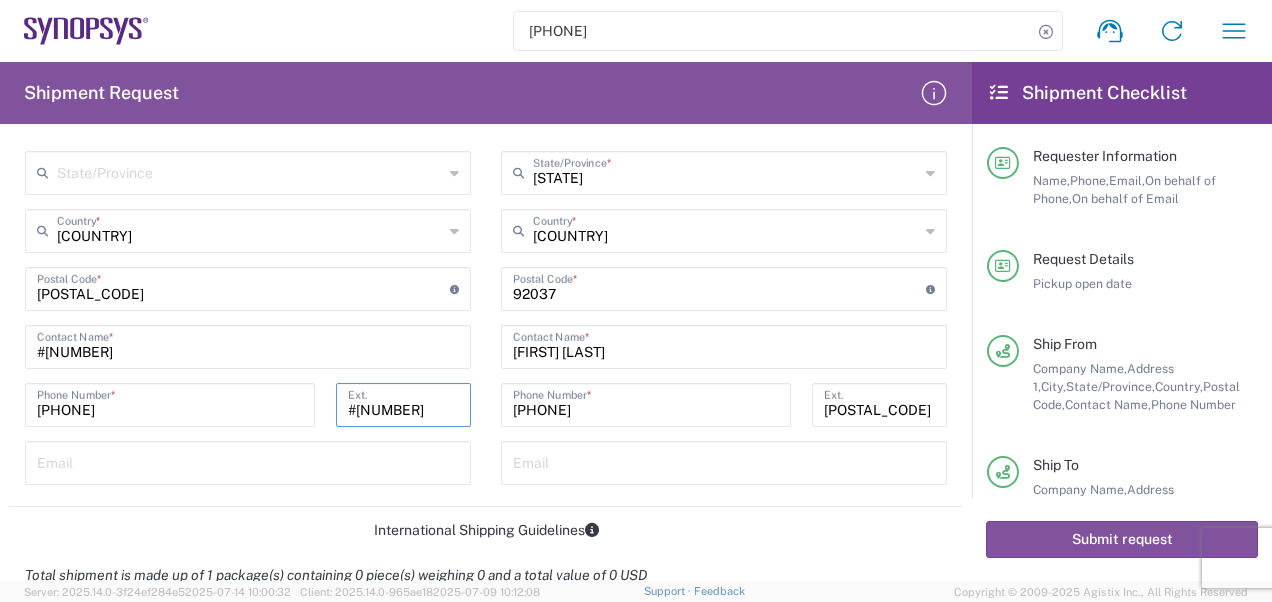 drag, startPoint x: 442, startPoint y: 404, endPoint x: 388, endPoint y: 404, distance: 54 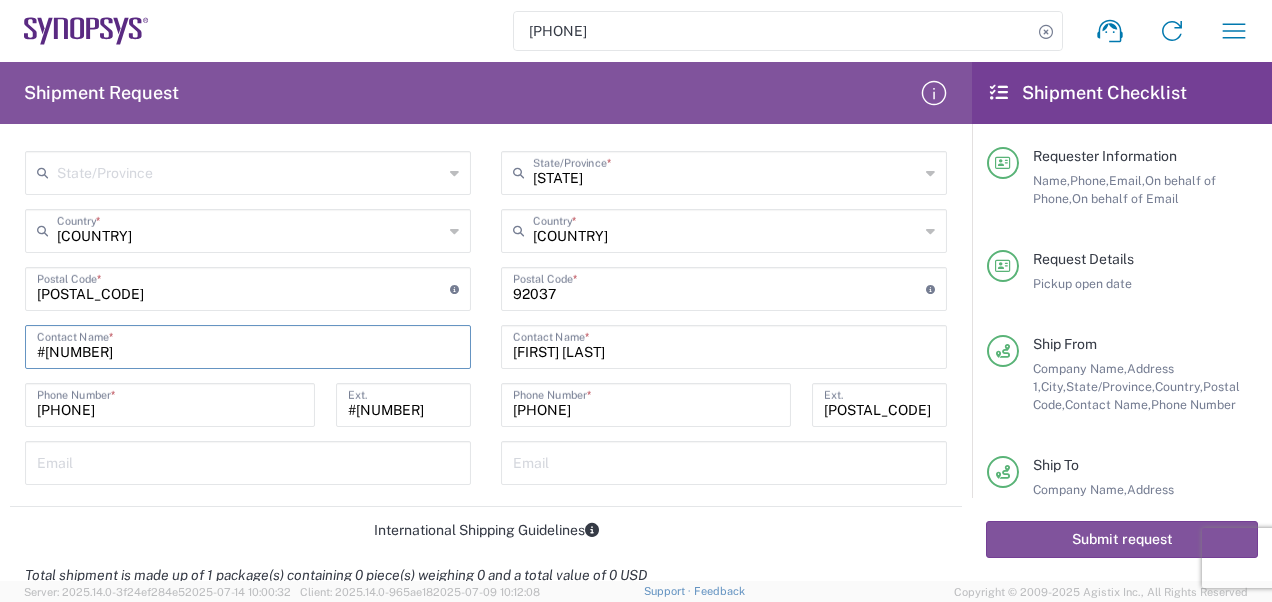 drag, startPoint x: 94, startPoint y: 353, endPoint x: -4, endPoint y: 341, distance: 98.731964 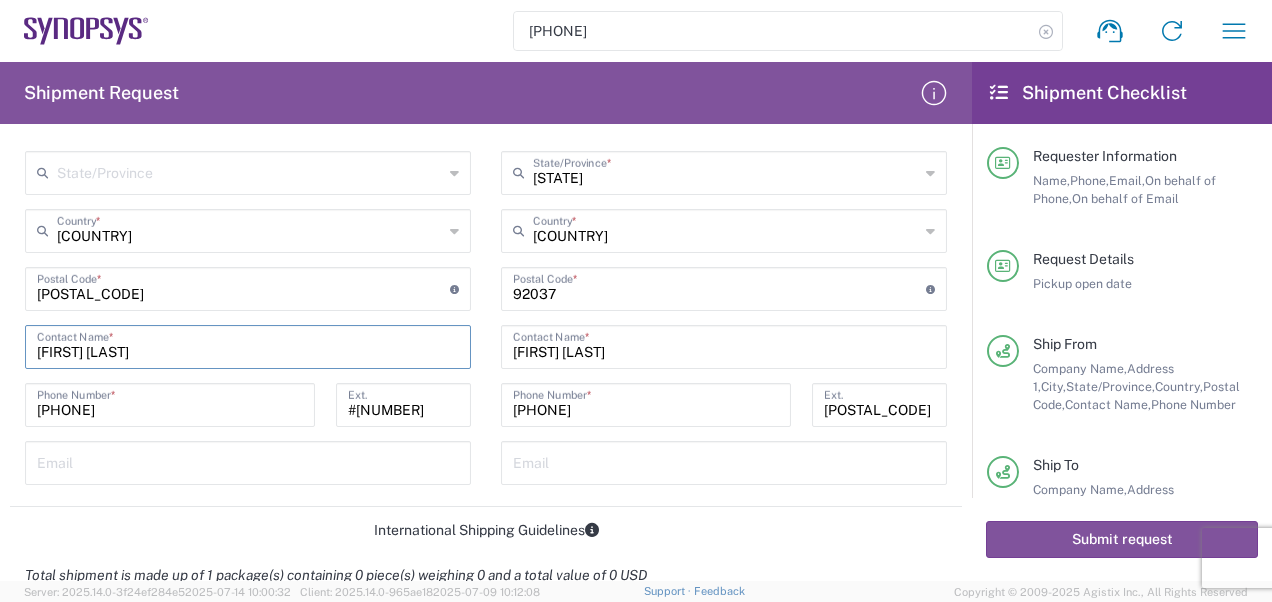 type on "[FIRST] [LAST]" 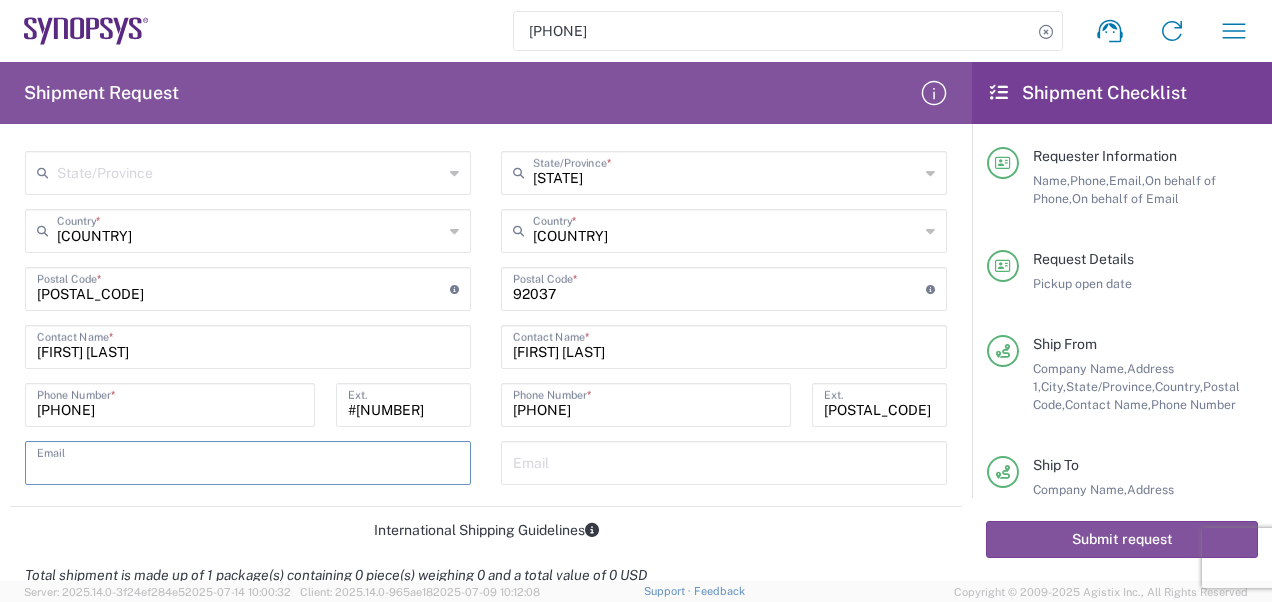 click at bounding box center (248, 461) 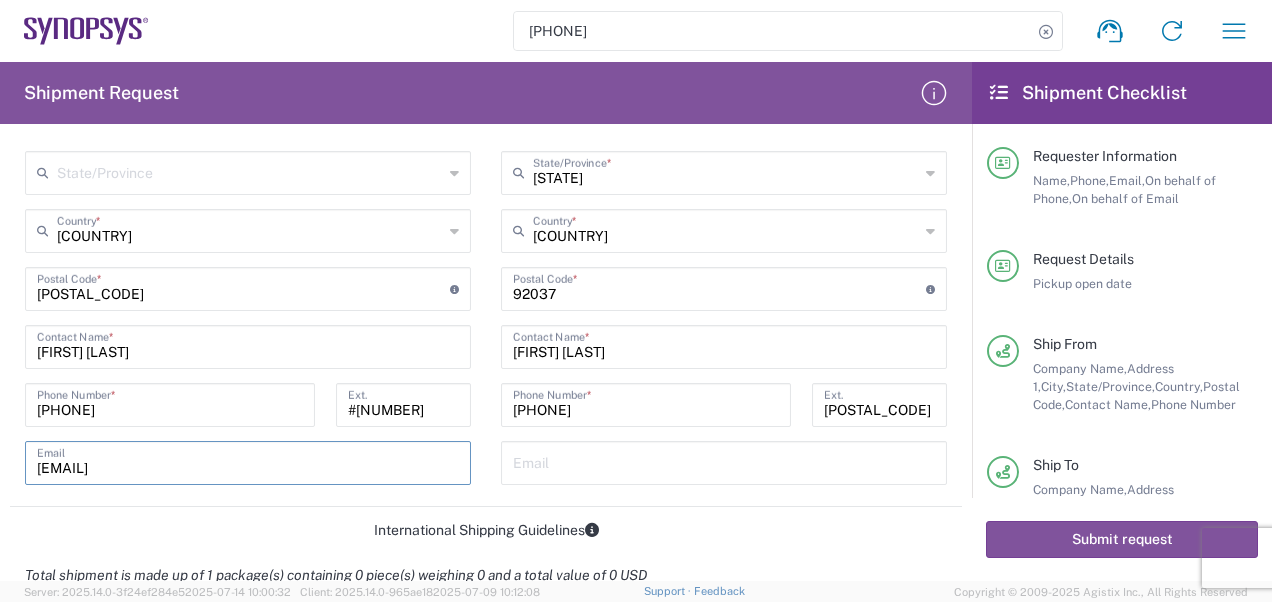 drag, startPoint x: 259, startPoint y: 472, endPoint x: -4, endPoint y: 465, distance: 263.09314 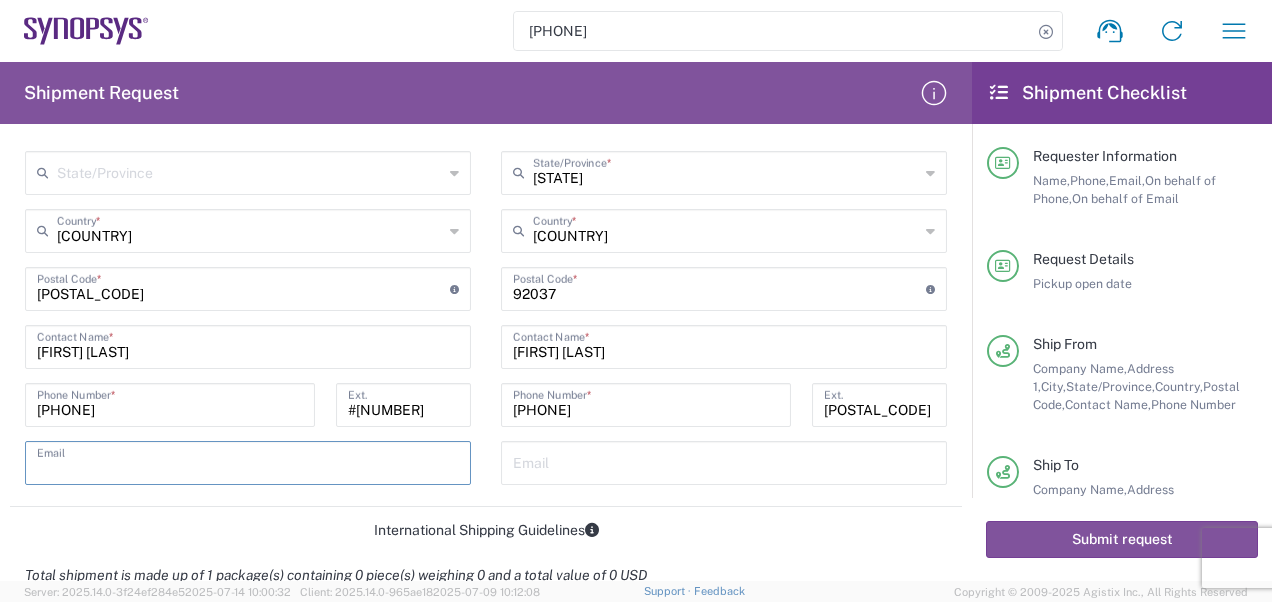 click at bounding box center (724, 461) 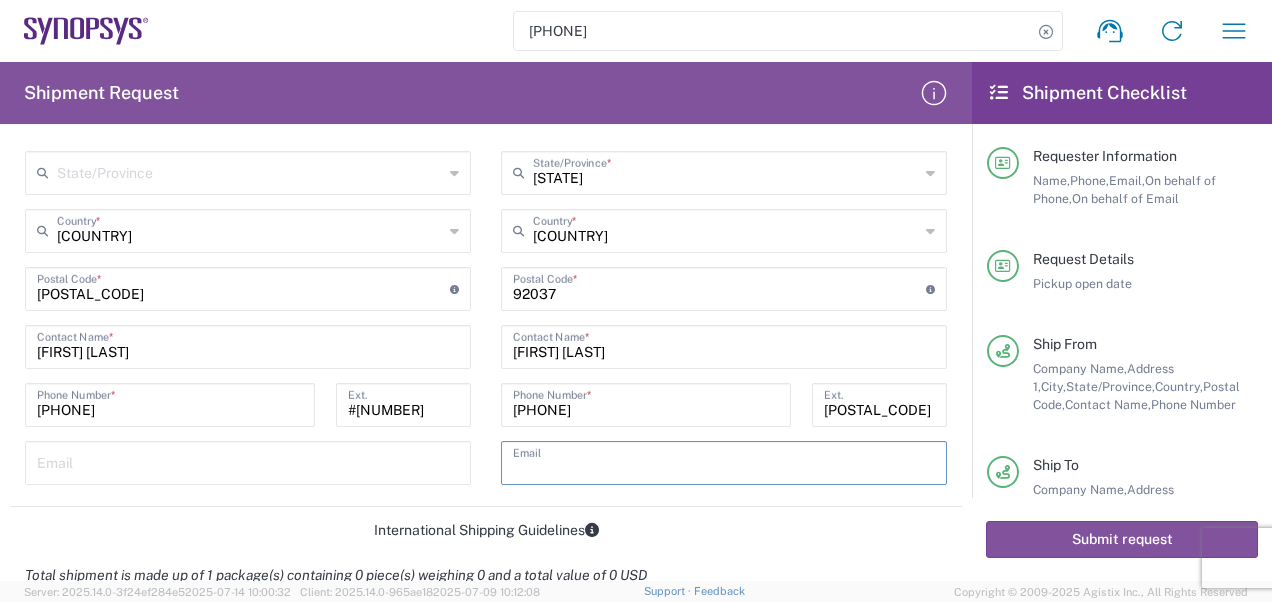 paste on "[EMAIL]" 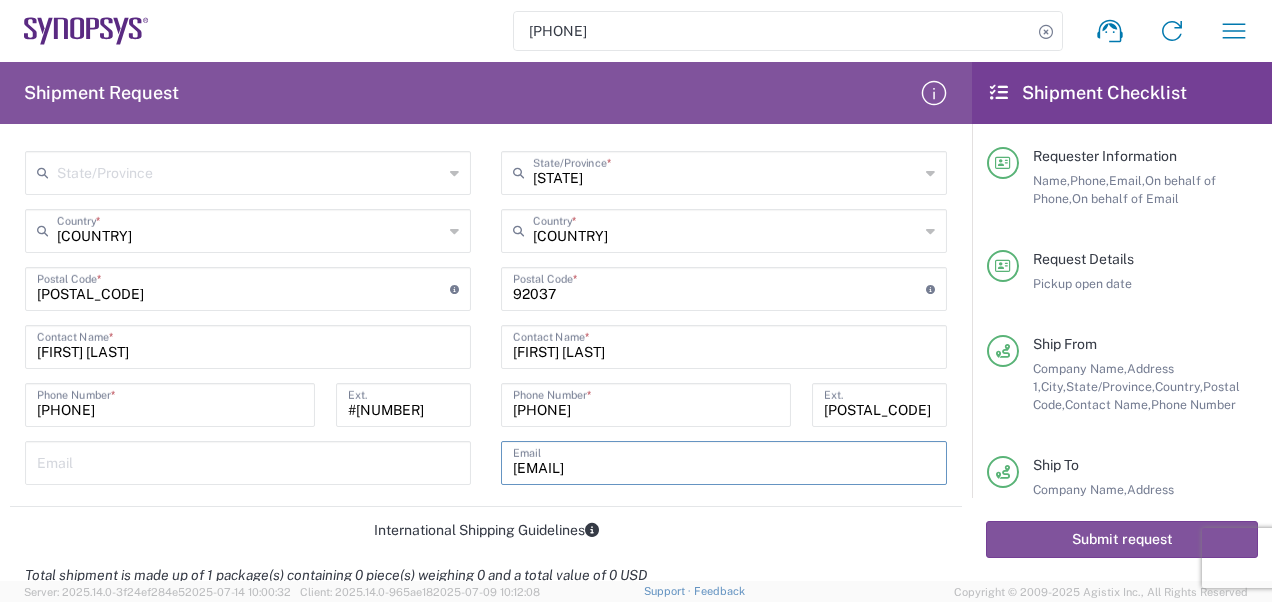 type on "[EMAIL]" 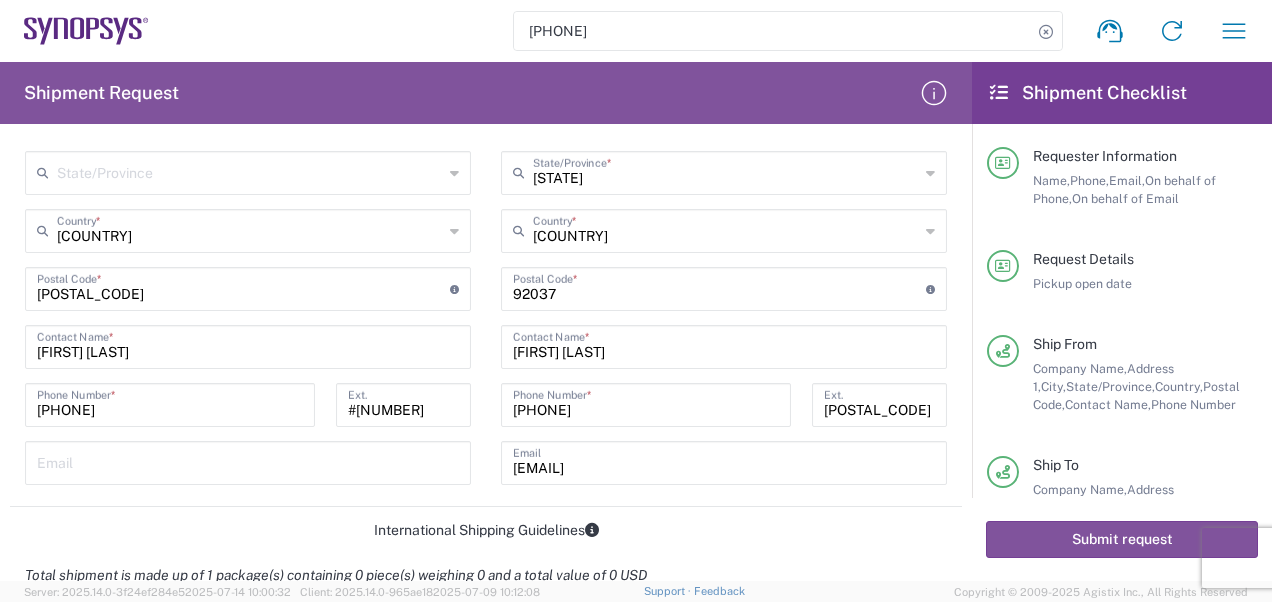click on "[NUMBER] [EXTENSION]" 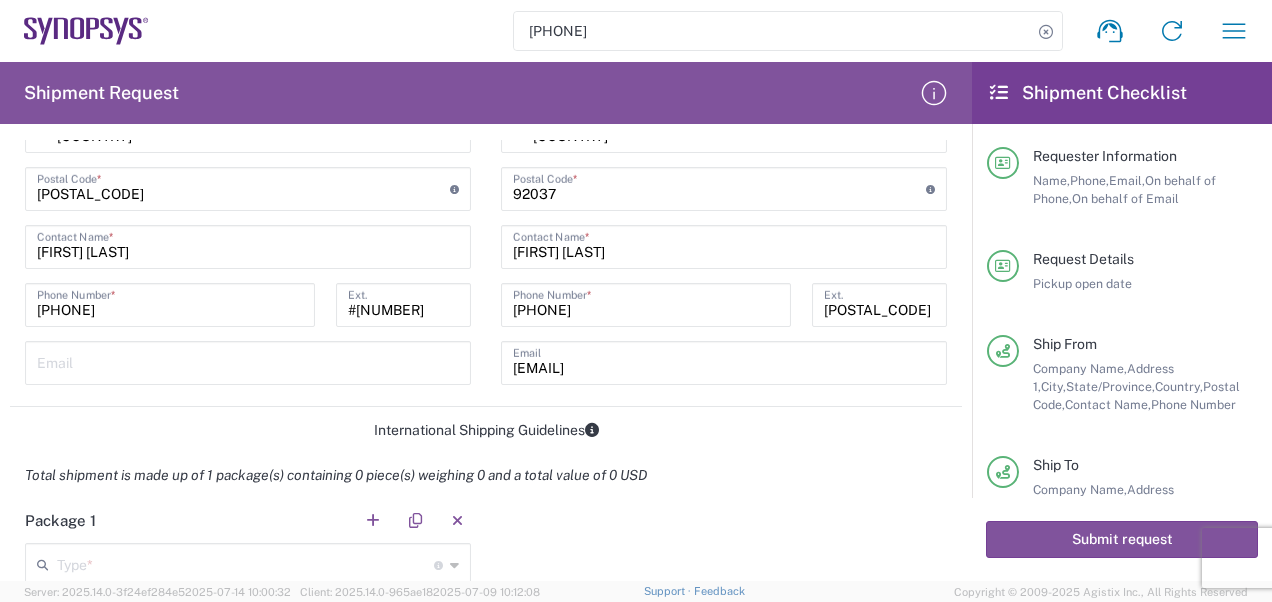 click at bounding box center (248, 361) 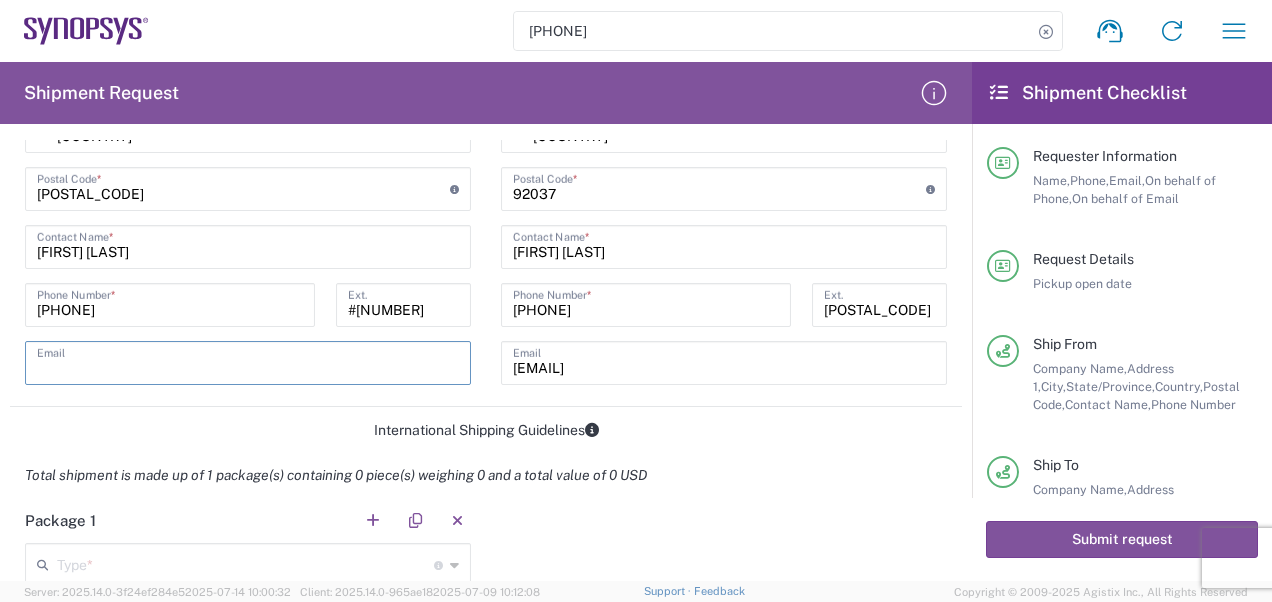 click at bounding box center (248, 361) 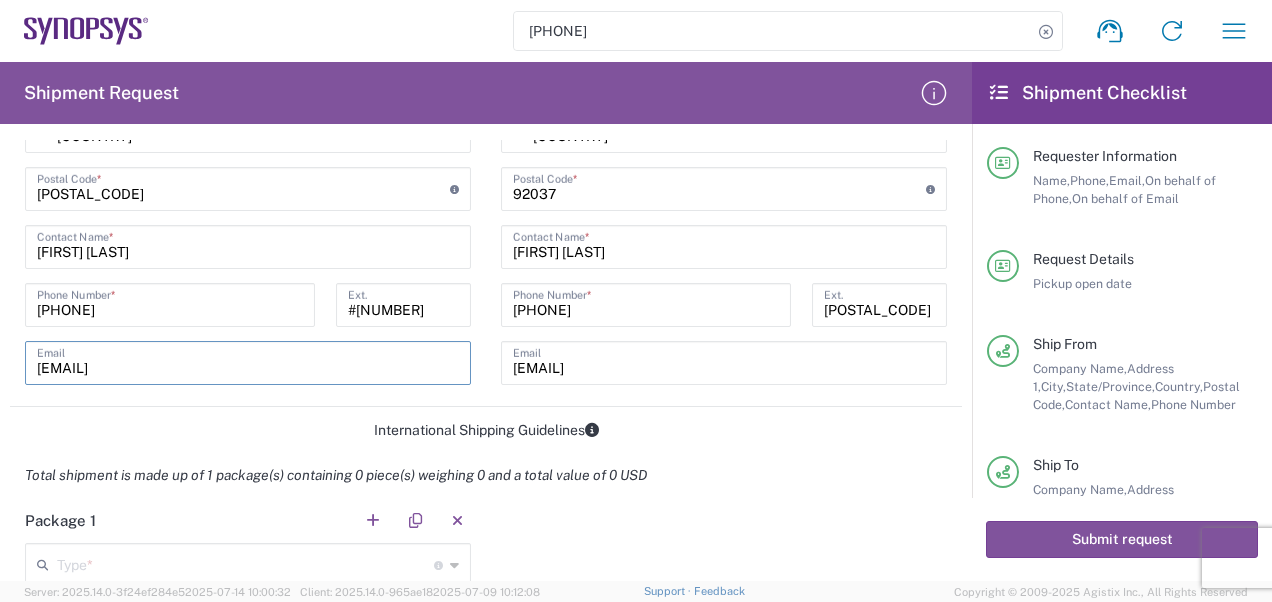 type on "ACES Electronics Co. Ltd." 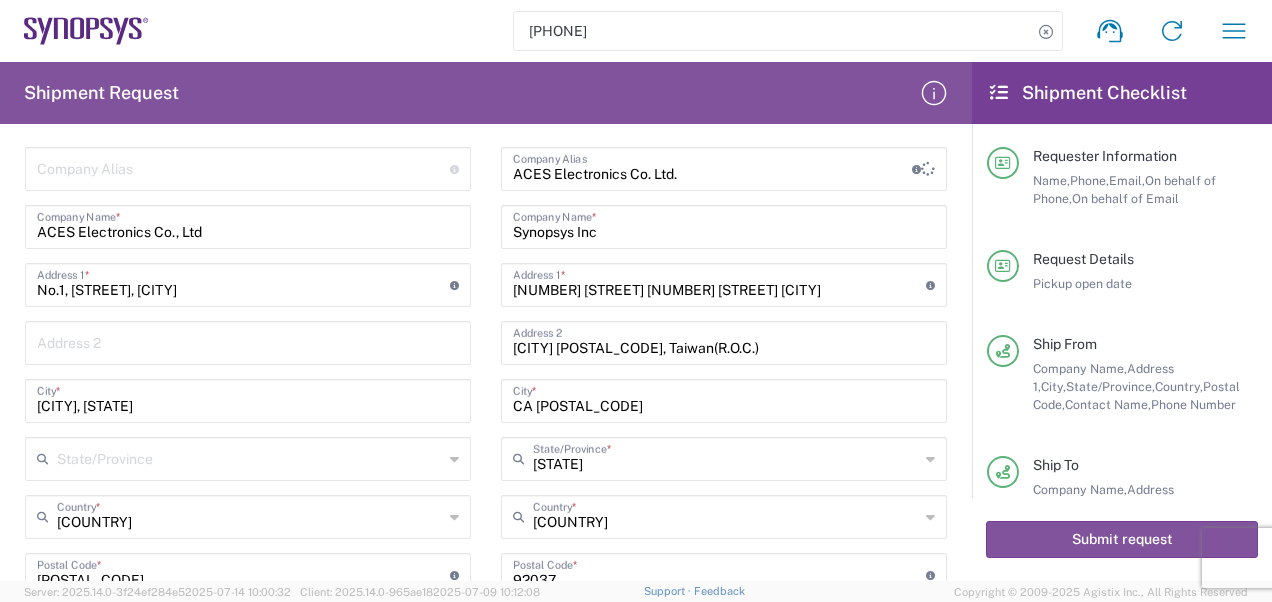 scroll, scrollTop: 600, scrollLeft: 0, axis: vertical 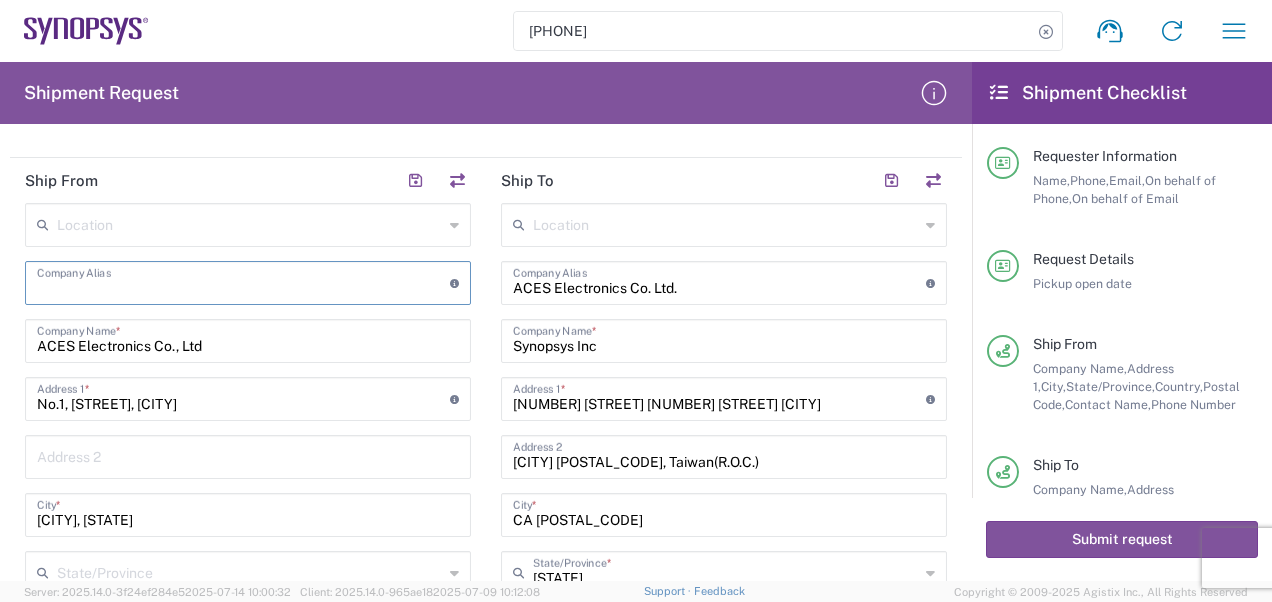 click at bounding box center [243, 281] 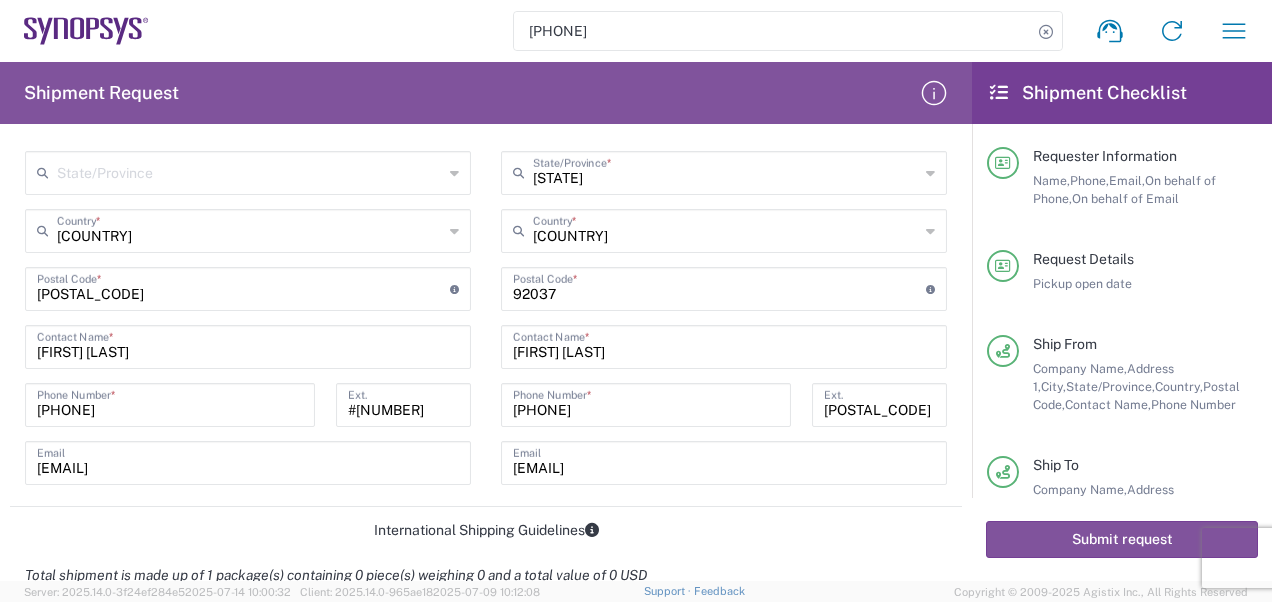scroll, scrollTop: 1300, scrollLeft: 0, axis: vertical 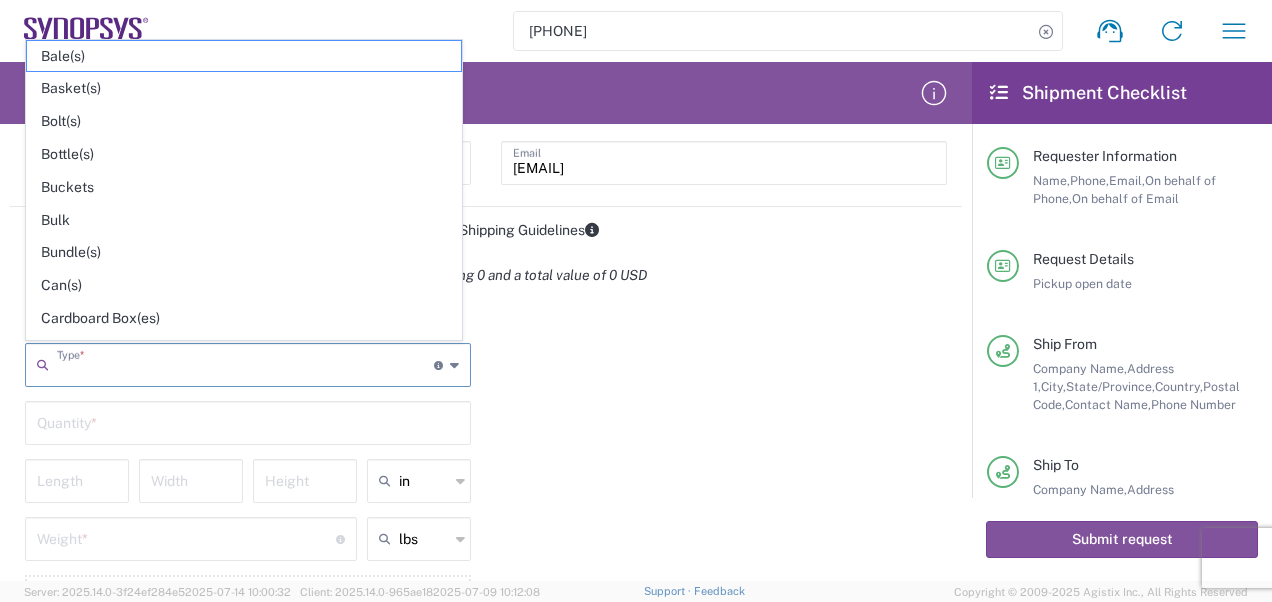 click at bounding box center (245, 363) 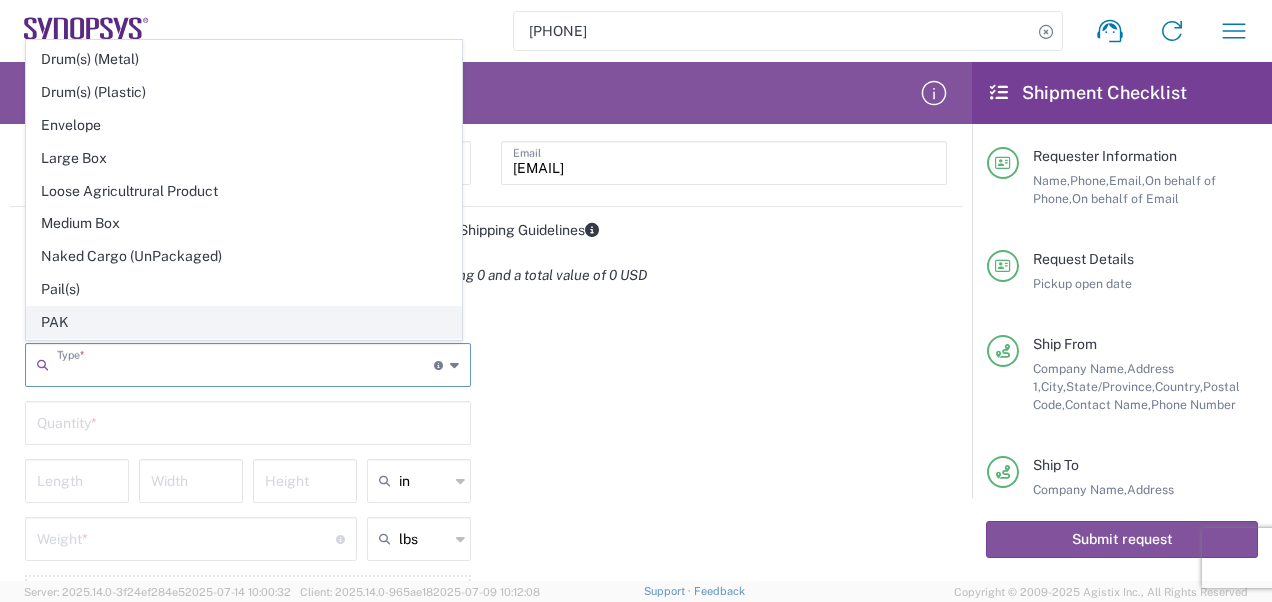 scroll, scrollTop: 221, scrollLeft: 0, axis: vertical 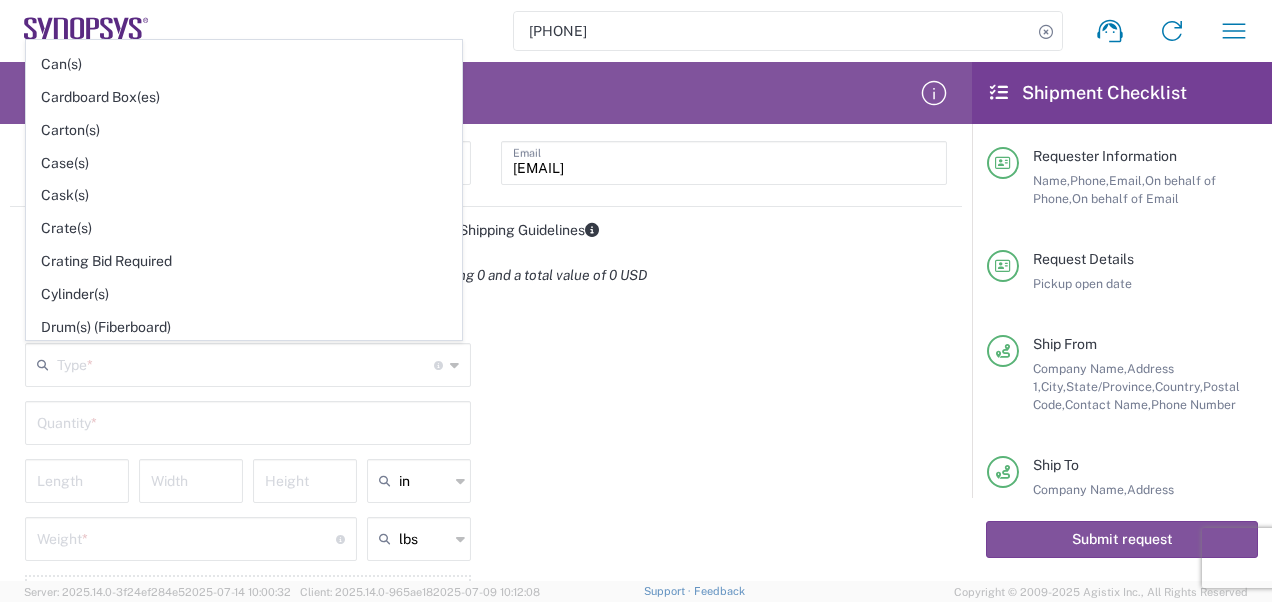 click on "[PHONE]
Shipment request
Shipment tracking
Employee non-product shipment request
My shipments
Address book
My profile  Shipment Request
Requester Information  [FIRST]  Name  * [PHONE]  Phone  * [EMAIL]  Email  * [LAST]  Name (on behalf of)  [PHONE]  Phone (on behalf of)  * [EMAIL]  Email (on behalf of)  *  Request Details  [DATE] ×  Pickup open date  * Cancel Apply [TIME]  Pickup open time  [DATE] ×  Pickup close date  Cancel Apply [TIME]  Pickup close time  * Cancel Apply [TIME]  Delivery open time  * Cancel Apply [TIME]  Delivery close time  Purchase Order  Reference Type  Customer Ref Department Invoice Number Purchase Order RMA 4800019957  Reference Number   Reason for Request   Enter additional email addresses to be notified of shipment   Message   Ship From   *" at bounding box center (636, 301) 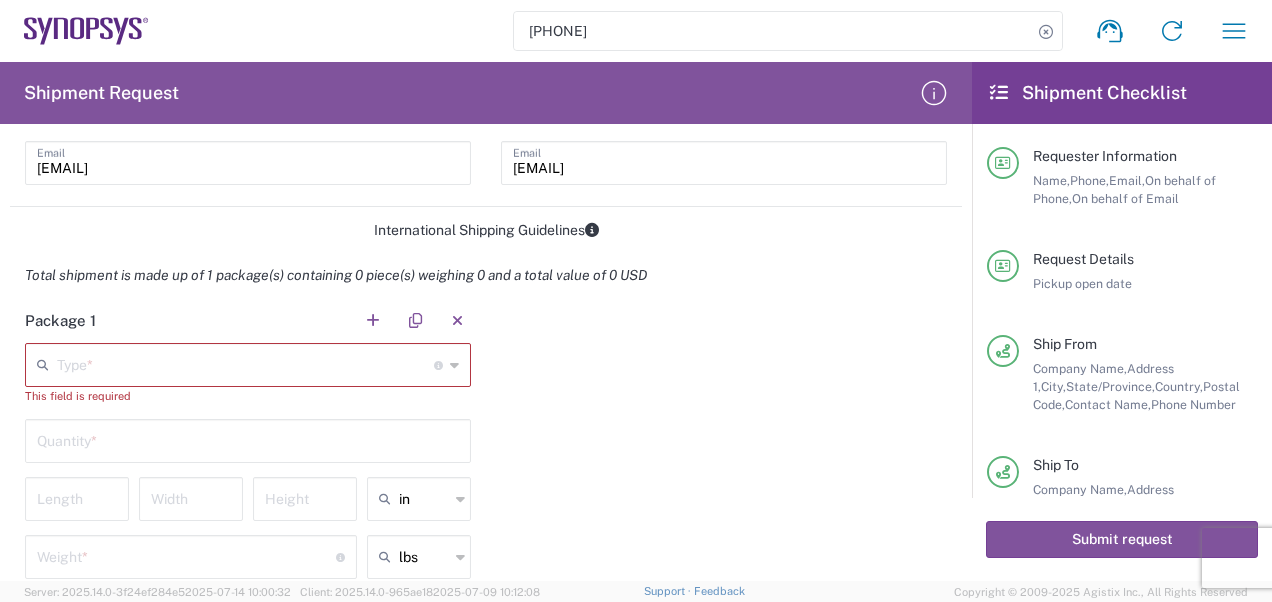 click at bounding box center (245, 363) 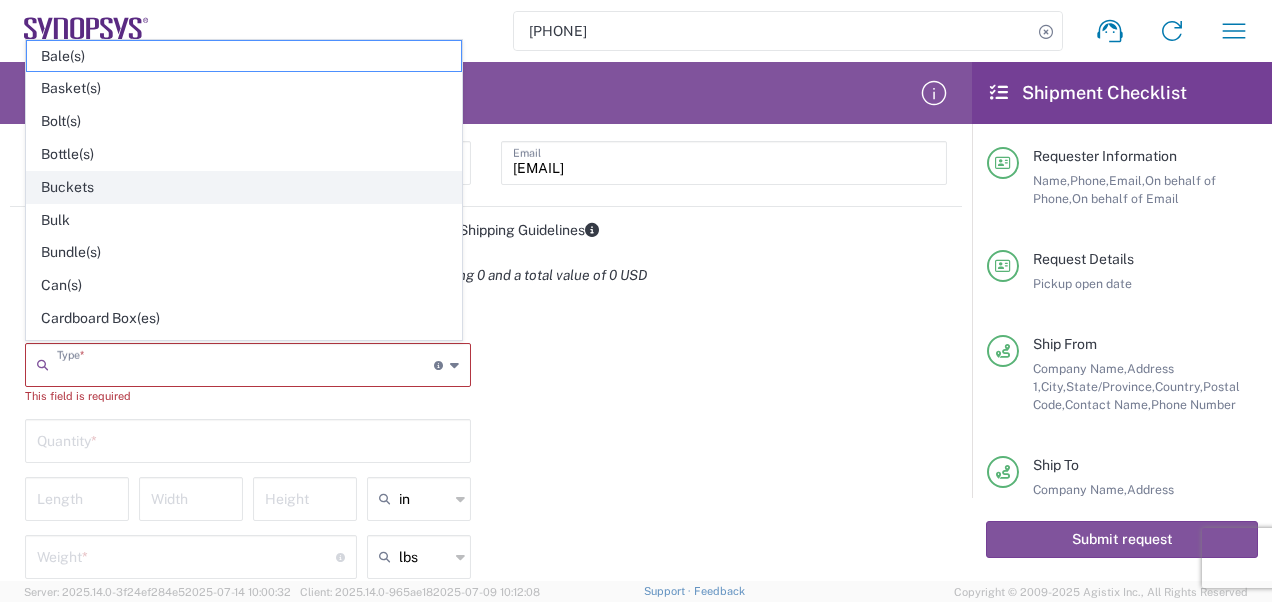 scroll, scrollTop: 100, scrollLeft: 0, axis: vertical 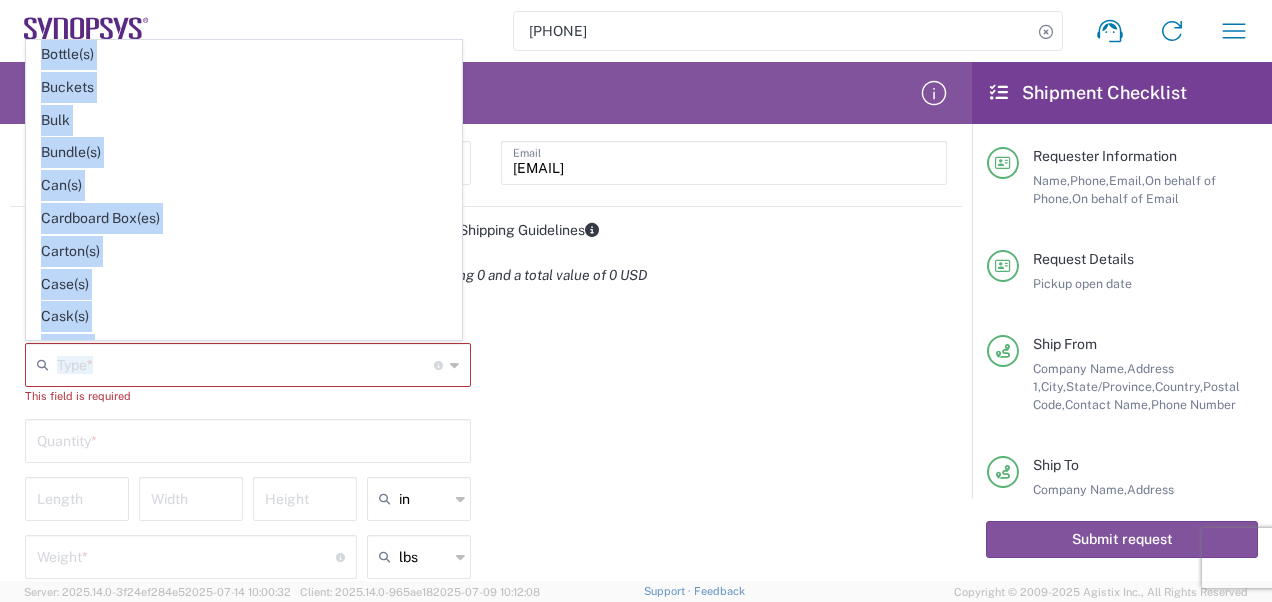 click on "[PHONE]
Shipment request
Shipment tracking
Employee non-product shipment request
My shipments
Address book
My profile  Shipment Request
Requester Information  [FIRST]  Name  * [PHONE]  Phone  * [EMAIL]  Email  * [LAST]  Name (on behalf of)  [PHONE]  Phone (on behalf of)  * [EMAIL]  Email (on behalf of)  *  Request Details  [DATE] ×  Pickup open date  * Cancel Apply [TIME]  Pickup open time  [DATE] ×  Pickup close date  Cancel Apply [TIME]  Pickup close time  * Cancel Apply [TIME]  Delivery open time  * Cancel Apply [TIME]  Delivery close time  Purchase Order  Reference Type  Customer Ref Department Invoice Number Purchase Order RMA 4800019957  Reference Number   Reason for Request   Enter additional email addresses to be notified of shipment   Message   Ship From   *" at bounding box center [636, 301] 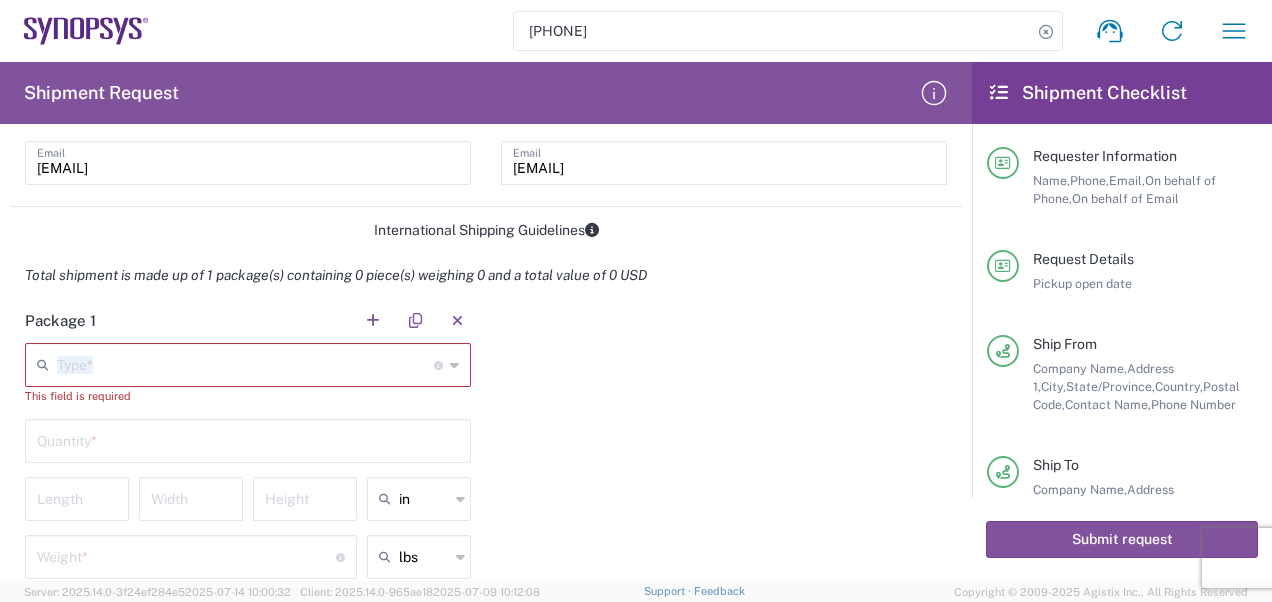 drag, startPoint x: -4, startPoint y: 384, endPoint x: 164, endPoint y: 380, distance: 168.0476 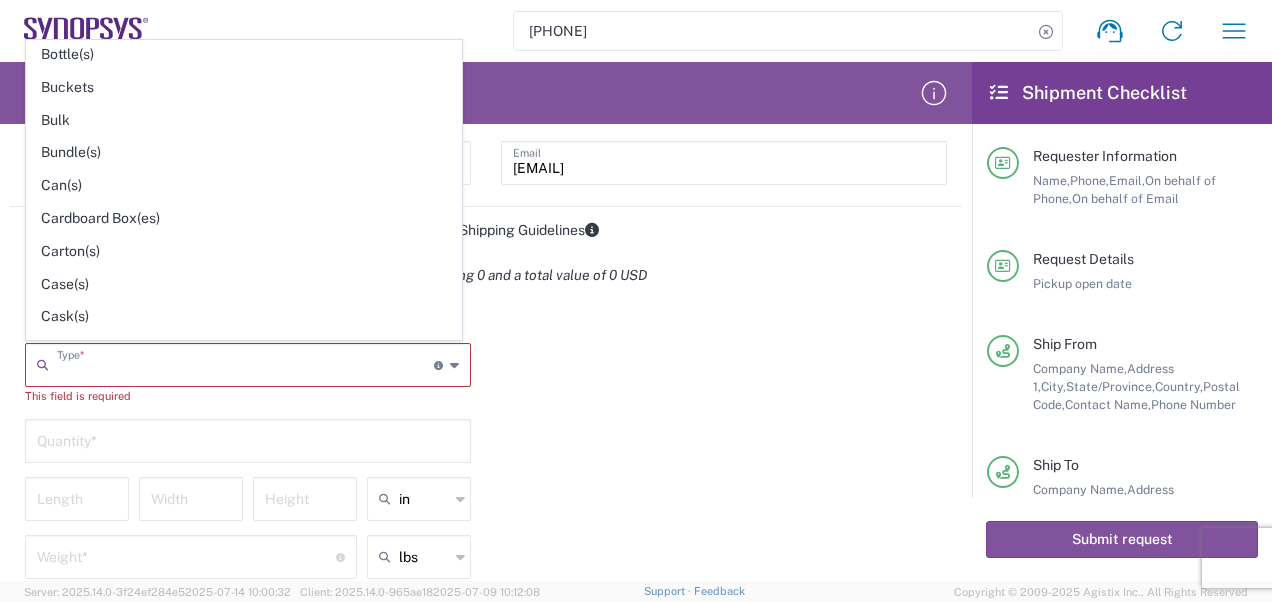scroll, scrollTop: 0, scrollLeft: 0, axis: both 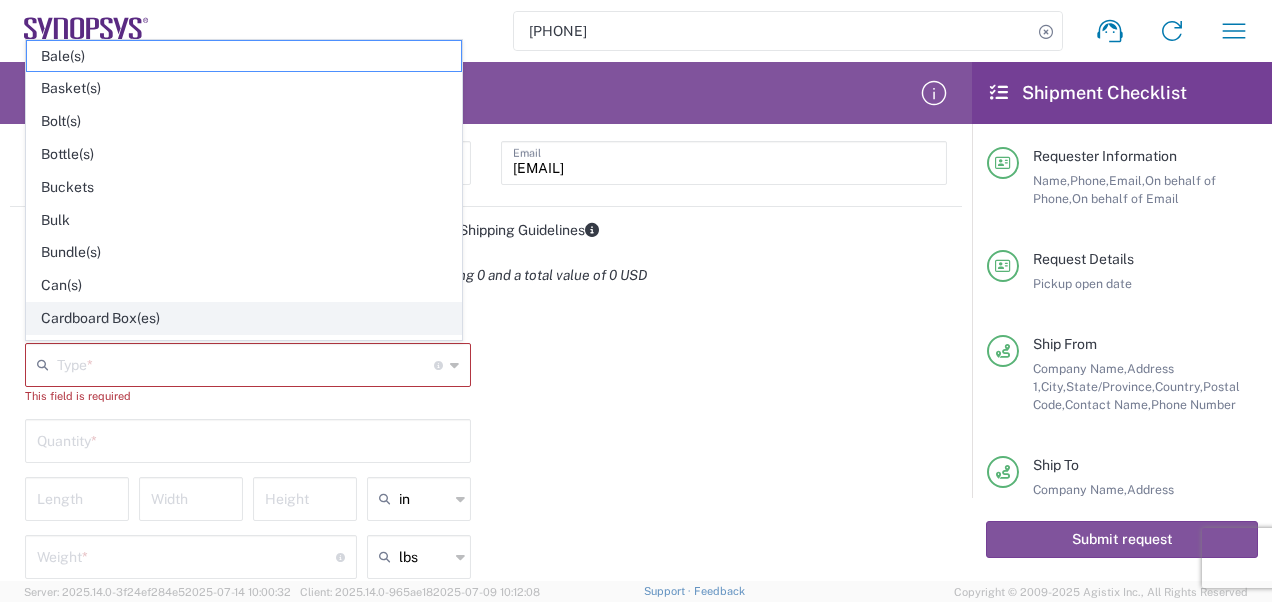 click on "Cardboard Box(es)" 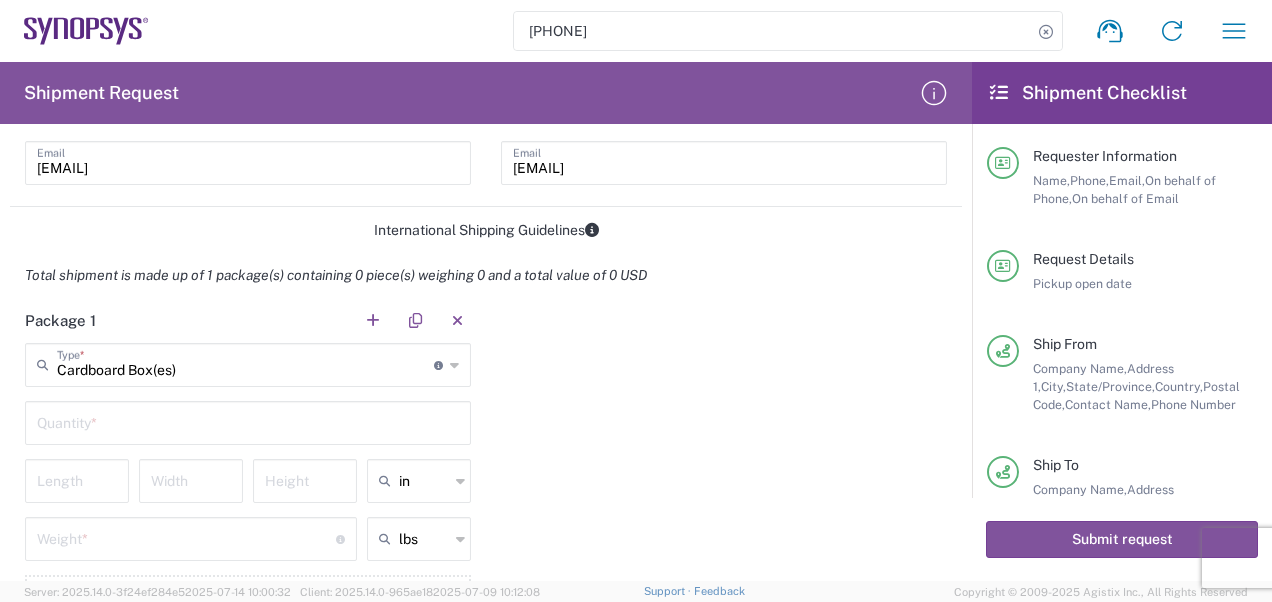 scroll, scrollTop: 1400, scrollLeft: 0, axis: vertical 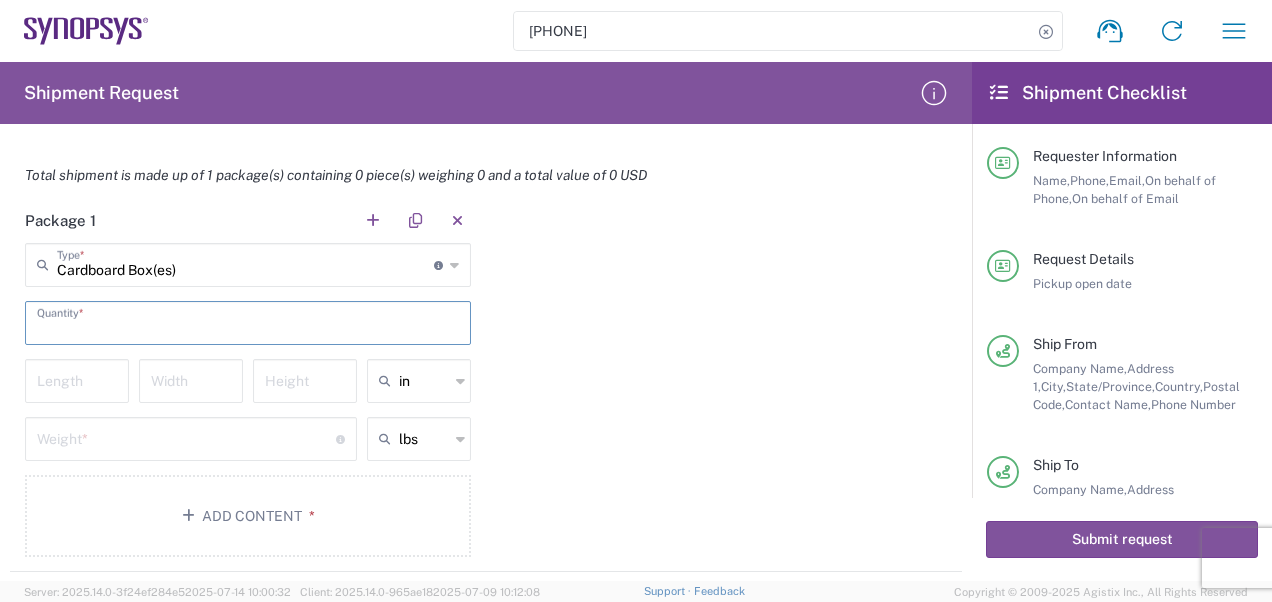 click at bounding box center [248, 321] 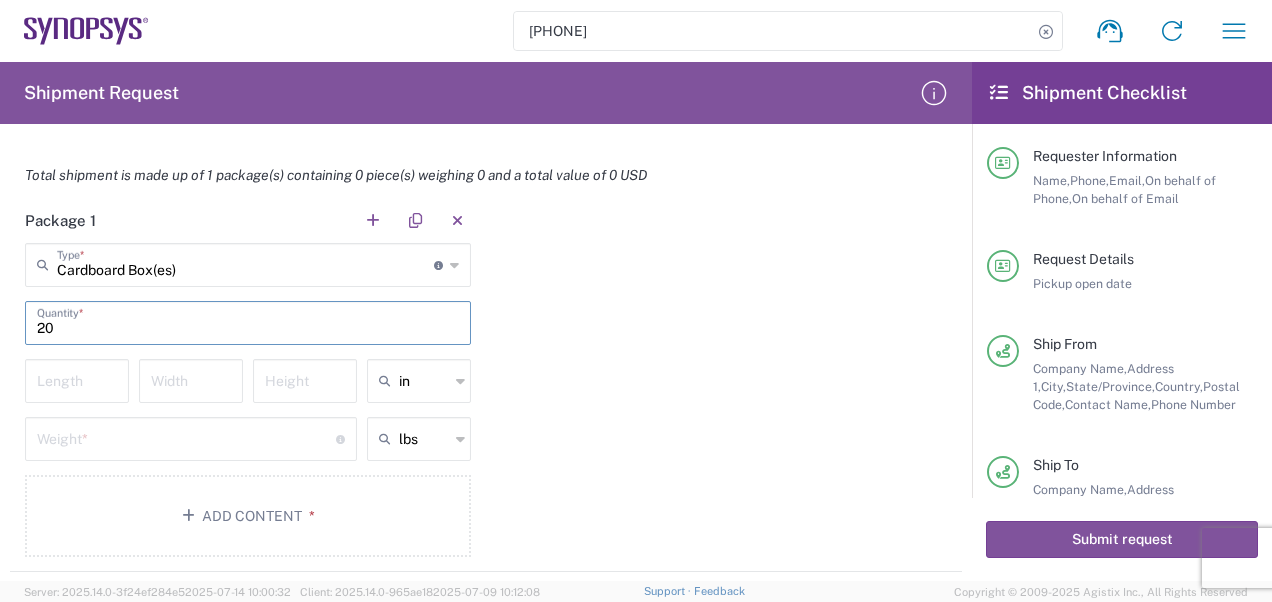 type on "20" 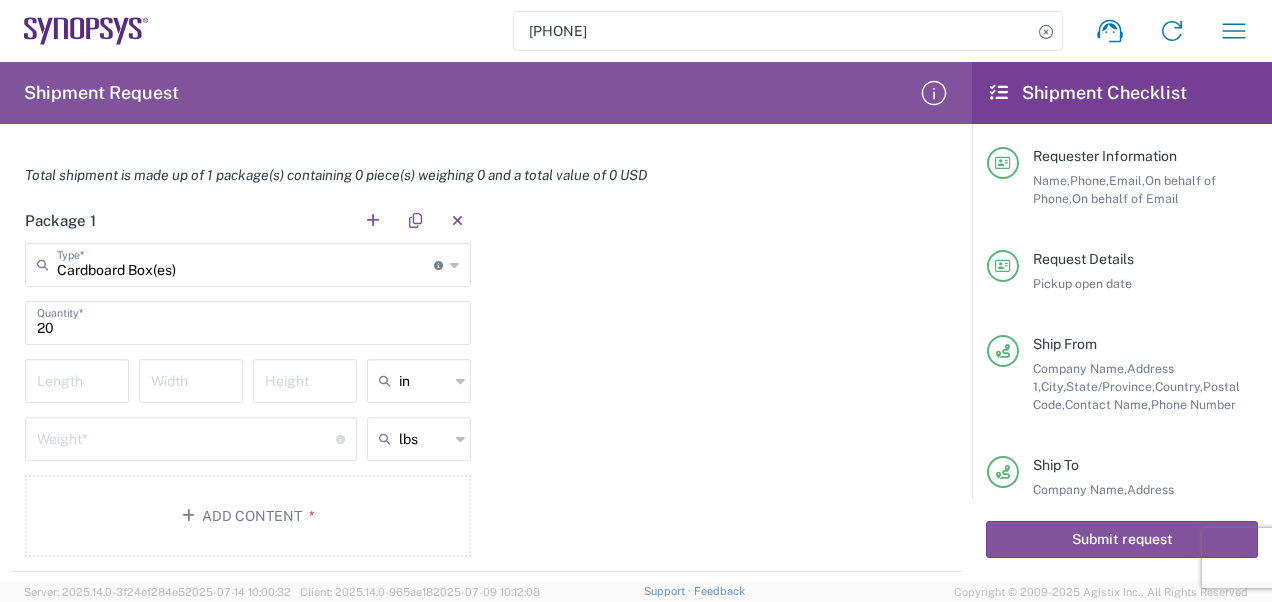 click on "Package 1  Cardboard Box(es)  Type  * Material used to package goods Bale(s) Basket(s) Bolt(s) Bottle(s) Buckets Bulk Bundle(s) Can(s) Cardboard Box(es) Carton(s) Case(s) Cask(s) Crate(s) Crating Bid Required Cylinder(s) Drum(s) (Fiberboard) Drum(s) (Metal) Drum(s) (Plastic) Envelope Large Box Loose Agricultrural Product Medium Box Naked Cargo (UnPackaged) Pail(s) PAK Pallet(s) Oversized (Not Stackable) Pallet(s) Oversized (Stackable) Pallet(s) Standard (Not Stackable) Pallet(s) Standard (Stackable) Rack Roll(s) Skid(s) Slipsheet Small Box Tube Vendor Packaging Xtreme Half Stack Your Packaging 20  Quantity  *  Length   Width   Height  in in cm ft  Weight  * Total weight of package(s) in pounds or kilograms lbs lbs kgs Add Content *" 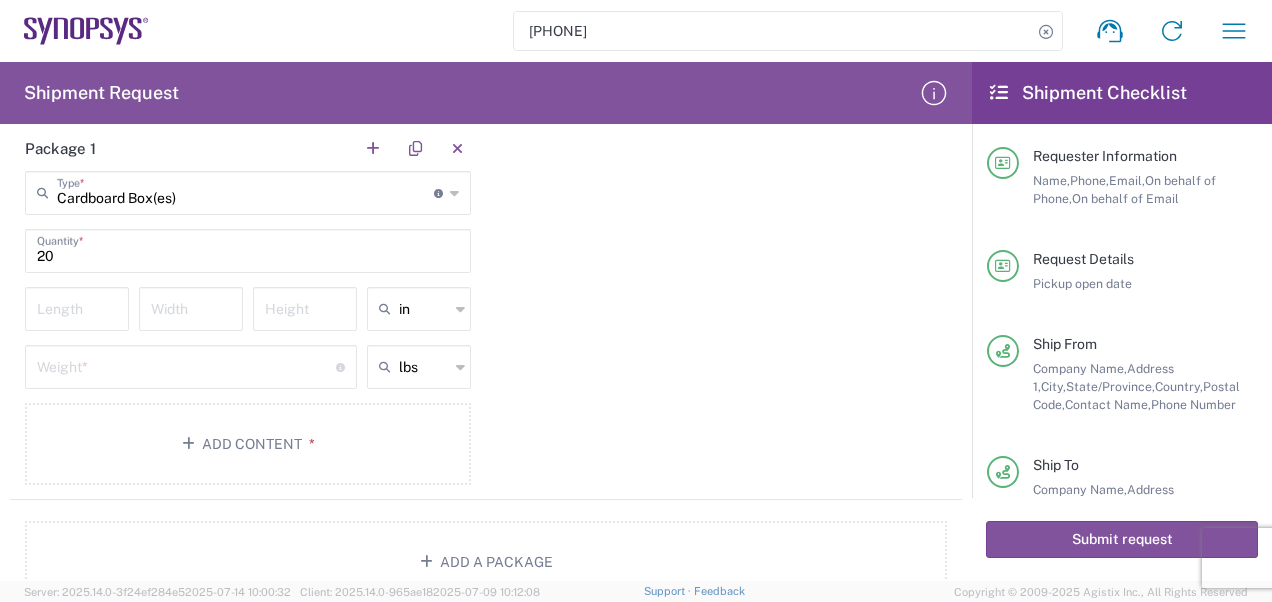 scroll, scrollTop: 1500, scrollLeft: 0, axis: vertical 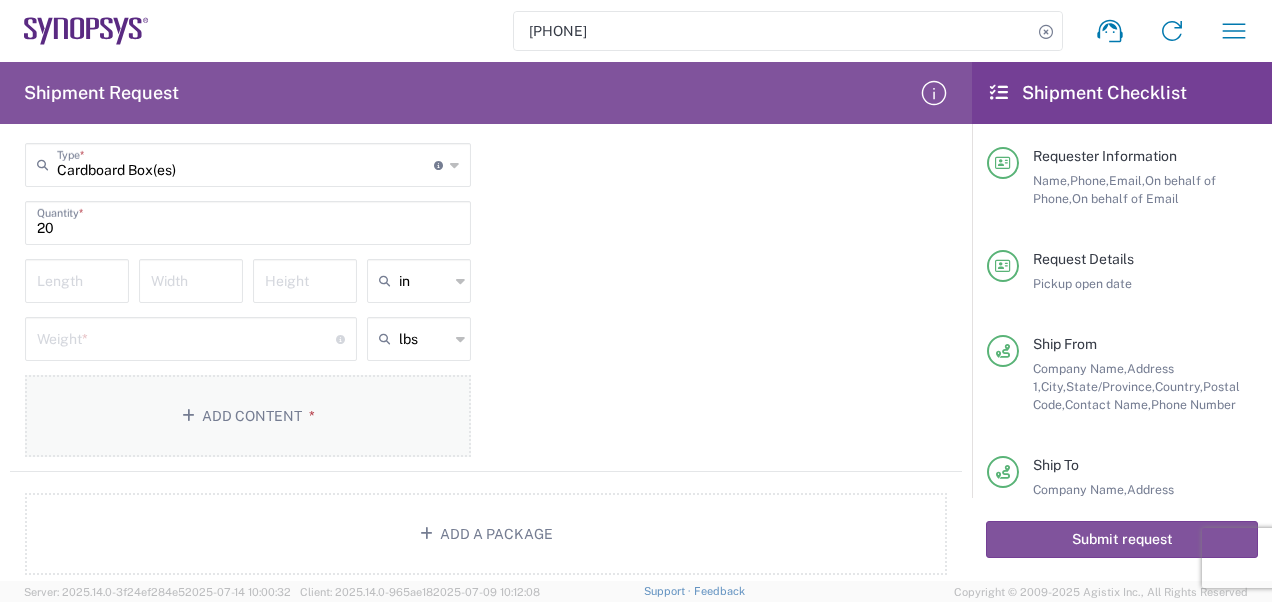 click on "Add Content *" 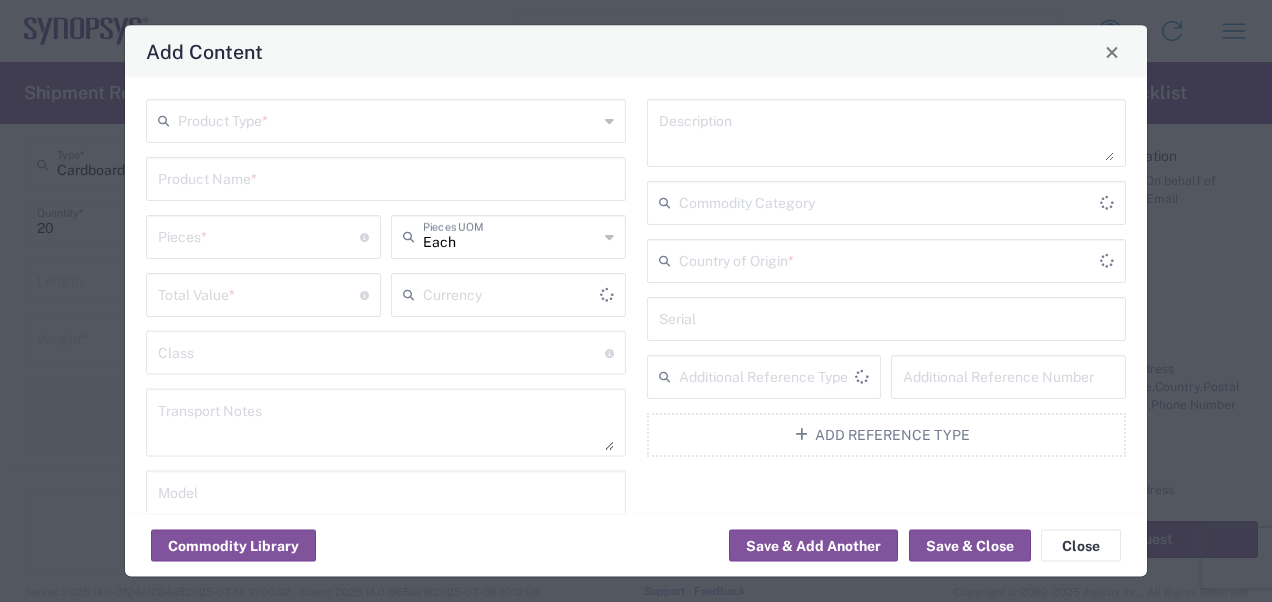 type on "US Dollar" 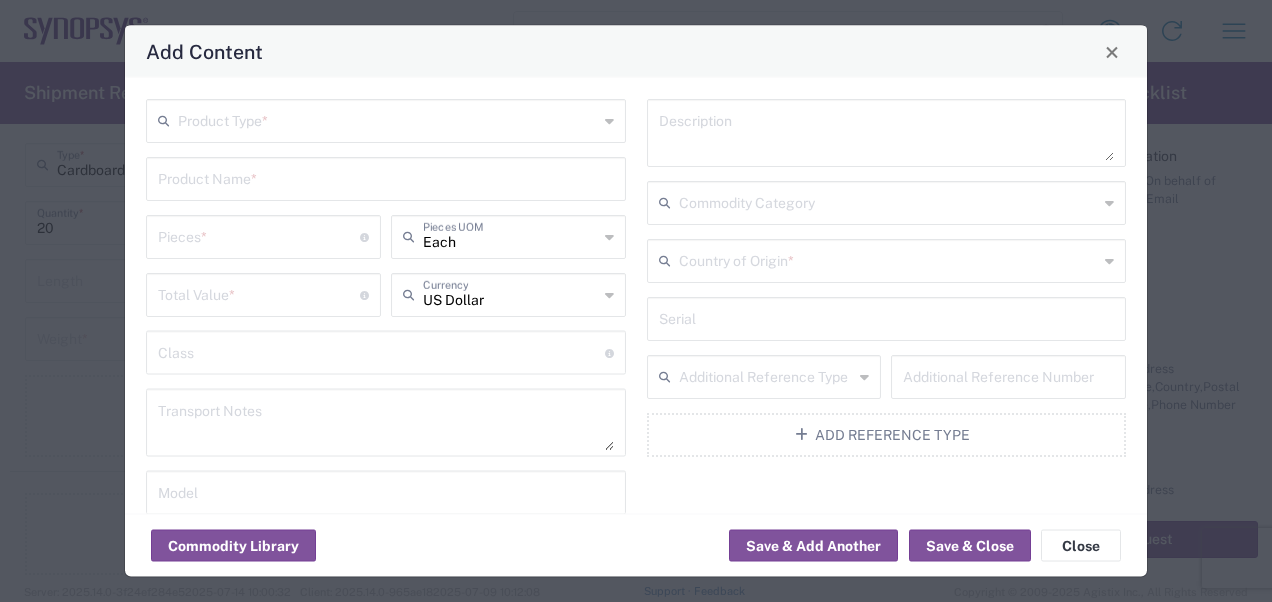 click on "Product Type  *" 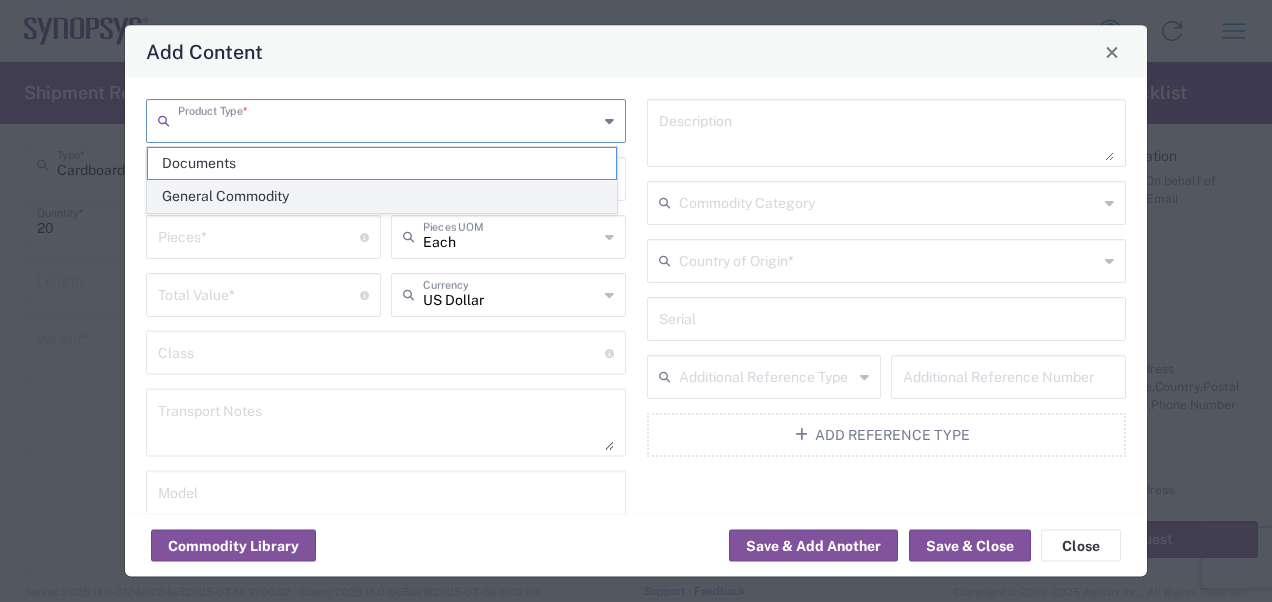click on "General Commodity" 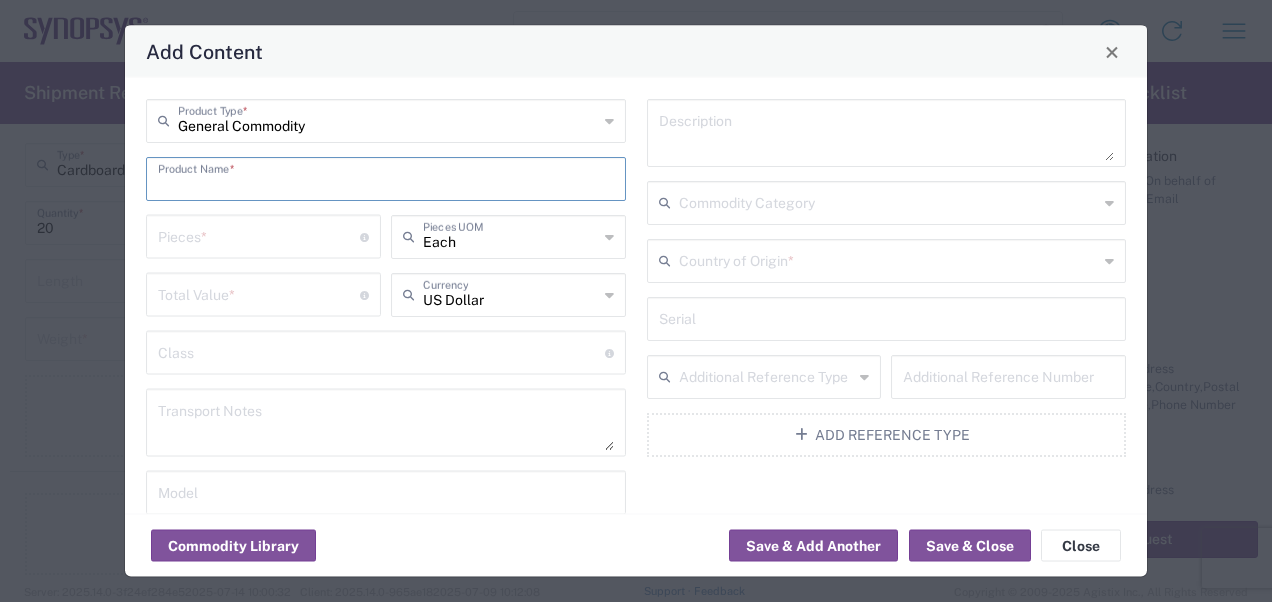 click at bounding box center [386, 177] 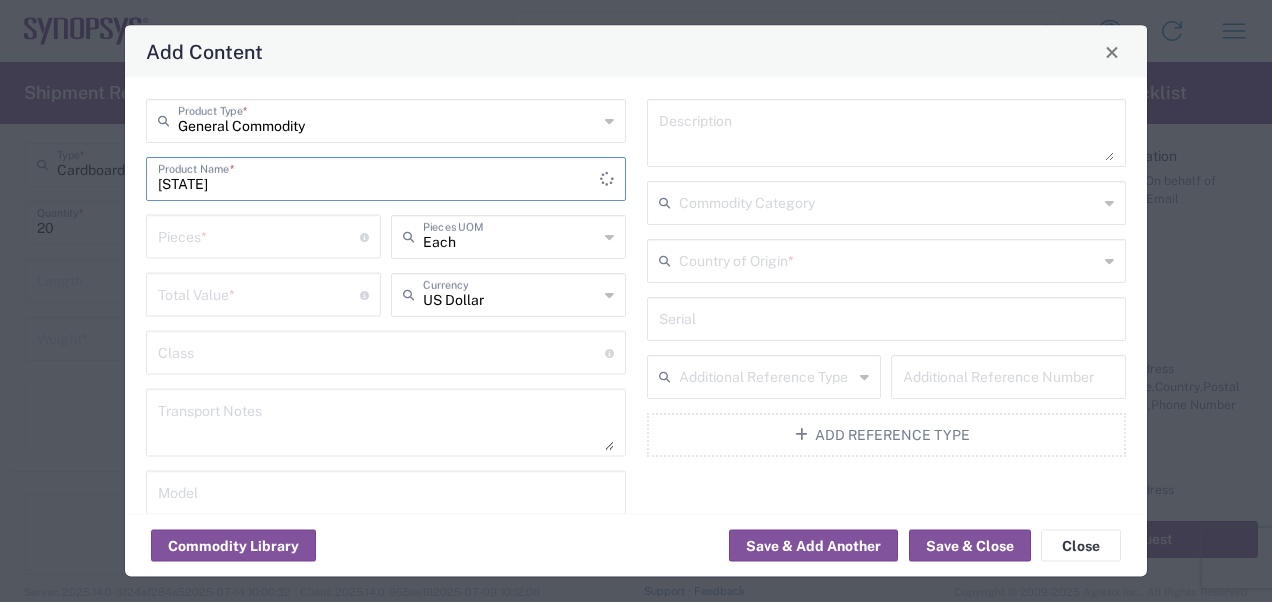 type on "c" 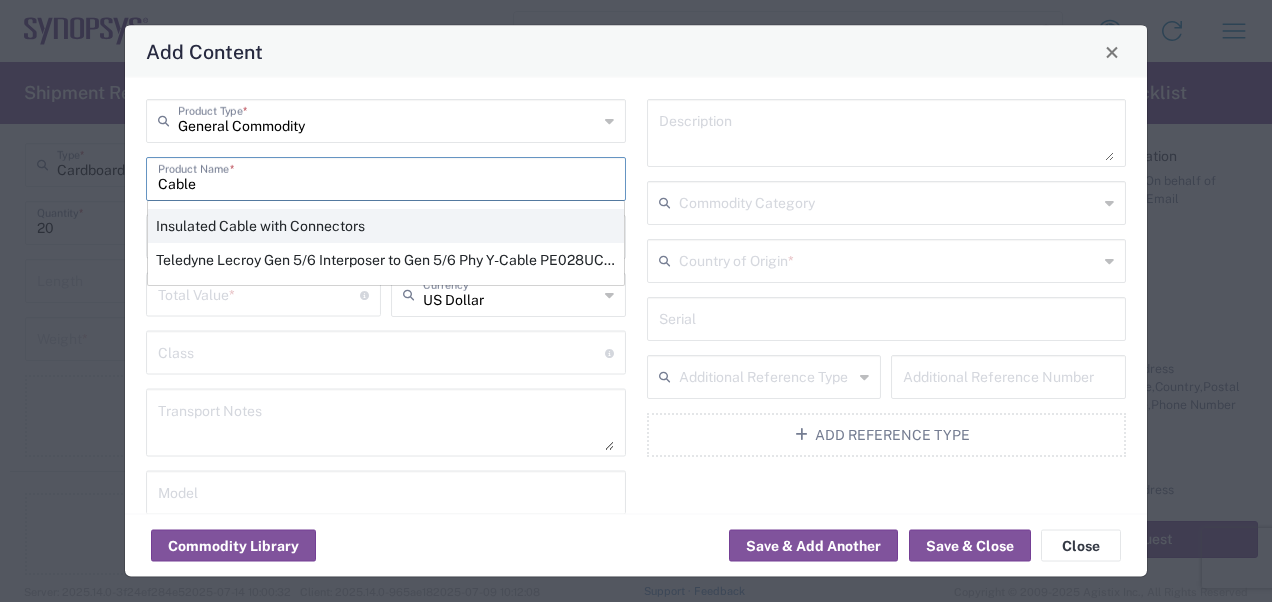 click on "Insulated Cable with Connectors" at bounding box center (386, 226) 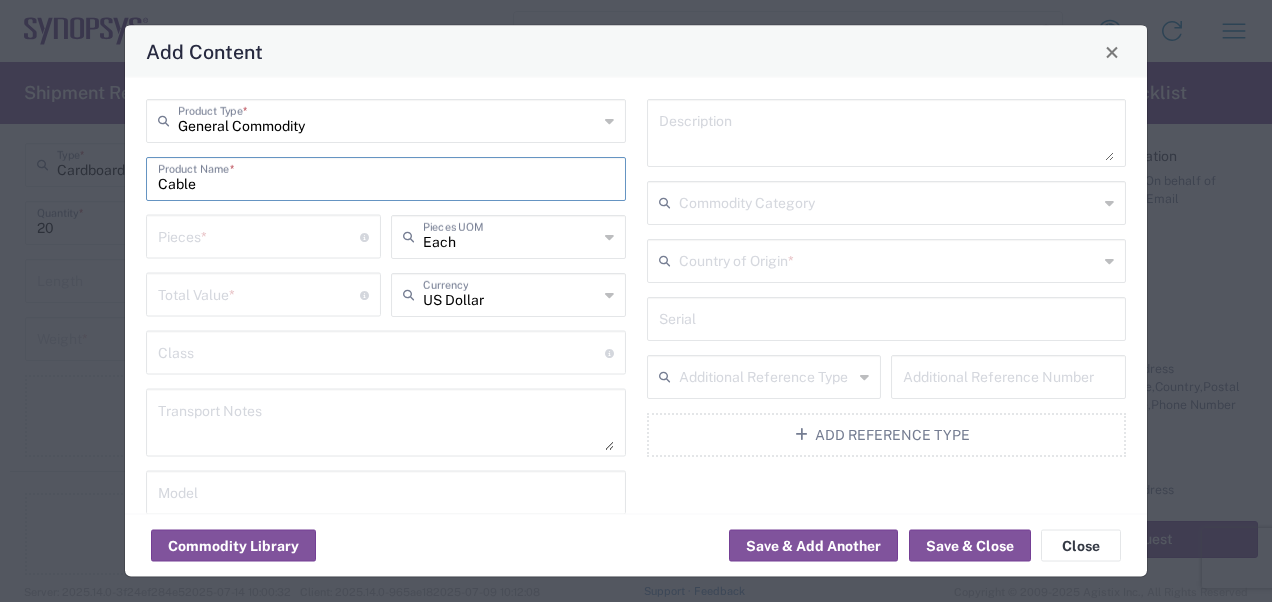 type on "Insulated Cable with Connectors" 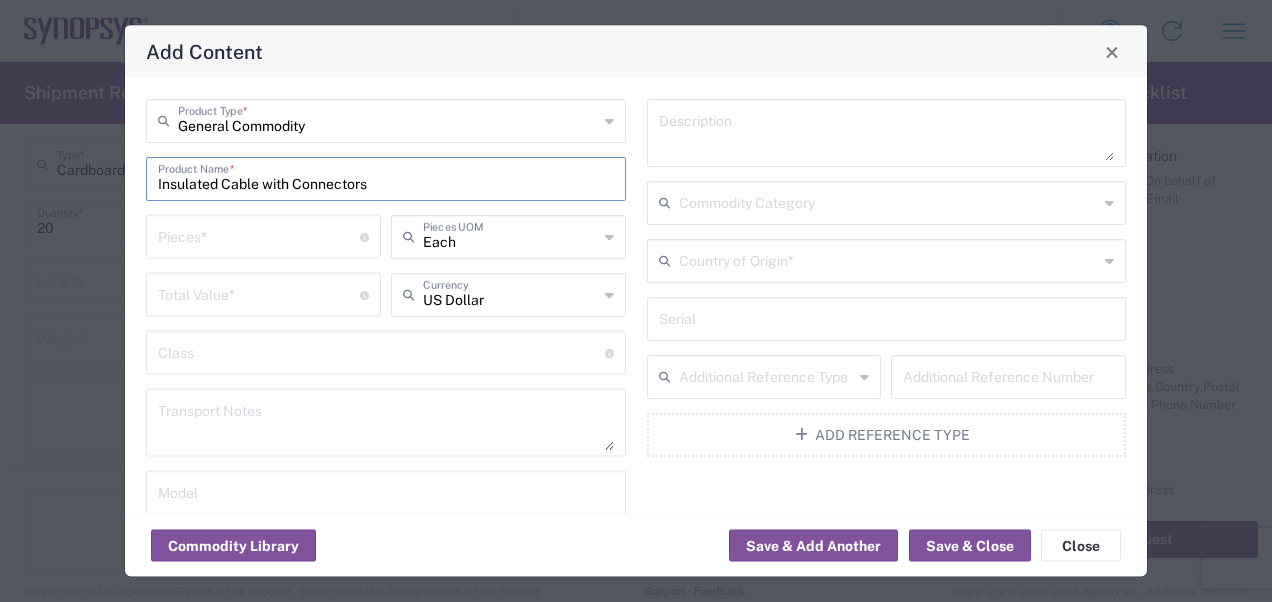 drag, startPoint x: 384, startPoint y: 191, endPoint x: 142, endPoint y: 194, distance: 242.0186 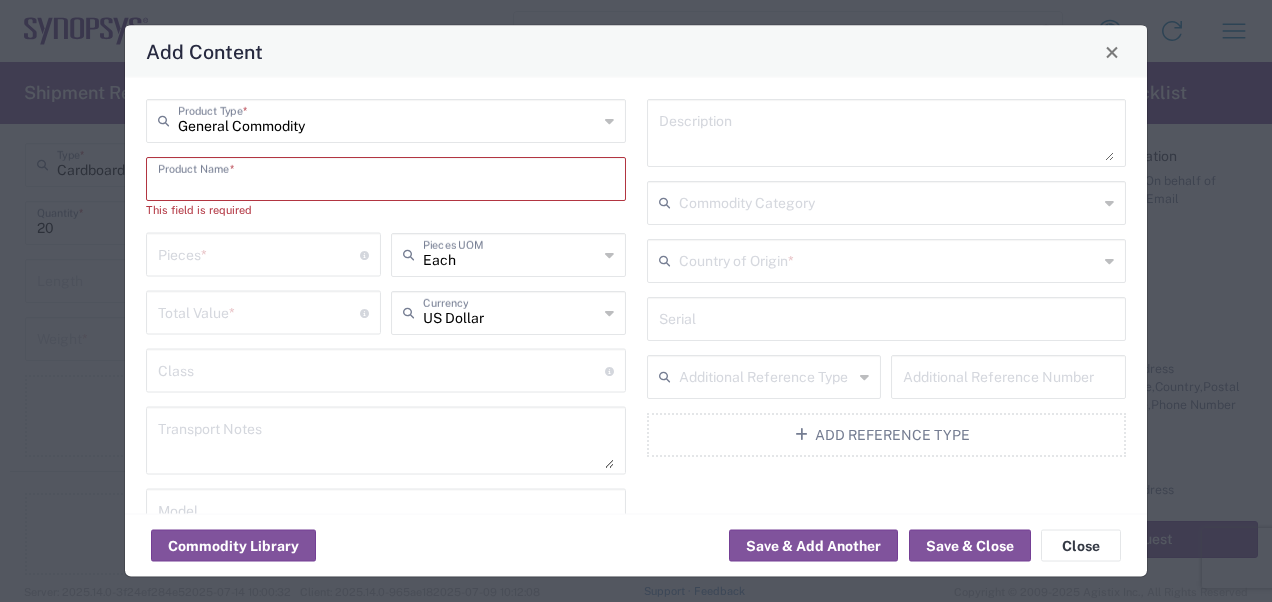 paste on "Insulated Cable with Connectors" 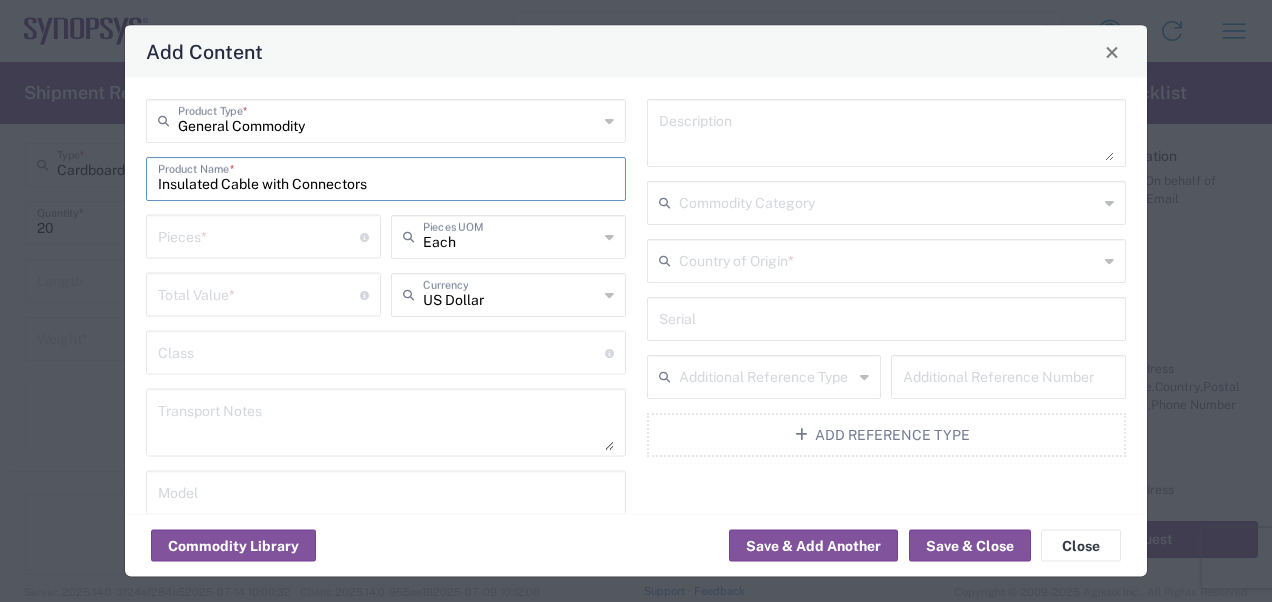type on "Insulated Cable with Connectors" 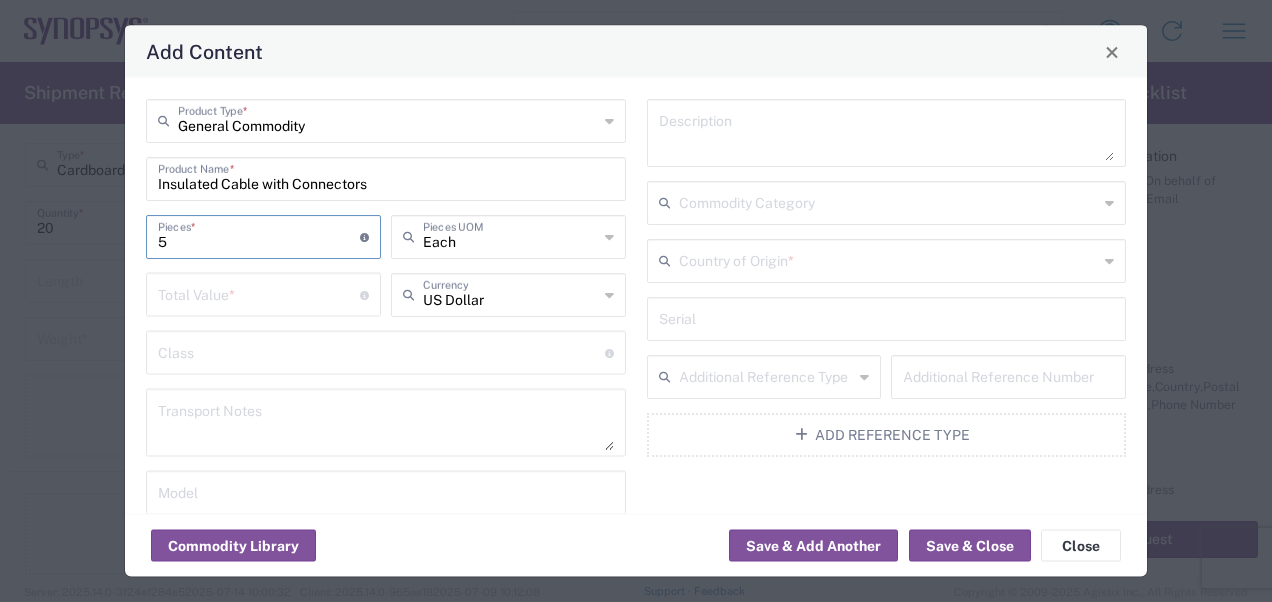 type on "5" 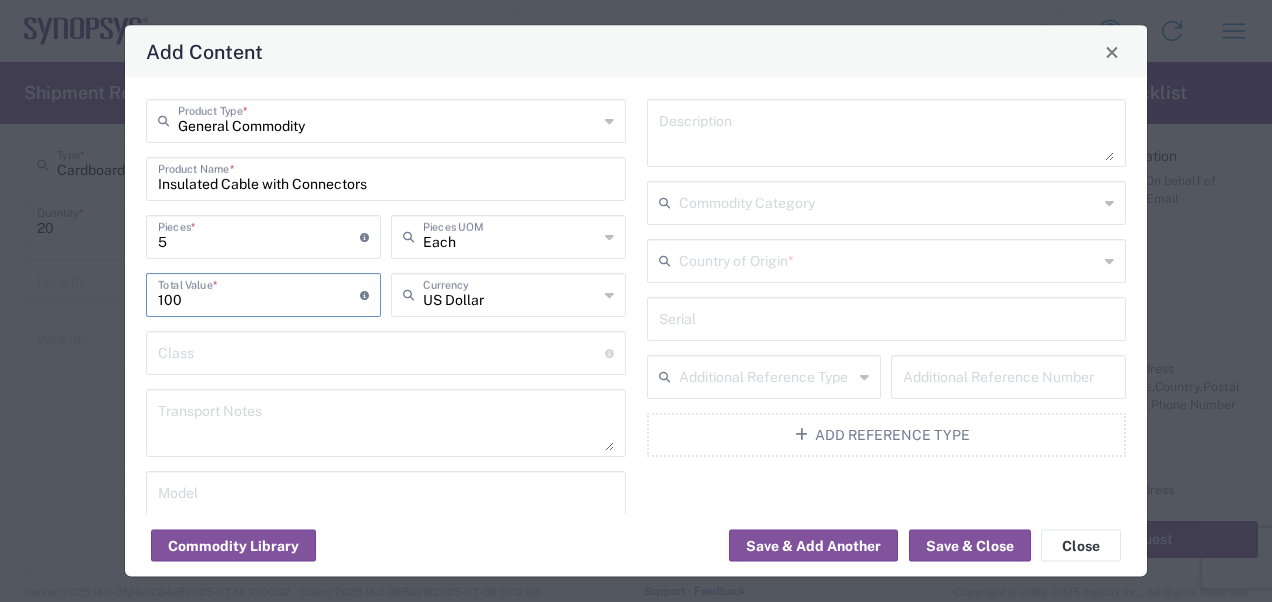 type on "100" 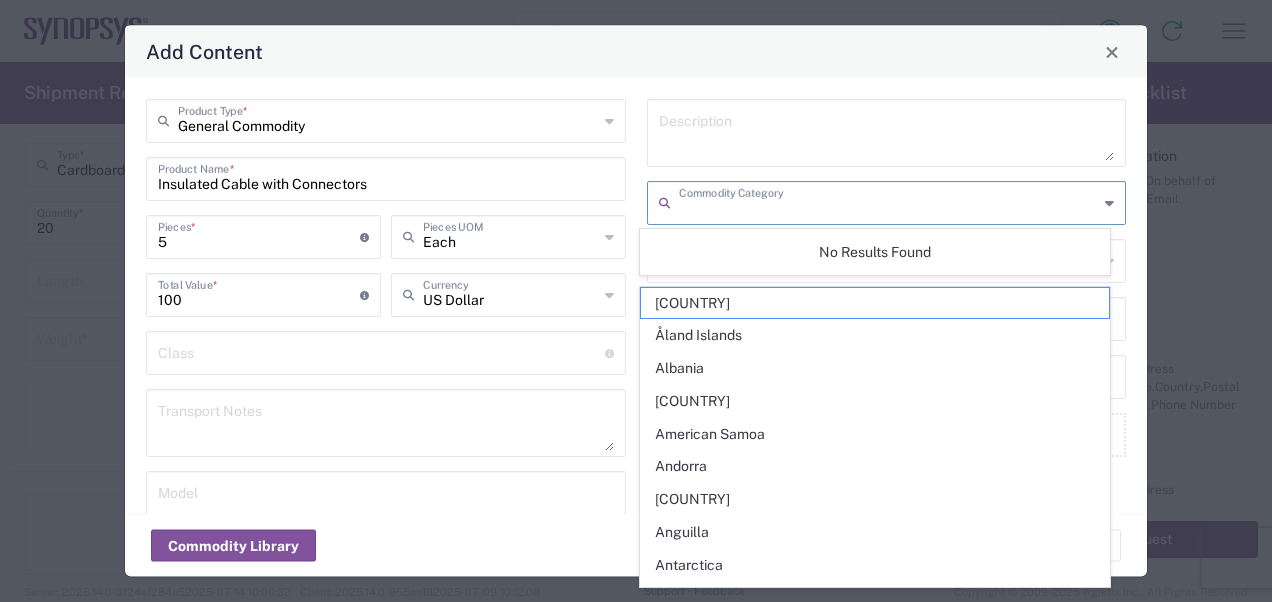 click at bounding box center [889, 201] 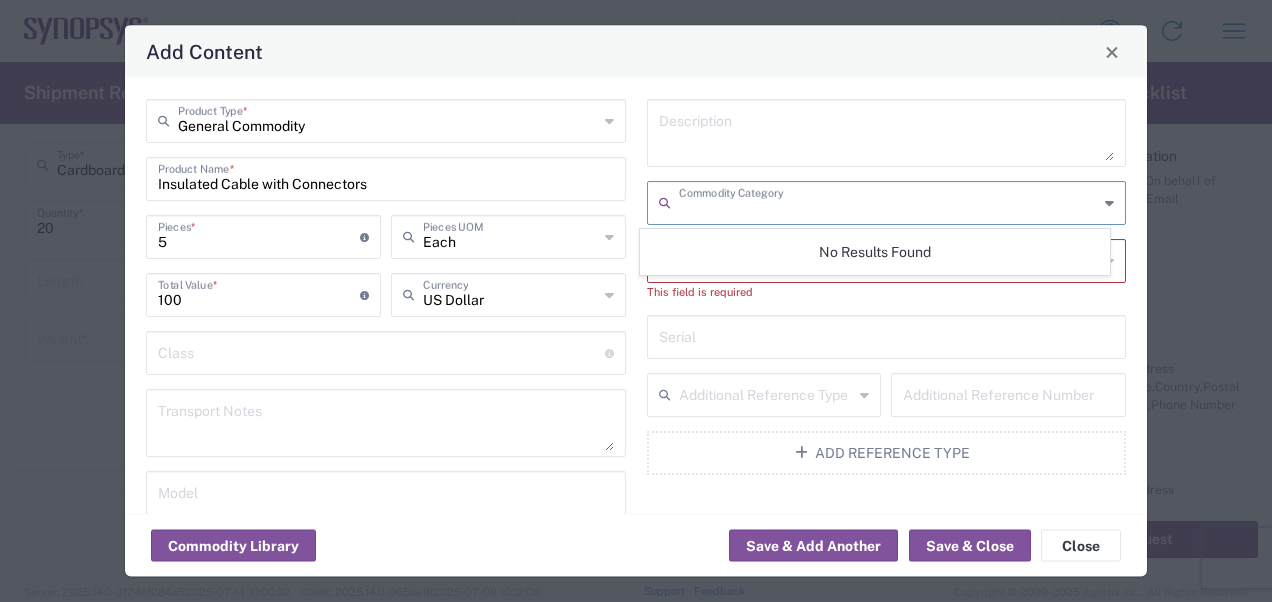 click on "Description   Commodity Category   Country of Origin  * This field is required  Serial   Additional Reference Type   Additional Reference Number  Add Reference Type" 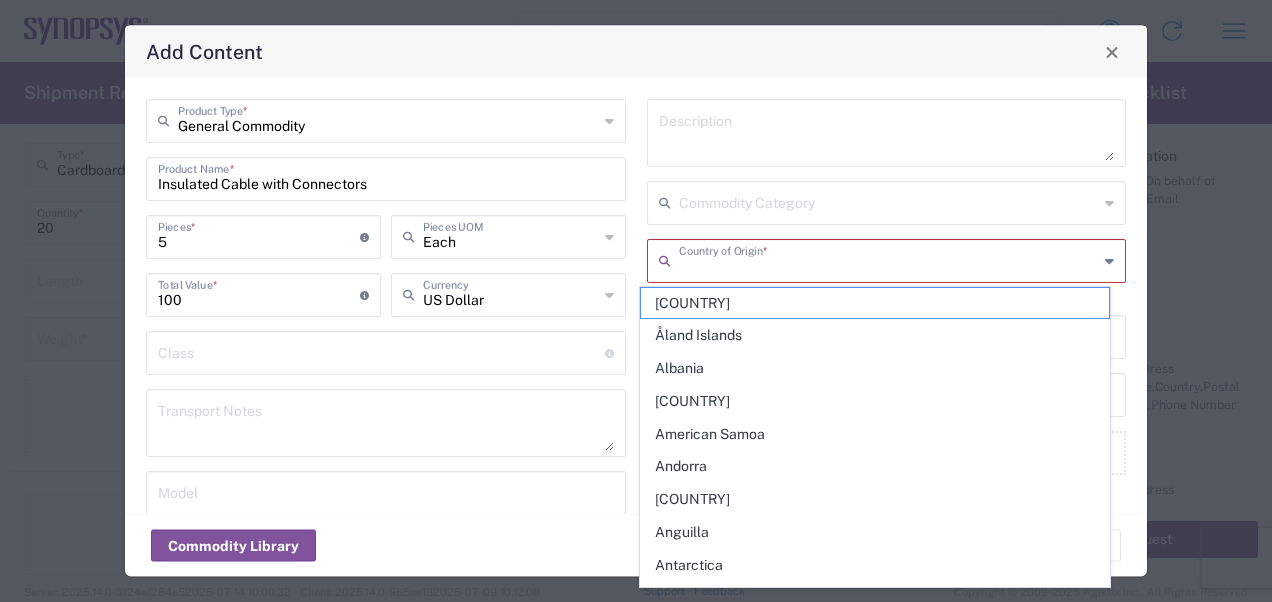 click at bounding box center [889, 259] 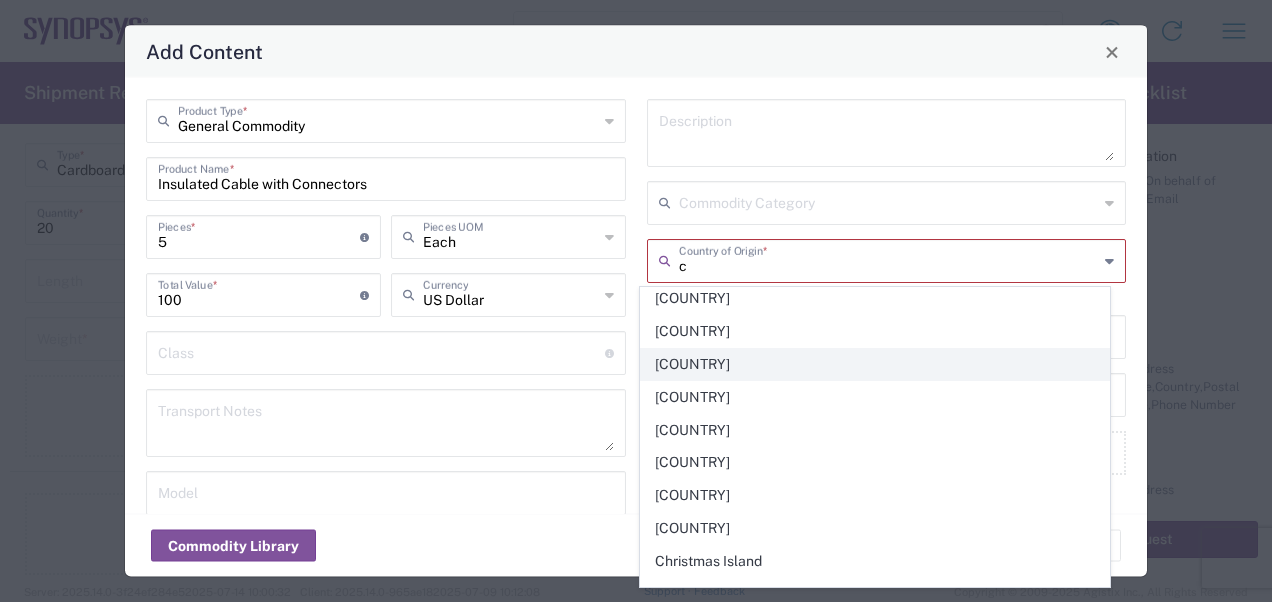 scroll, scrollTop: 200, scrollLeft: 0, axis: vertical 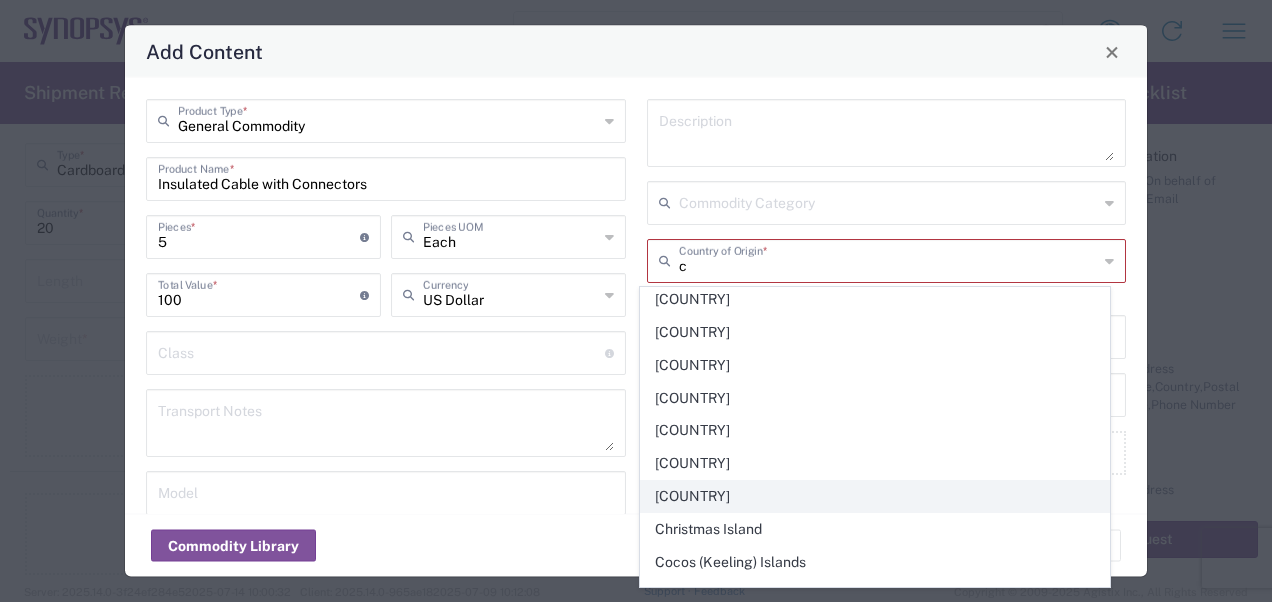 click on "[COUNTRY]" 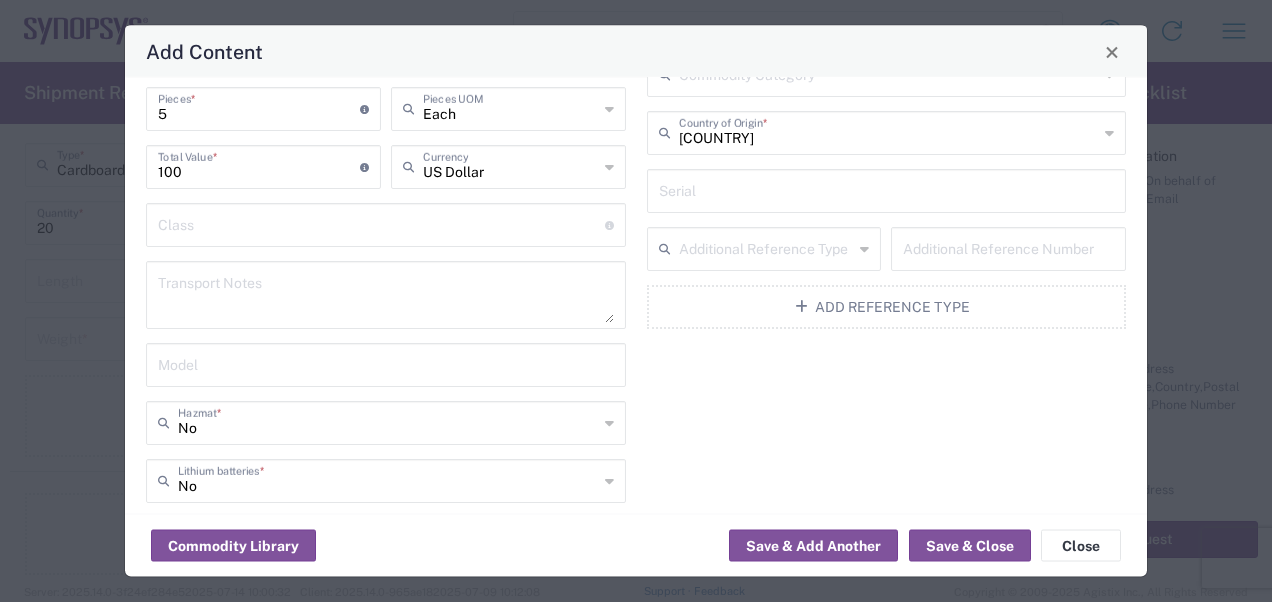 scroll, scrollTop: 200, scrollLeft: 0, axis: vertical 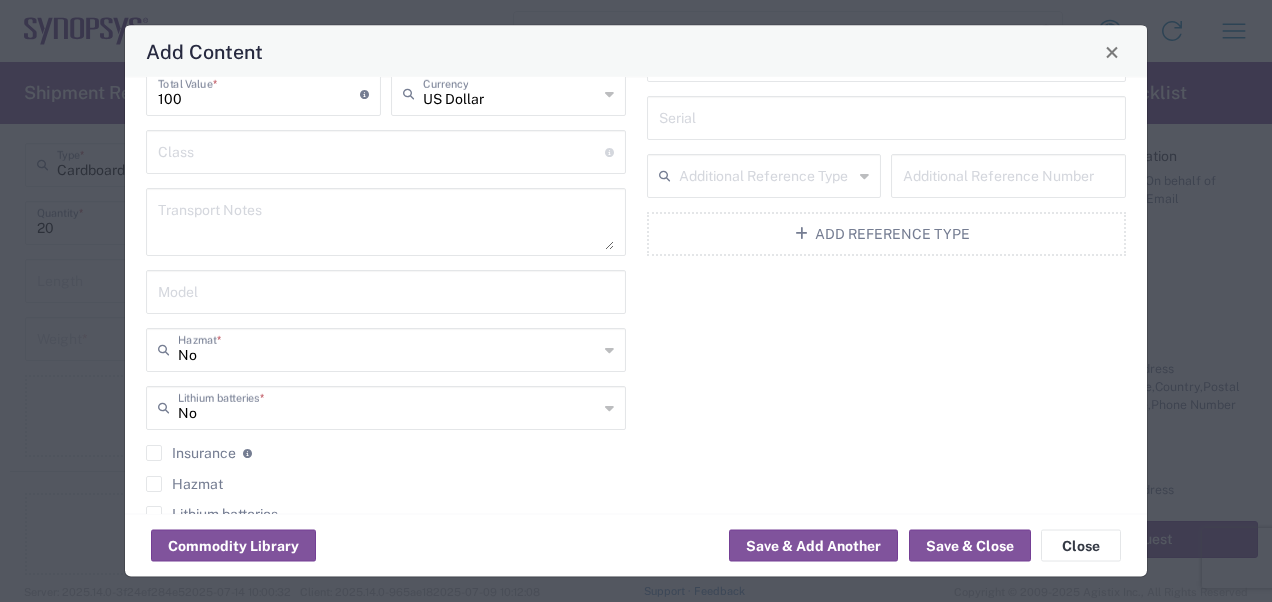 click on "No  Hazmat  *" 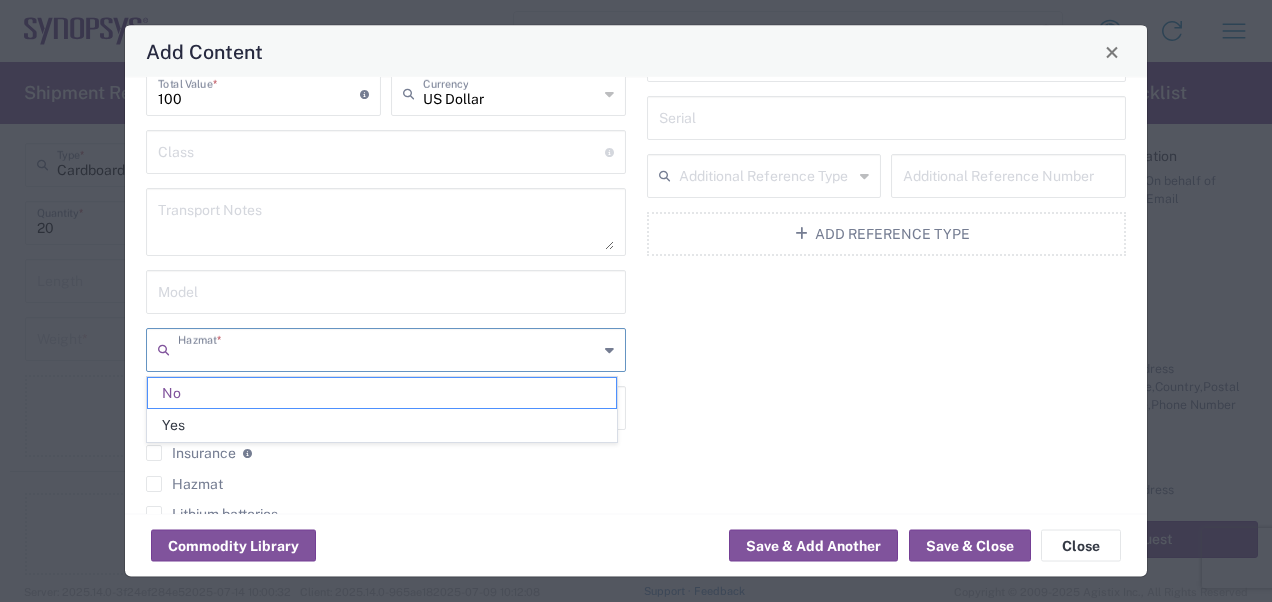 drag, startPoint x: 179, startPoint y: 339, endPoint x: 218, endPoint y: 335, distance: 39.20459 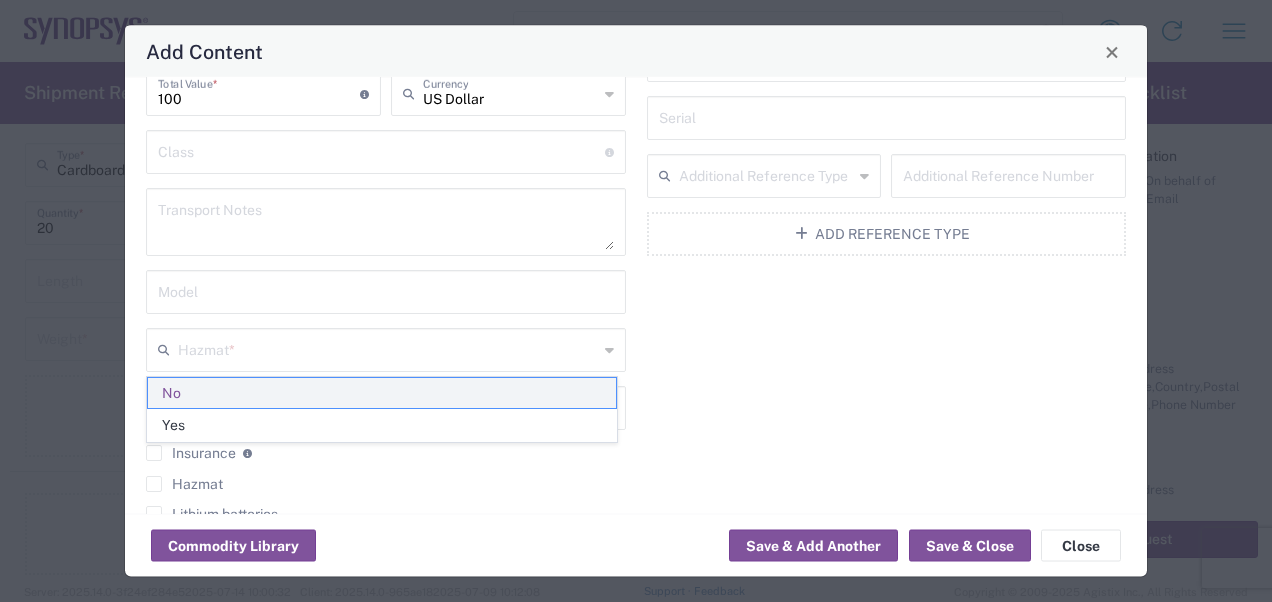 click on "No" 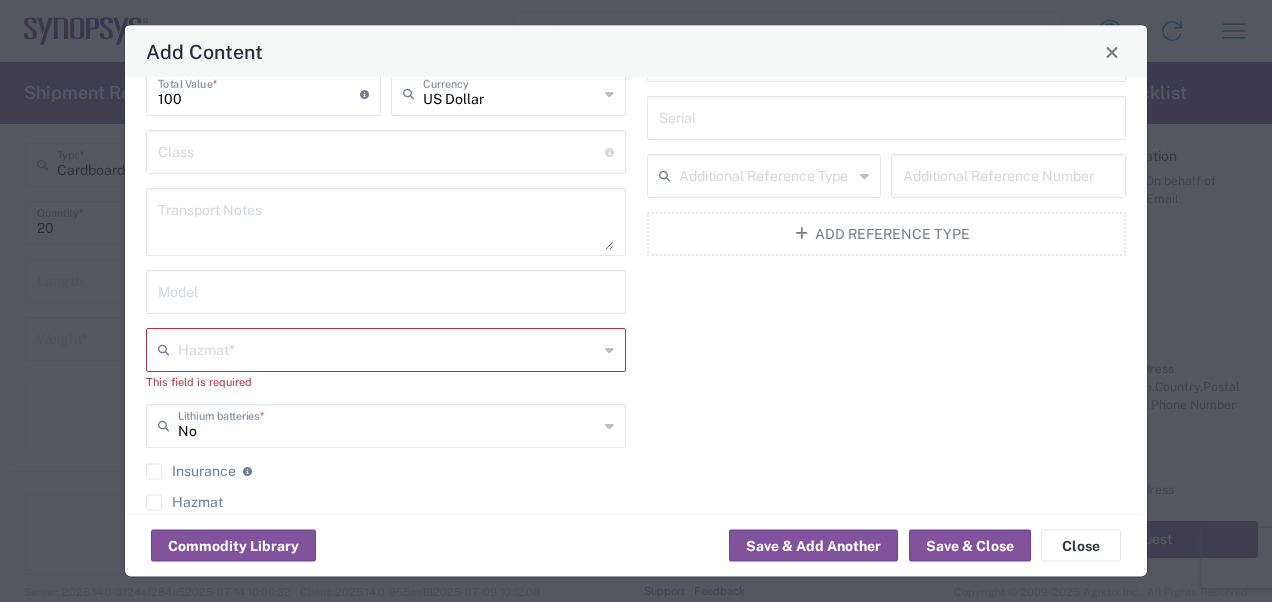 click on "Description   Commodity Category  [COUNTRY]  Country of Origin  *  Serial   Additional Reference Type   Additional Reference Number  Add Reference Type" 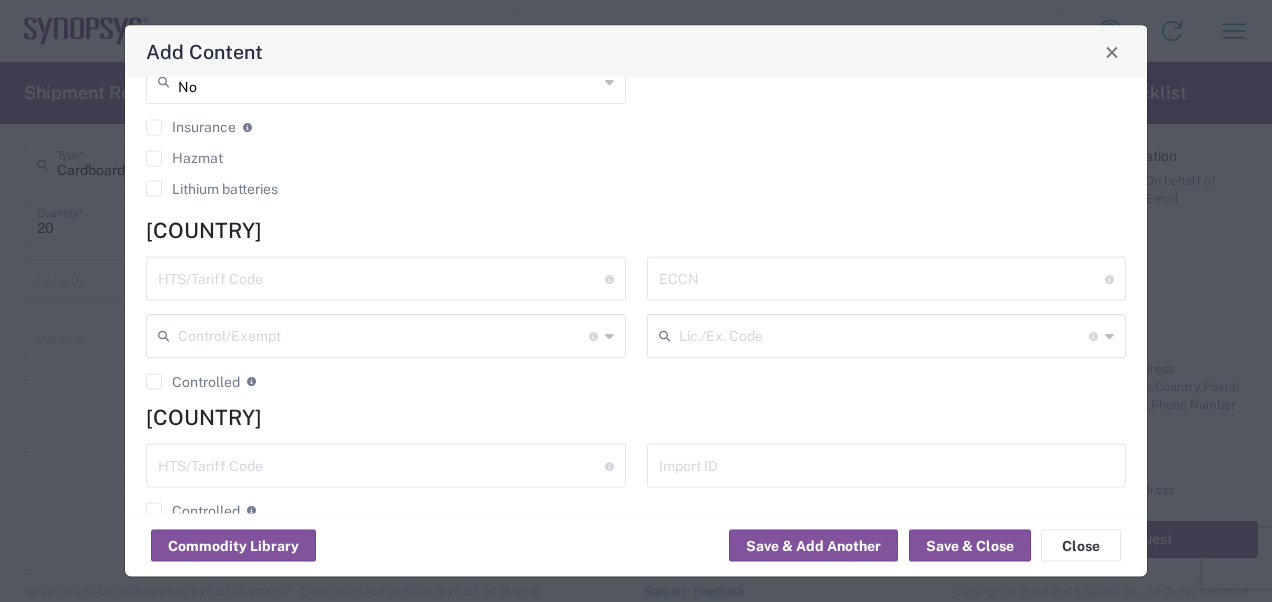 scroll, scrollTop: 582, scrollLeft: 0, axis: vertical 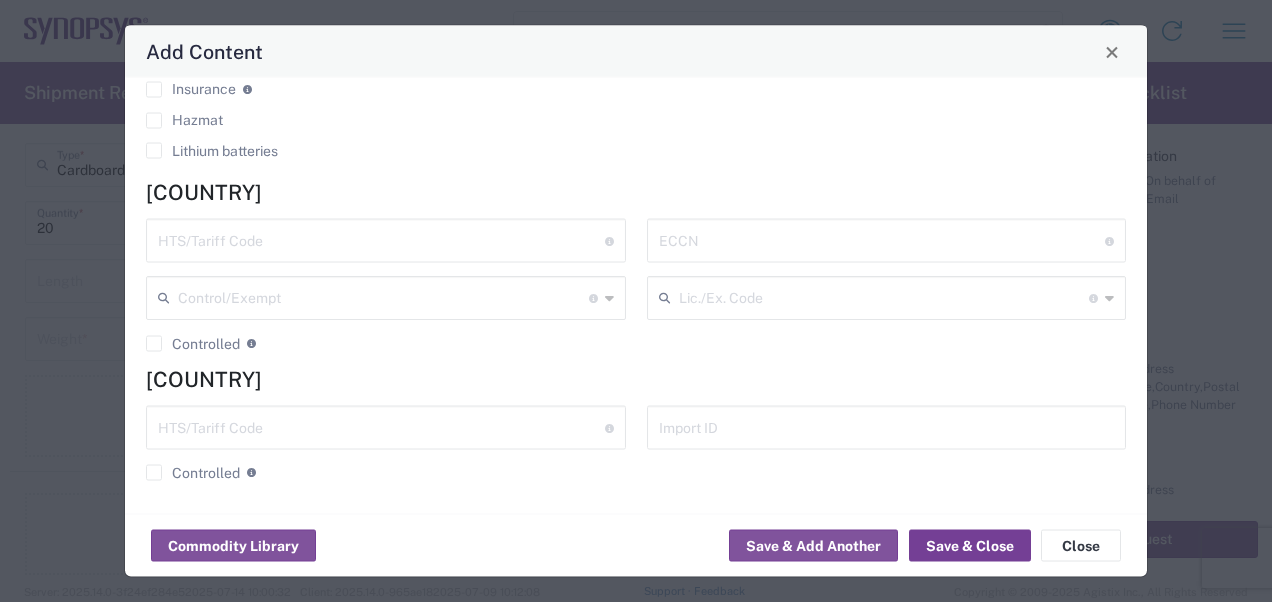 click on "Save & Close" 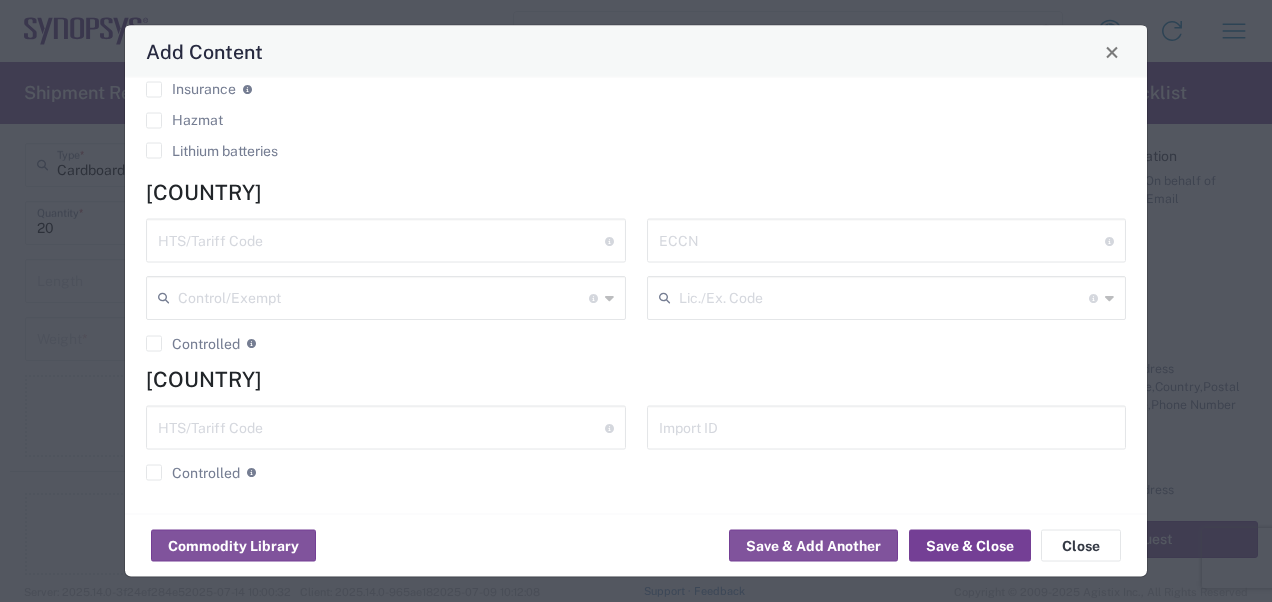 click on "Save & Close" 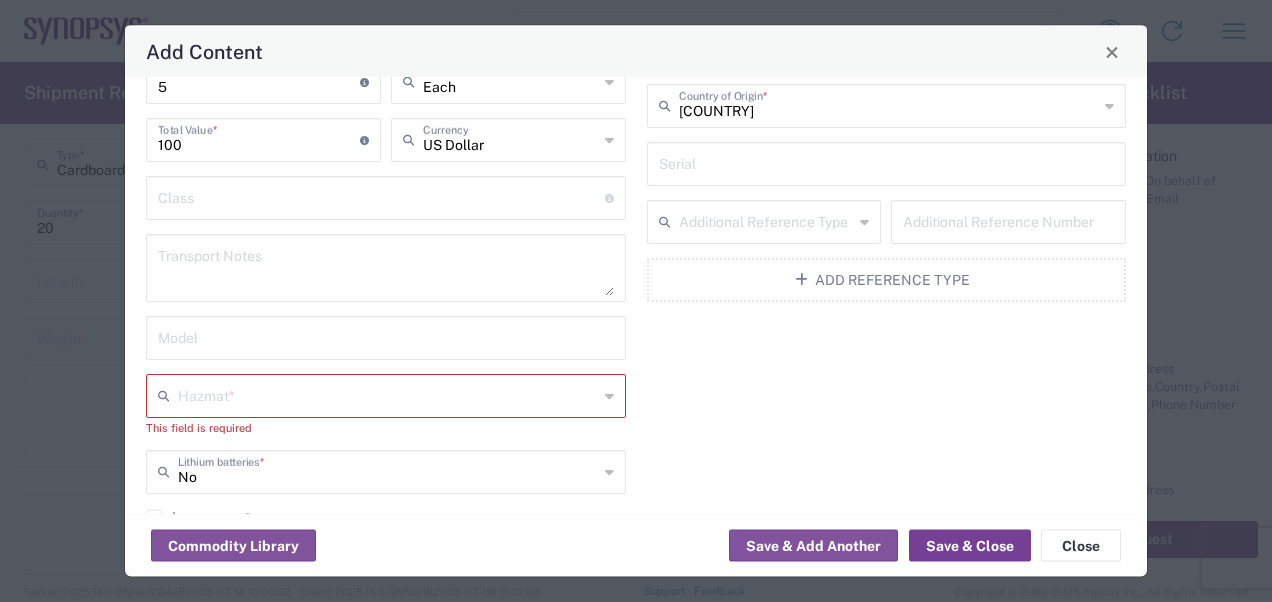 scroll, scrollTop: 182, scrollLeft: 0, axis: vertical 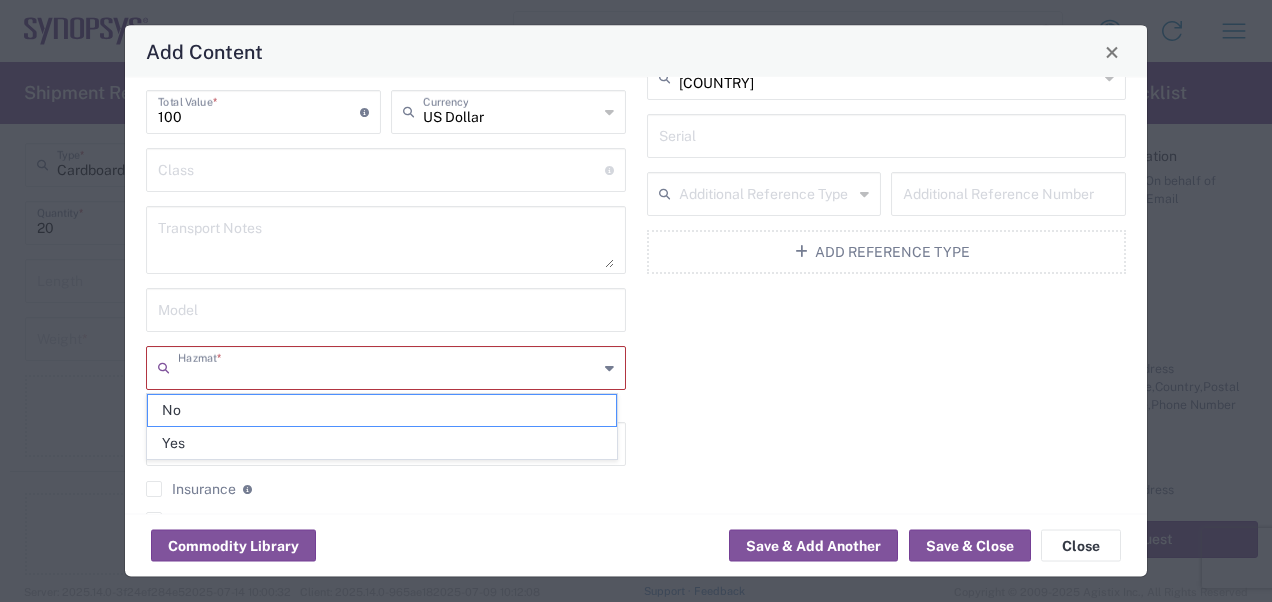 click on "Hazmat" at bounding box center (388, 367) 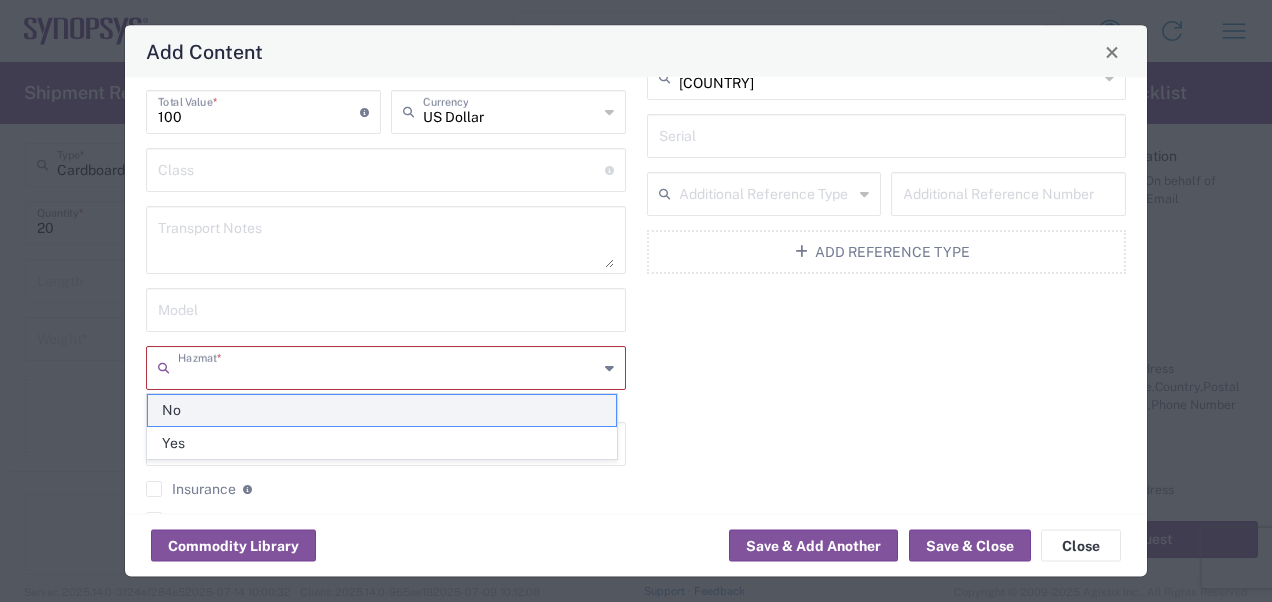 click on "No" 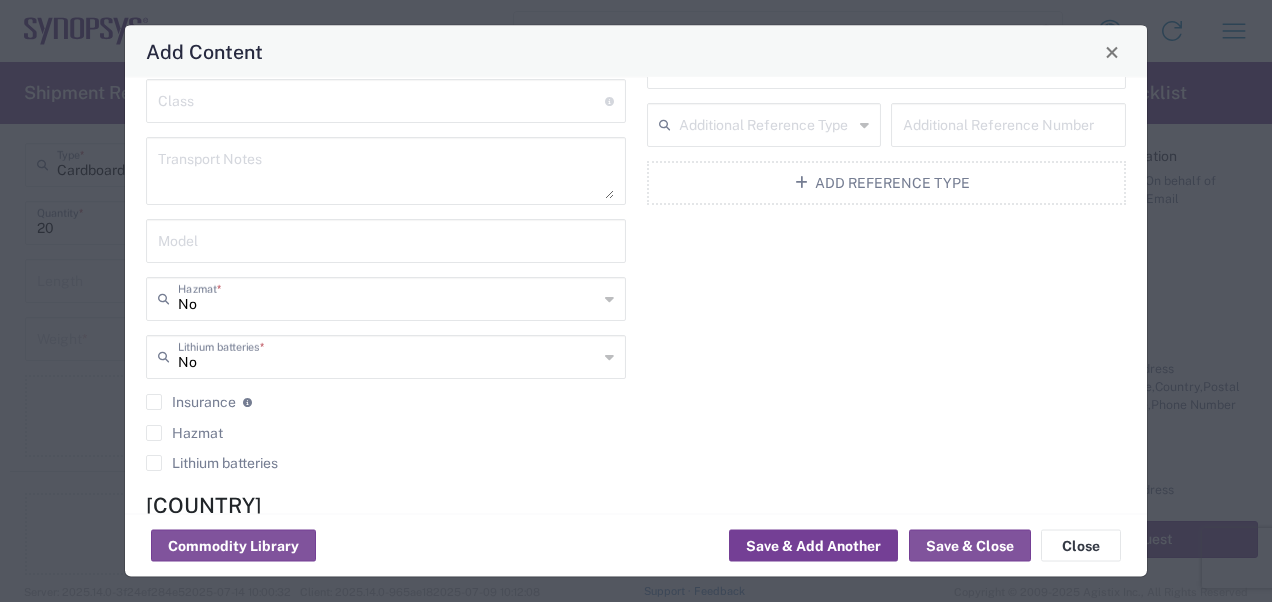 scroll, scrollTop: 282, scrollLeft: 0, axis: vertical 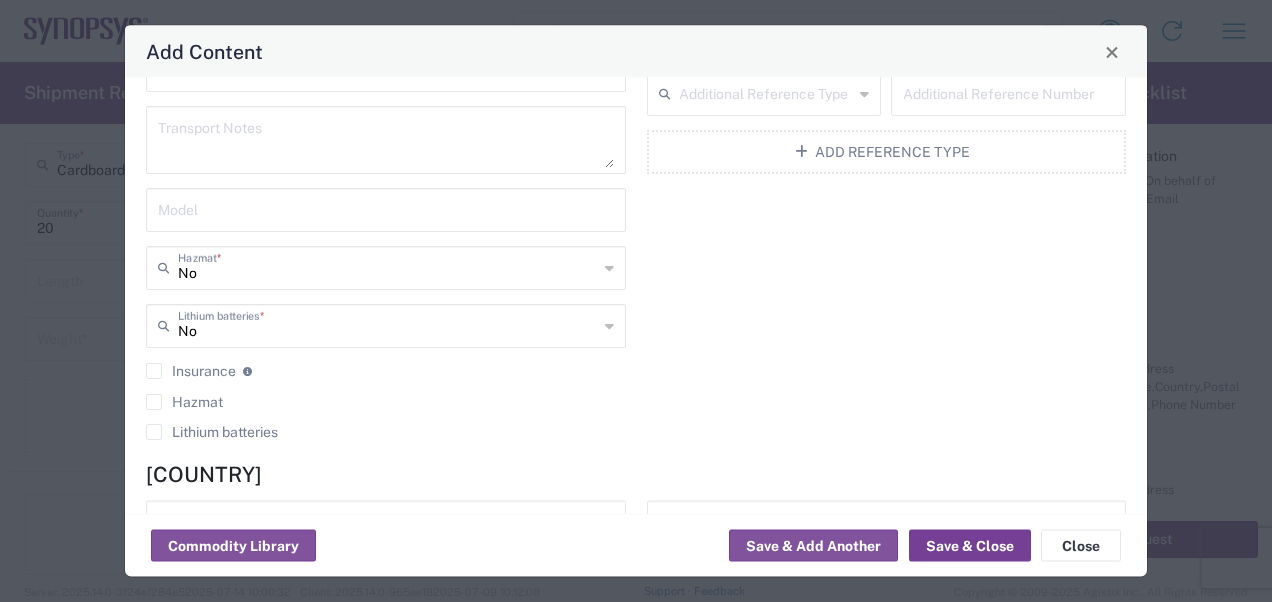 click on "Save & Close" 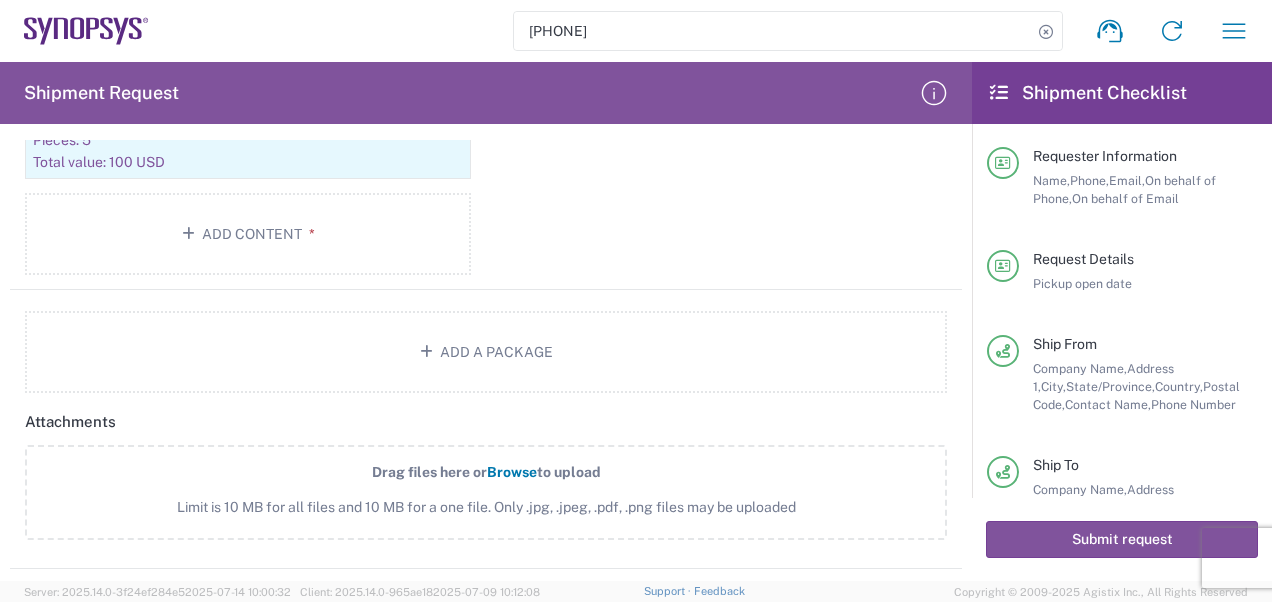 scroll, scrollTop: 1700, scrollLeft: 0, axis: vertical 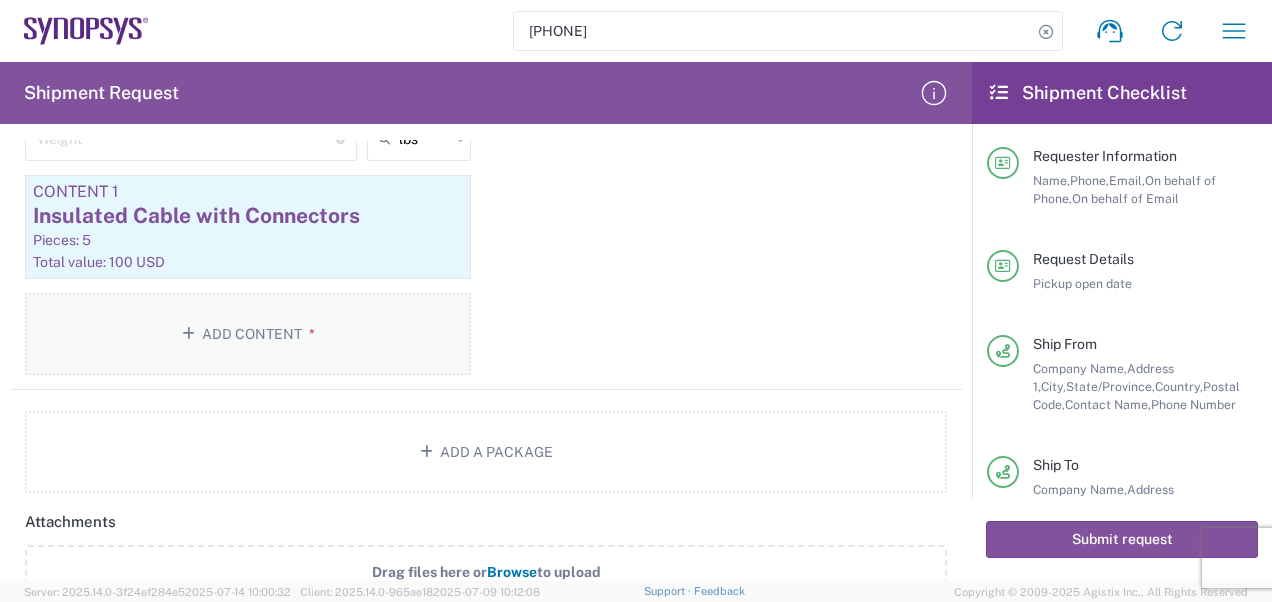 click on "Add Content *" 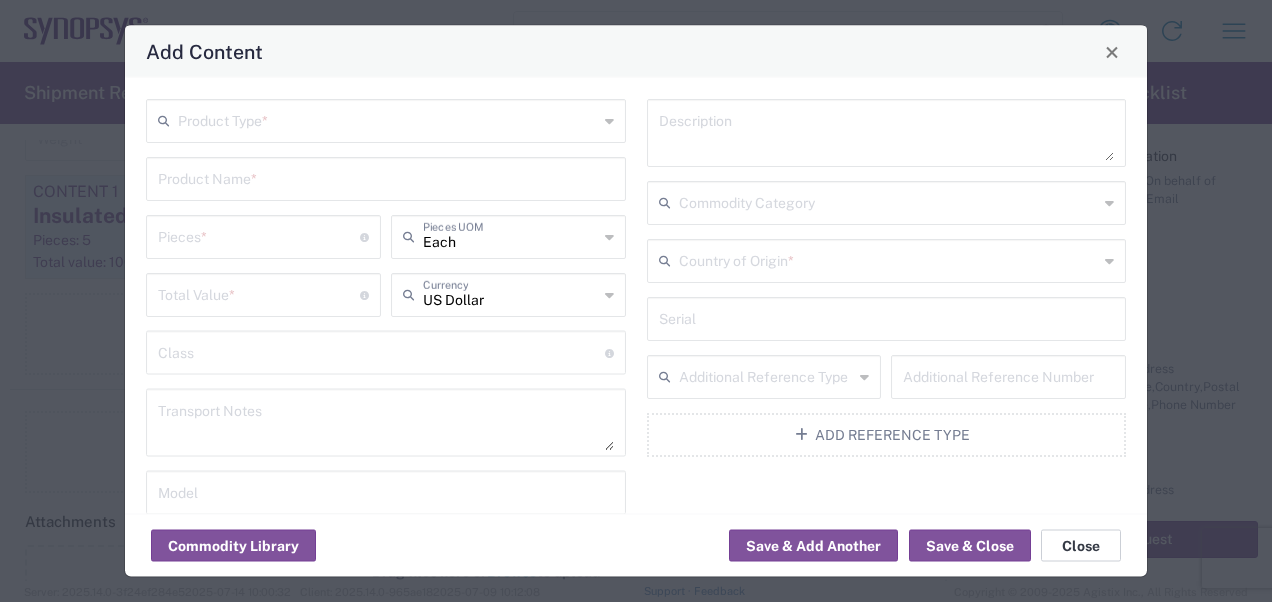 click on "Close" 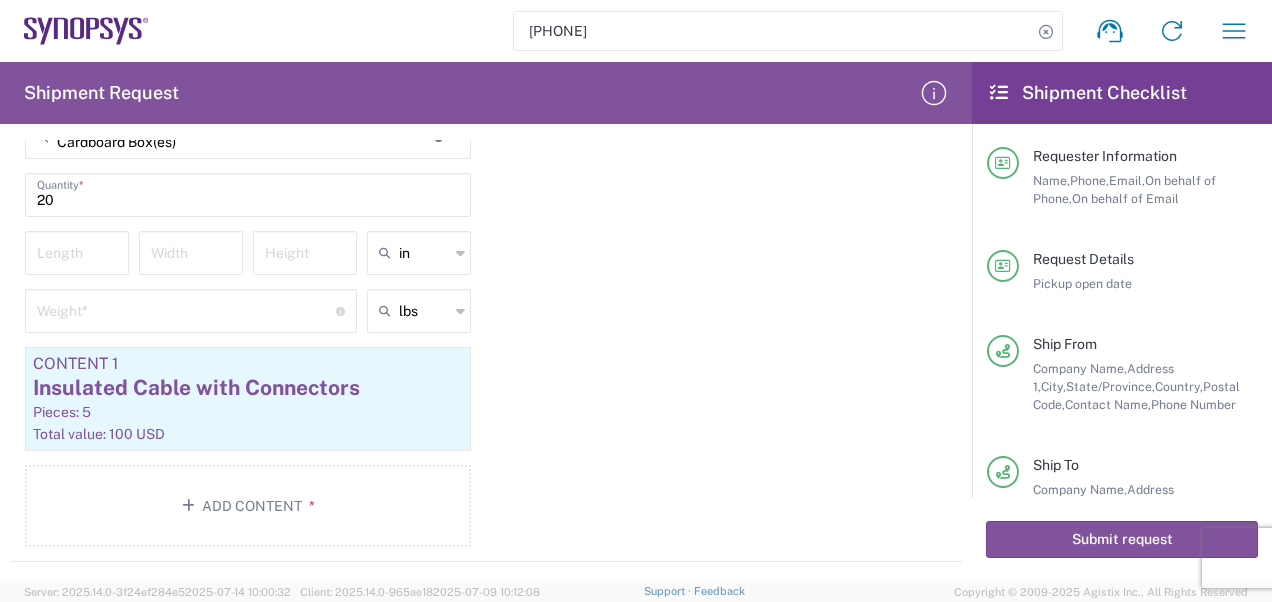 scroll, scrollTop: 1500, scrollLeft: 0, axis: vertical 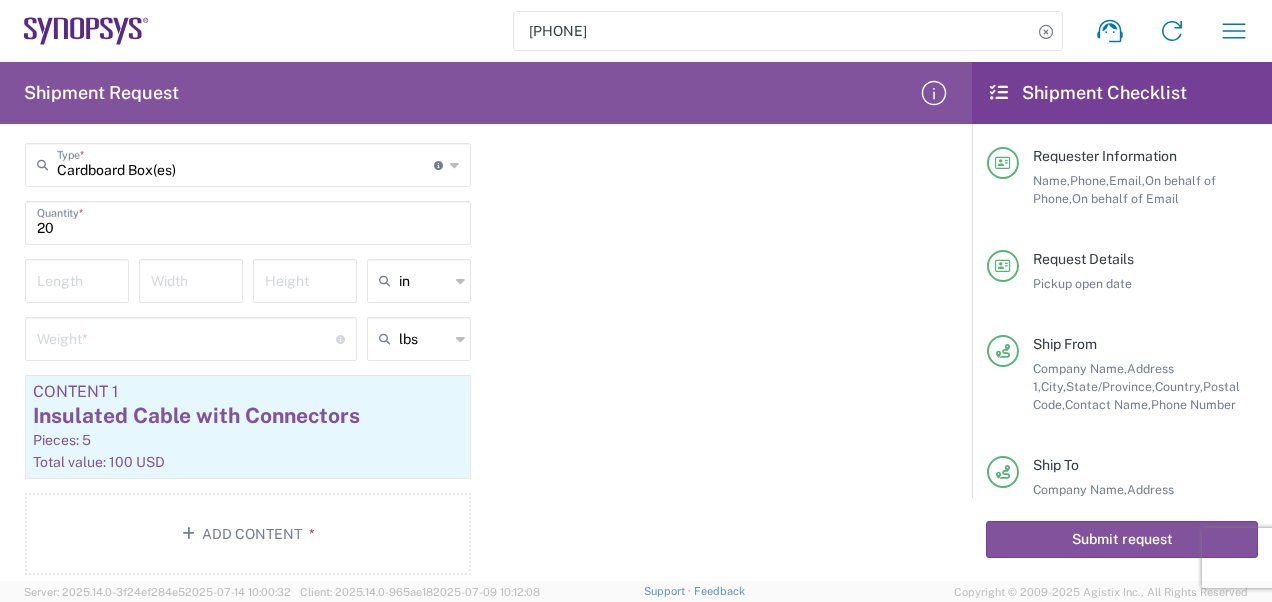 click at bounding box center (186, 337) 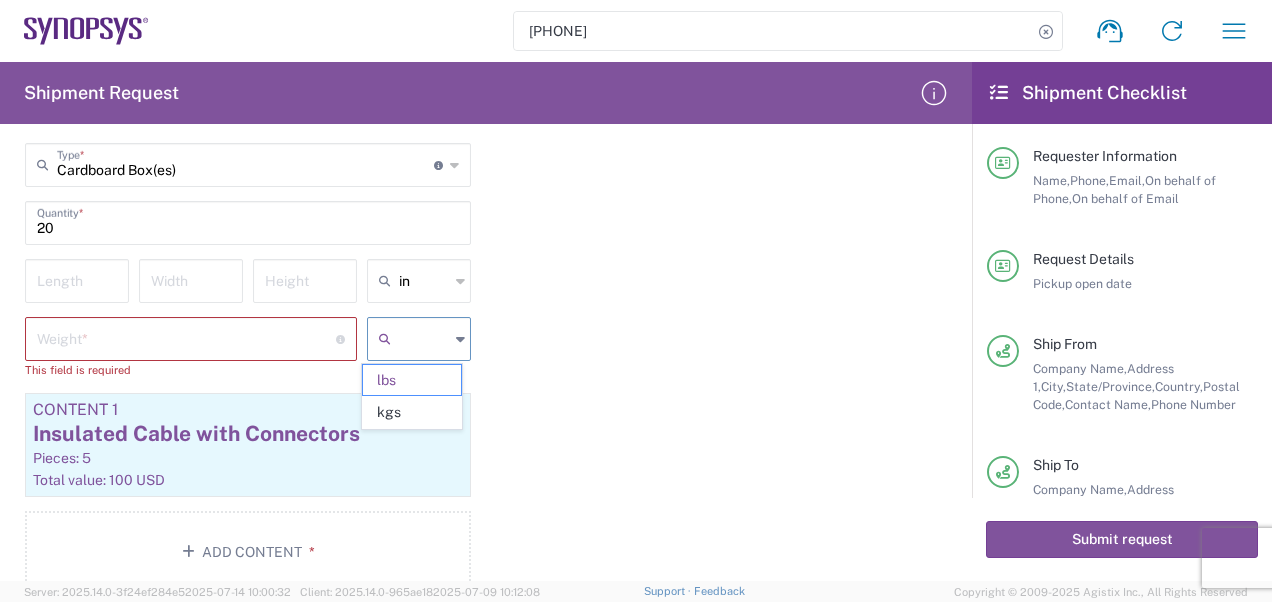 click at bounding box center (424, 339) 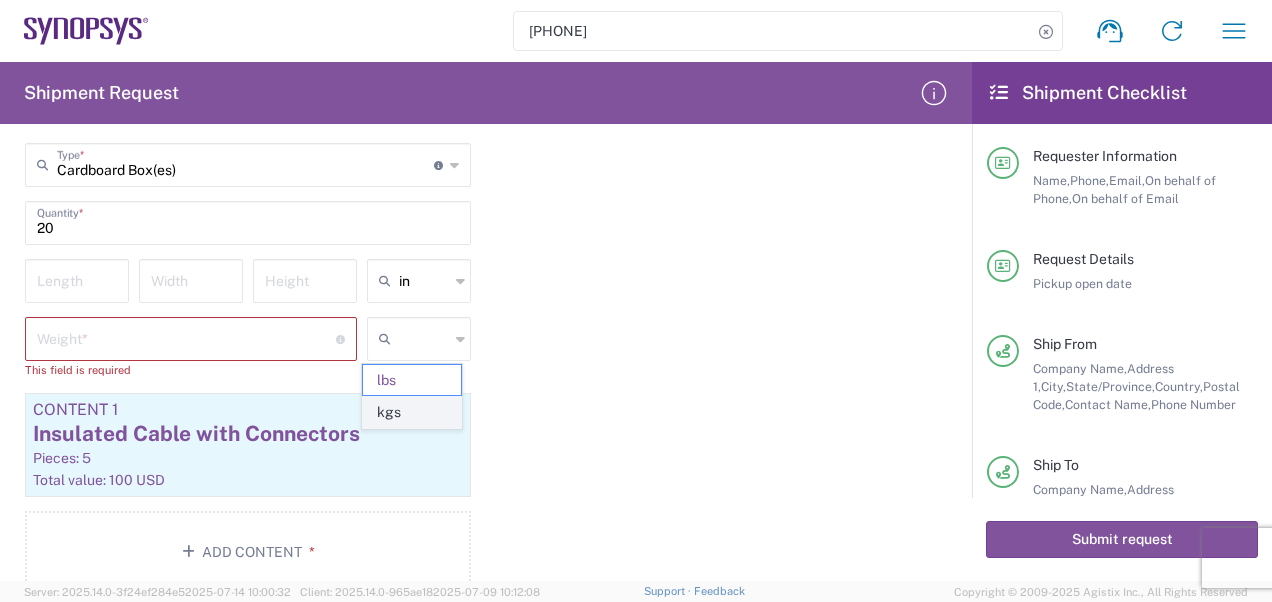 click on "kgs" 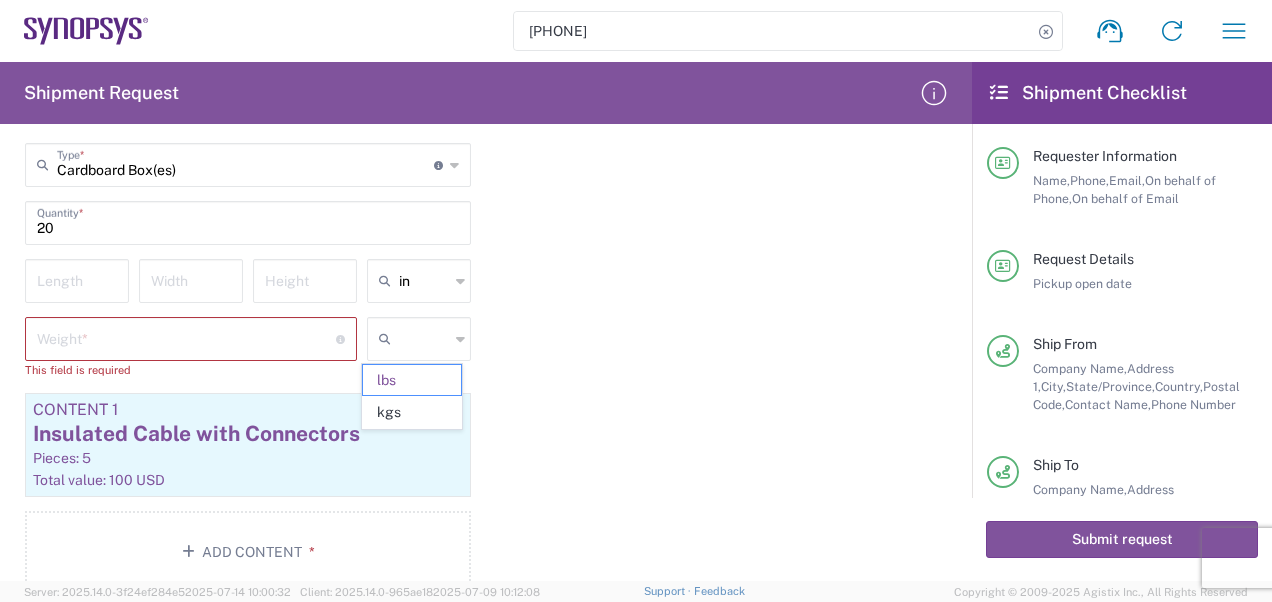 type on "kgs" 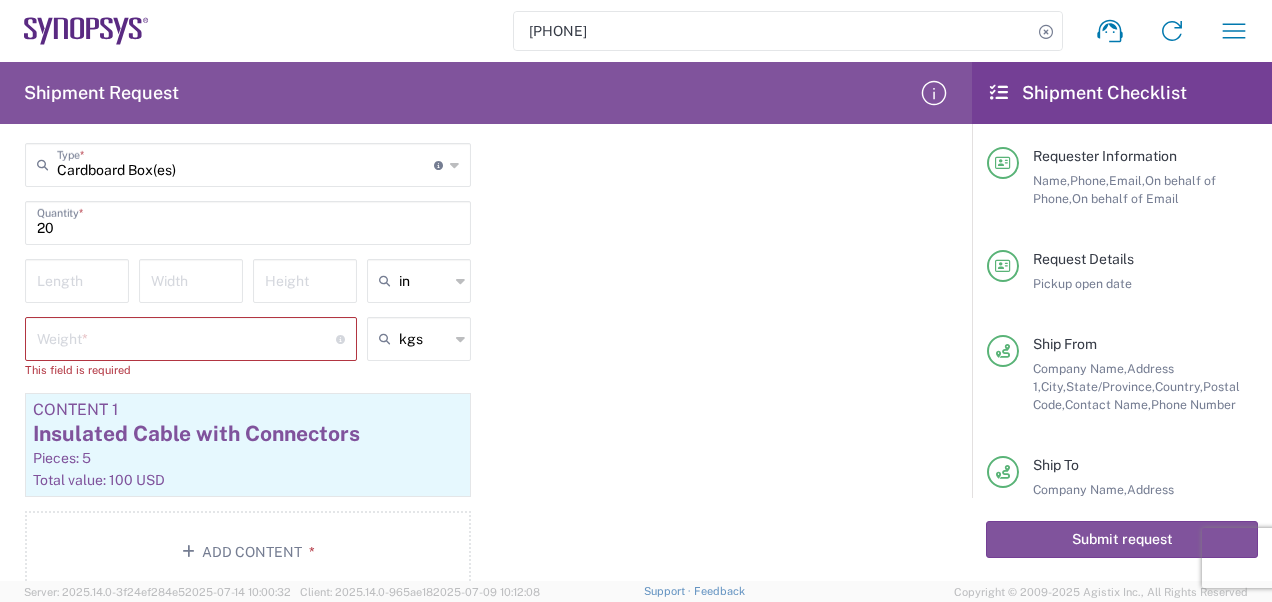 click at bounding box center [186, 337] 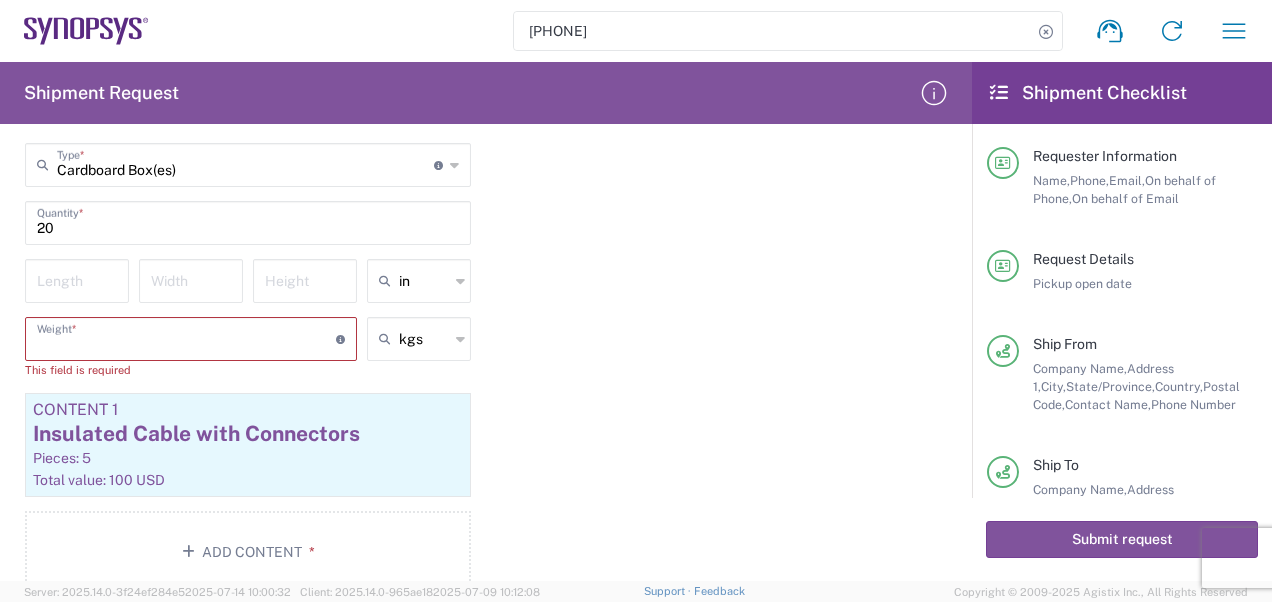 type on "3" 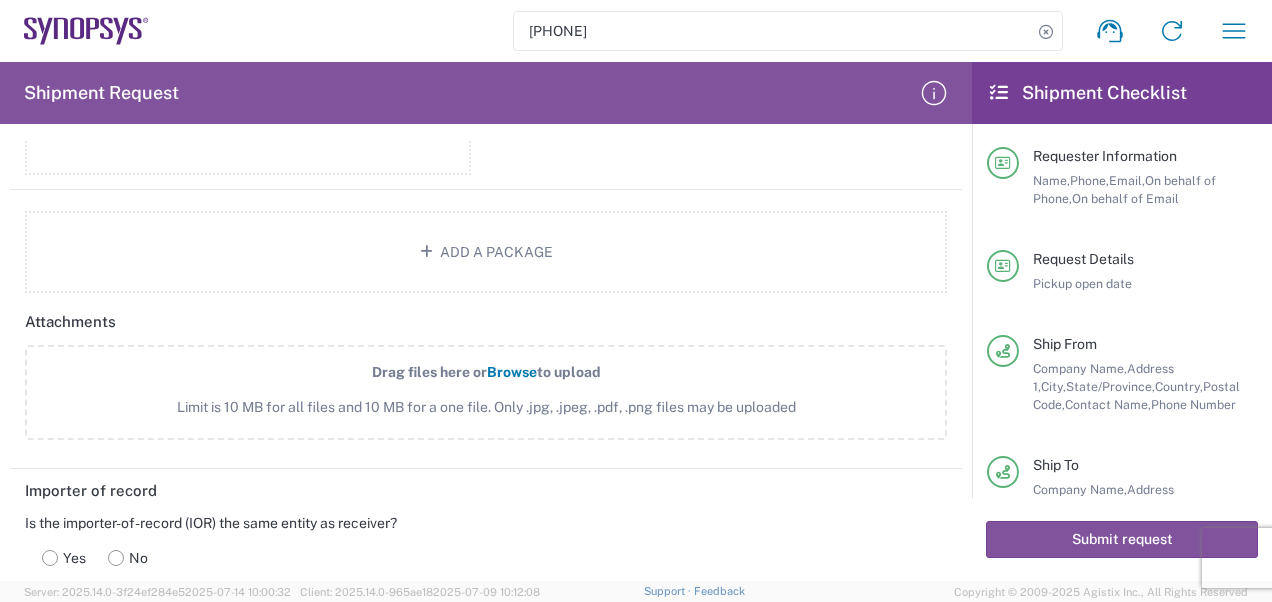 scroll, scrollTop: 2100, scrollLeft: 0, axis: vertical 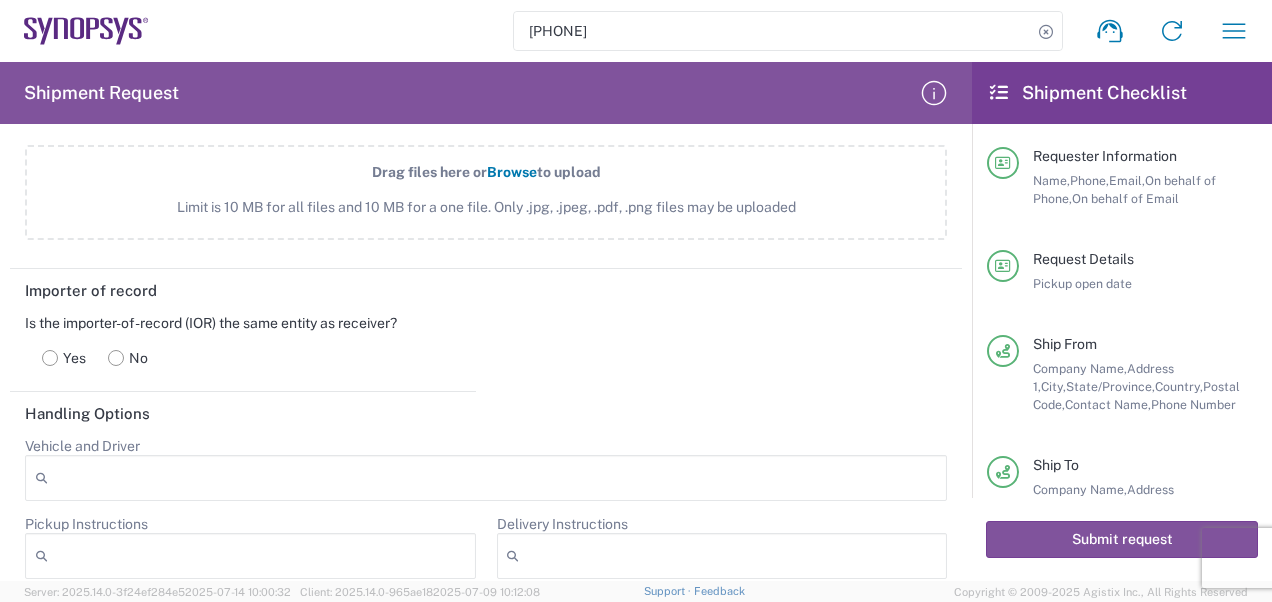 type on "2" 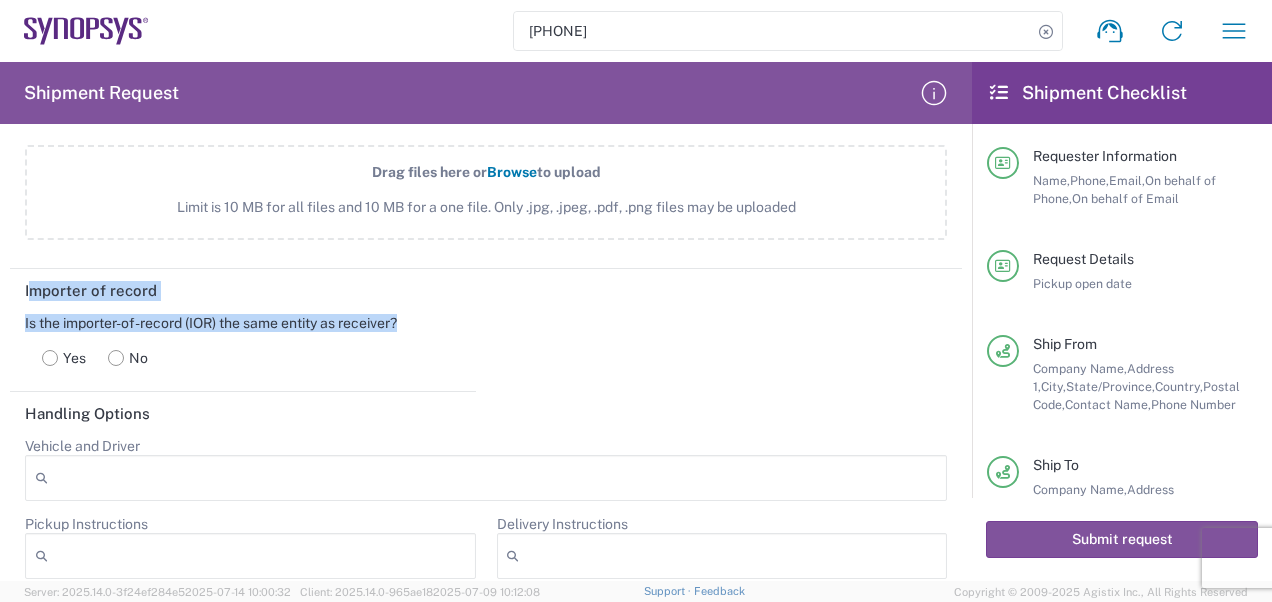 drag, startPoint x: 408, startPoint y: 326, endPoint x: -4, endPoint y: 299, distance: 412.88376 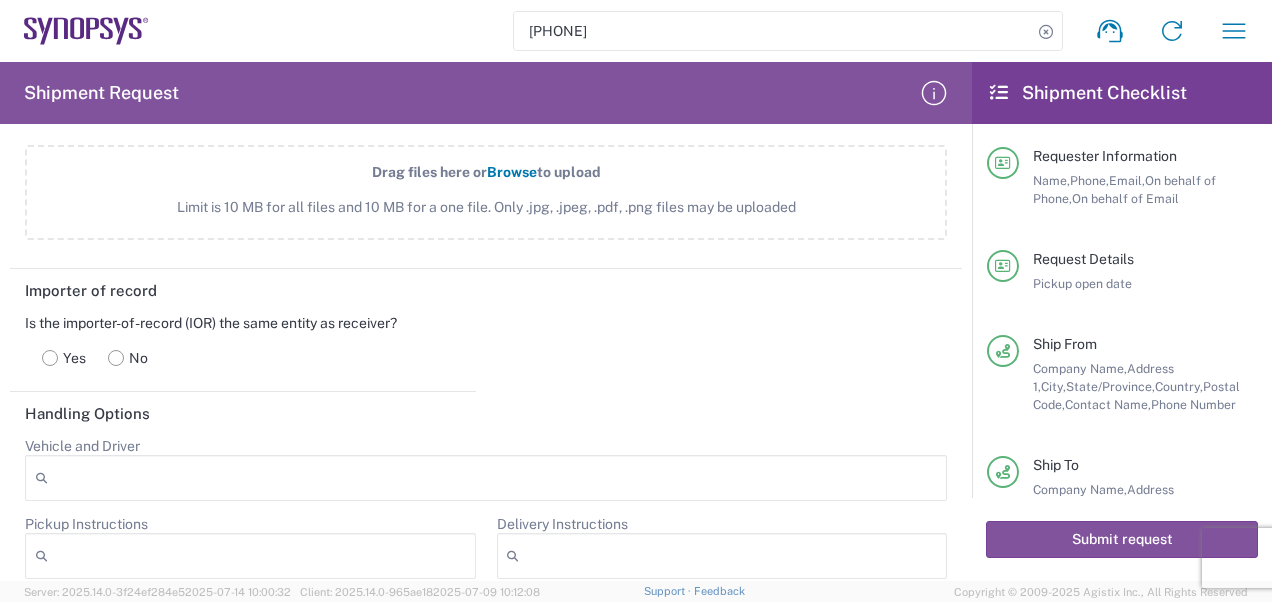 click on "Yes   No" 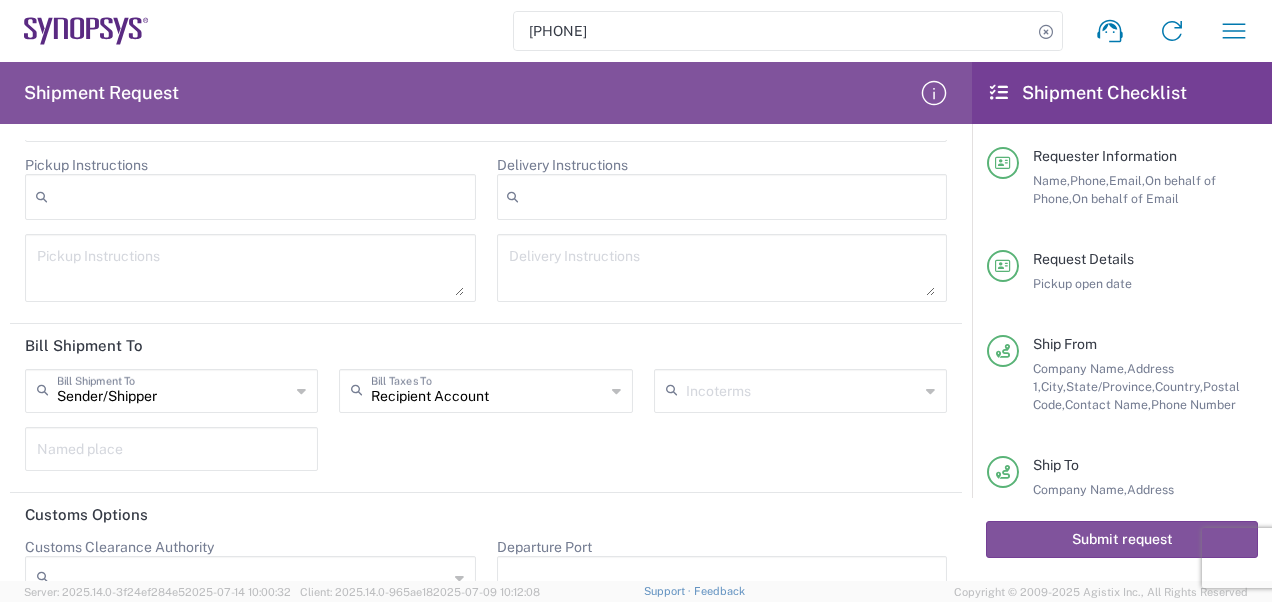 scroll, scrollTop: 2492, scrollLeft: 0, axis: vertical 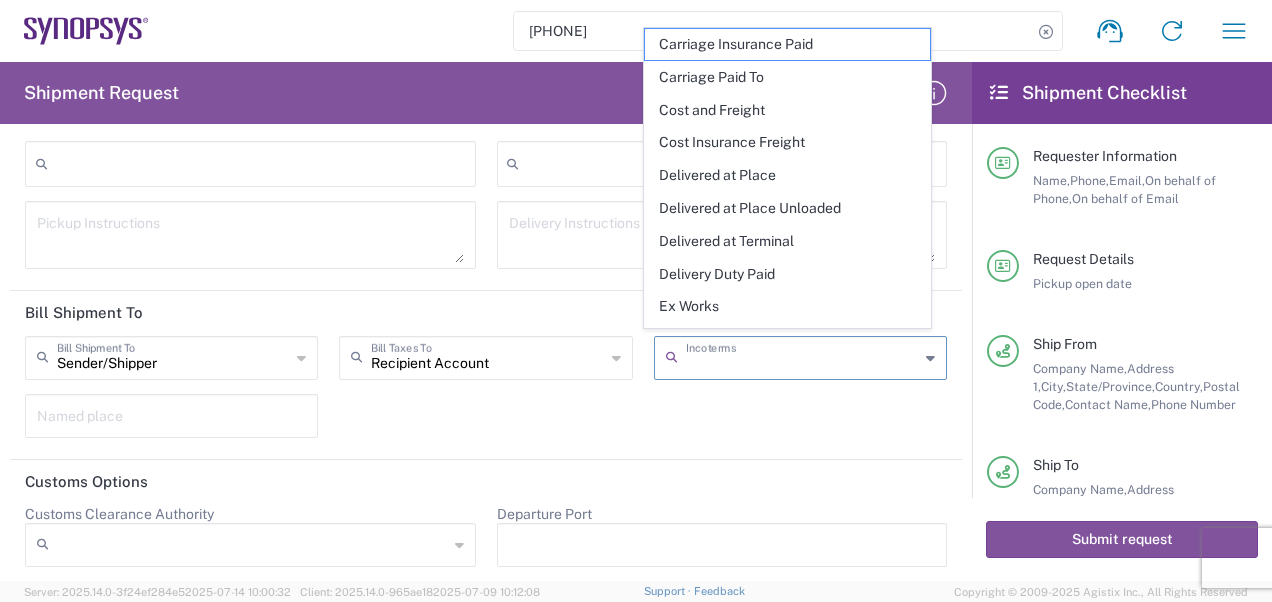 click at bounding box center [802, 356] 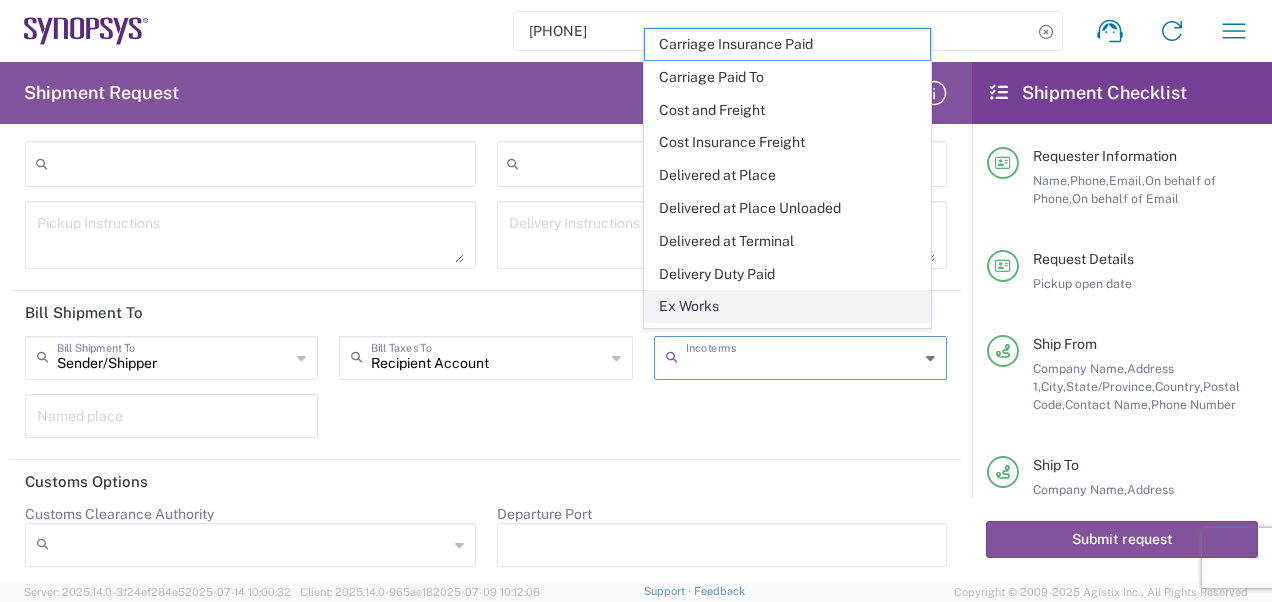 click on "Ex Works" 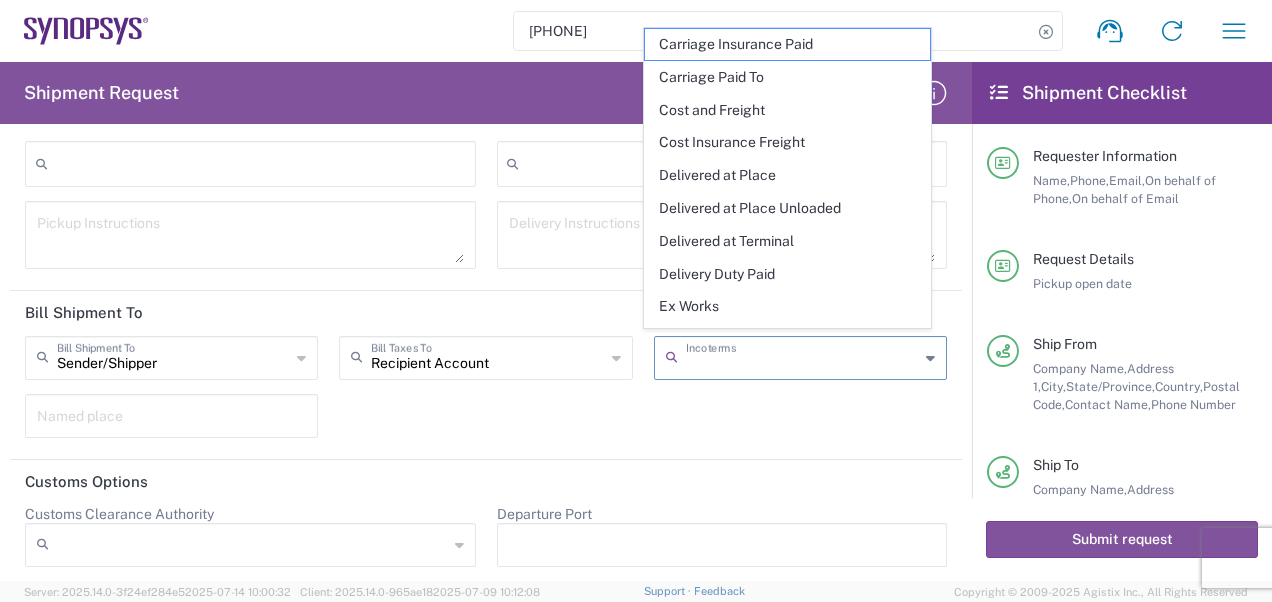 type on "Recipient Account" 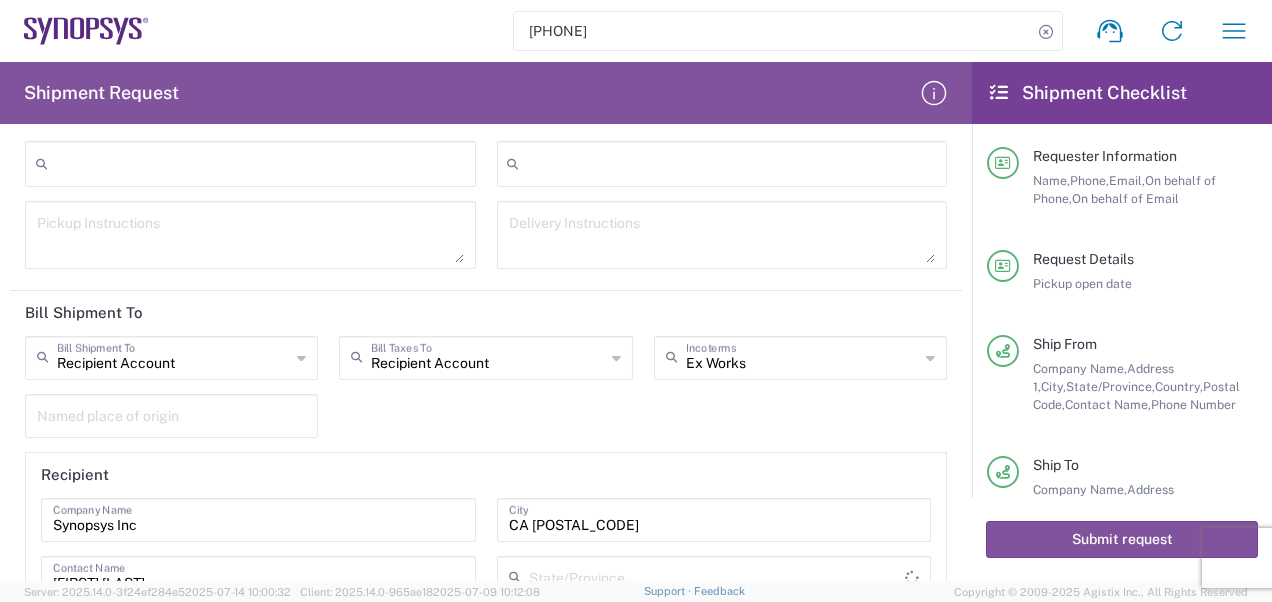type on "[STATE]" 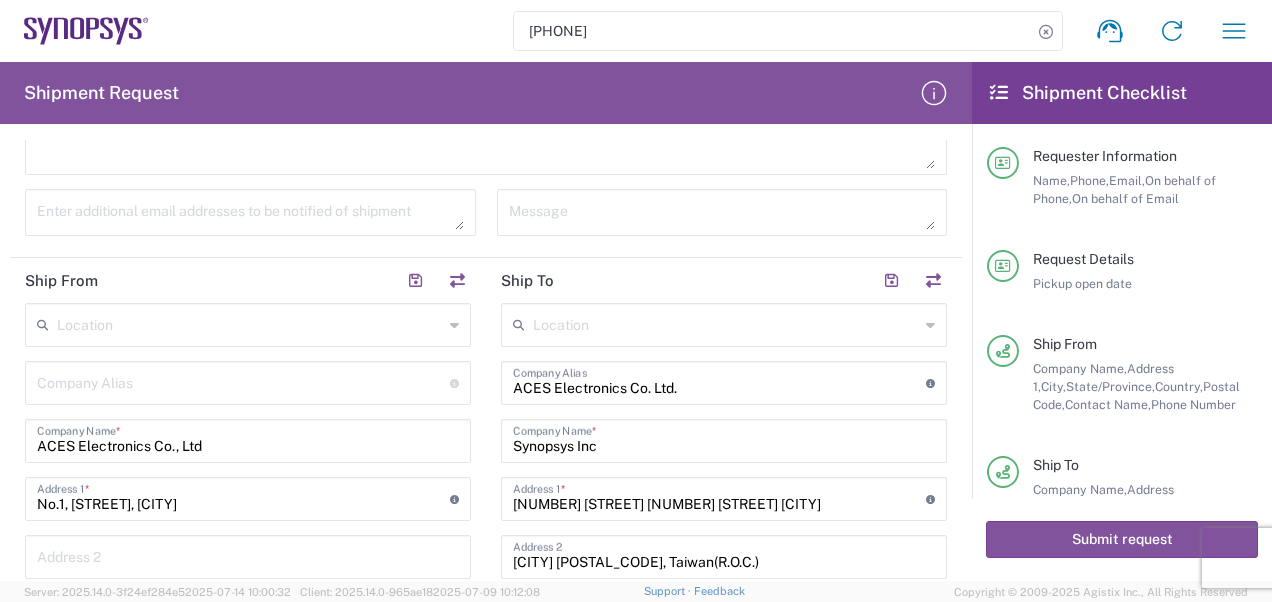 scroll, scrollTop: 600, scrollLeft: 0, axis: vertical 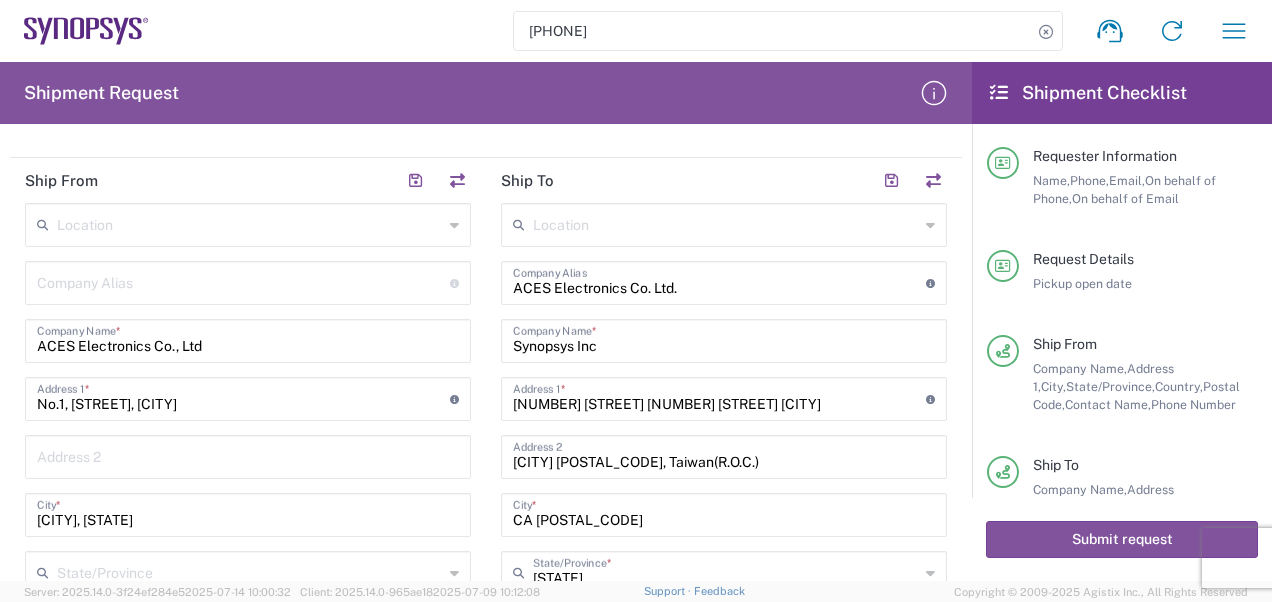 click on "ACES Electronics Co., Ltd" at bounding box center (248, 339) 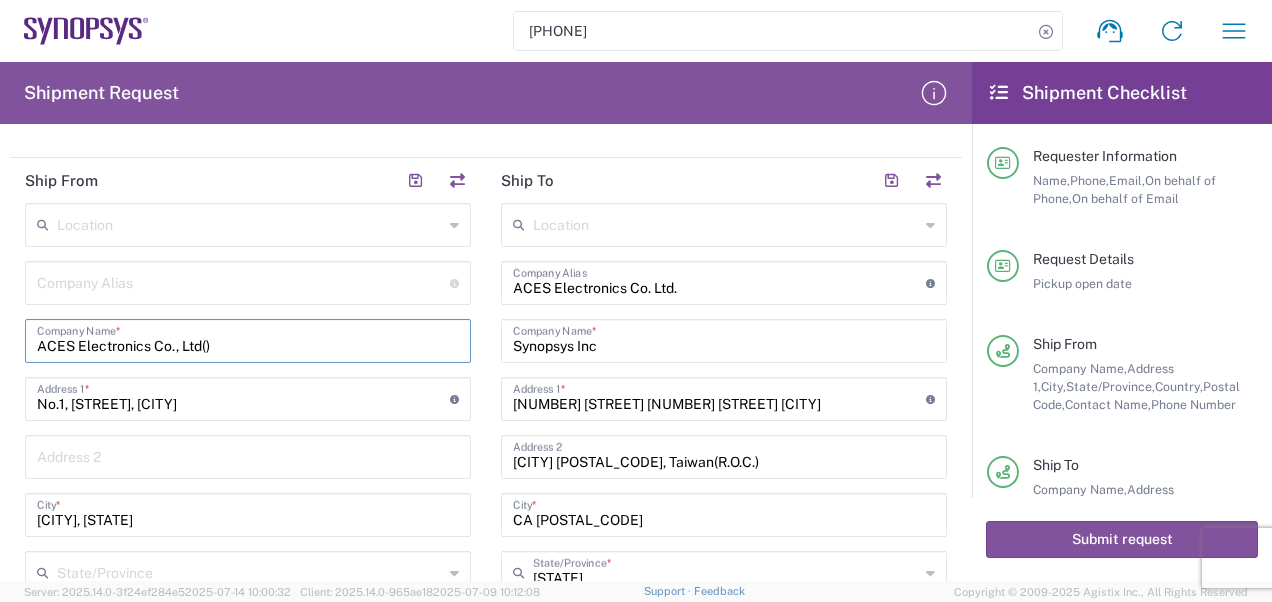 paste on "HOMEPRIDE ELECTRONICS (DONGGUAN) CO.,LTD" 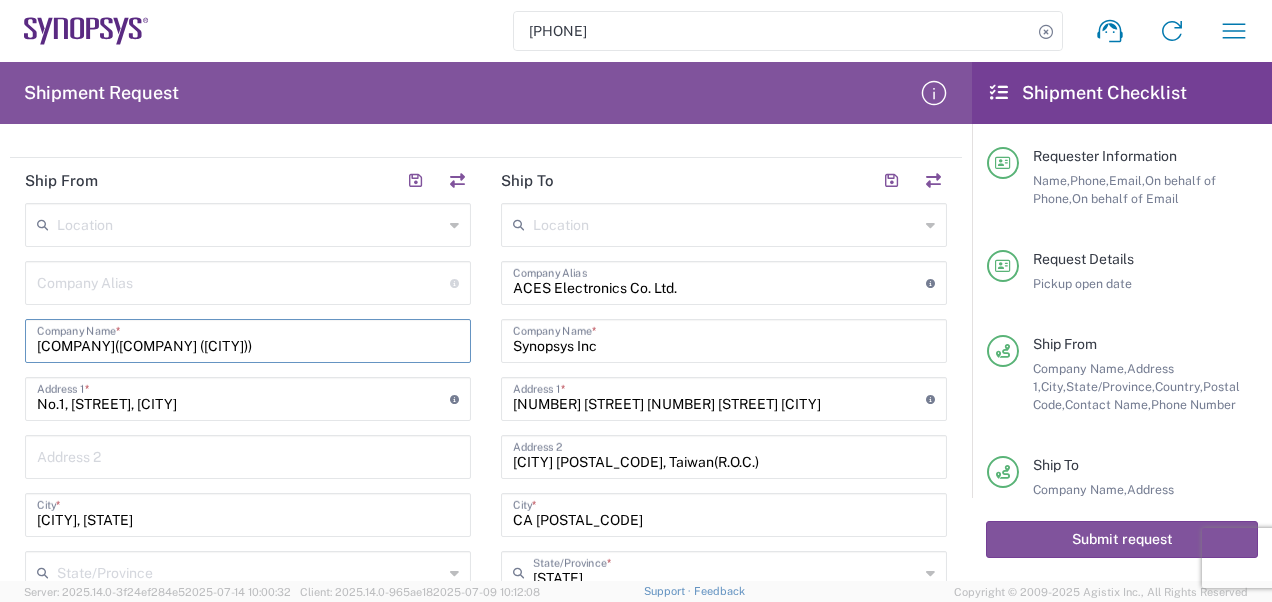 scroll, scrollTop: 0, scrollLeft: 86, axis: horizontal 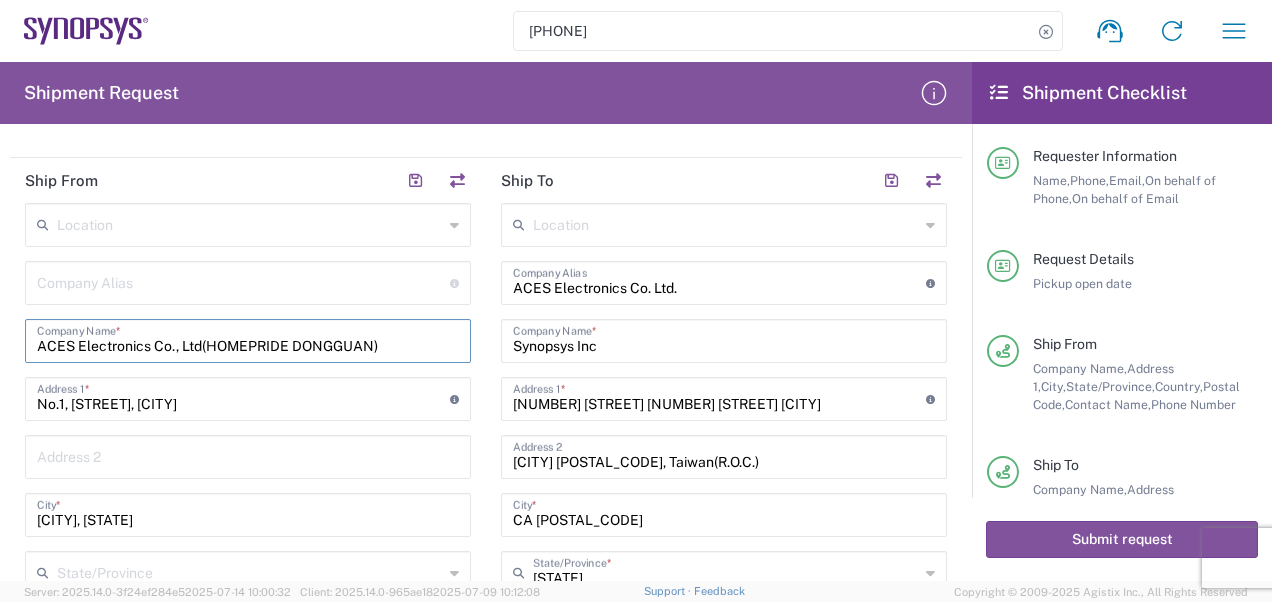 type on "ACES Electronics Co., Ltd(HOMEPRIDE DONGGUAN)" 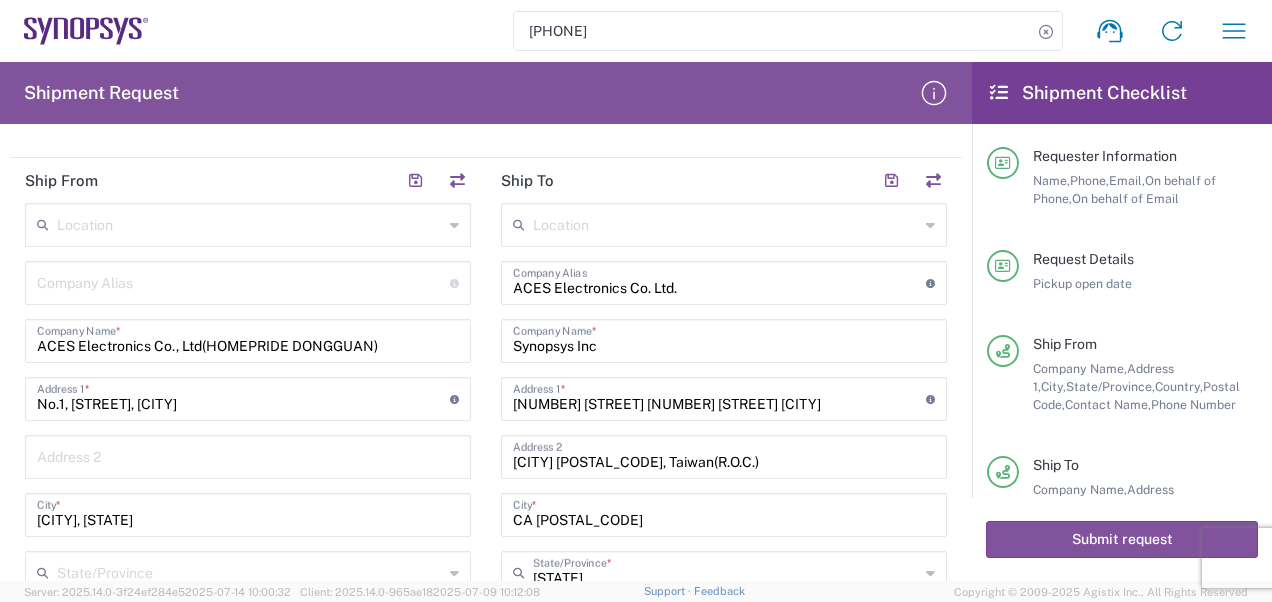 click on "[PHONE]
Shipment request
Shipment tracking
Employee non-product shipment request
My shipments
Address book
My profile  Shipment Request
Requester Information  [FIRST]  Name  * [PHONE]  Phone  * [EMAIL]  Email  * [LAST]  Name (on behalf of)  [PHONE]  Phone (on behalf of)  * [EMAIL]  Email (on behalf of)  *  Request Details  [DATE] ×  Pickup open date  * Cancel Apply [TIME]  Pickup open time  [DATE] ×  Pickup close date  Cancel Apply [TIME]  Pickup close time  * Cancel Apply [TIME]  Delivery open time  * Cancel Apply [TIME]  Delivery close time  Purchase Order  Reference Type  Customer Ref Department Invoice Number Purchase Order RMA 4800019957  Reference Number   Reason for Request   Enter additional email addresses to be notified of shipment   Message   Ship From   *" at bounding box center (636, 301) 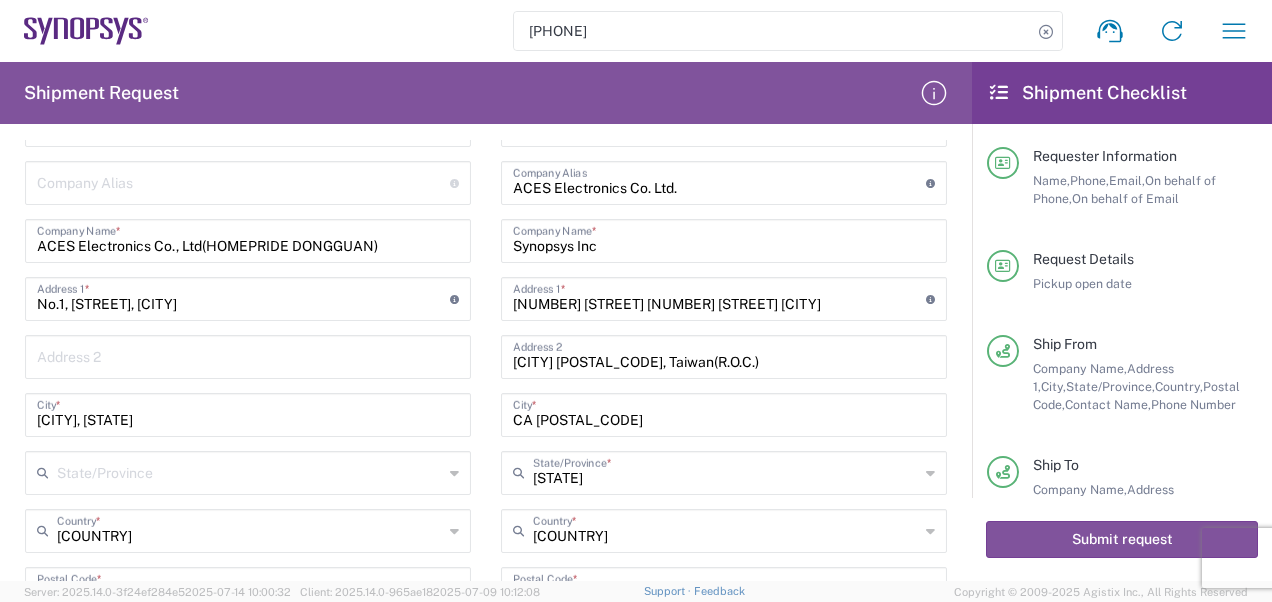 scroll, scrollTop: 600, scrollLeft: 0, axis: vertical 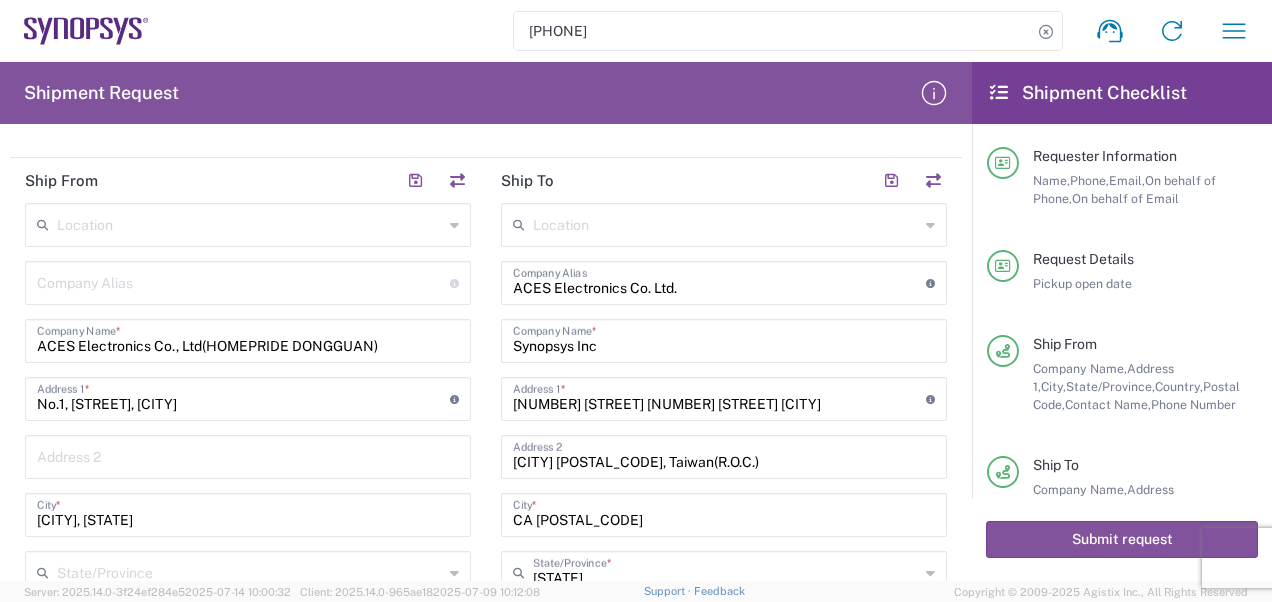 click on "ACES Electronics Co., Ltd(HOMEPRIDE DONGGUAN)" at bounding box center (248, 339) 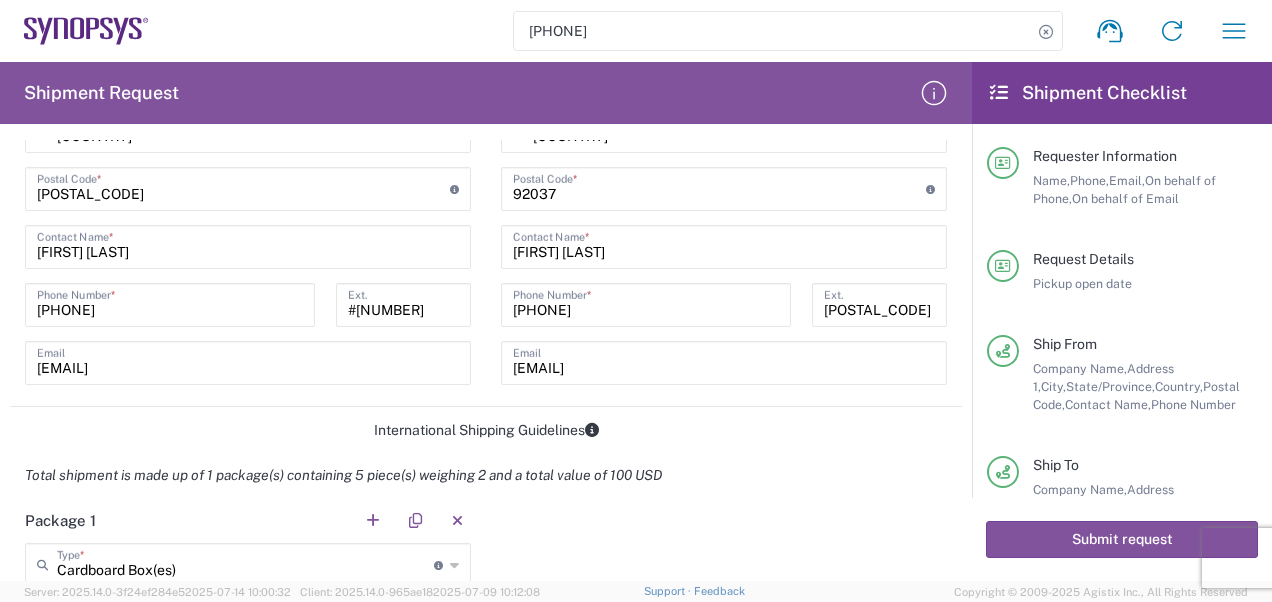 scroll, scrollTop: 1300, scrollLeft: 0, axis: vertical 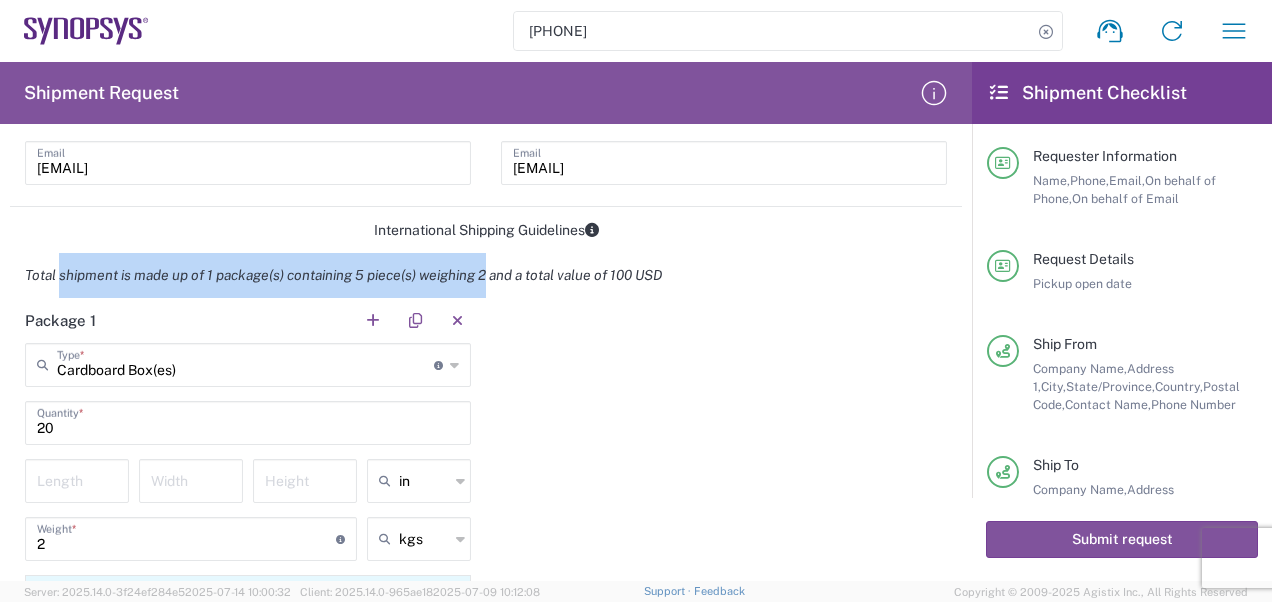 drag, startPoint x: 58, startPoint y: 274, endPoint x: 488, endPoint y: 270, distance: 430.01862 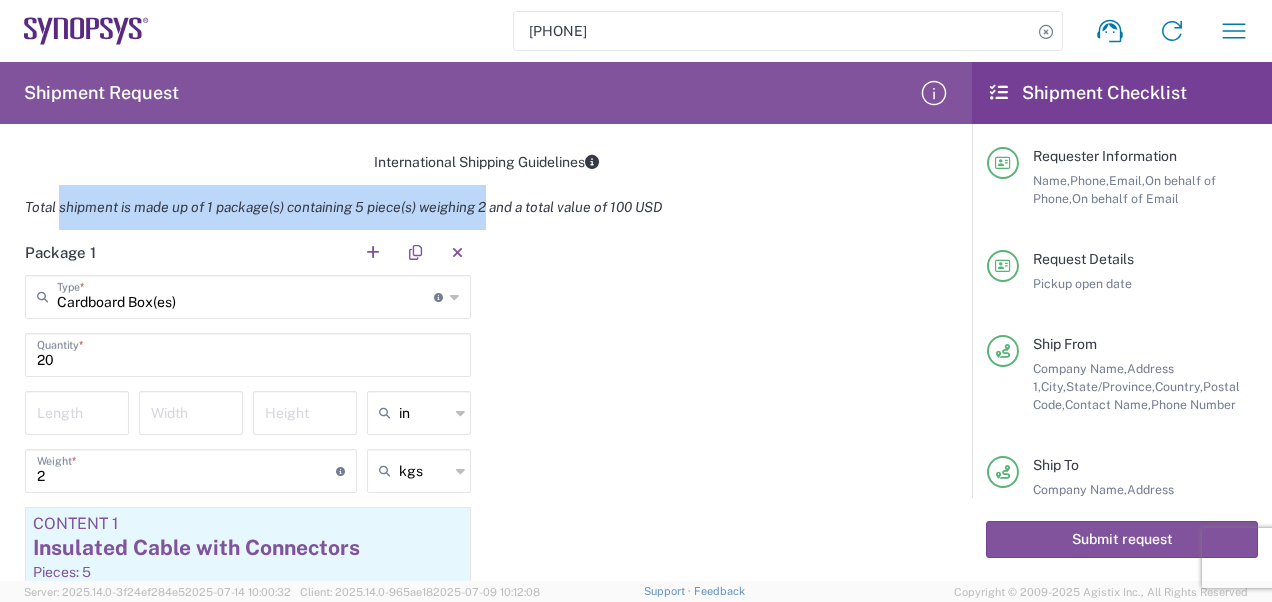 scroll, scrollTop: 1400, scrollLeft: 0, axis: vertical 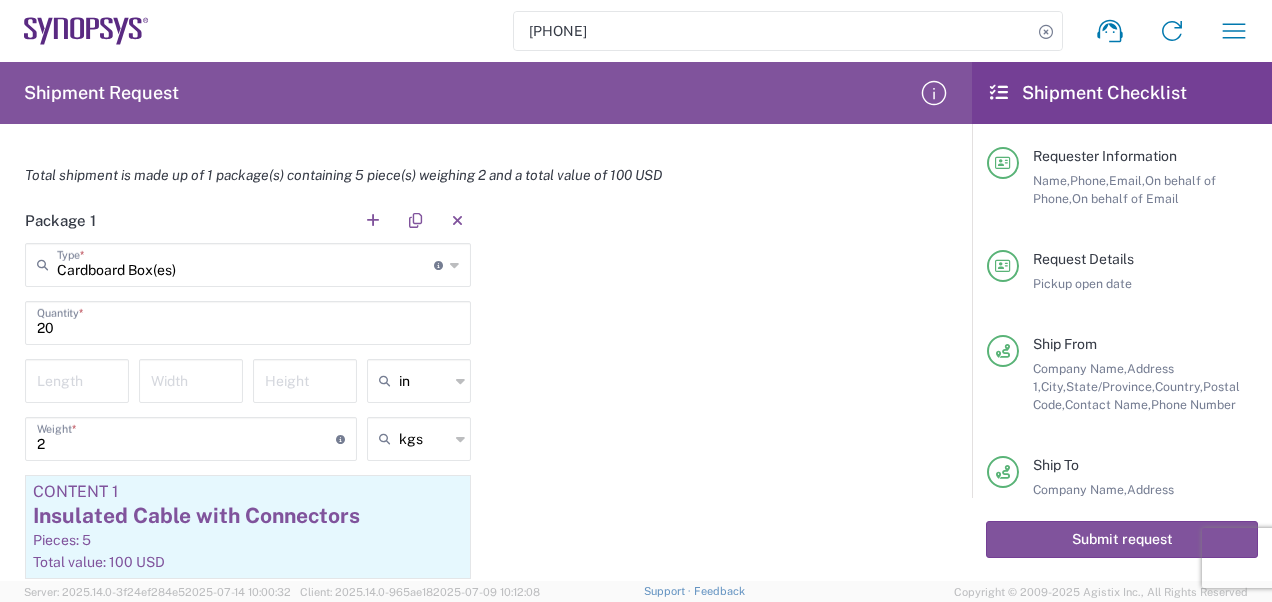click on "[PHONE]
Shipment request
Shipment tracking
Employee non-product shipment request
My shipments
Address book
My profile  Shipment Request
Requester Information  [FIRST]  Name  * [PHONE]  Phone  * [EMAIL]  Email  * [LAST]  Name (on behalf of)  [PHONE]  Phone (on behalf of)  * [EMAIL]  Email (on behalf of)  *  Request Details  [DATE] ×  Pickup open date  * Cancel Apply [TIME]  Pickup open time  [DATE] ×  Pickup close date  Cancel Apply [TIME]  Pickup close time  * Cancel Apply [TIME]  Delivery open time  * Cancel Apply [TIME]  Delivery close time  Purchase Order  Reference Type  Customer Ref Department Invoice Number Purchase Order RMA 4800019957  Reference Number   Reason for Request   Enter additional email addresses to be notified of shipment   Message   Ship From   *" at bounding box center [636, 301] 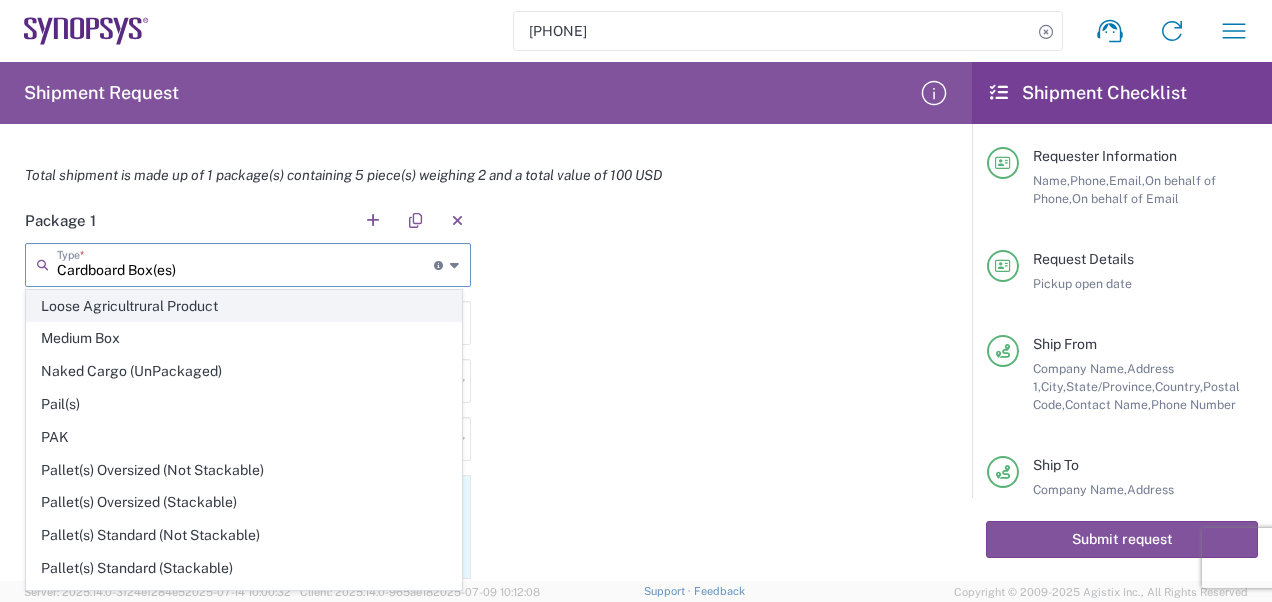scroll, scrollTop: 700, scrollLeft: 0, axis: vertical 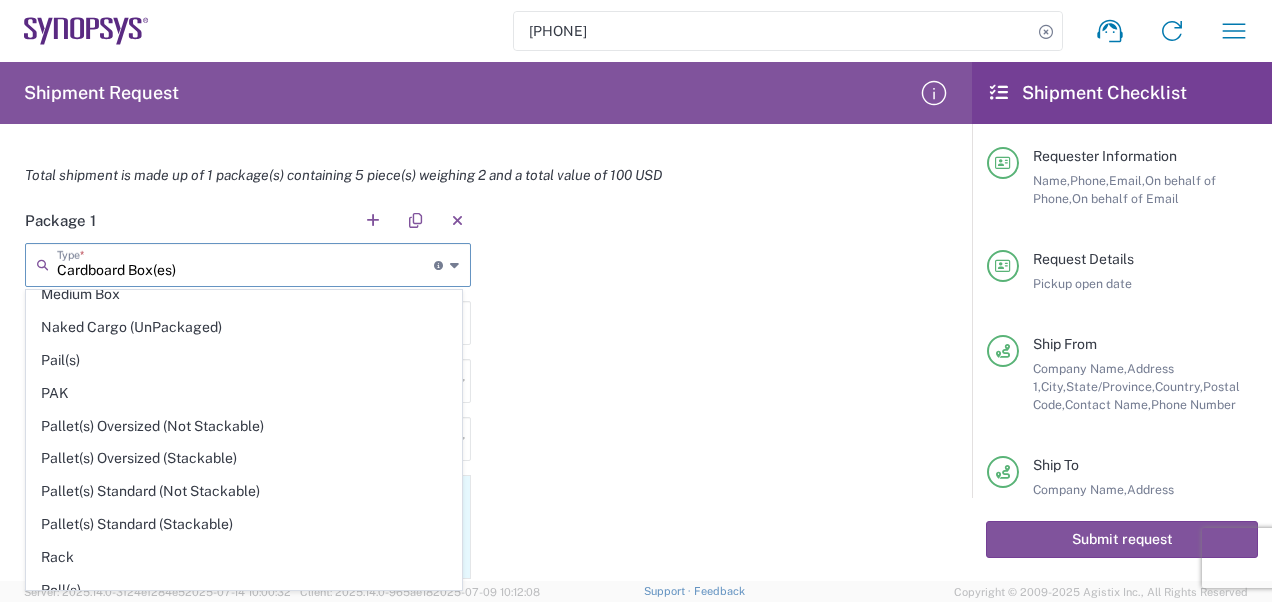 click on "Package 1  Cardboard Box(es)  Type  * Material used to package goods Cardboard Box(es) Bale(s) Basket(s) Bolt(s) Bottle(s) Buckets Bulk Bundle(s) Can(s) Carton(s) Case(s) Cask(s) Crate(s) Crating Bid Required Cylinder(s) Drum(s) (Fiberboard) Drum(s) (Metal) Drum(s) (Plastic) Envelope Large Box Loose Agricultrural Product Medium Box Naked Cargo (UnPackaged) Pail(s) PAK Pallet(s) Oversized (Not Stackable) Pallet(s) Oversized (Stackable) Pallet(s) Standard (Not Stackable) Pallet(s) Standard (Stackable) Rack Roll(s) Skid(s) Slipsheet Small Box Tube Vendor Packaging Xtreme Half Stack Your Packaging 20  Quantity  *  Length   Width   Height  in in cm ft 2  Weight  * Total weight of package(s) in pounds or kilograms kgs lbs kgs Content 1 Insulated Cable with Connectors Pieces: 5  Total value: 100 USD  Add Content *" 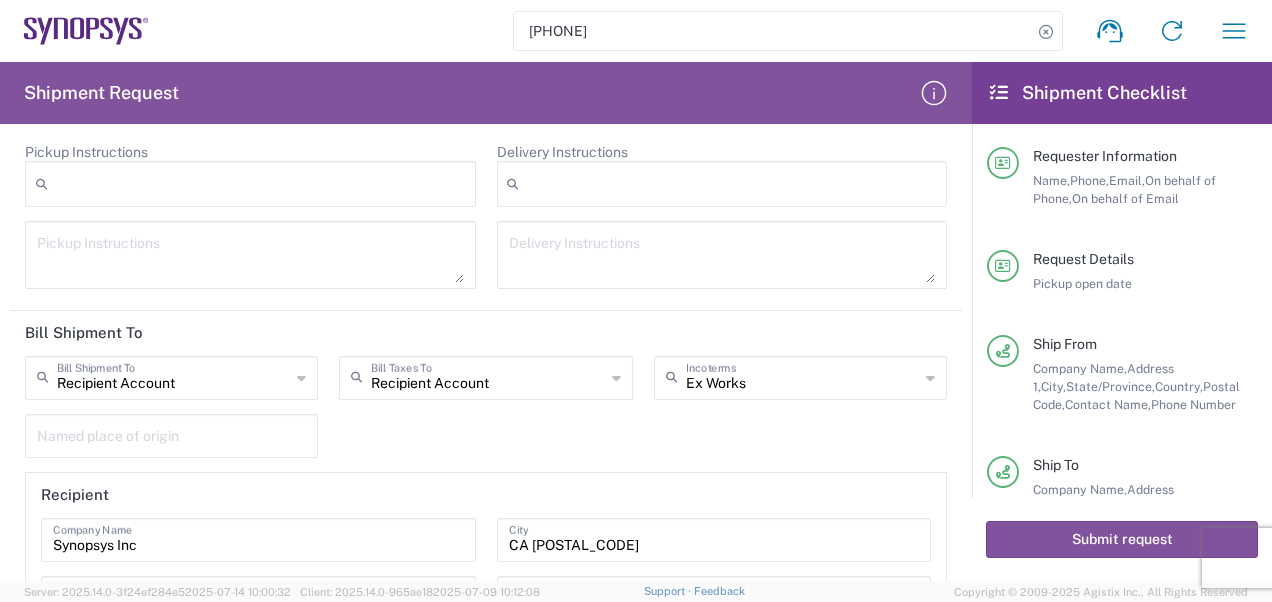 scroll, scrollTop: 2500, scrollLeft: 0, axis: vertical 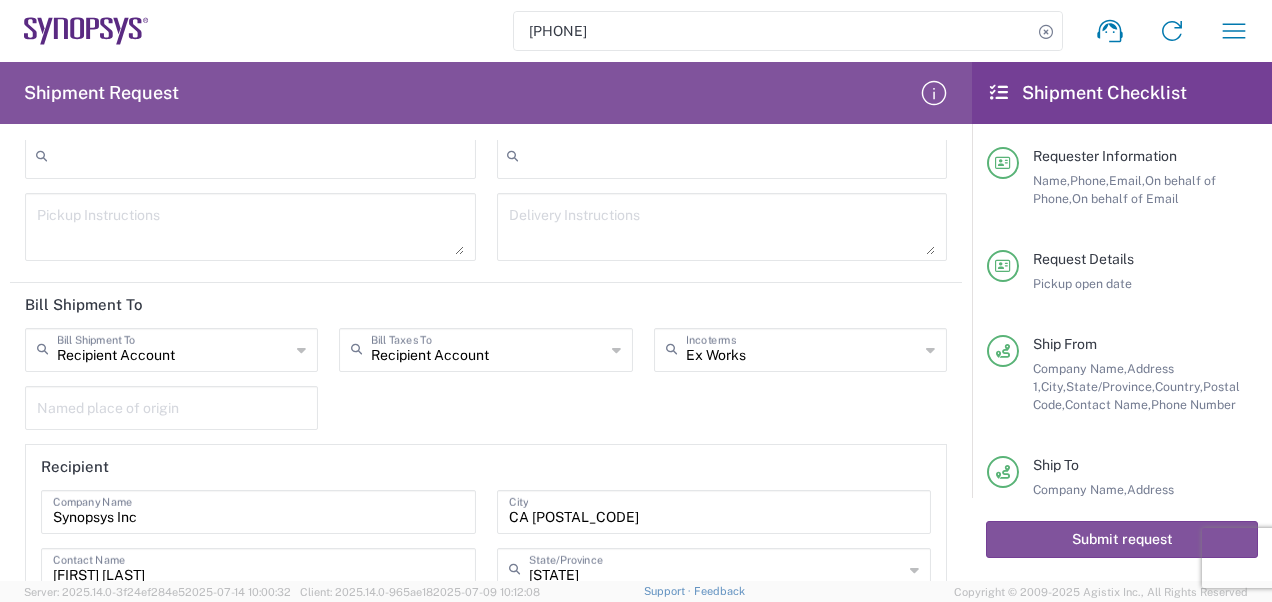 click on "Recipient Account  Bill Shipment To" 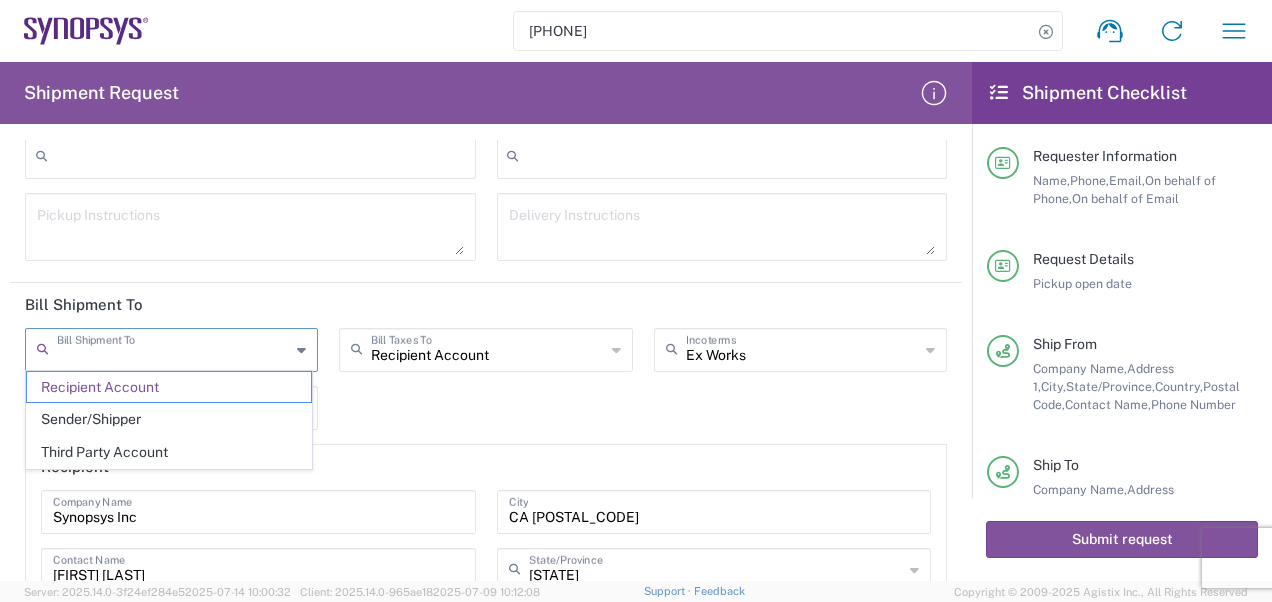 click on "Recipient Account  Bill Taxes To  Recipient Account Sender/Shipper Third Party Account" 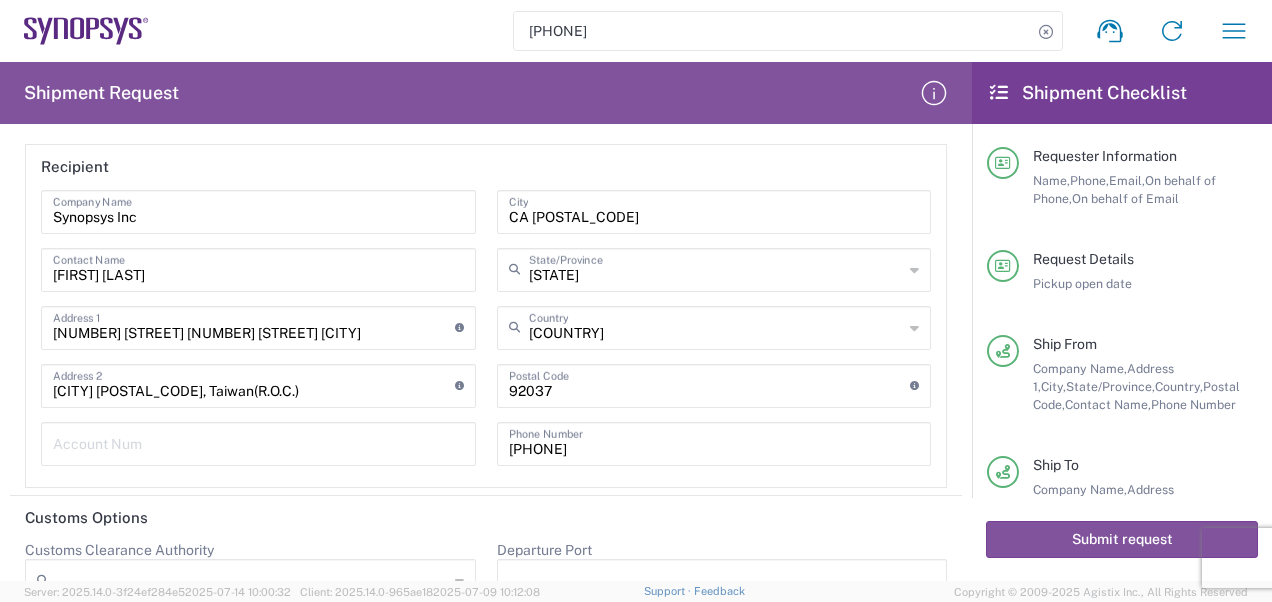 scroll, scrollTop: 2836, scrollLeft: 0, axis: vertical 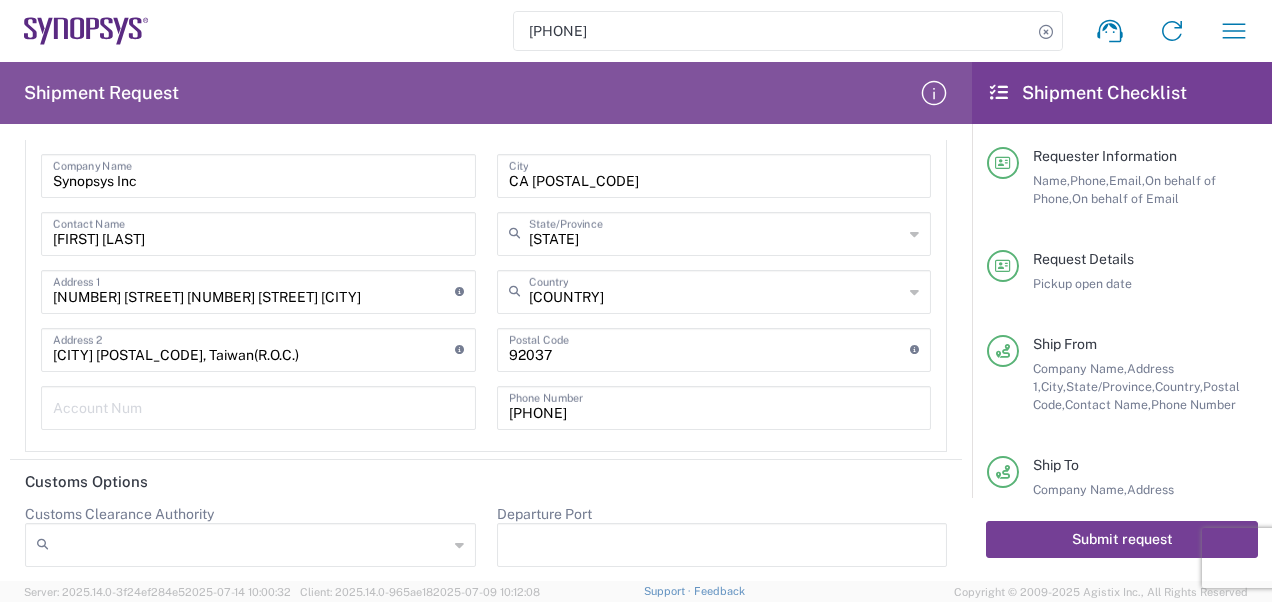 click on "Submit request" 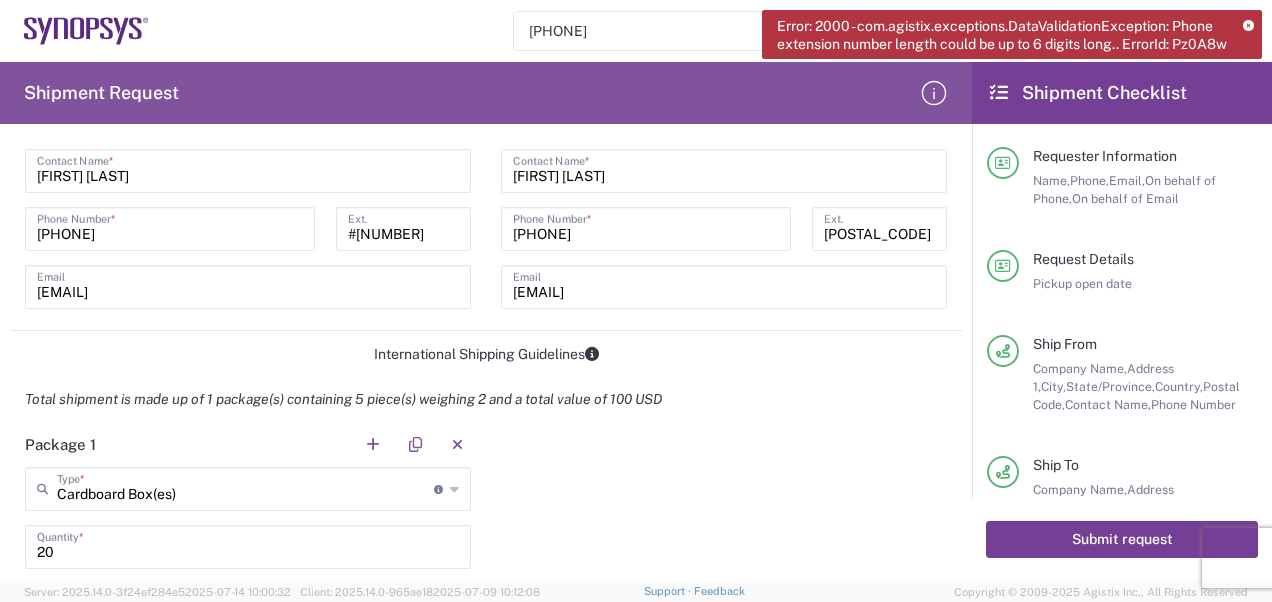 scroll, scrollTop: 1136, scrollLeft: 0, axis: vertical 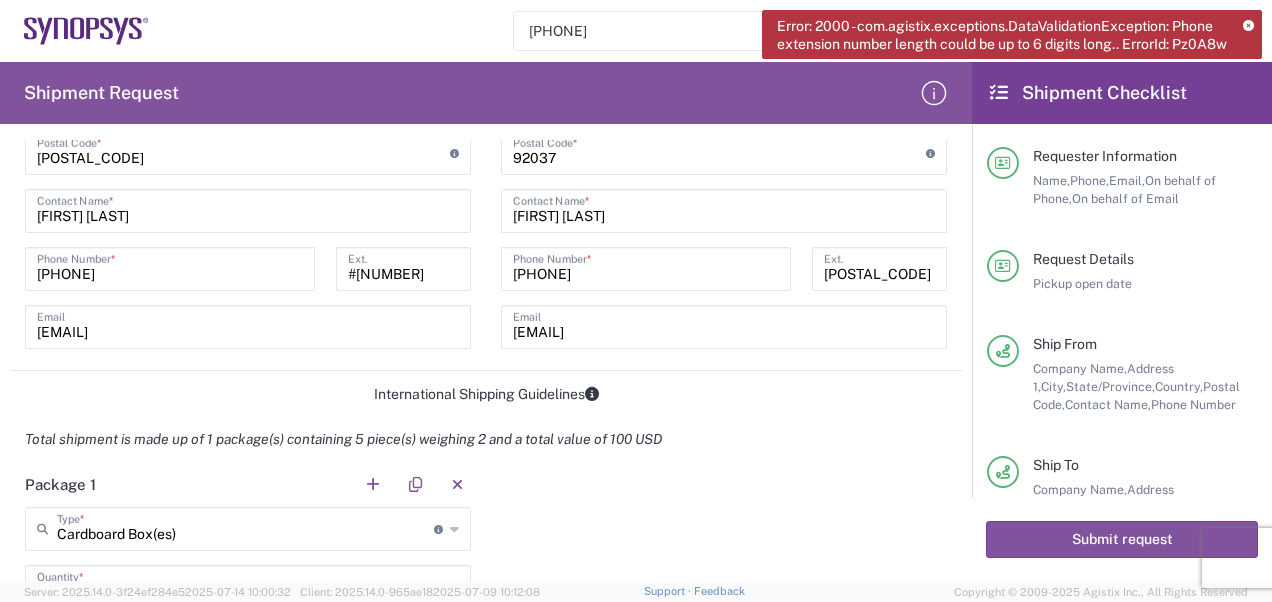 click on "[PHONE]" at bounding box center (646, 267) 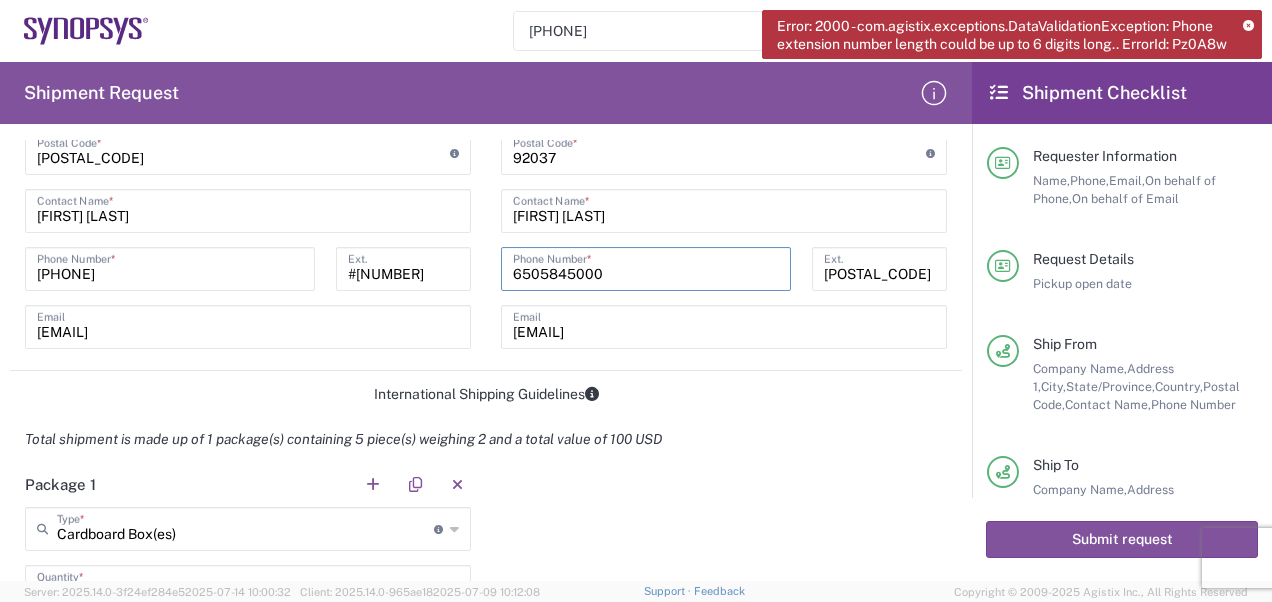 type on "6505845000" 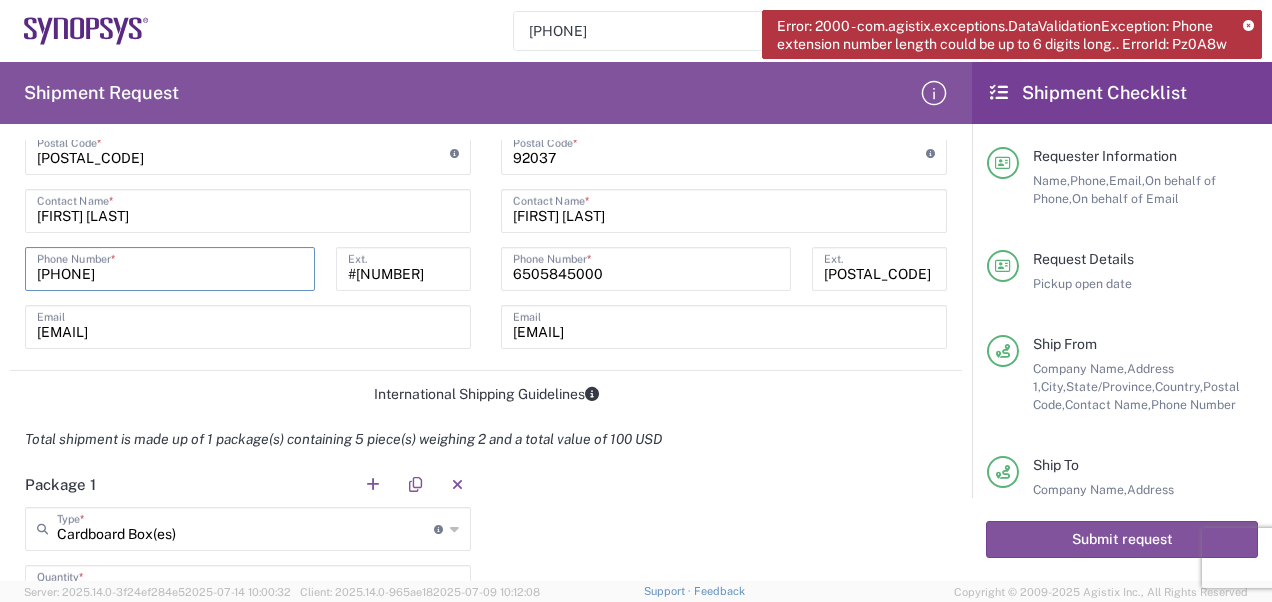 click on "[PHONE]" at bounding box center [170, 267] 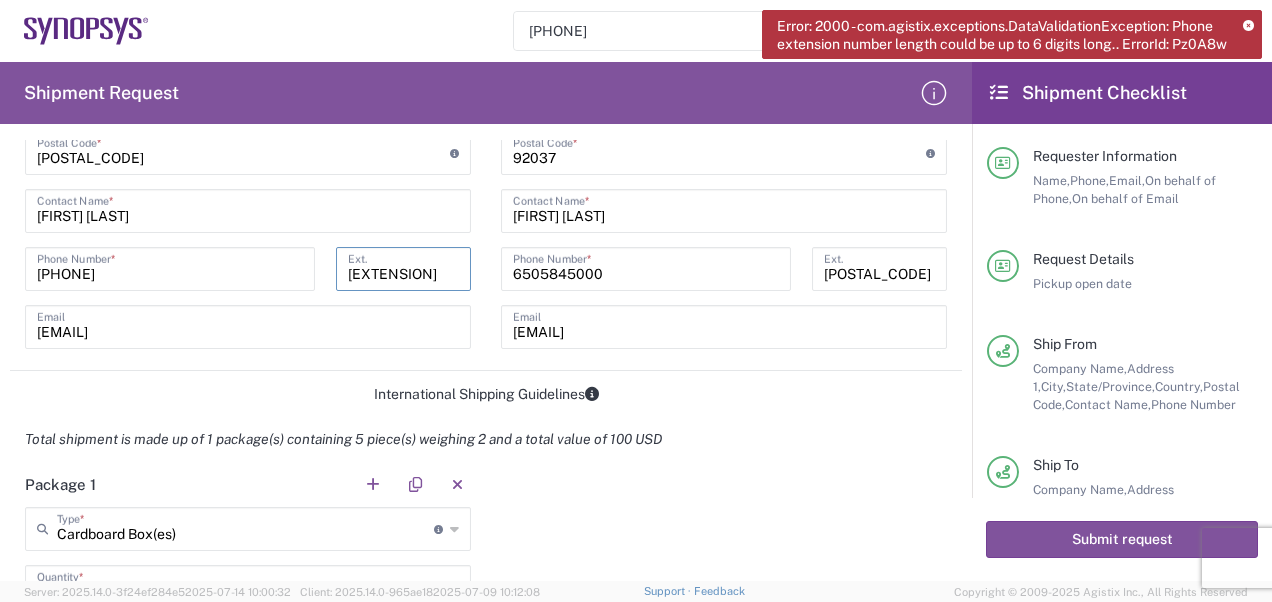 type on "[EXTENSION]" 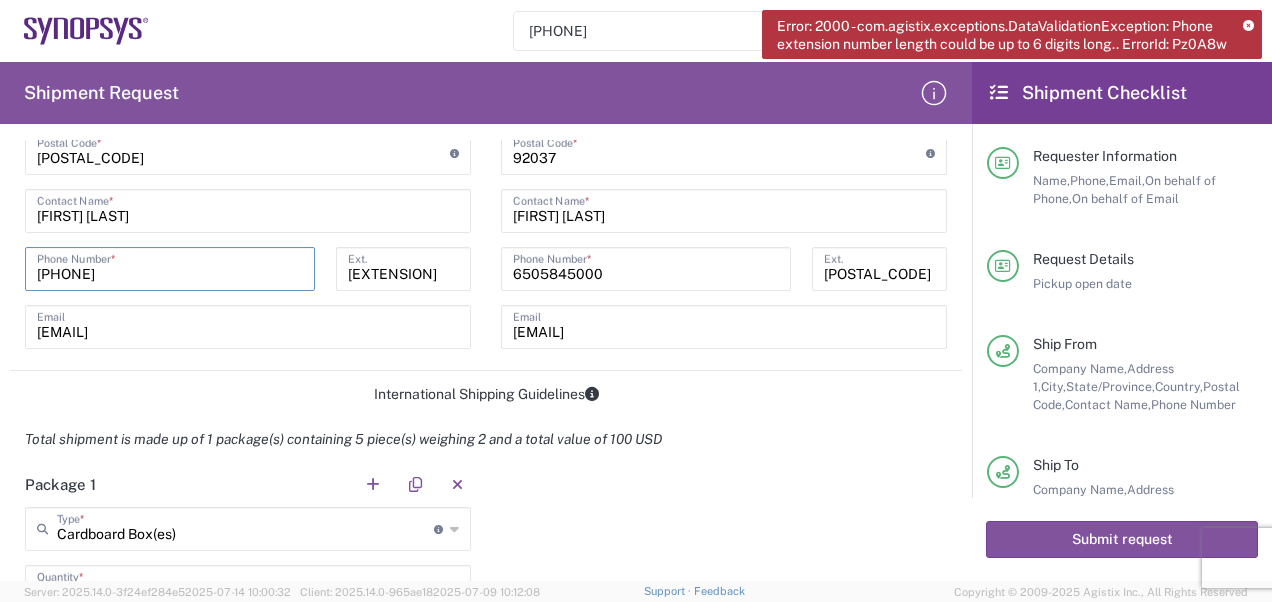 click on "[PHONE]" at bounding box center [170, 267] 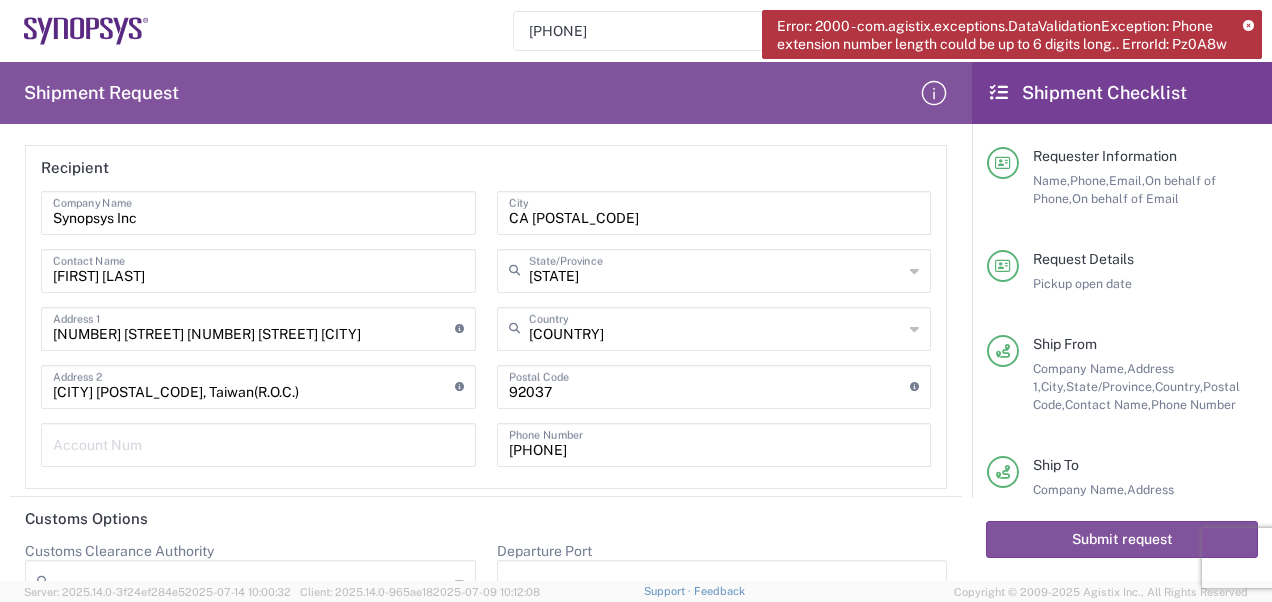 scroll, scrollTop: 2800, scrollLeft: 0, axis: vertical 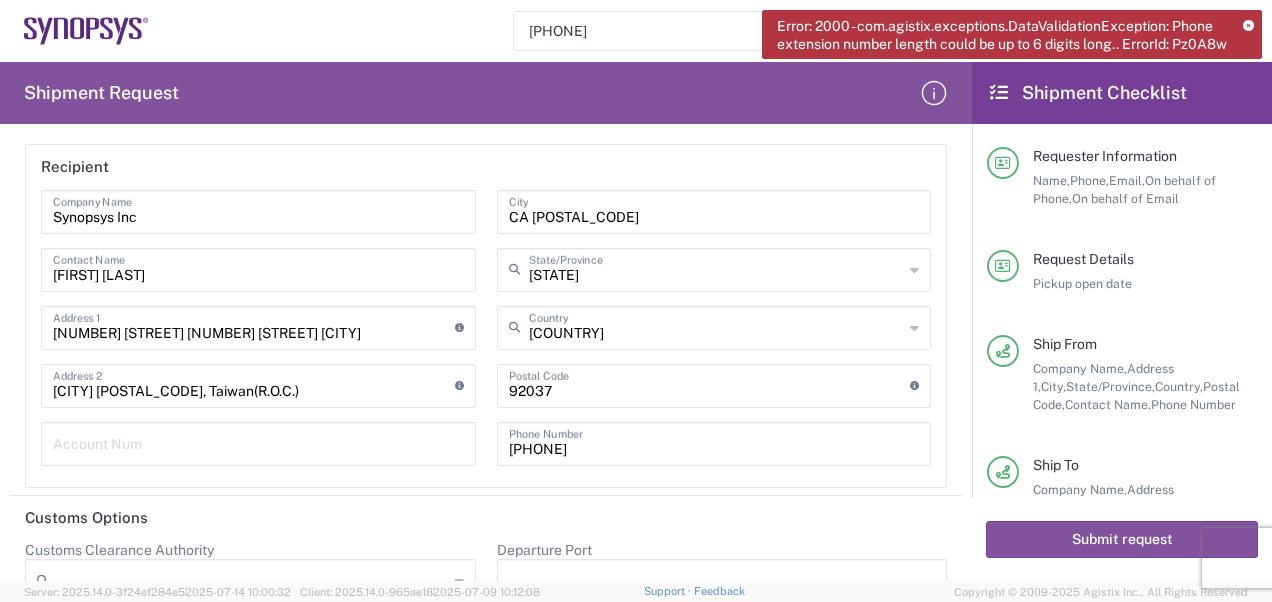 type on "[PHONE]" 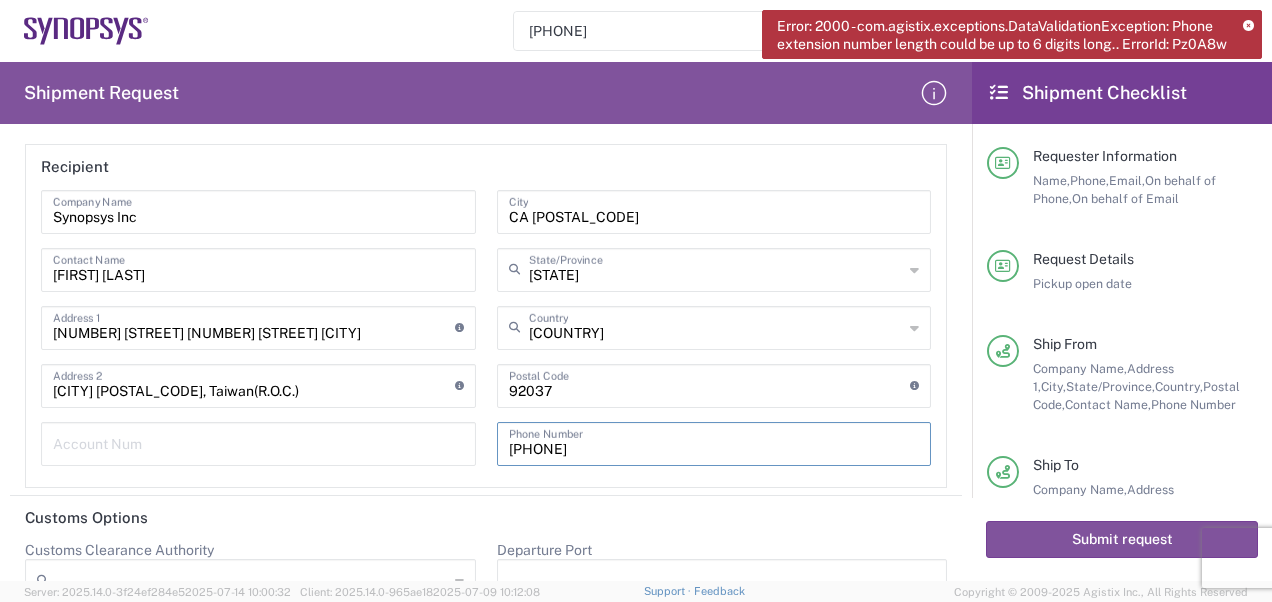 click on "[PHONE]" at bounding box center (714, 442) 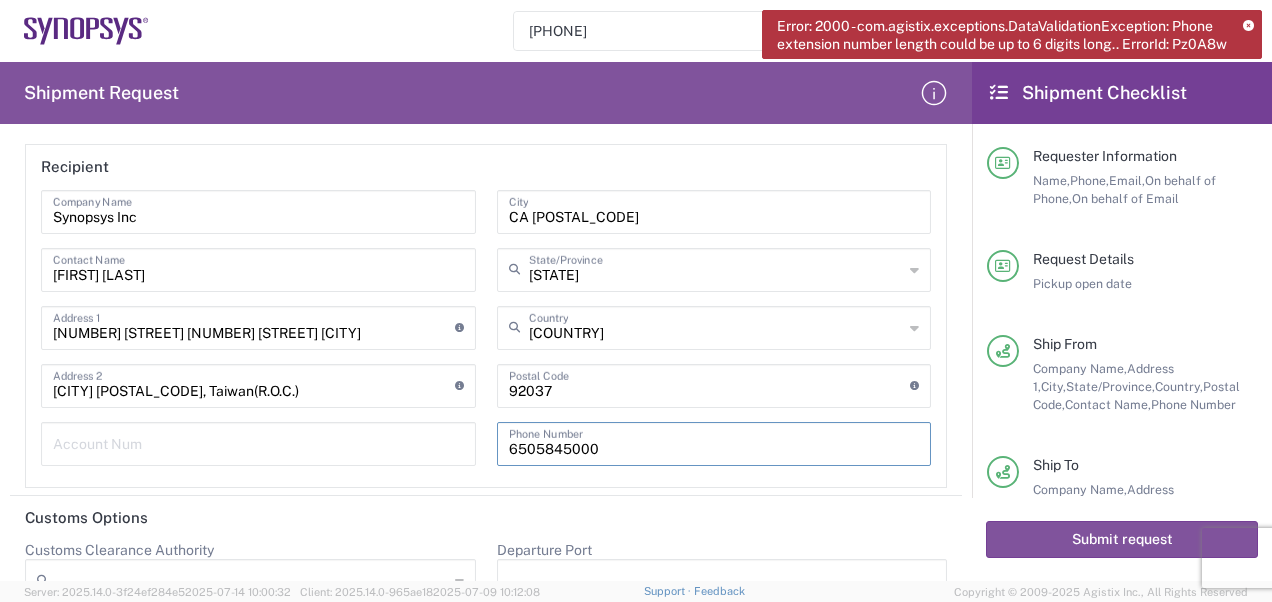 scroll, scrollTop: 2836, scrollLeft: 0, axis: vertical 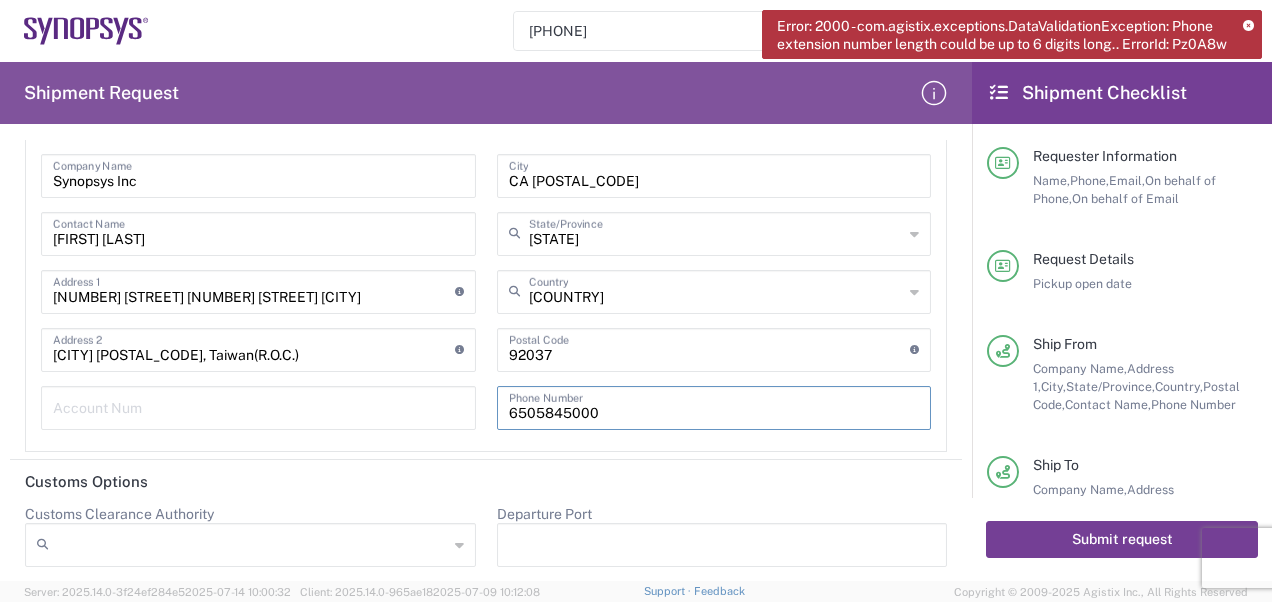 type on "6505845000" 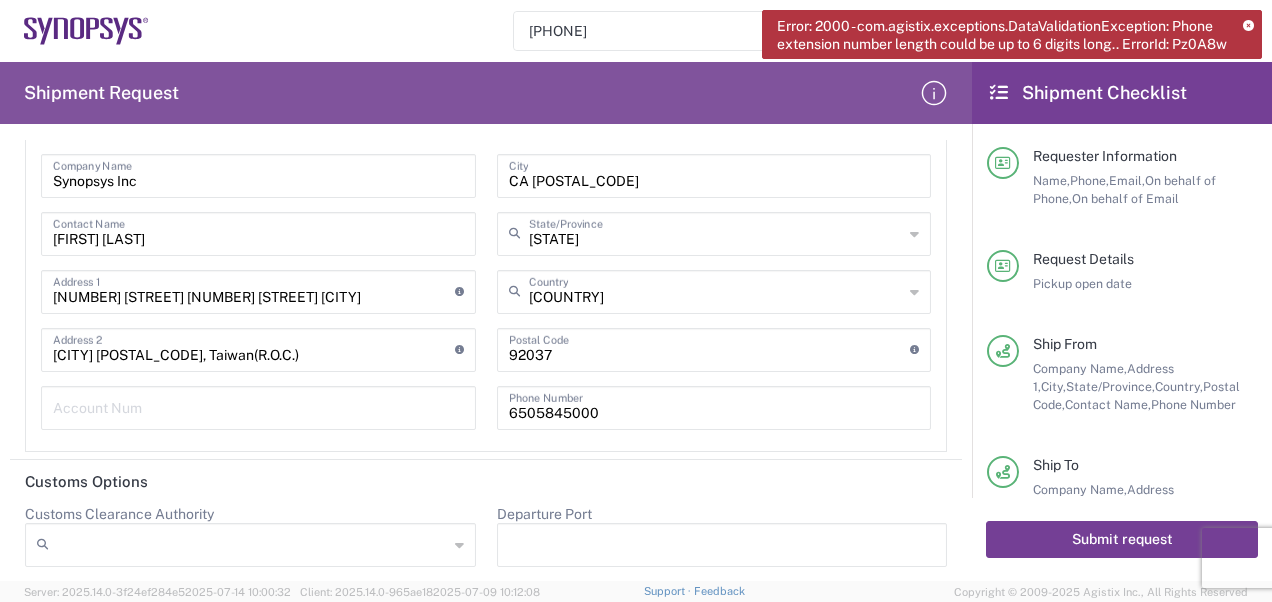 click on "Submit request" 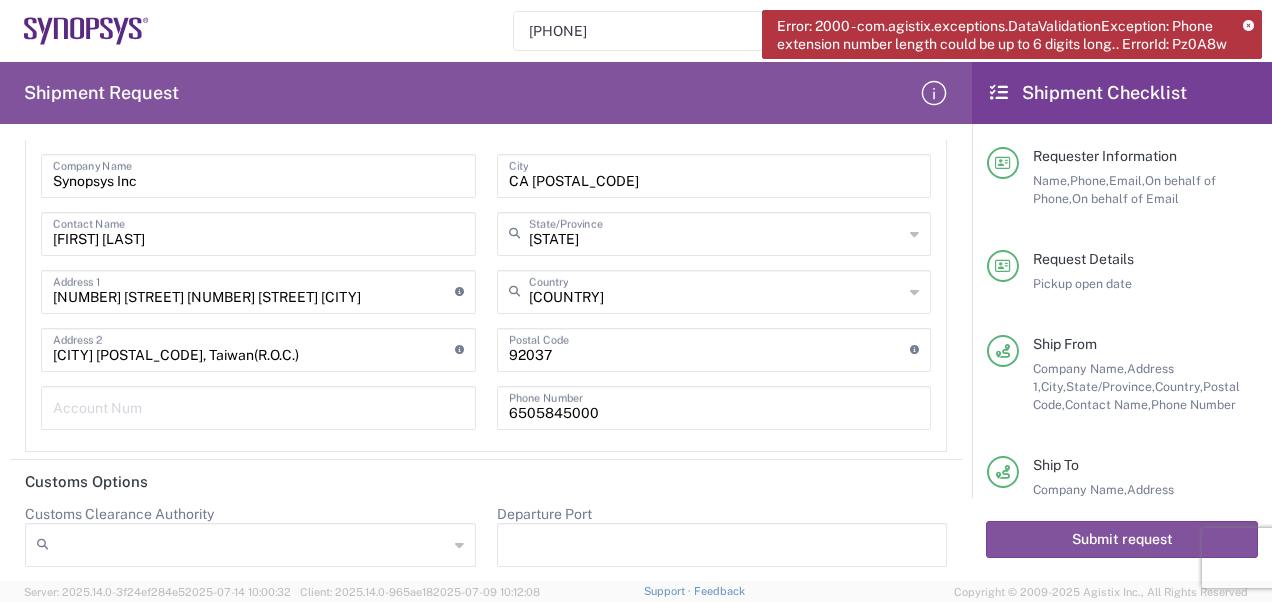 click 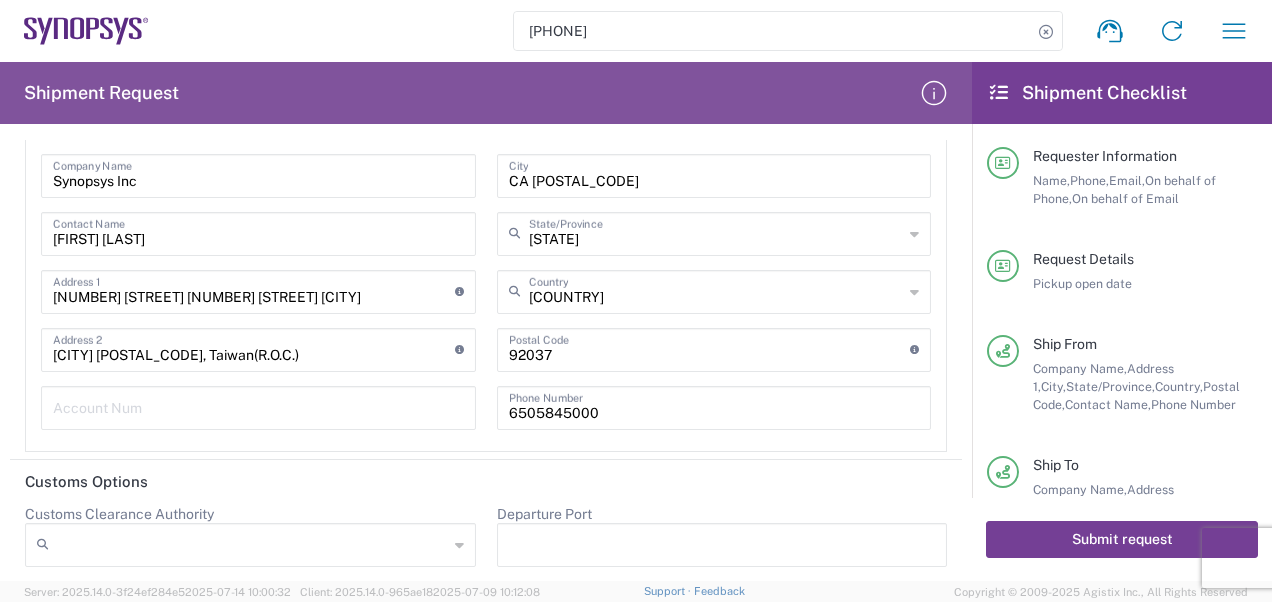 click on "Submit request" 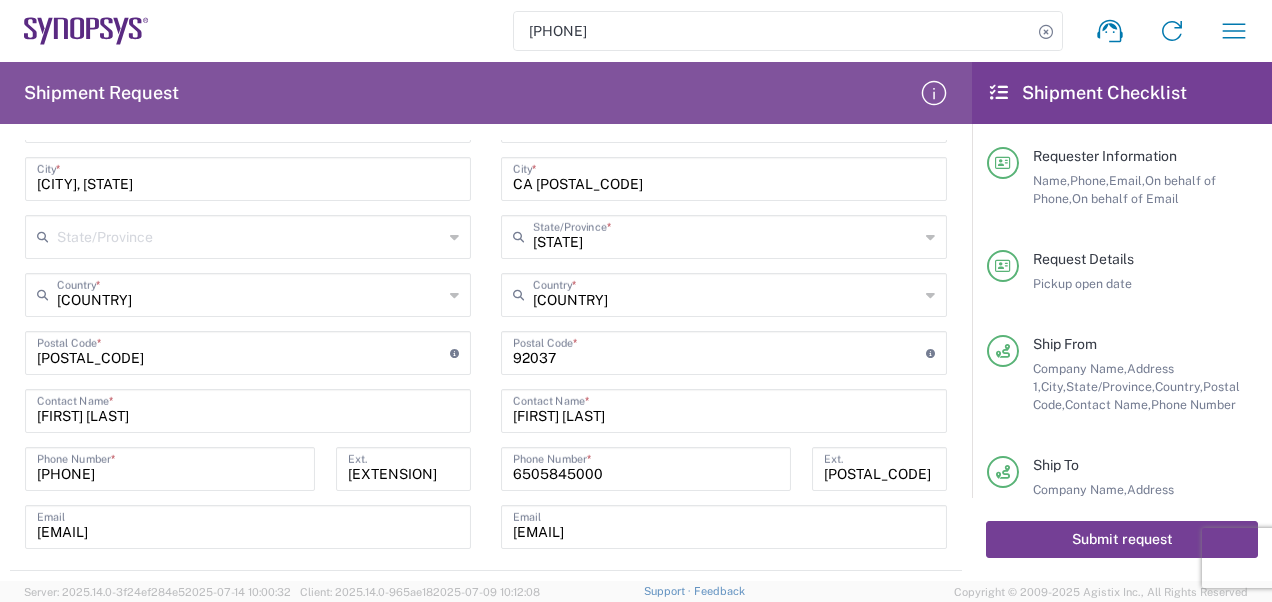 scroll, scrollTop: 736, scrollLeft: 0, axis: vertical 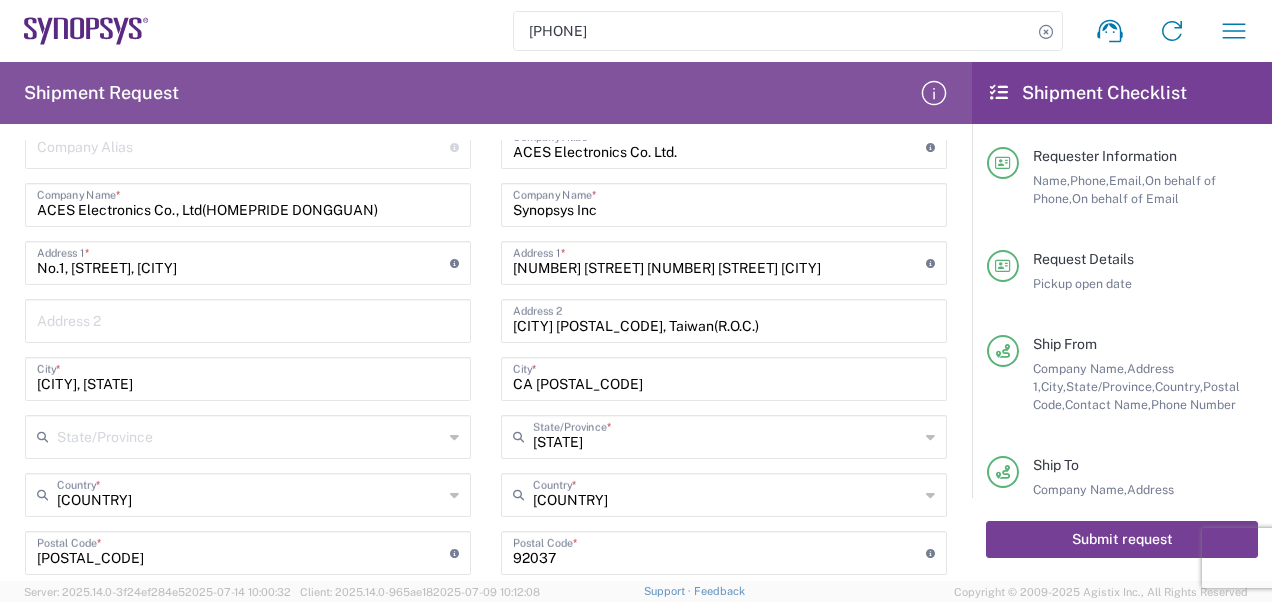 click on "Submit request" 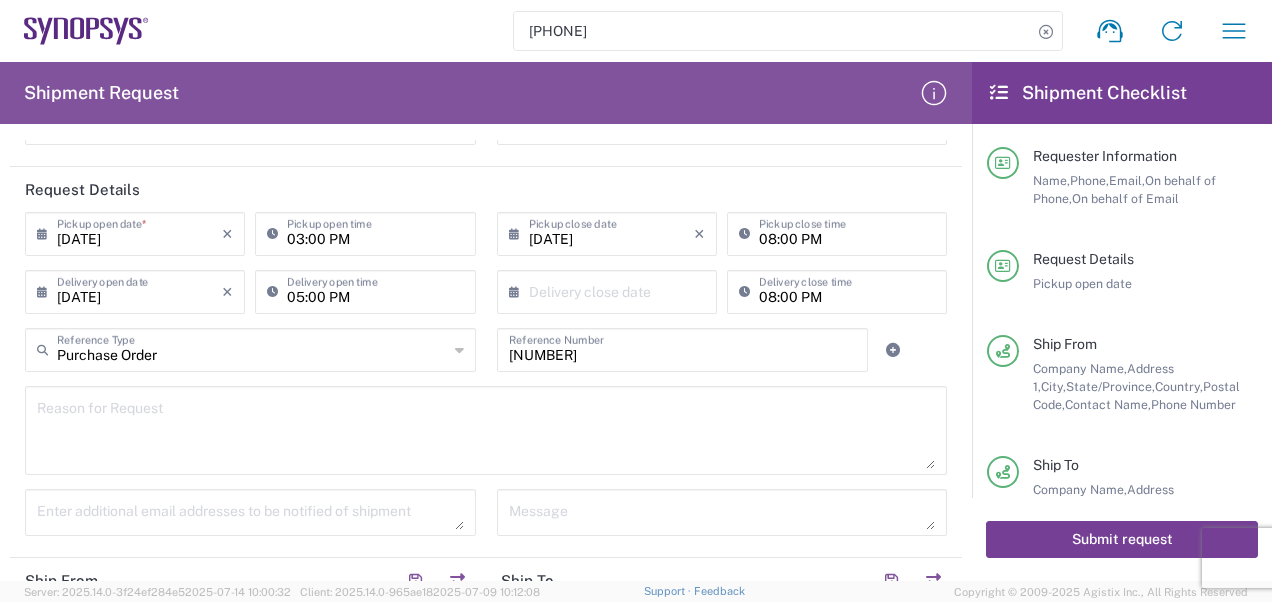 scroll, scrollTop: 200, scrollLeft: 0, axis: vertical 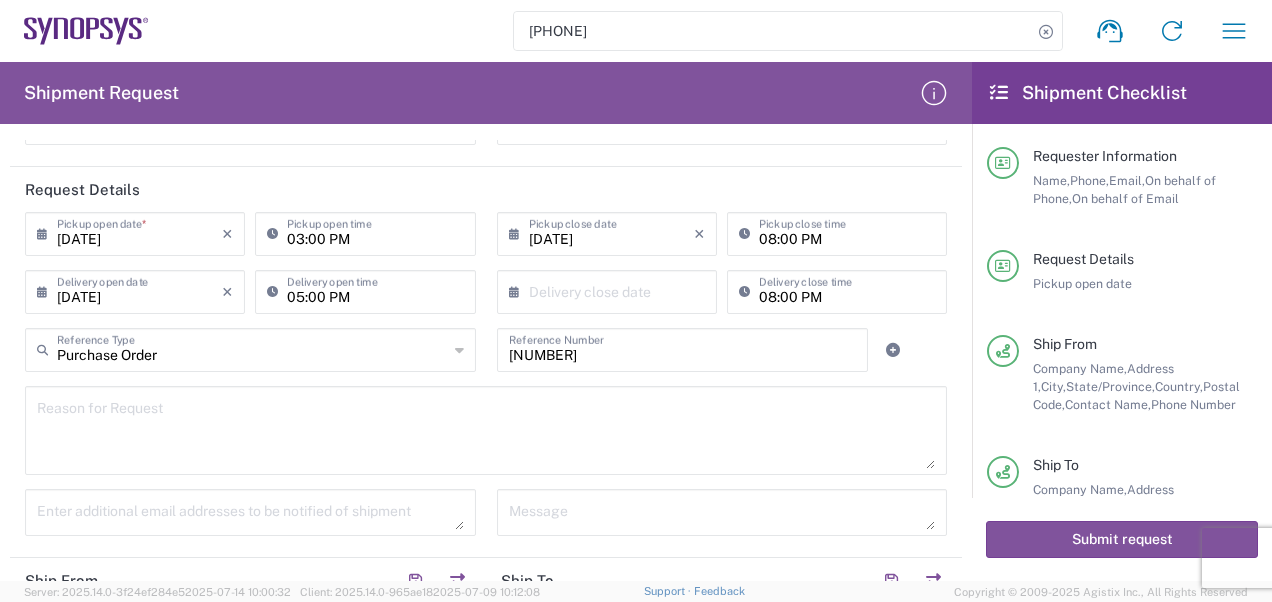 click at bounding box center [611, 290] 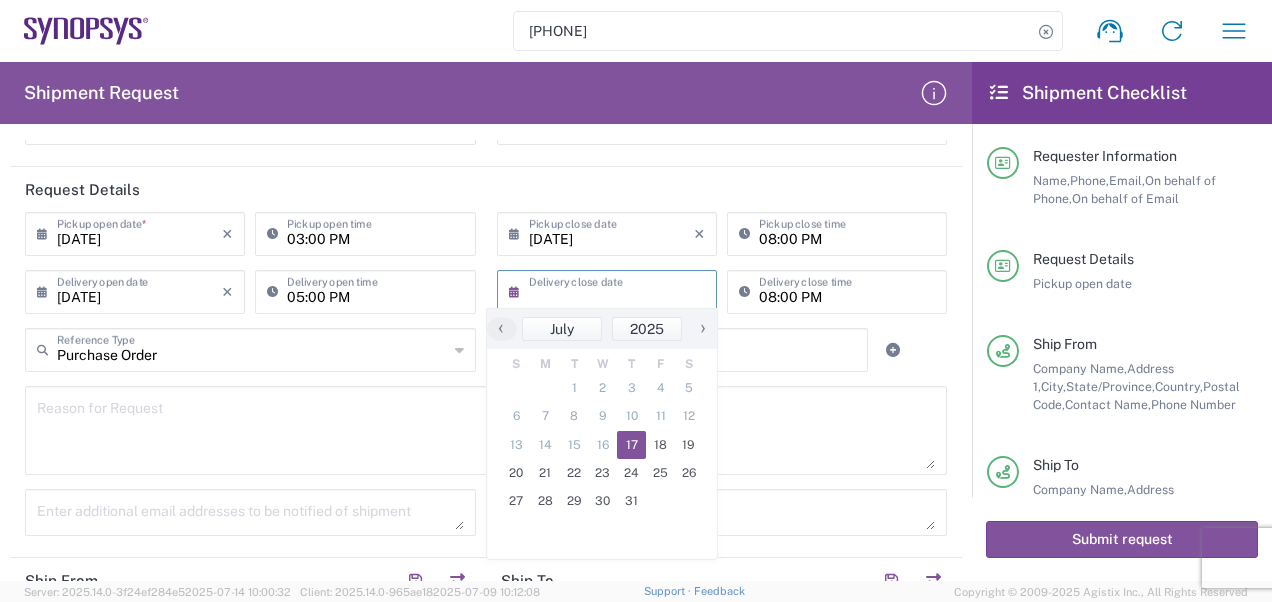 click on "17" 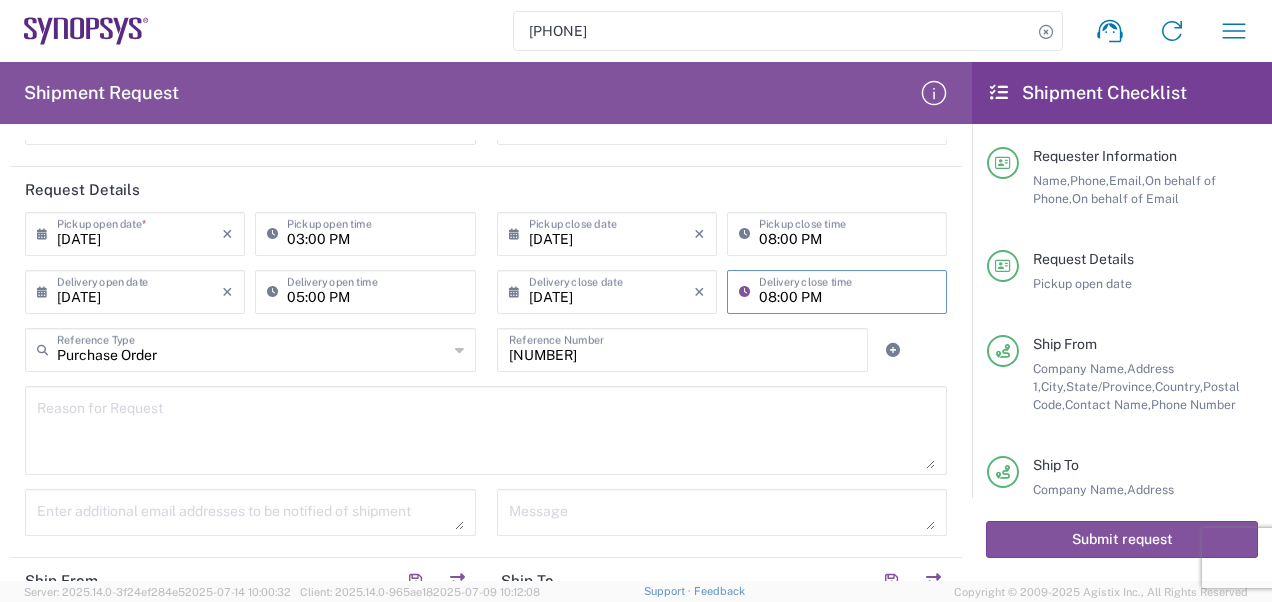 click on "08:00 PM" at bounding box center (847, 290) 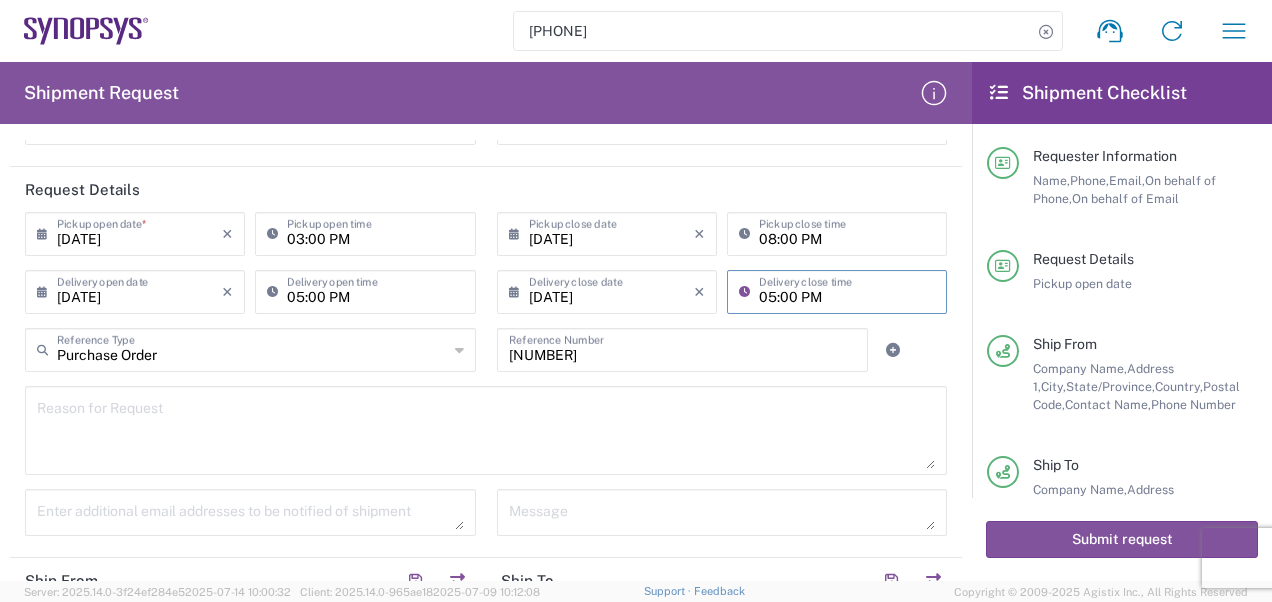 type on "05:00 PM" 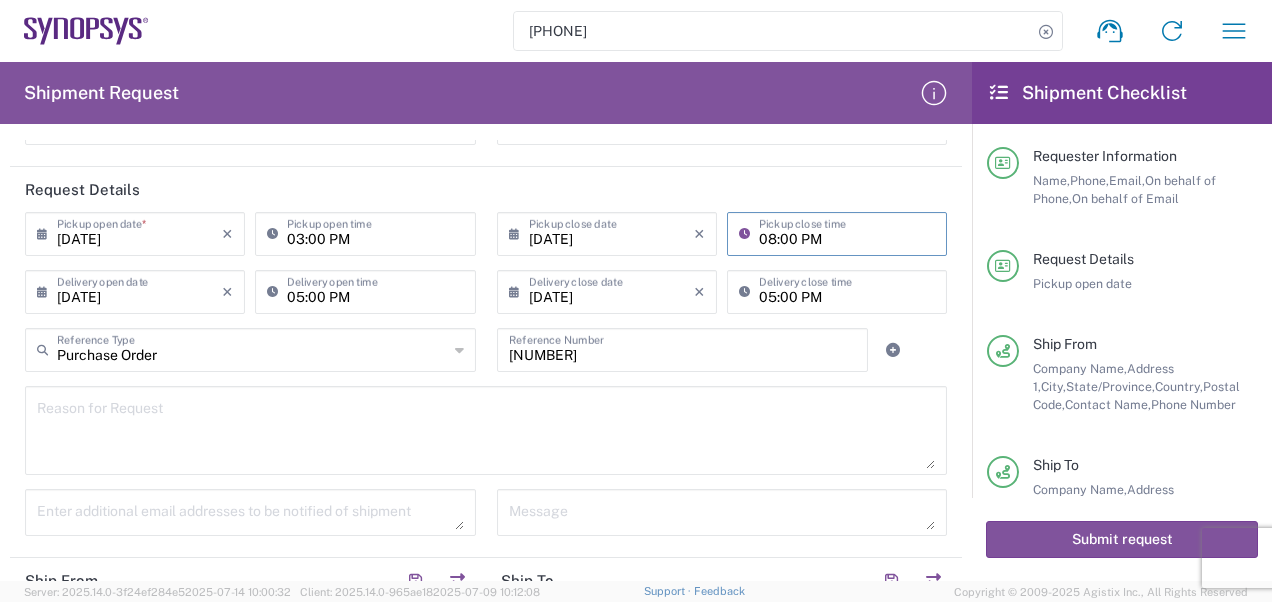 click on "08:00 PM" at bounding box center [847, 232] 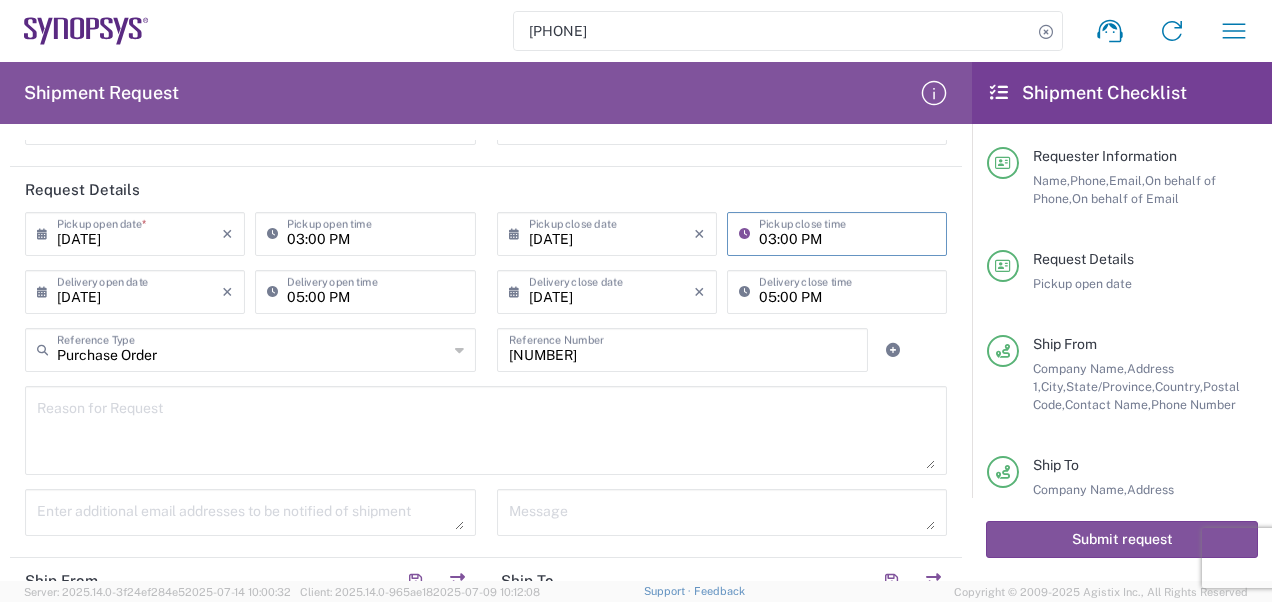 type on "03:00 PM" 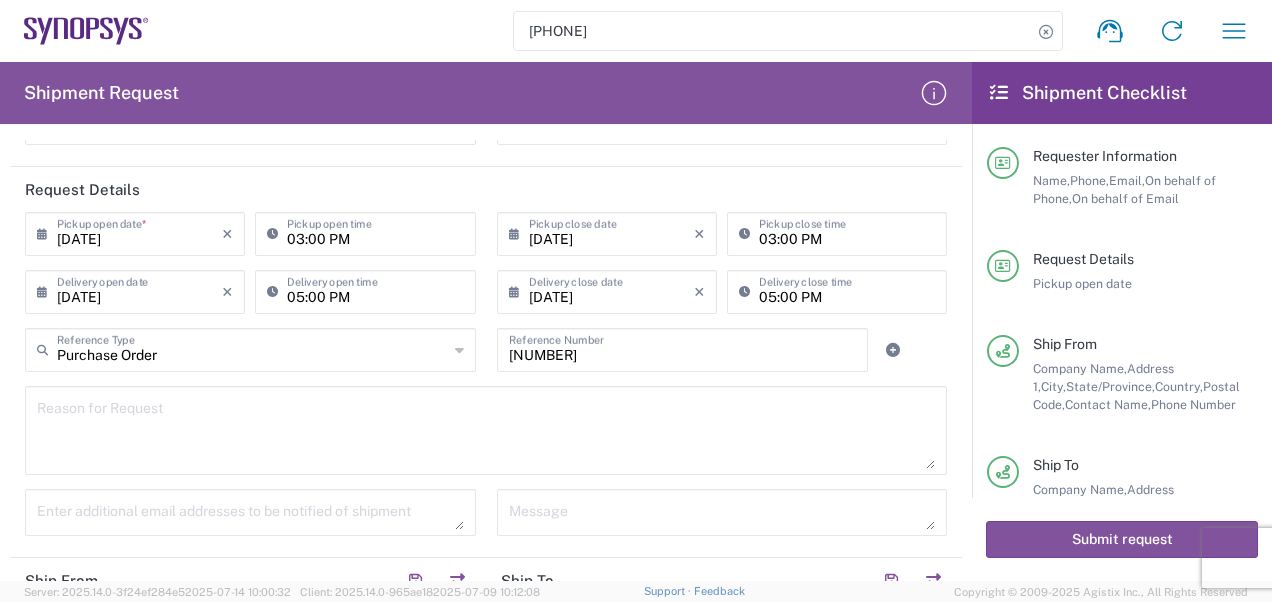 click on "Request Details" 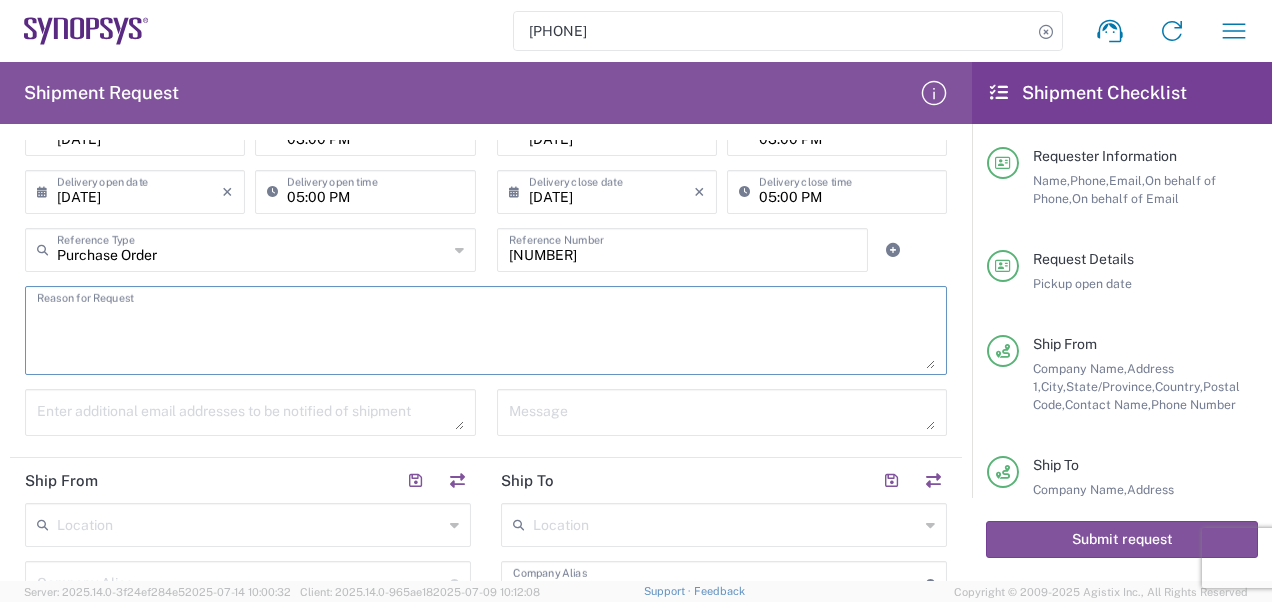 scroll, scrollTop: 400, scrollLeft: 0, axis: vertical 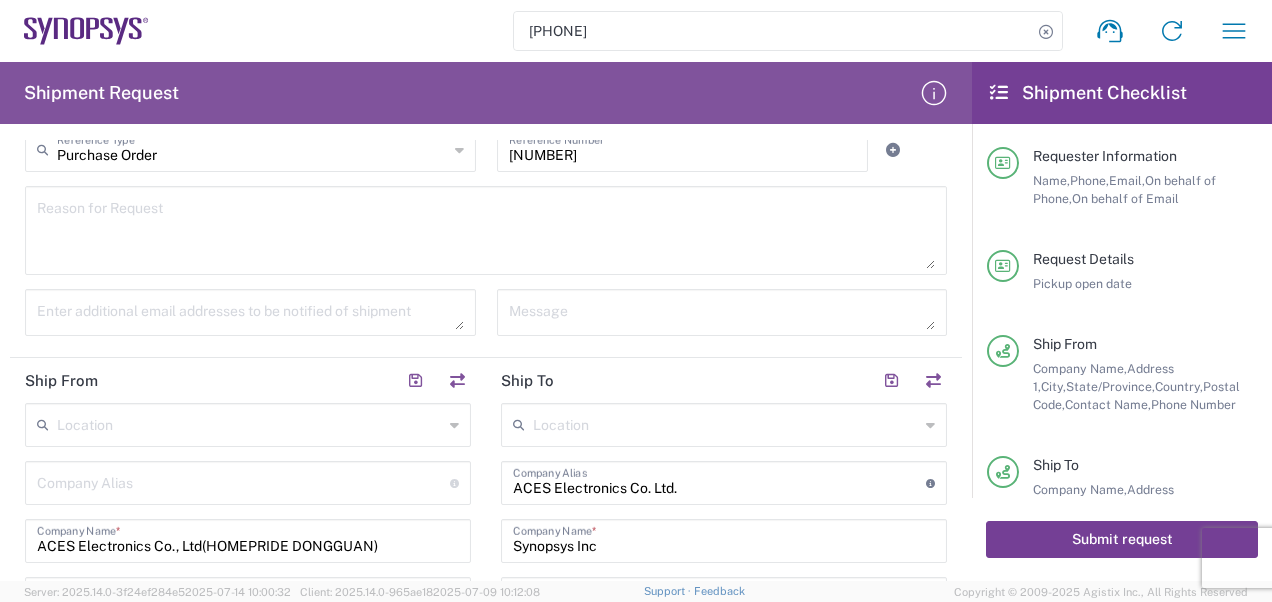 click on "Submit request" 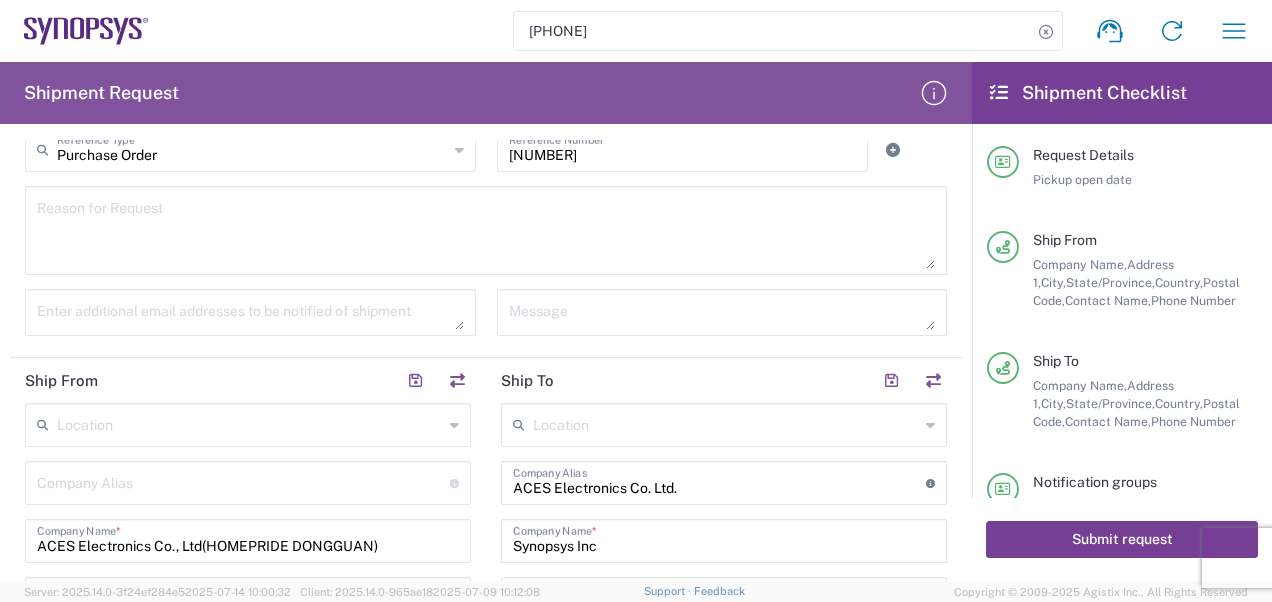 scroll, scrollTop: 266, scrollLeft: 0, axis: vertical 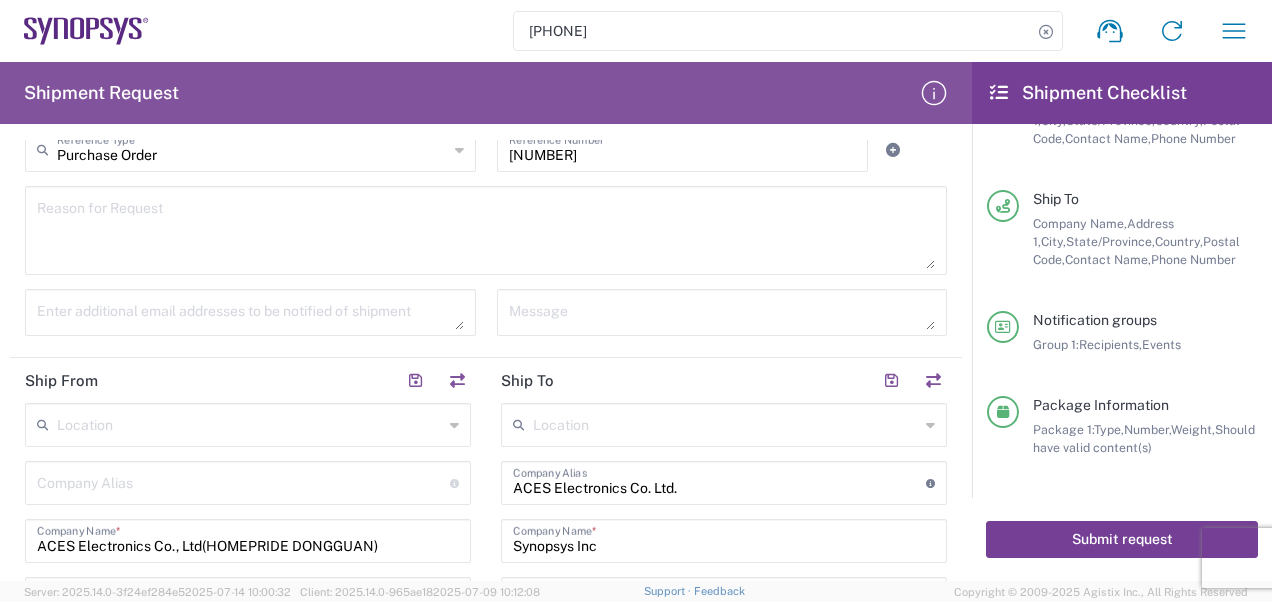 click on "Submit request" 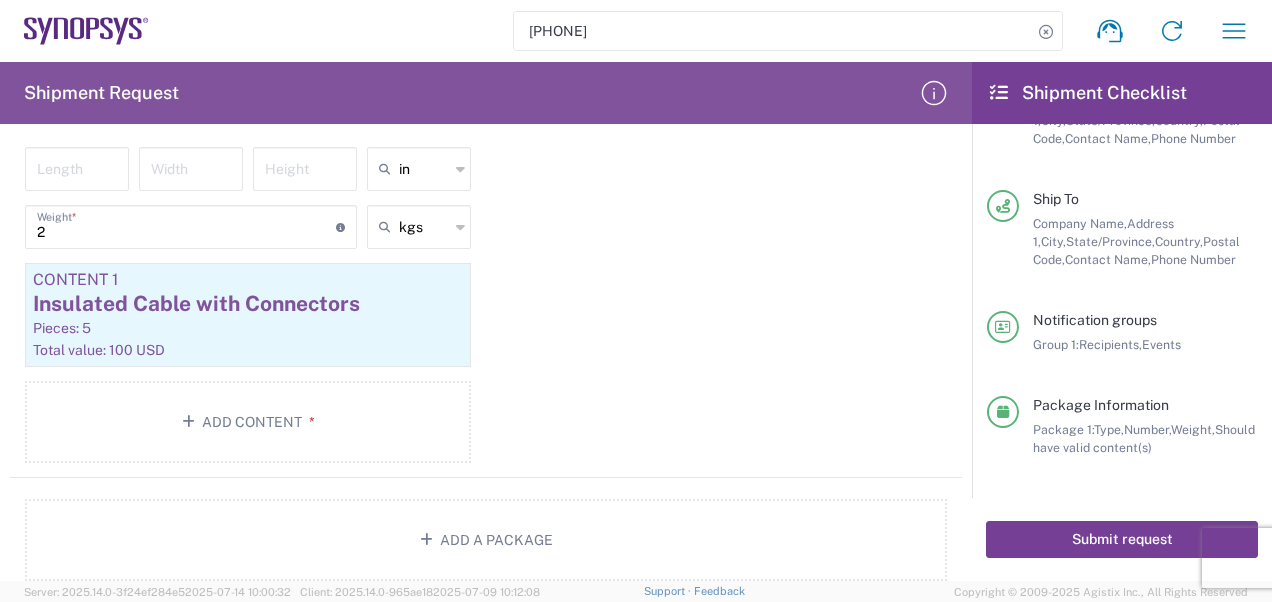 scroll, scrollTop: 1500, scrollLeft: 0, axis: vertical 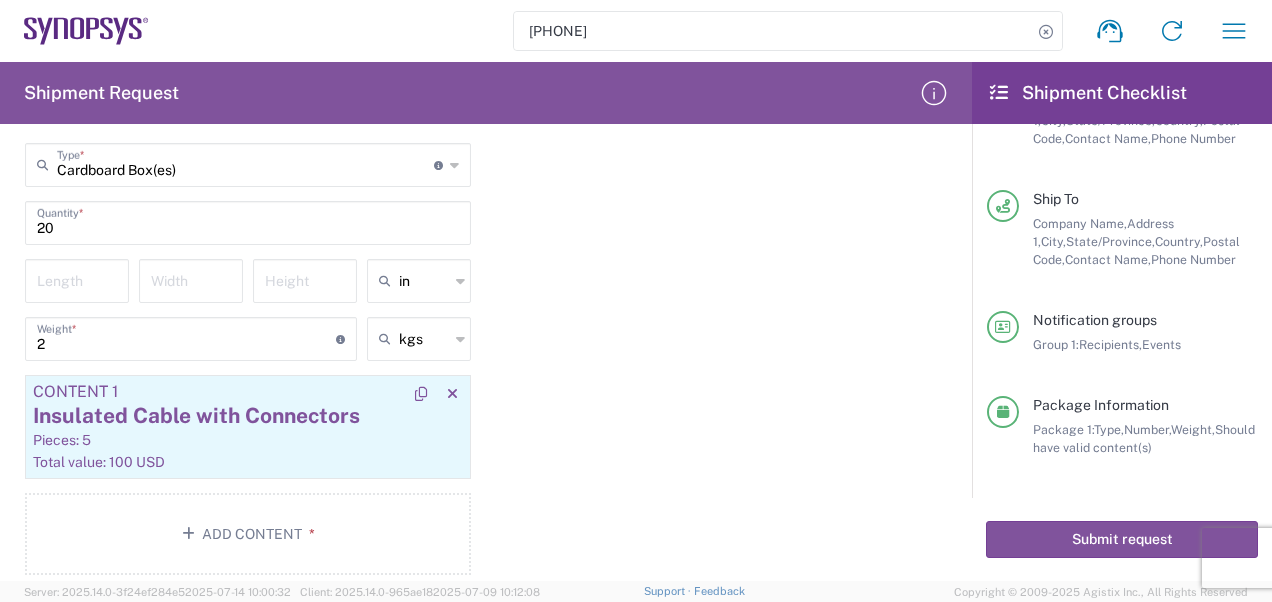 click on "Insulated Cable with Connectors" 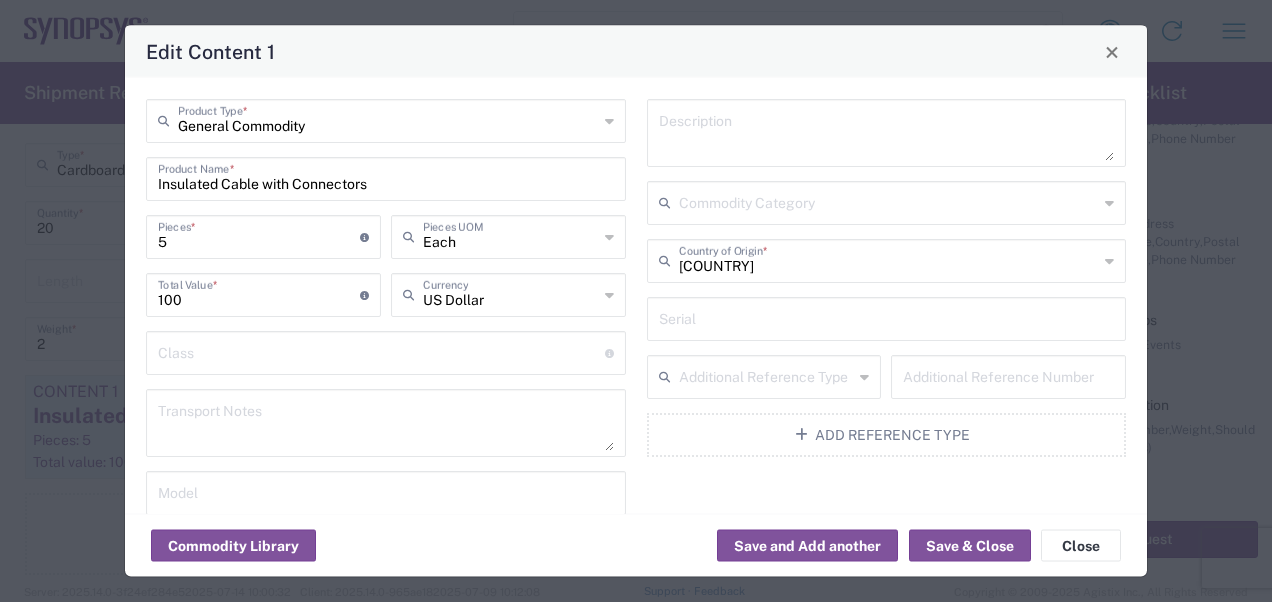 click on "5" at bounding box center (259, 235) 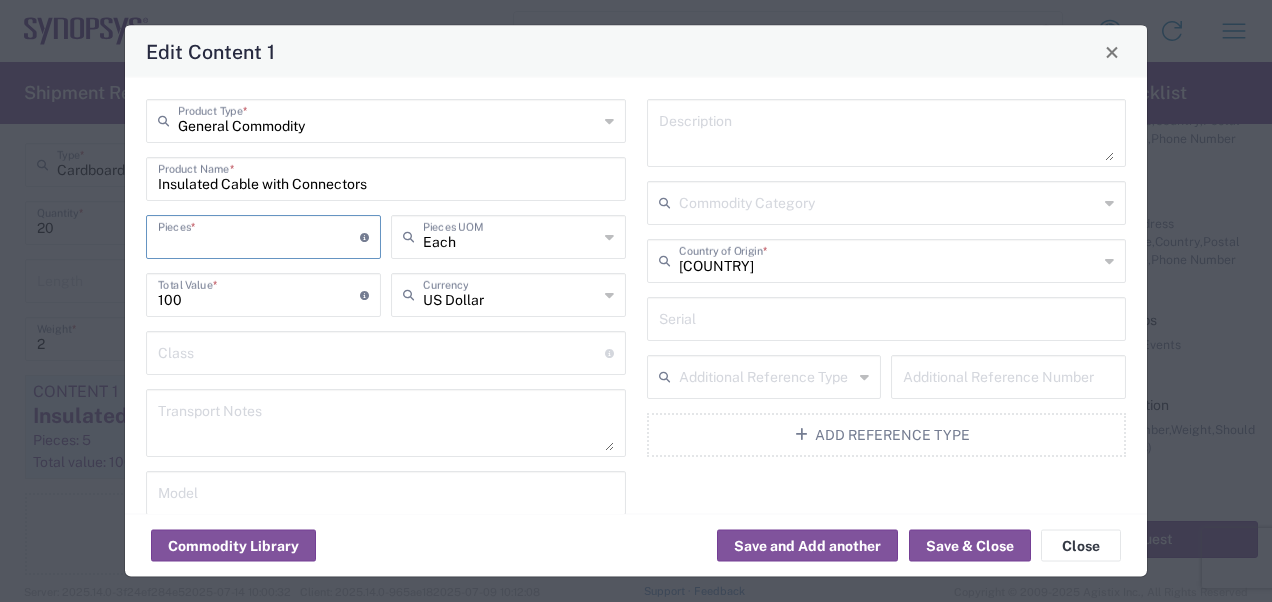 type on "2" 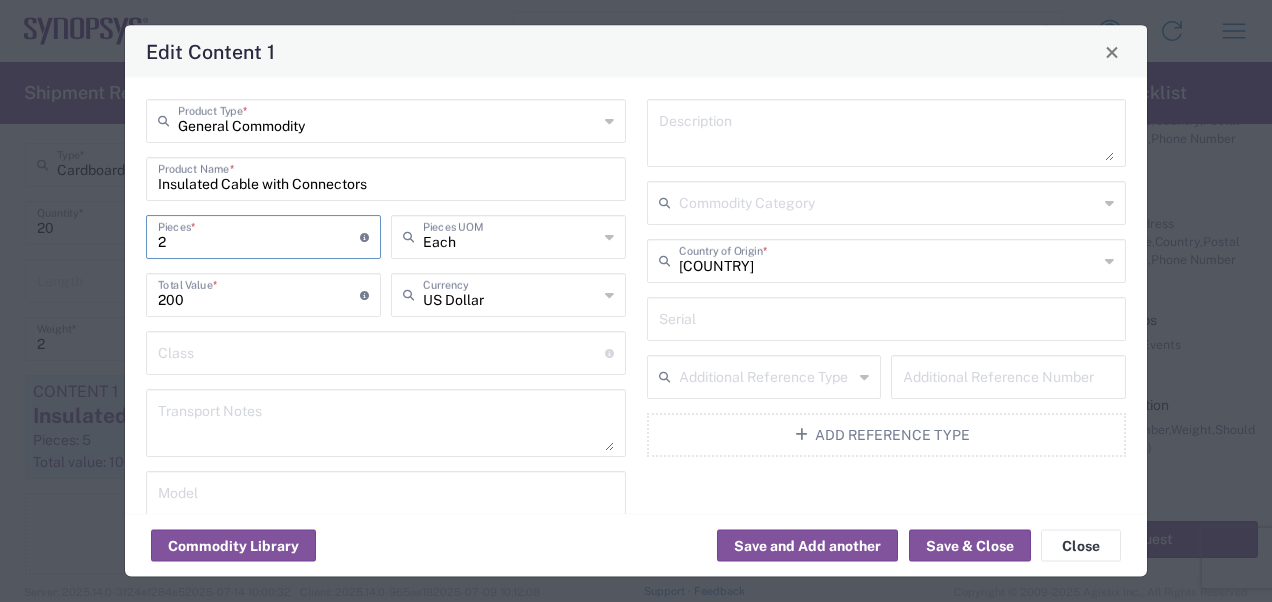 type on "20" 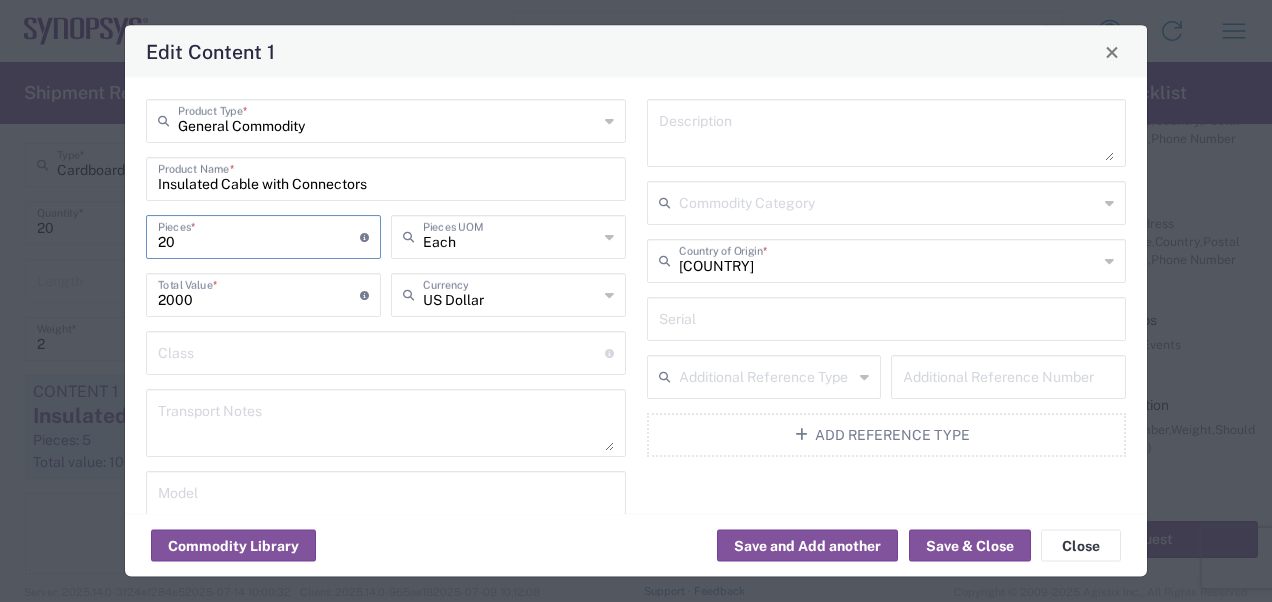 type on "20" 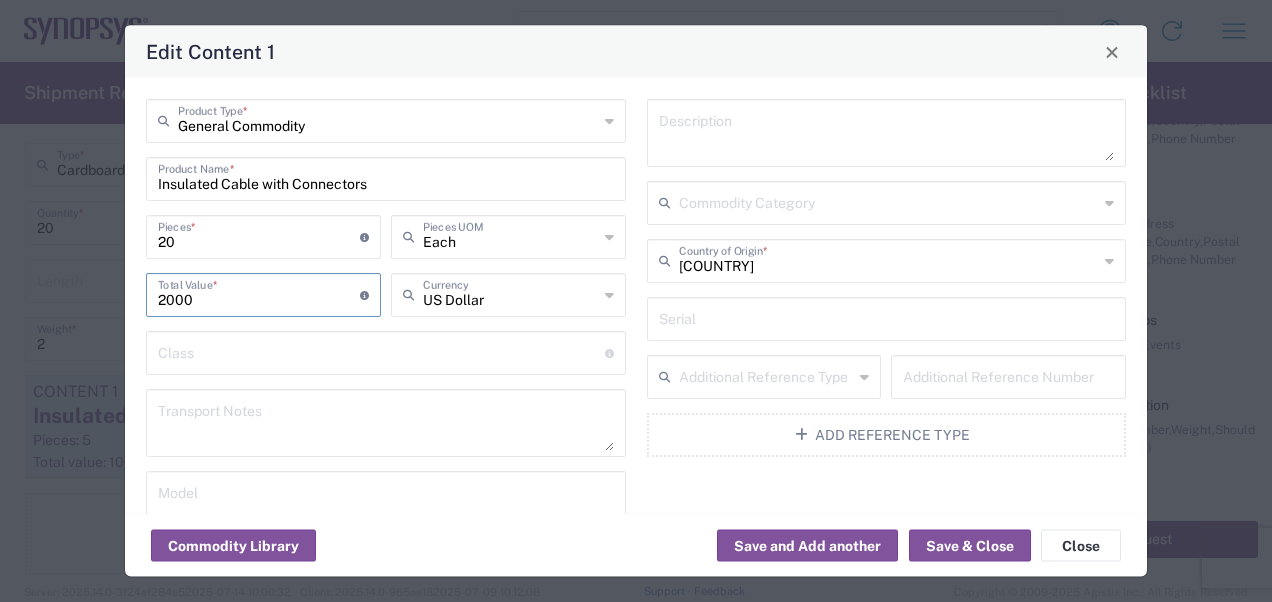 click on "2000" at bounding box center [259, 293] 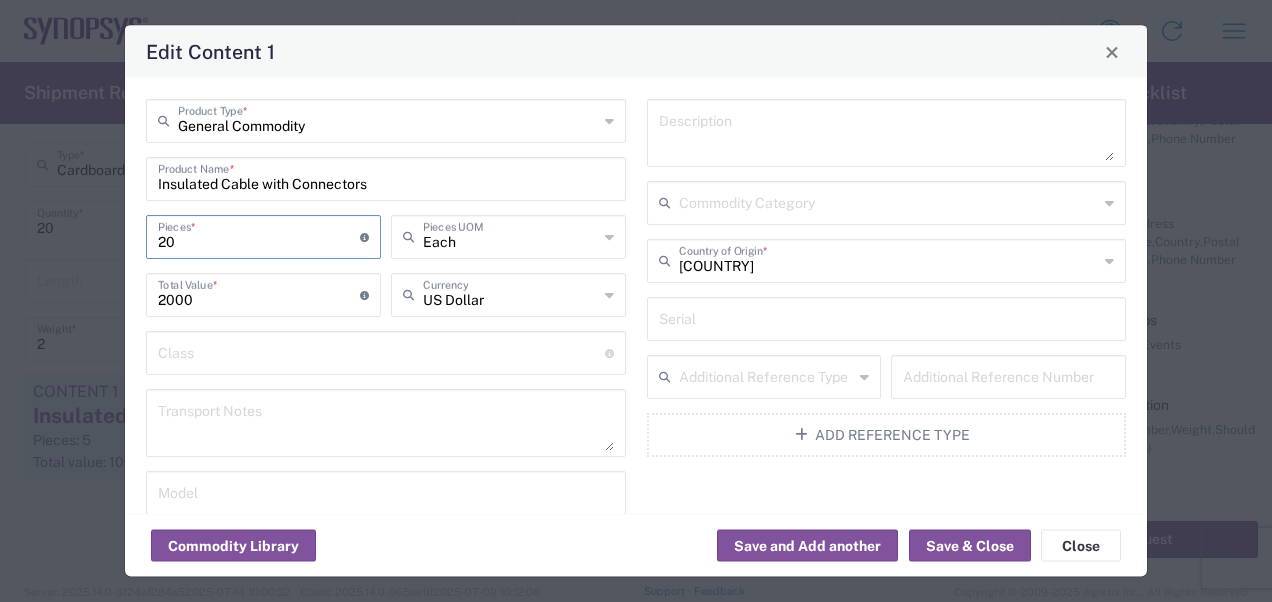click on "20" at bounding box center (259, 235) 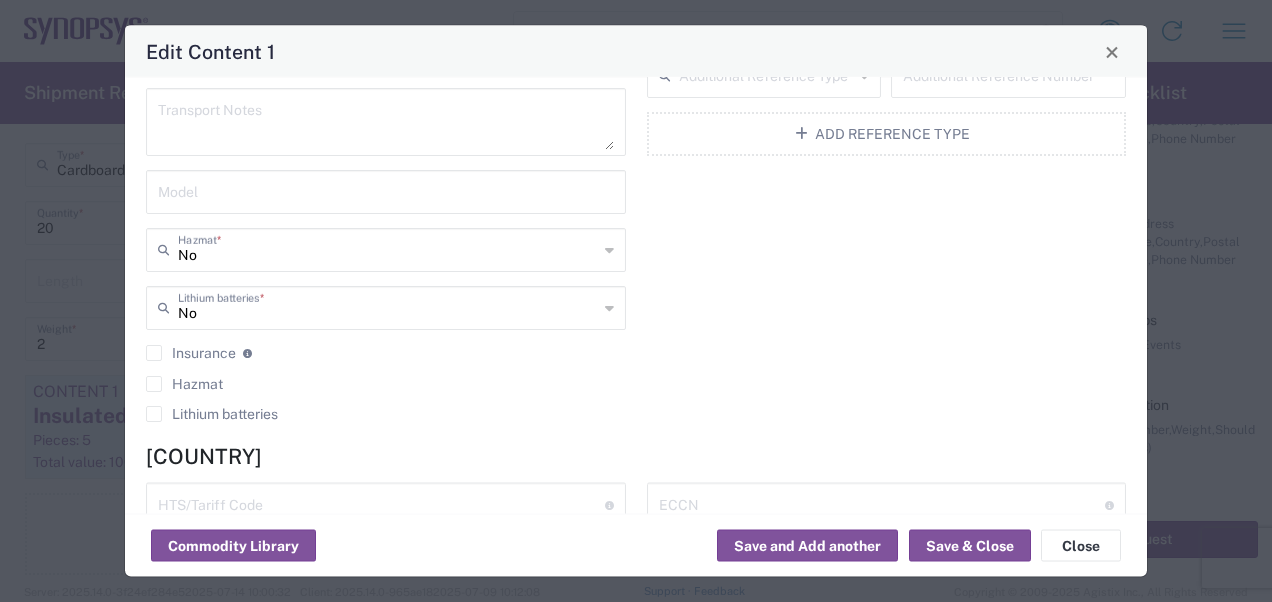 scroll, scrollTop: 0, scrollLeft: 0, axis: both 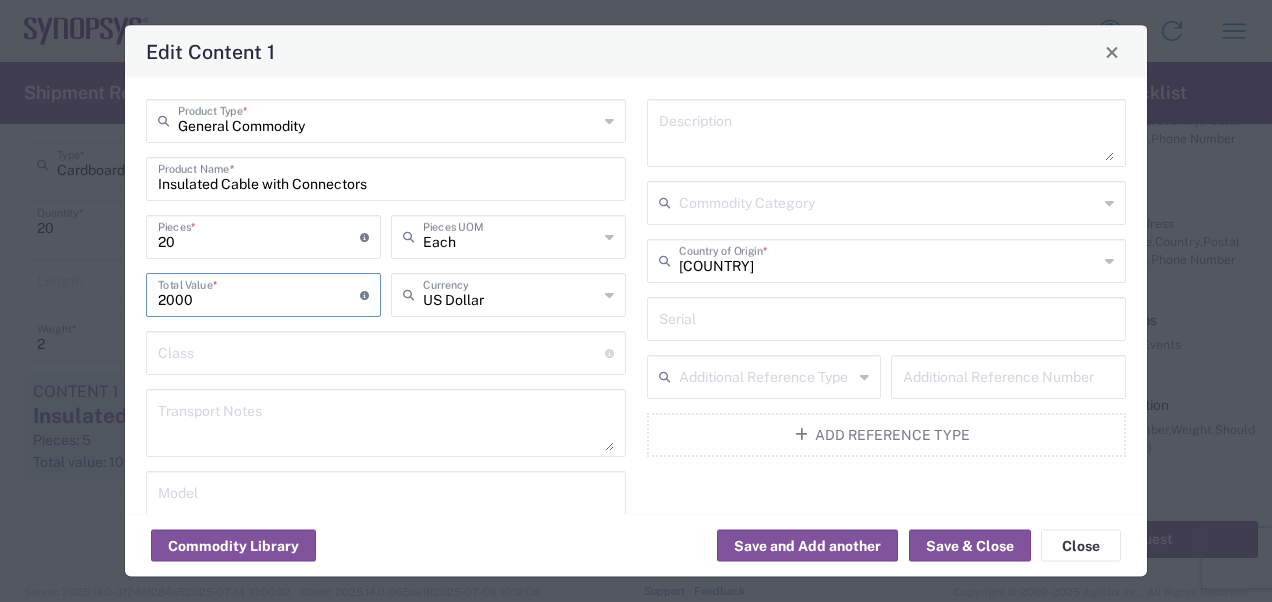 drag, startPoint x: 270, startPoint y: 307, endPoint x: 120, endPoint y: 287, distance: 151.32745 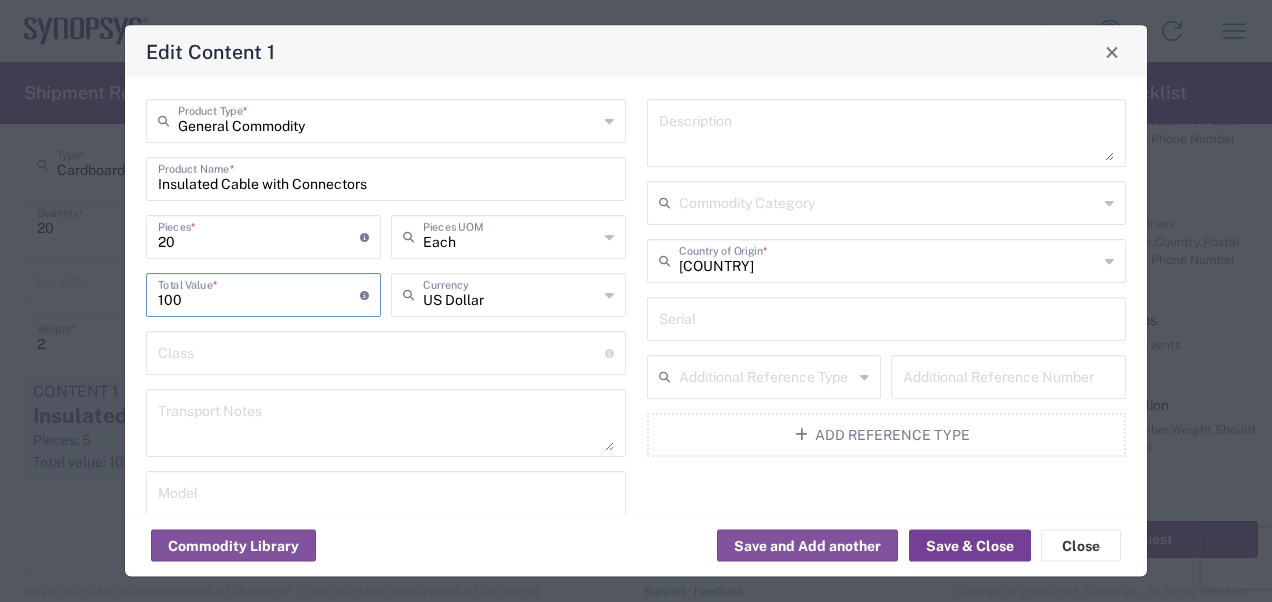 type on "100" 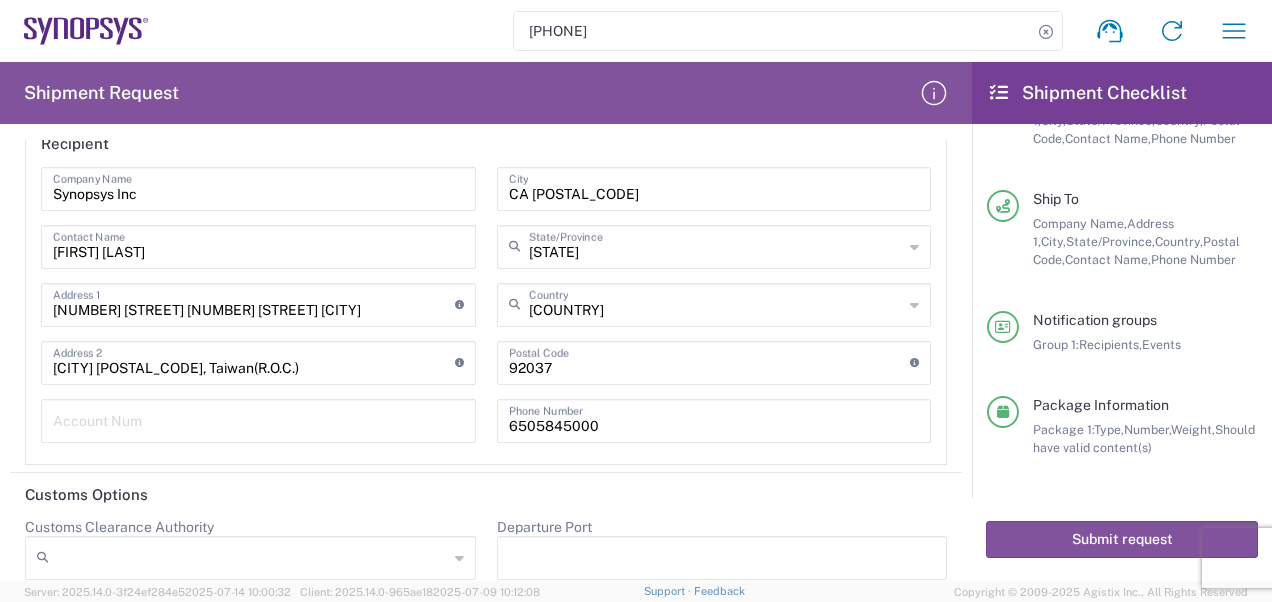 scroll, scrollTop: 2836, scrollLeft: 0, axis: vertical 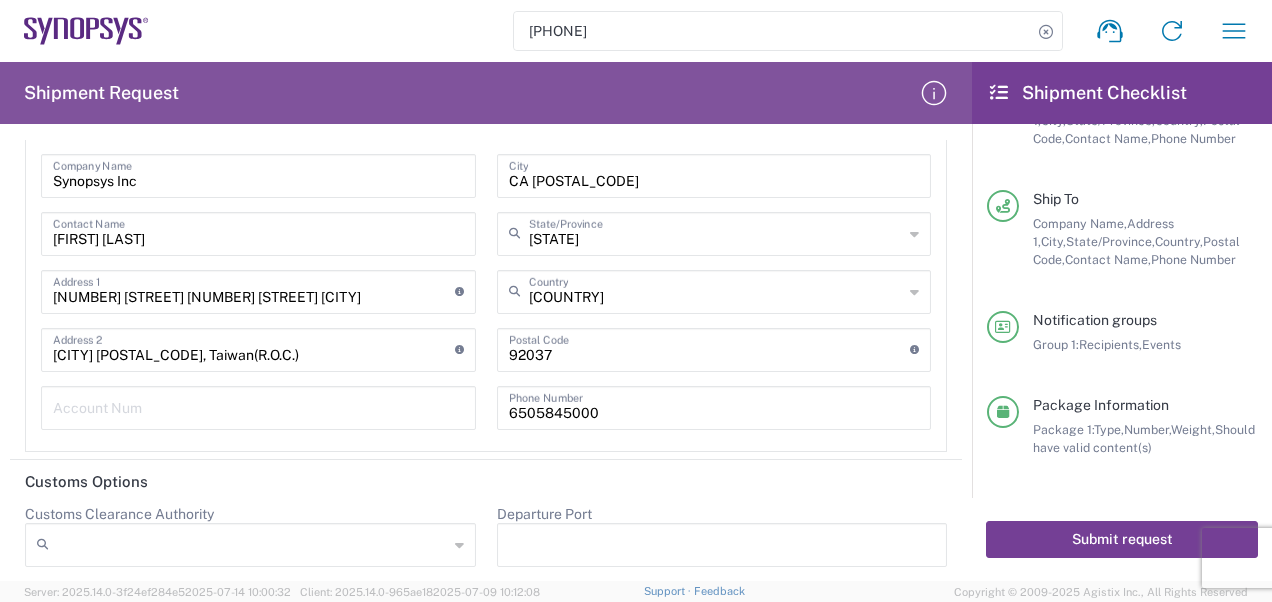 click on "Submit request" 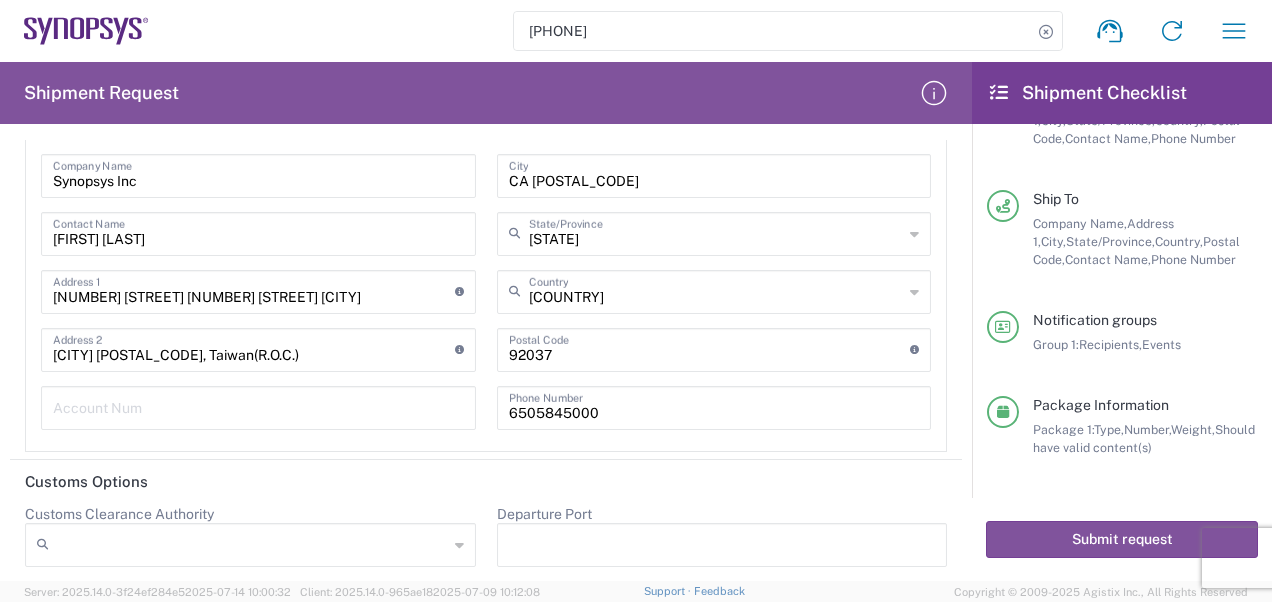 click 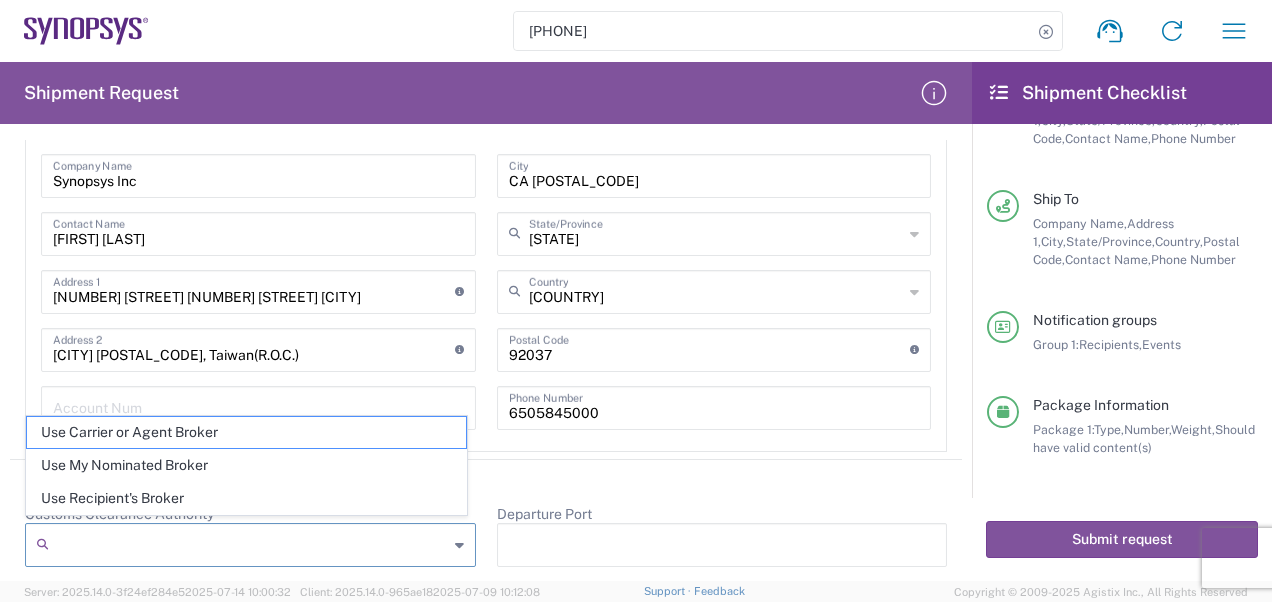 click on "[PHONE]
Shipment request
Shipment tracking
Employee non-product shipment request
My shipments
Address book
My profile  Shipment Request
Requester Information  [FIRST]  Name  * [PHONE]  Phone  * [EMAIL]  Email  * [LAST]  Name (on behalf of)  [PHONE]  Phone (on behalf of)  * [EMAIL]  Email (on behalf of)  *  Request Details  [DATE] ×  Pickup open date  * Cancel Apply [TIME]  Pickup open time  [DATE] ×  Pickup close date  Cancel Apply [TIME]  Pickup close time  [DATE] ×  Delivery open date  Cancel Apply [TIME]  Delivery open time  [DATE] ×  Delivery close date  Cancel Apply [TIME]  Delivery close time  Purchase Order  Reference Type  Customer Ref Department Invoice Number Purchase Order RMA 4800019957  Reference Number   Reason for Request   Enter additional email addresses to be notified of shipment   Message  * *" at bounding box center (636, 301) 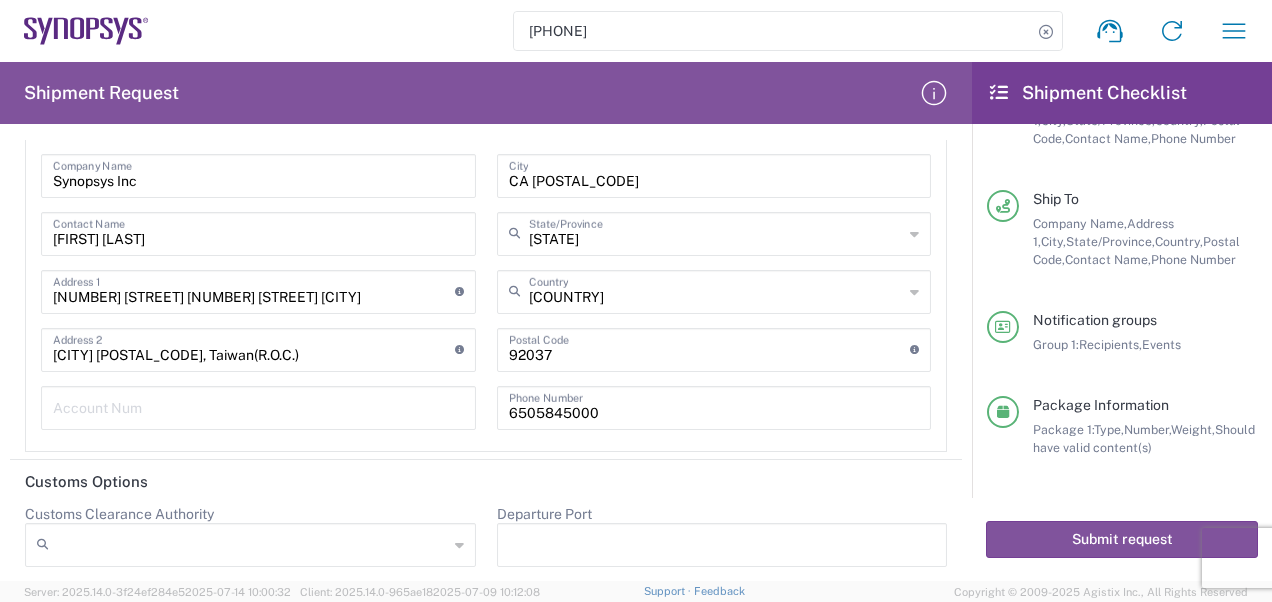 drag, startPoint x: 218, startPoint y: 508, endPoint x: 10, endPoint y: 508, distance: 208 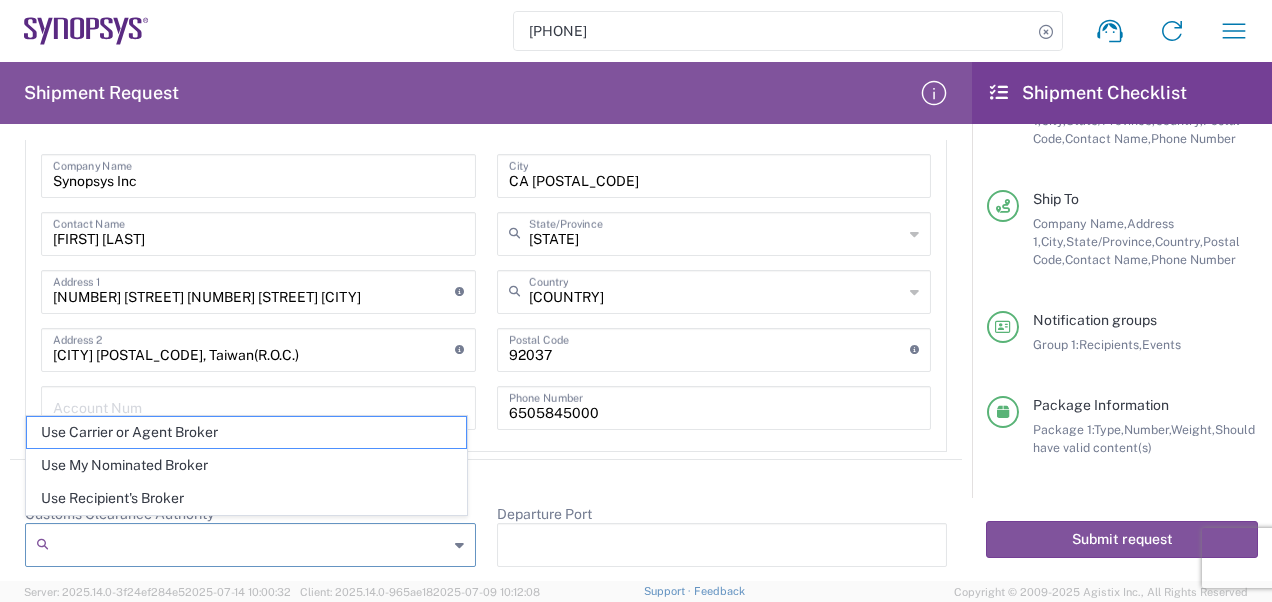 click on "Departure Port" at bounding box center (722, 545) 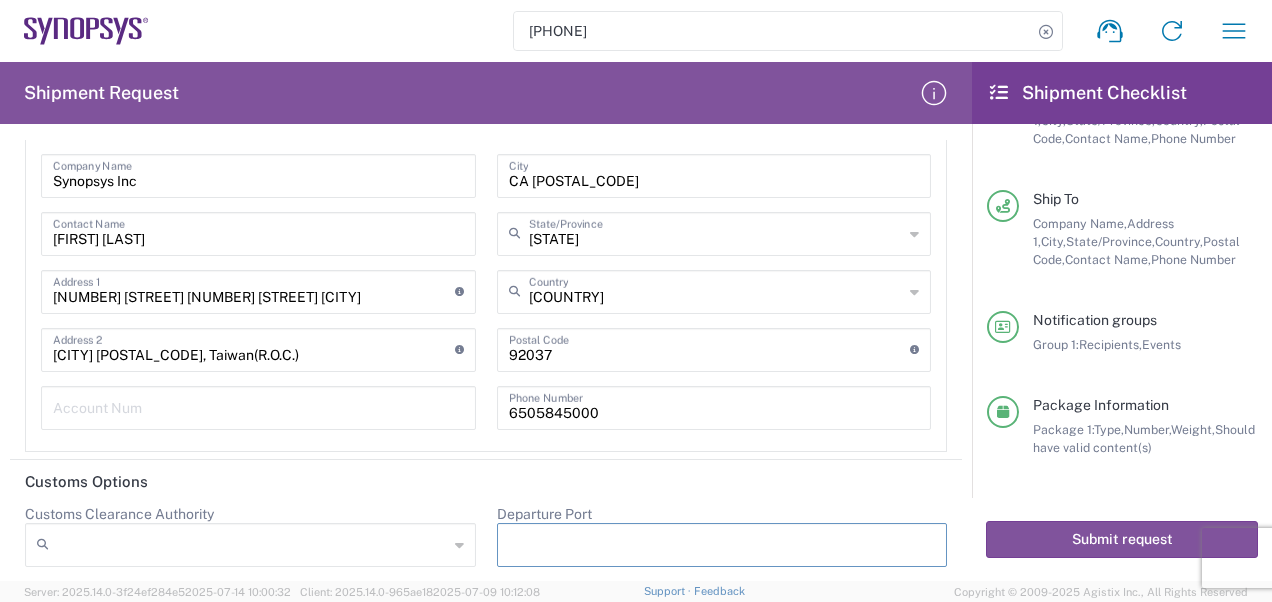 click on "Customs Clearance Authority" at bounding box center (252, 545) 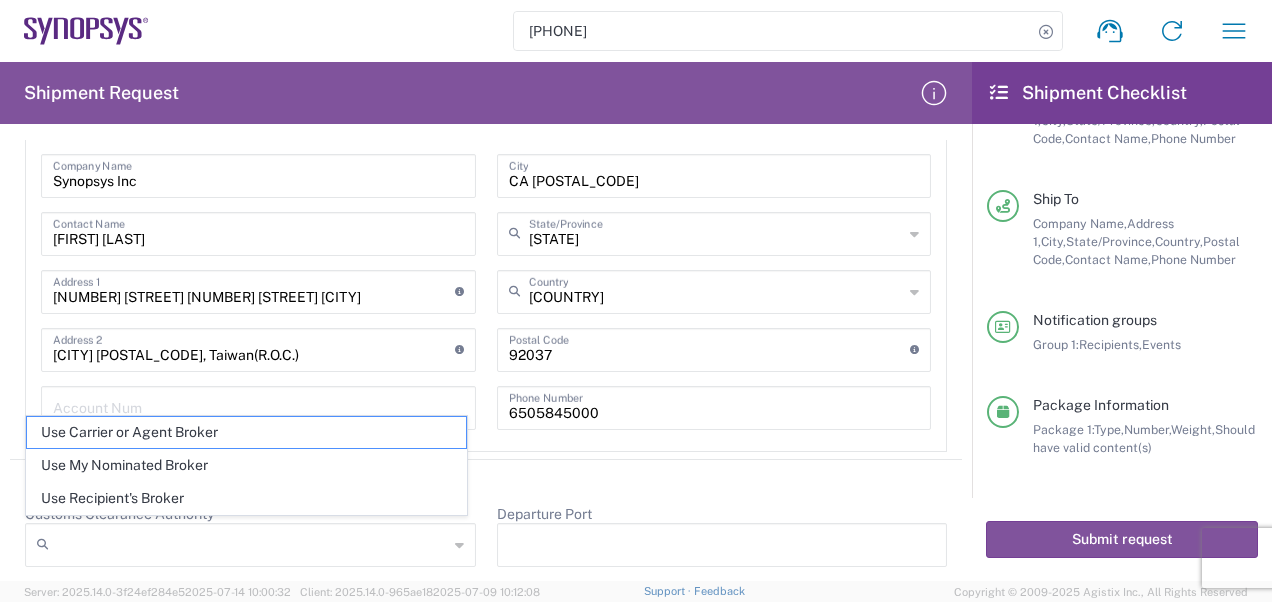 click on "Use Carrier or Agent Broker" 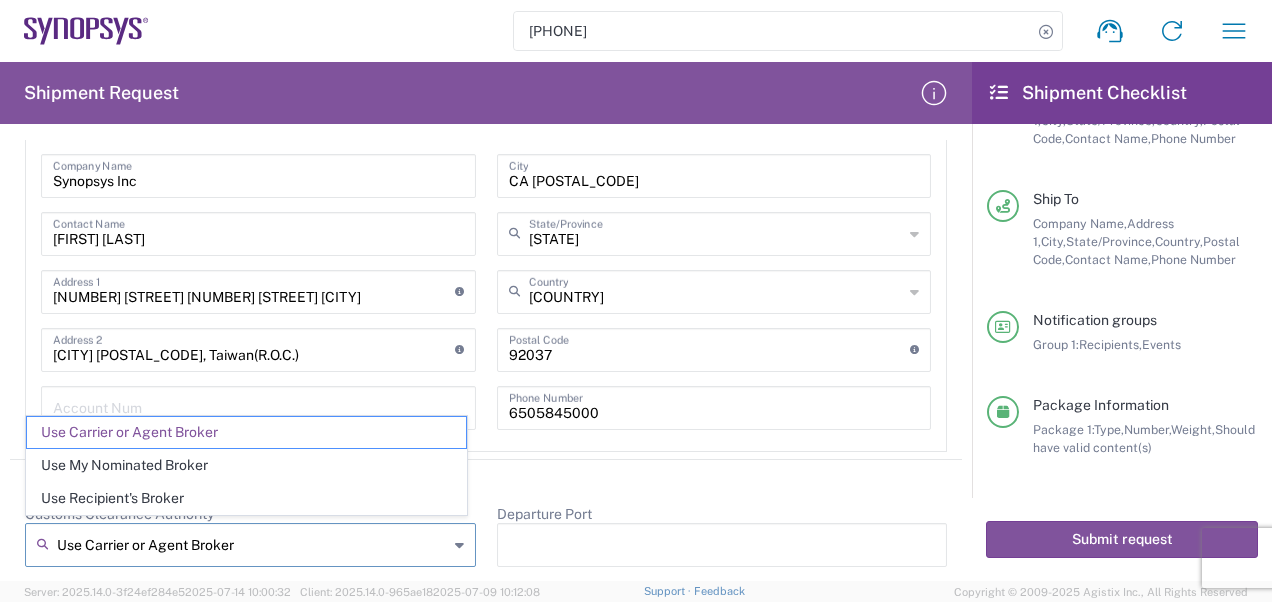 drag, startPoint x: 244, startPoint y: 542, endPoint x: 42, endPoint y: 548, distance: 202.0891 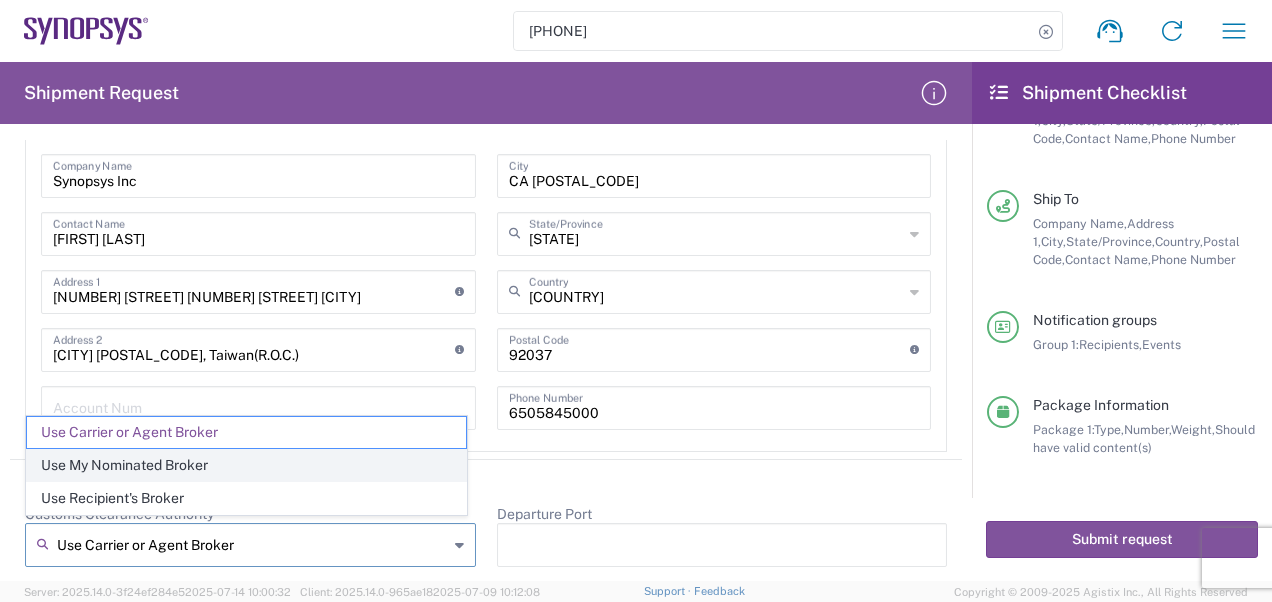 click on "Use My Nominated Broker" 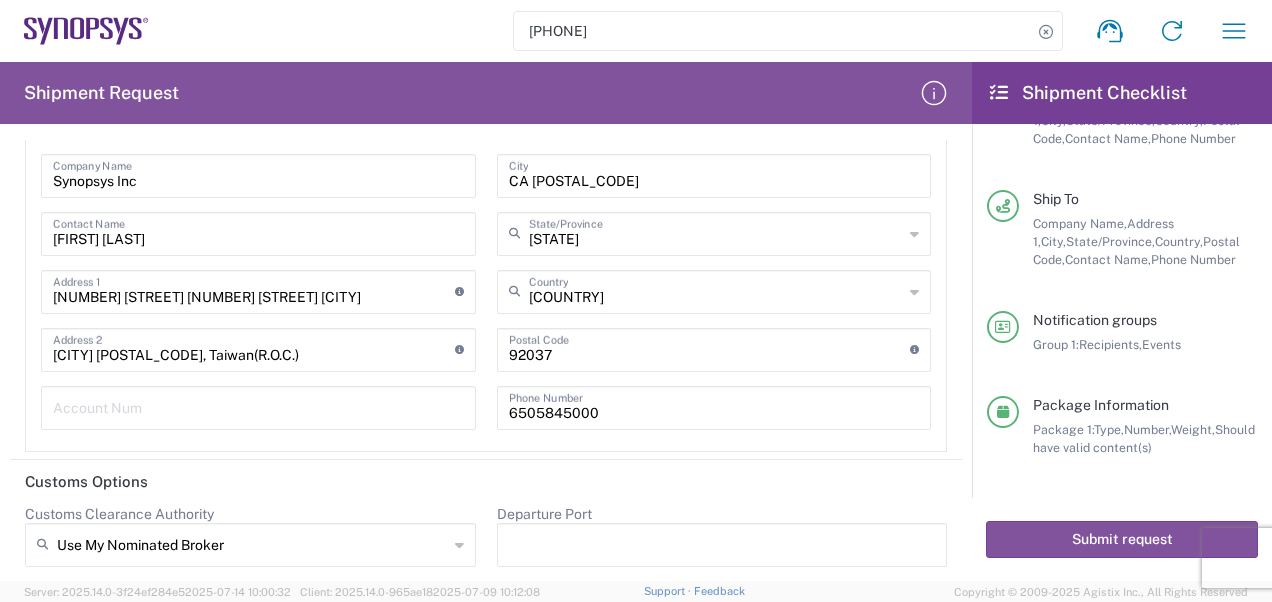 type on "Use My Nominated Broker" 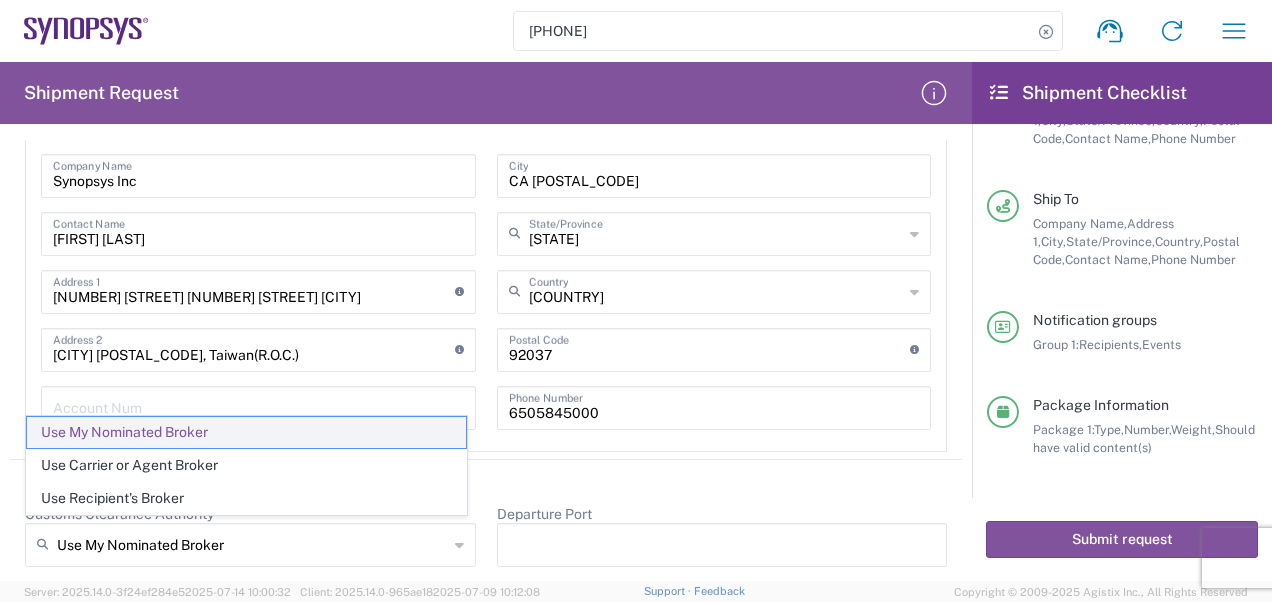 click on "Use My Nominated Broker" 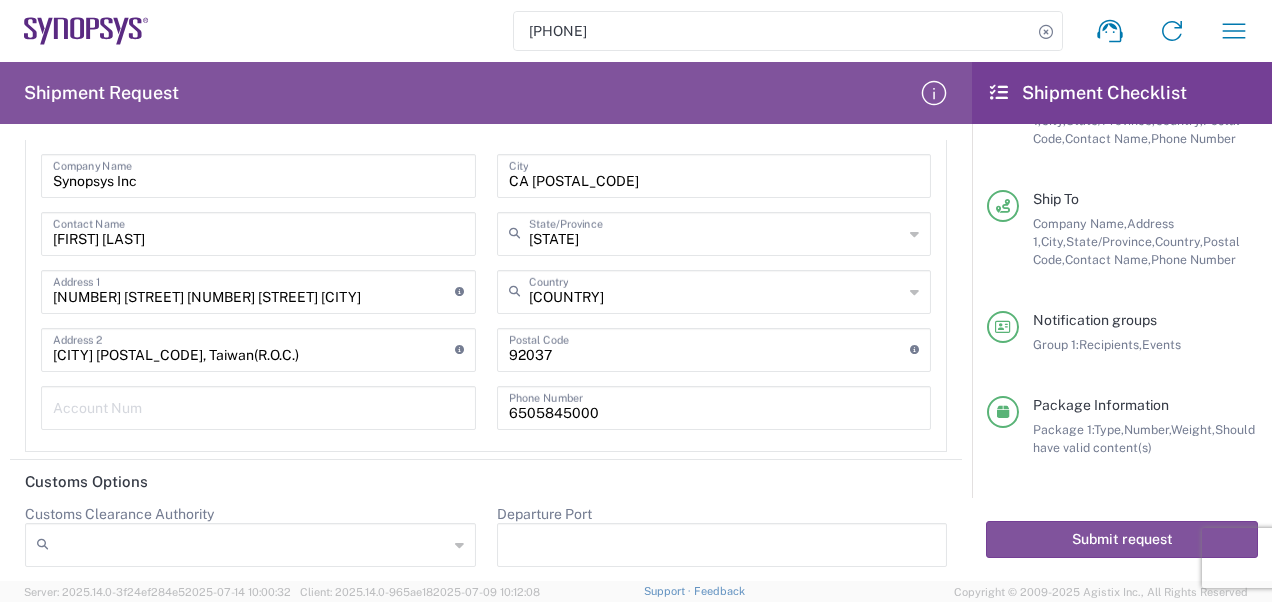 click on "Customs Clearance Authority" at bounding box center [252, 545] 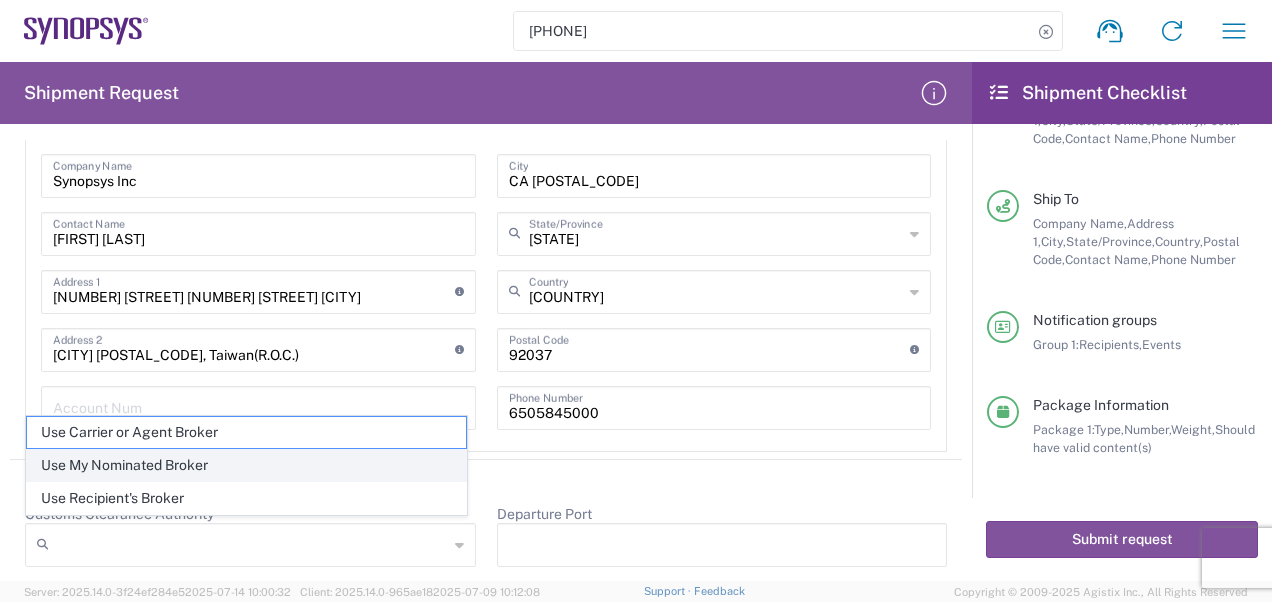 click on "Use My Nominated Broker" 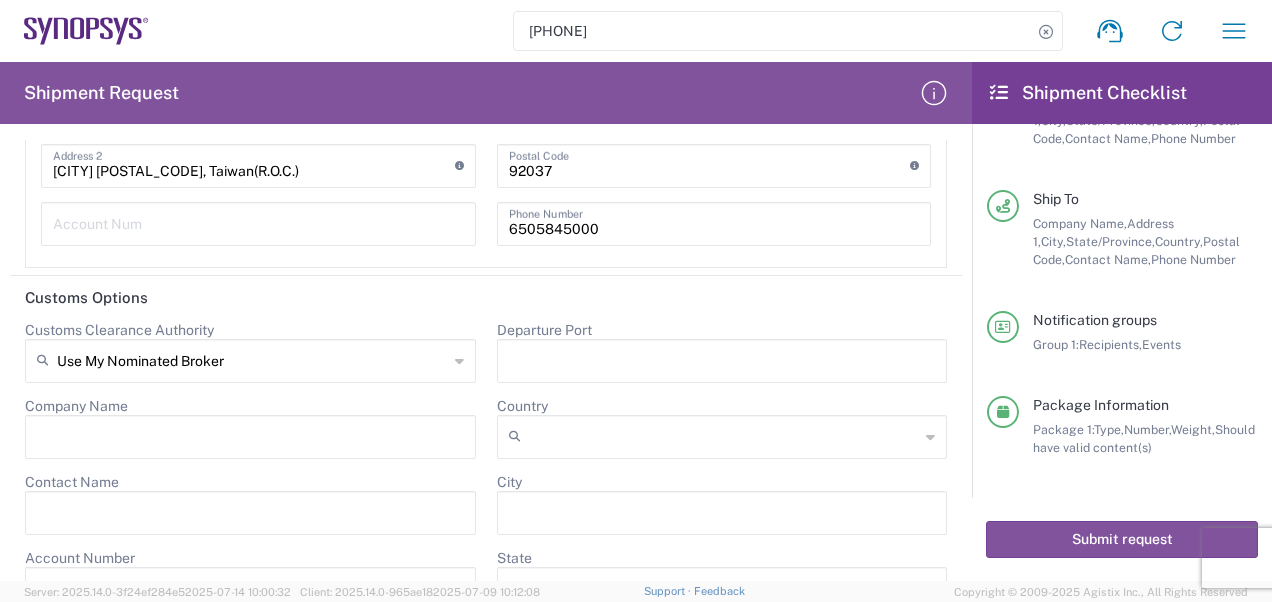 scroll, scrollTop: 3036, scrollLeft: 0, axis: vertical 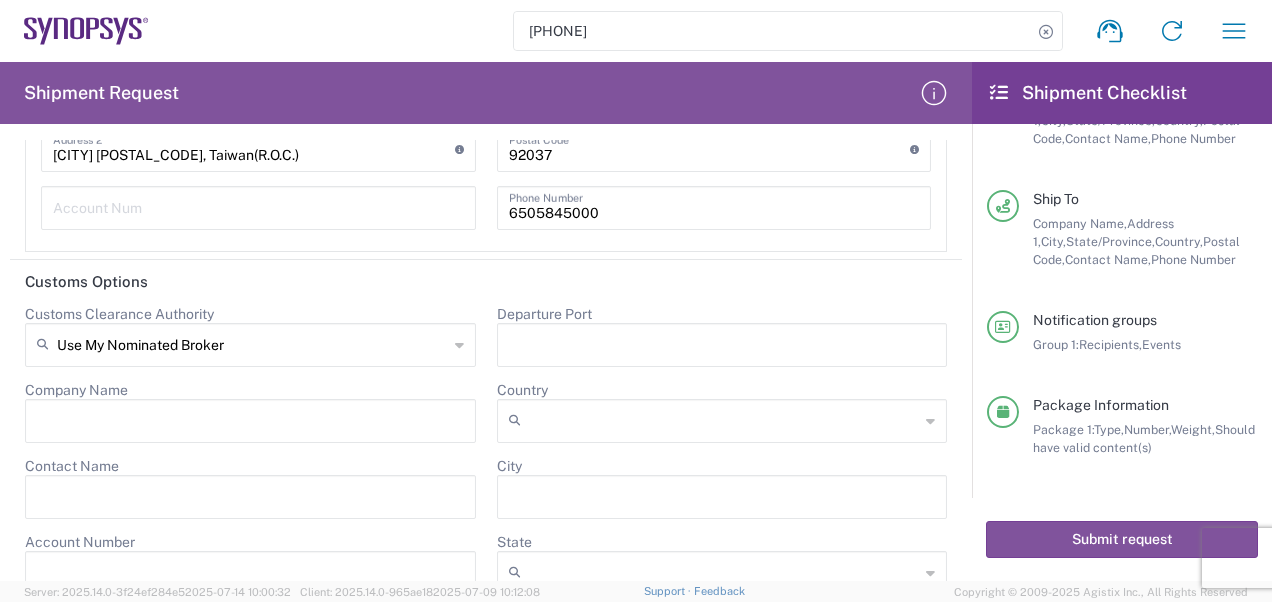 click on "Use My Nominated Broker" at bounding box center (252, 345) 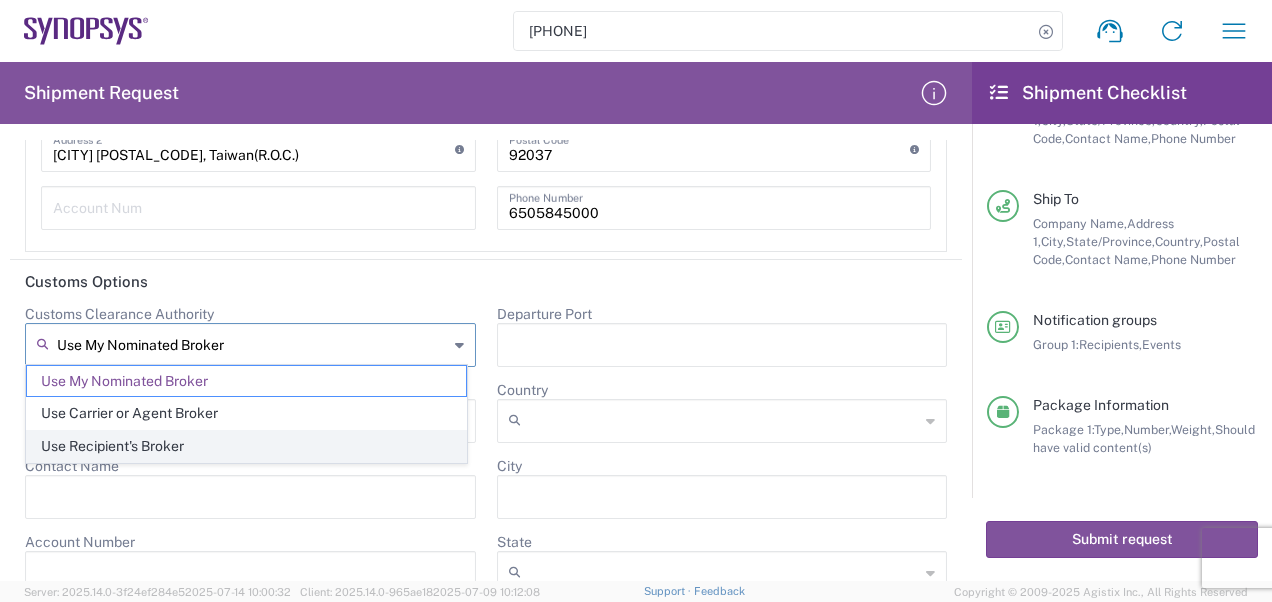 click on "Use Recipient's Broker" 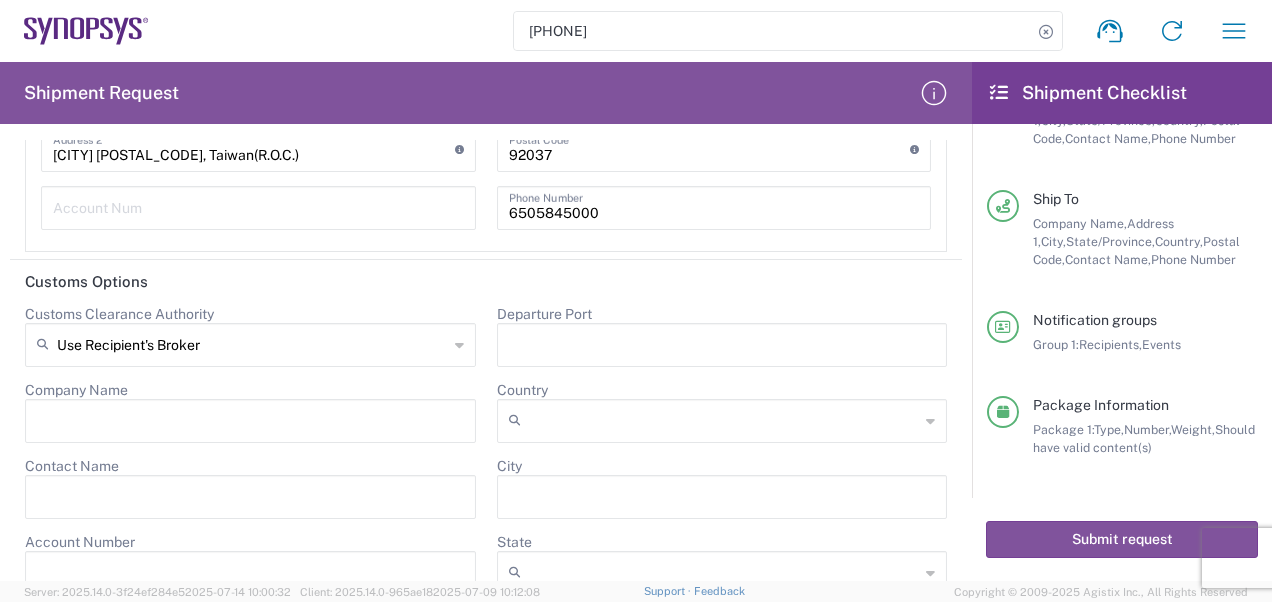 type on "Use Recipient's Broker" 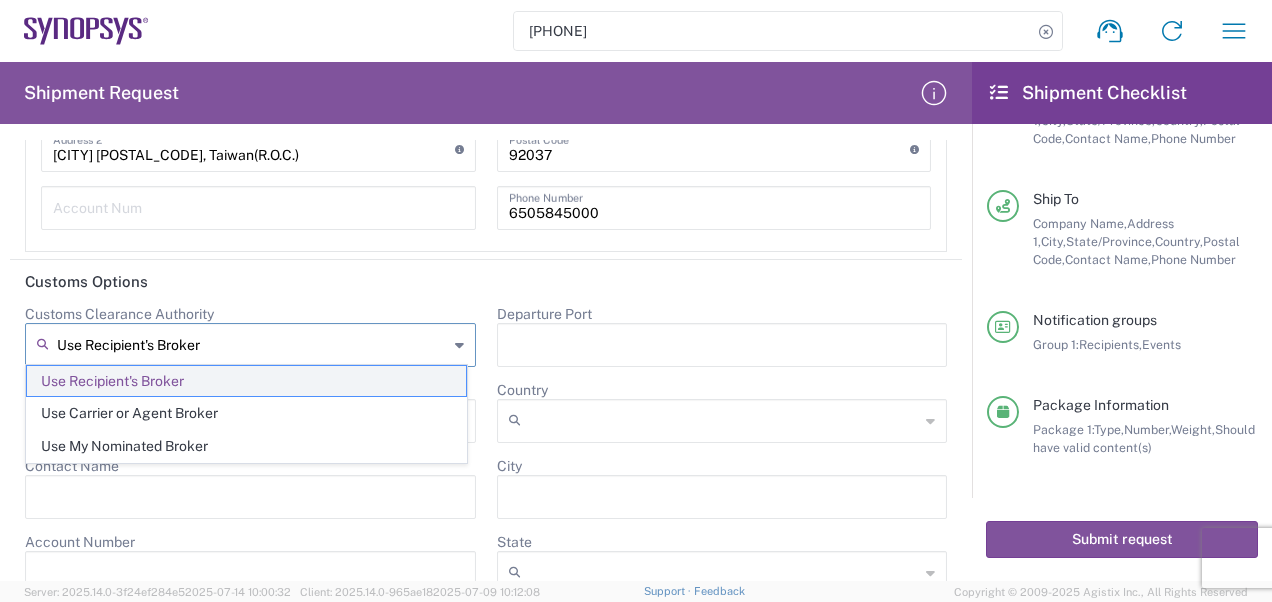 click on "Use Recipient's Broker" 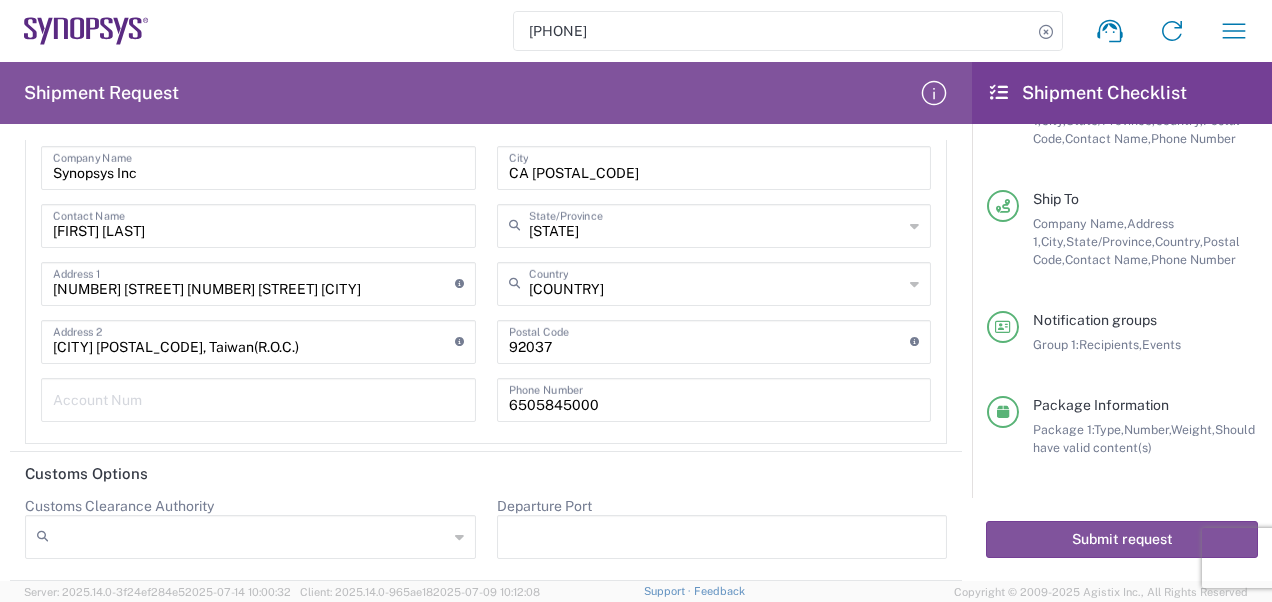 scroll, scrollTop: 2836, scrollLeft: 0, axis: vertical 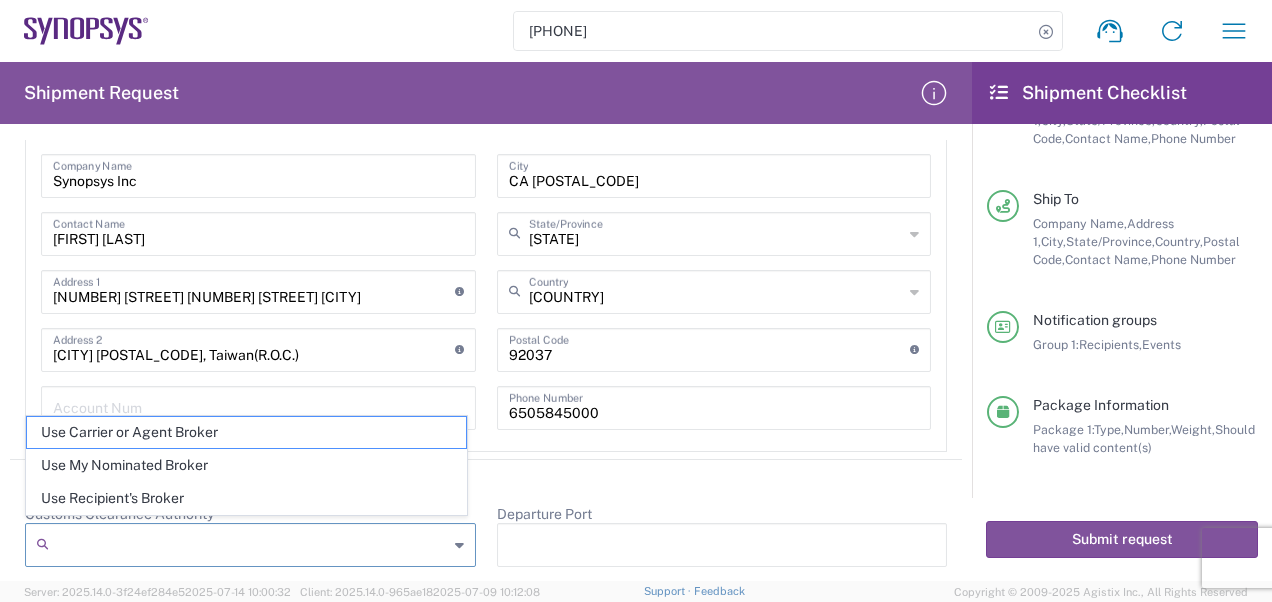 click on "Customs Clearance Authority" at bounding box center [252, 545] 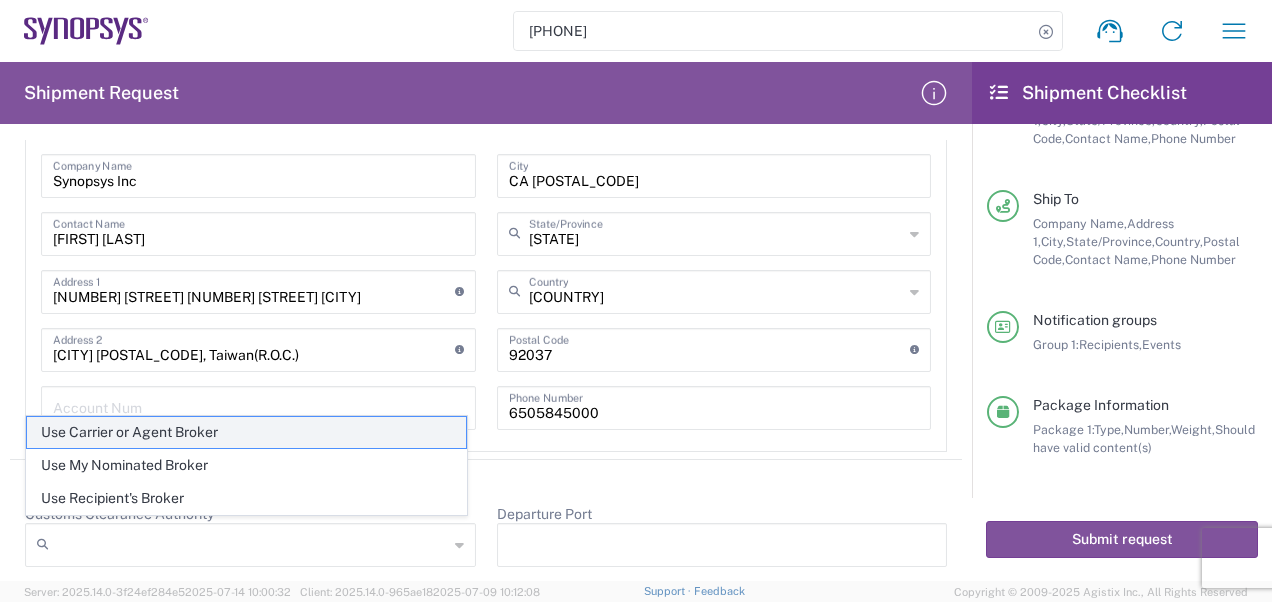 click on "Use Carrier or Agent Broker" 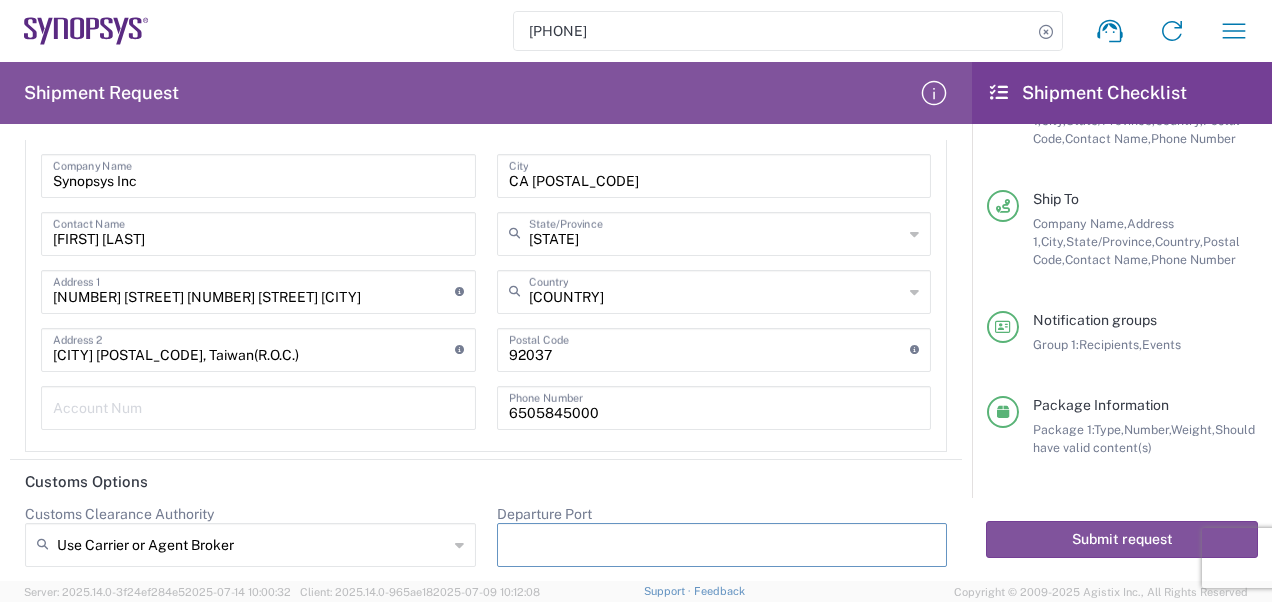 click on "Departure Port" at bounding box center (722, 545) 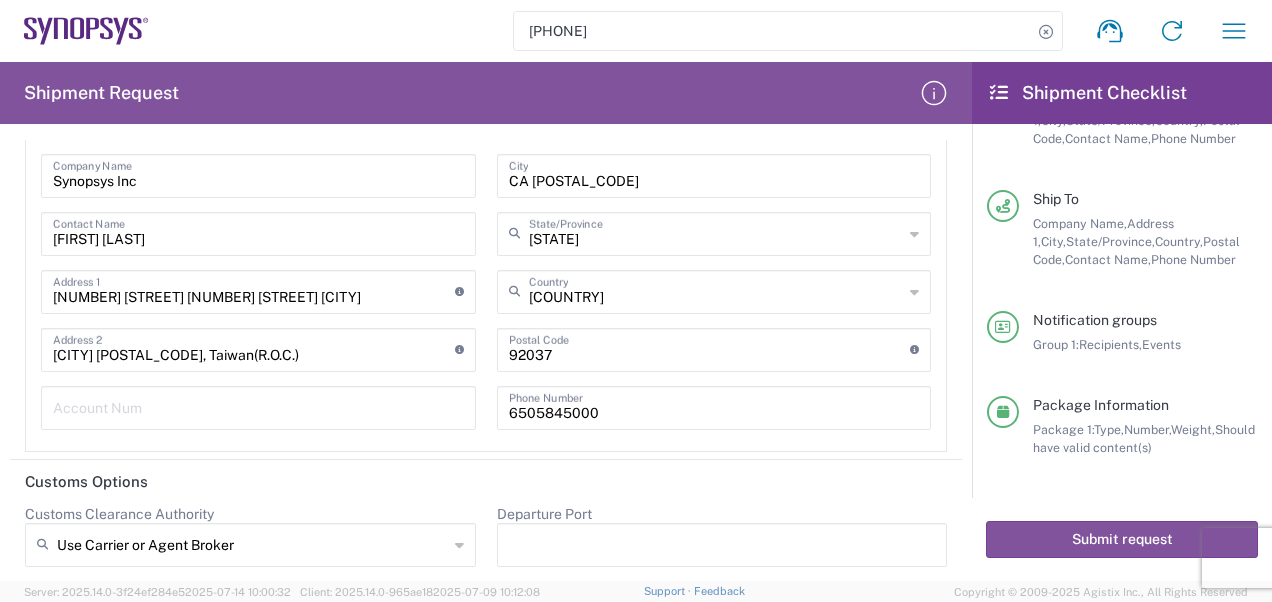 drag, startPoint x: 582, startPoint y: 505, endPoint x: 478, endPoint y: 505, distance: 104 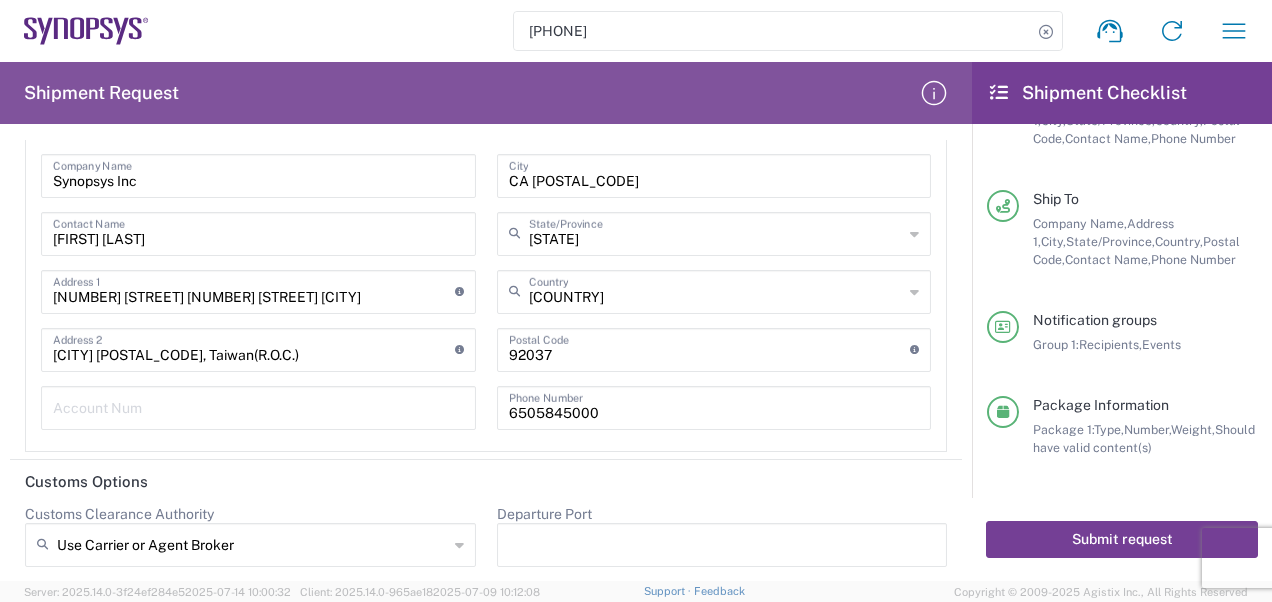 click on "Submit request" 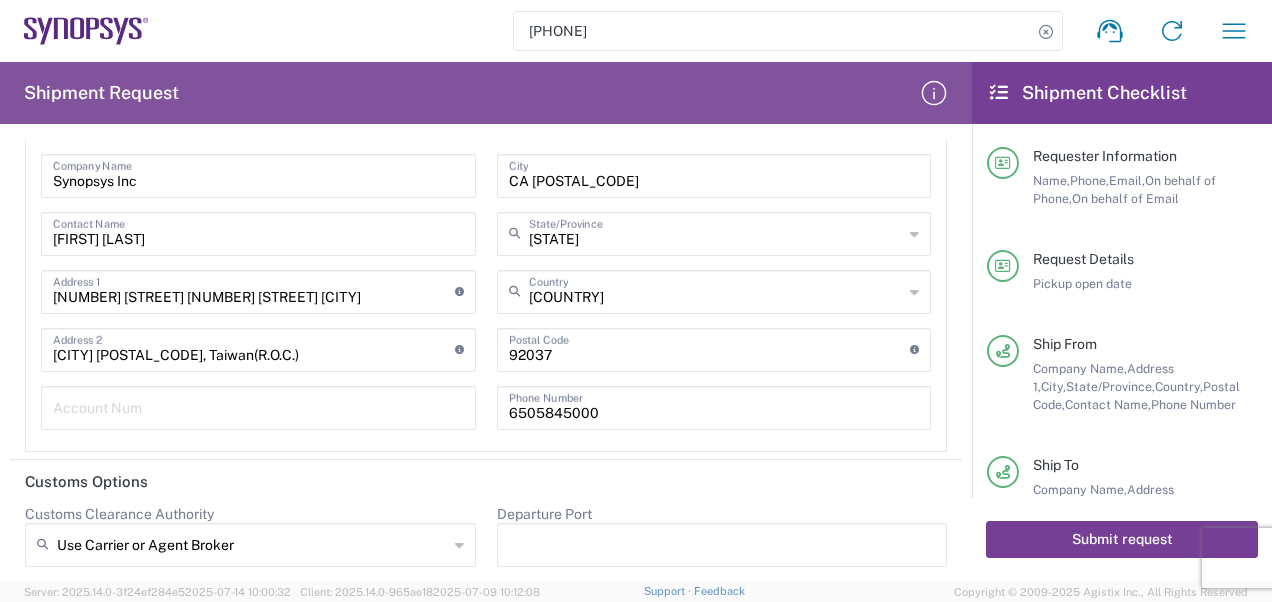 scroll, scrollTop: 266, scrollLeft: 0, axis: vertical 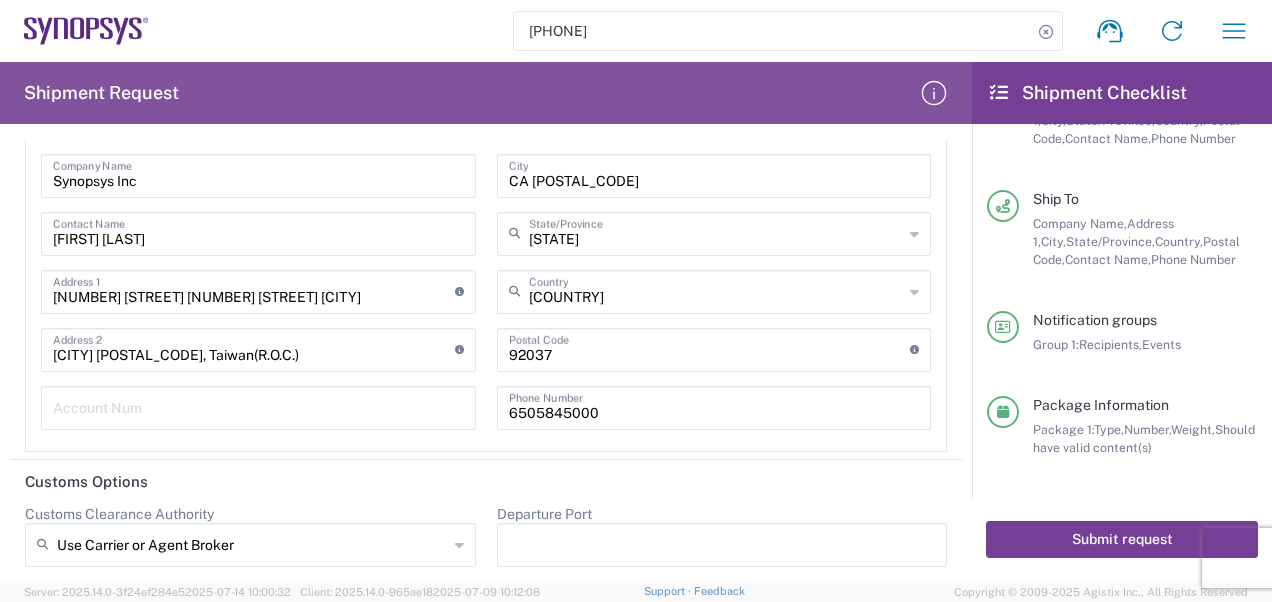 click on "Submit request" 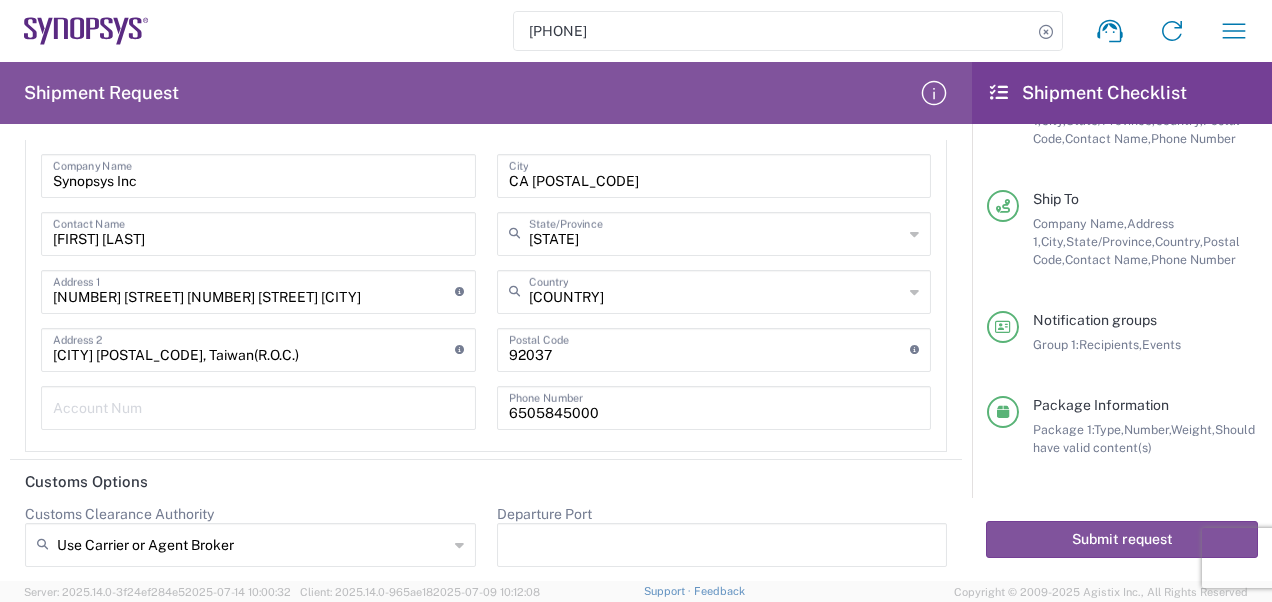 drag, startPoint x: 824, startPoint y: 38, endPoint x: 438, endPoint y: 38, distance: 386 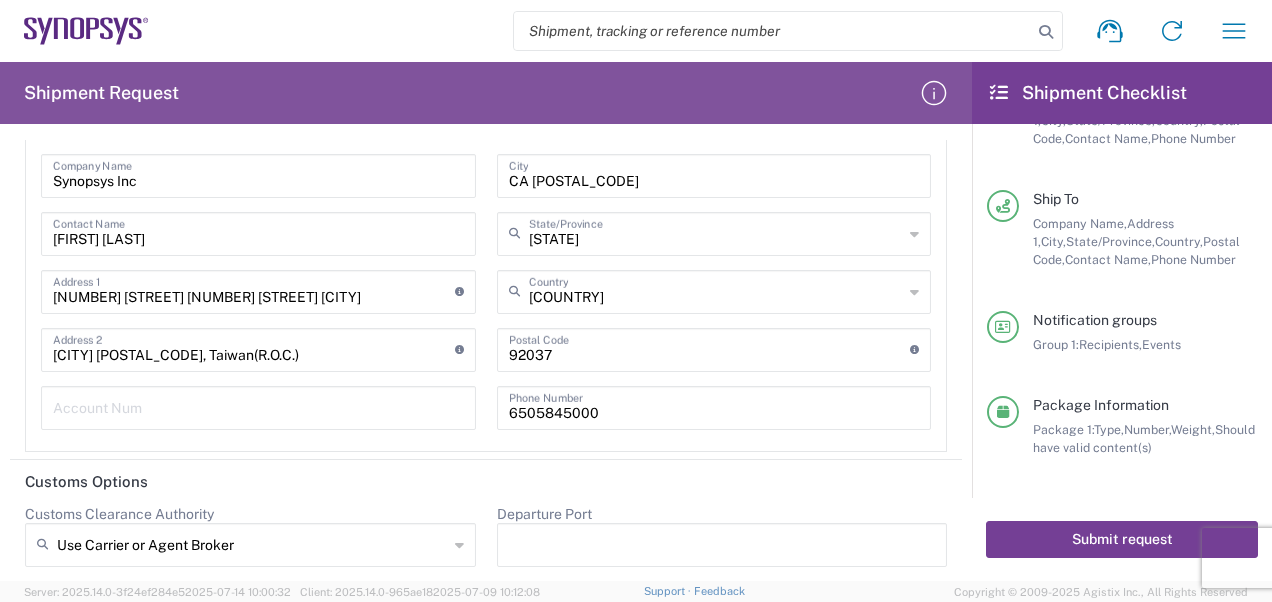 type 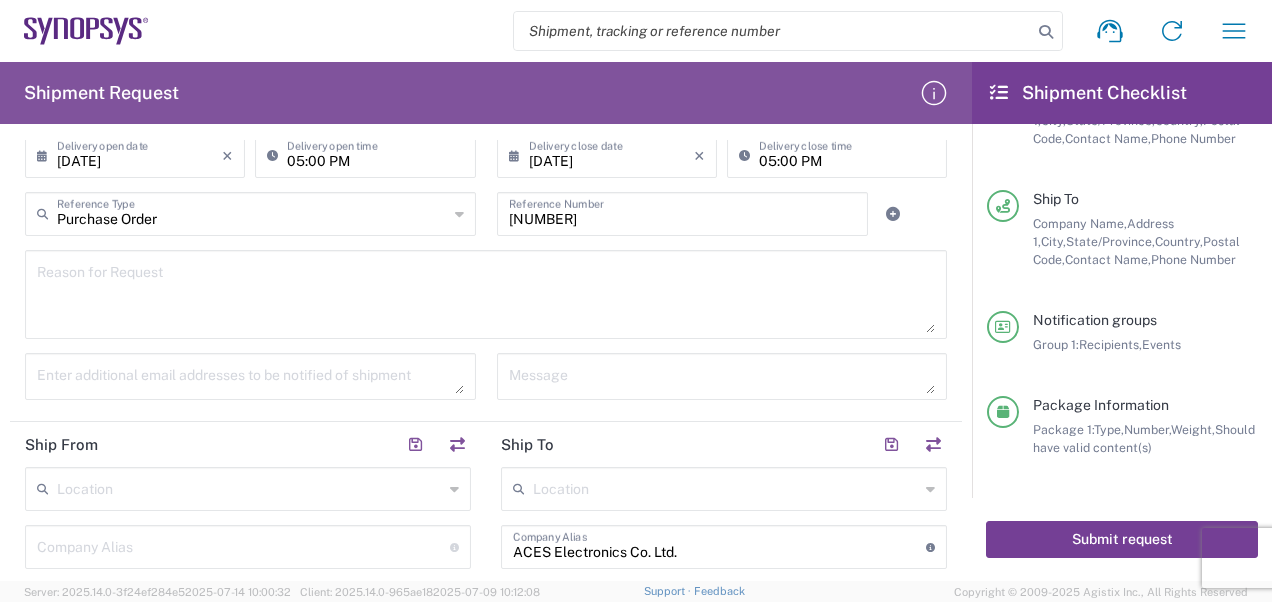 scroll, scrollTop: 0, scrollLeft: 0, axis: both 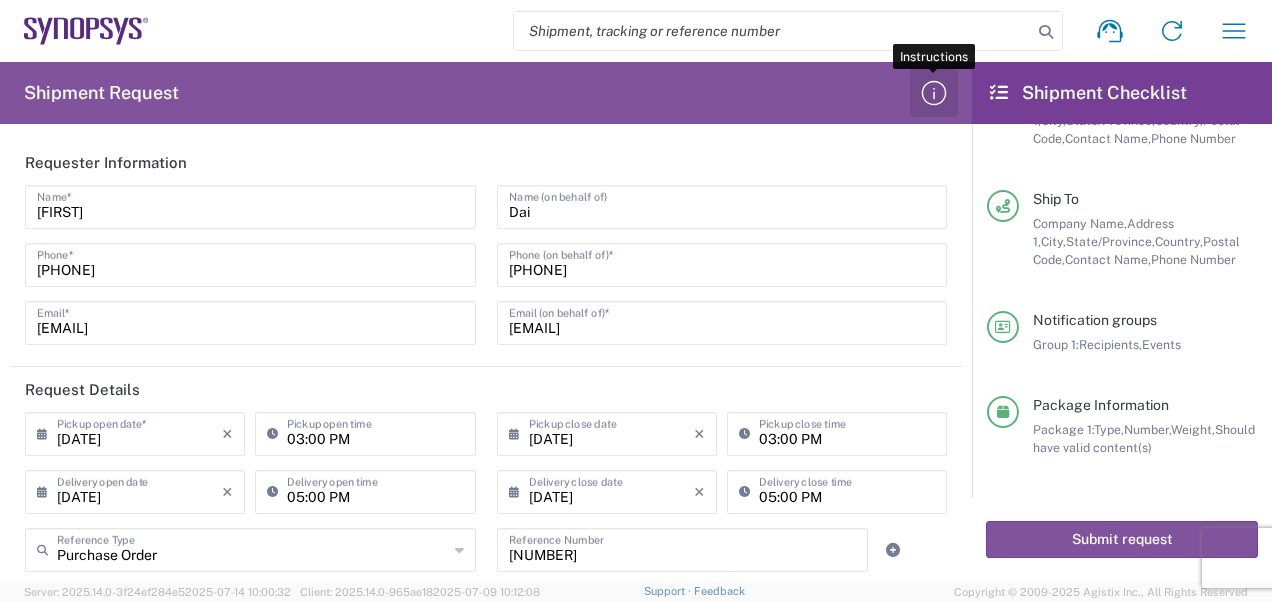 click 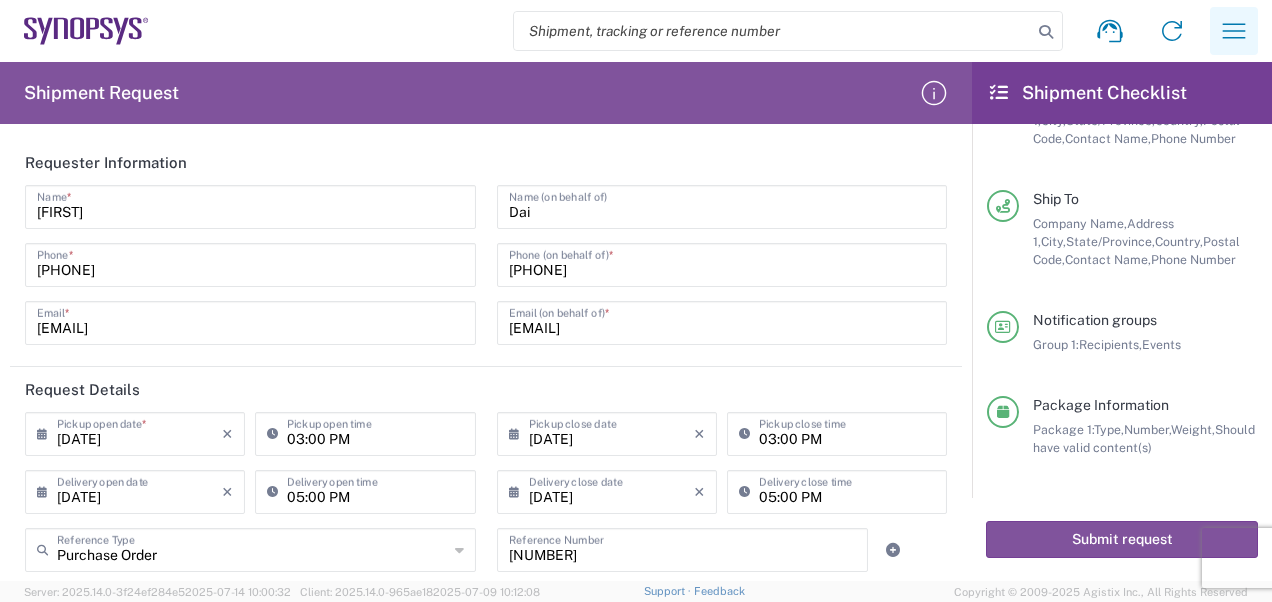 click 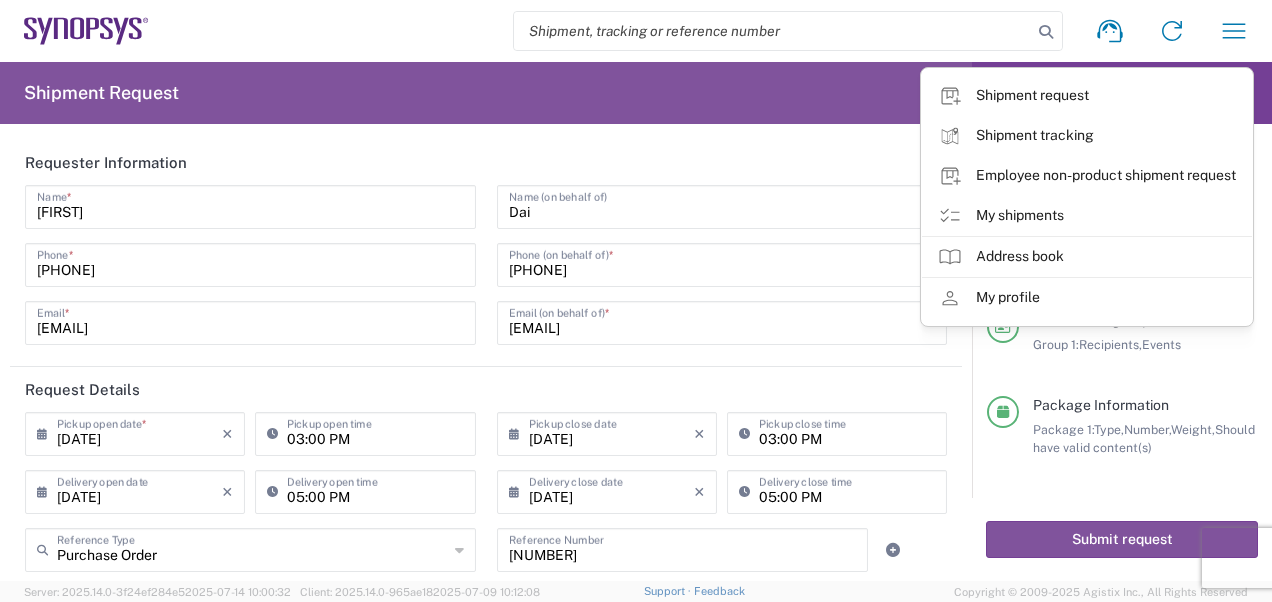drag, startPoint x: 0, startPoint y: 219, endPoint x: 30, endPoint y: 206, distance: 32.695564 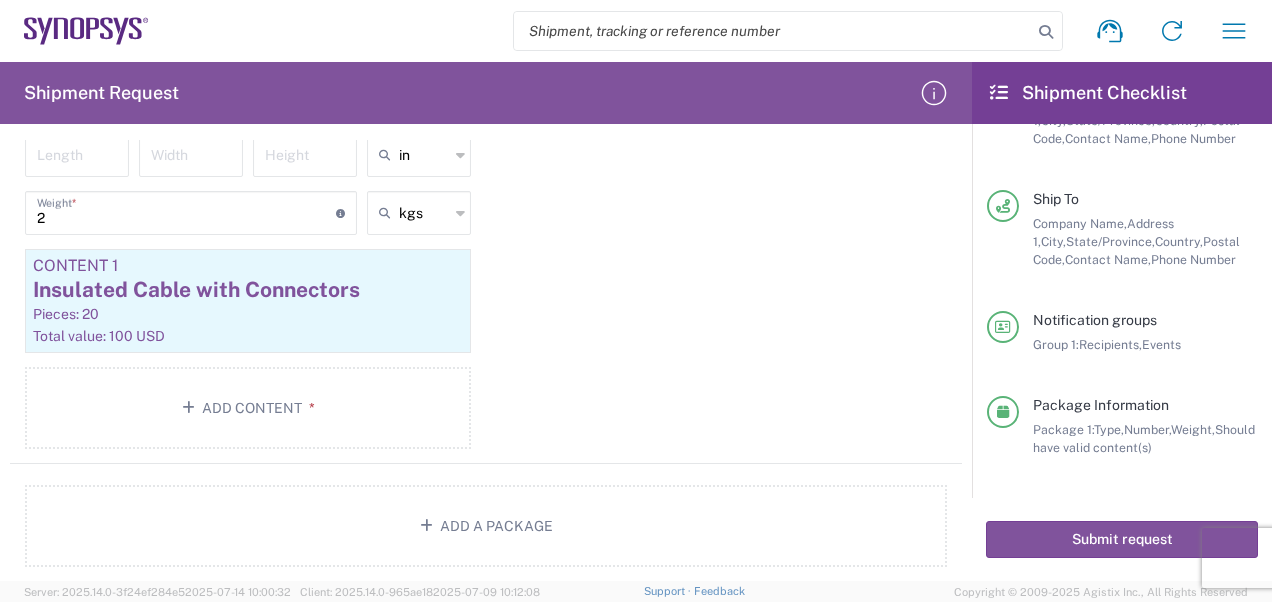 scroll, scrollTop: 1800, scrollLeft: 0, axis: vertical 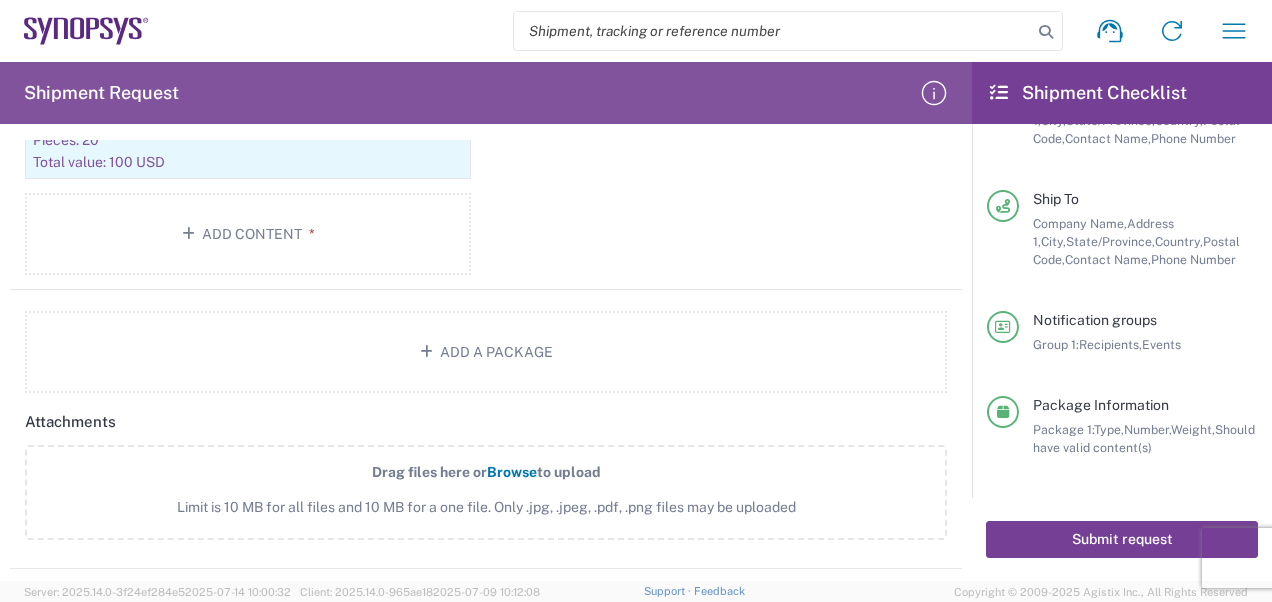 click on "Submit request" 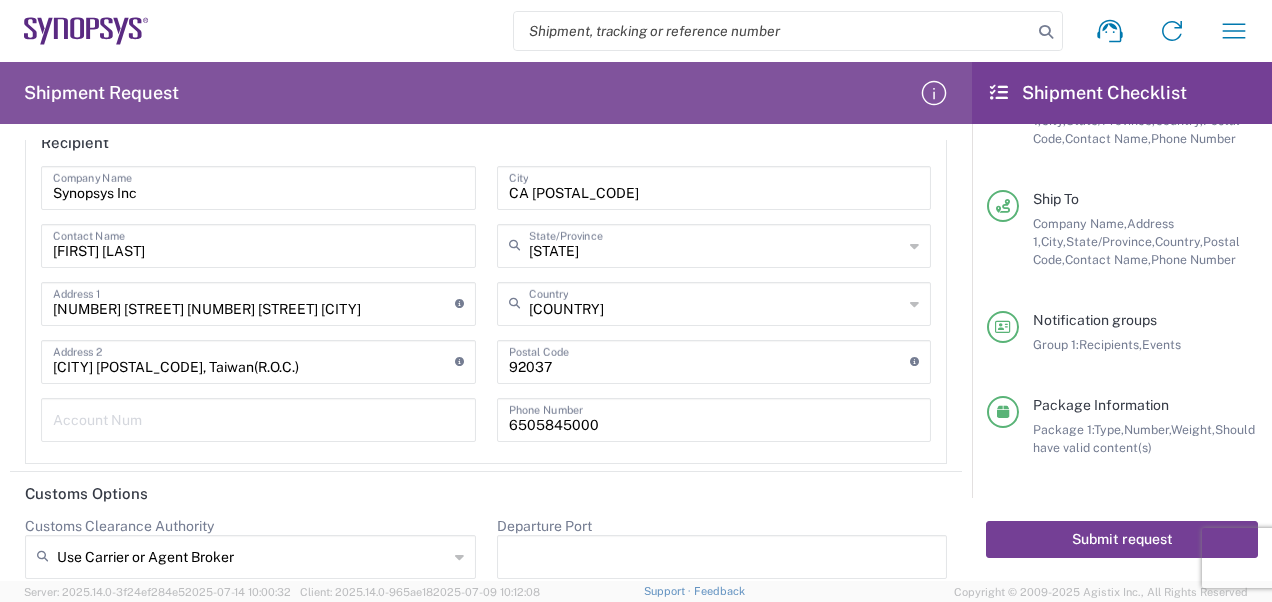 scroll, scrollTop: 2836, scrollLeft: 0, axis: vertical 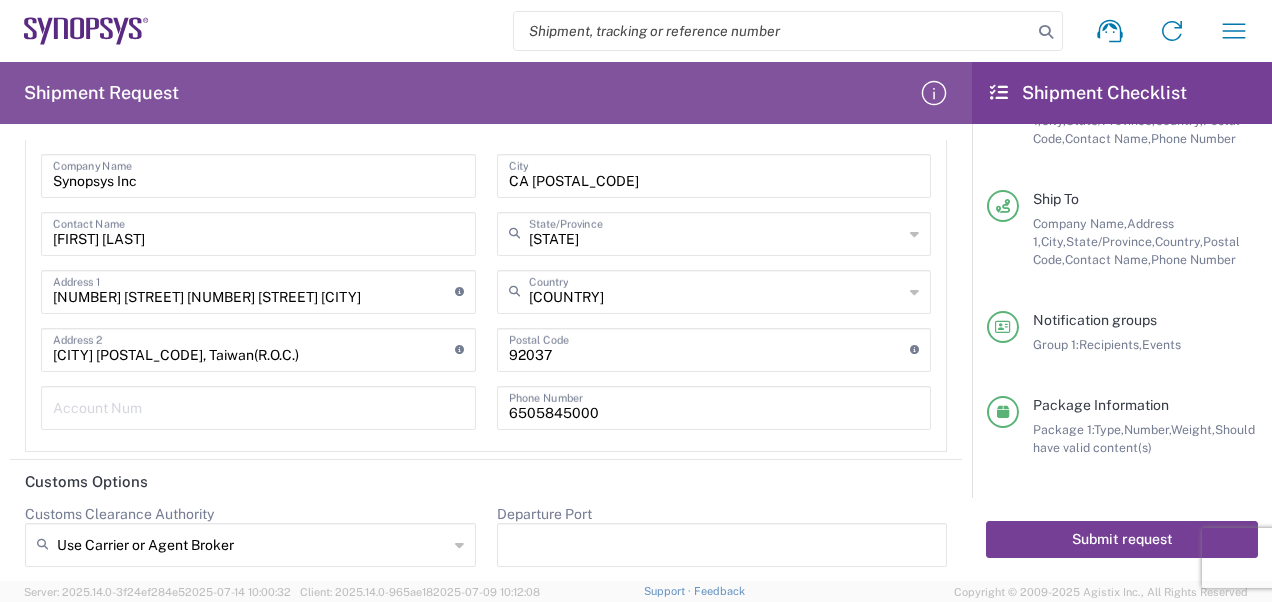 click on "Submit request" 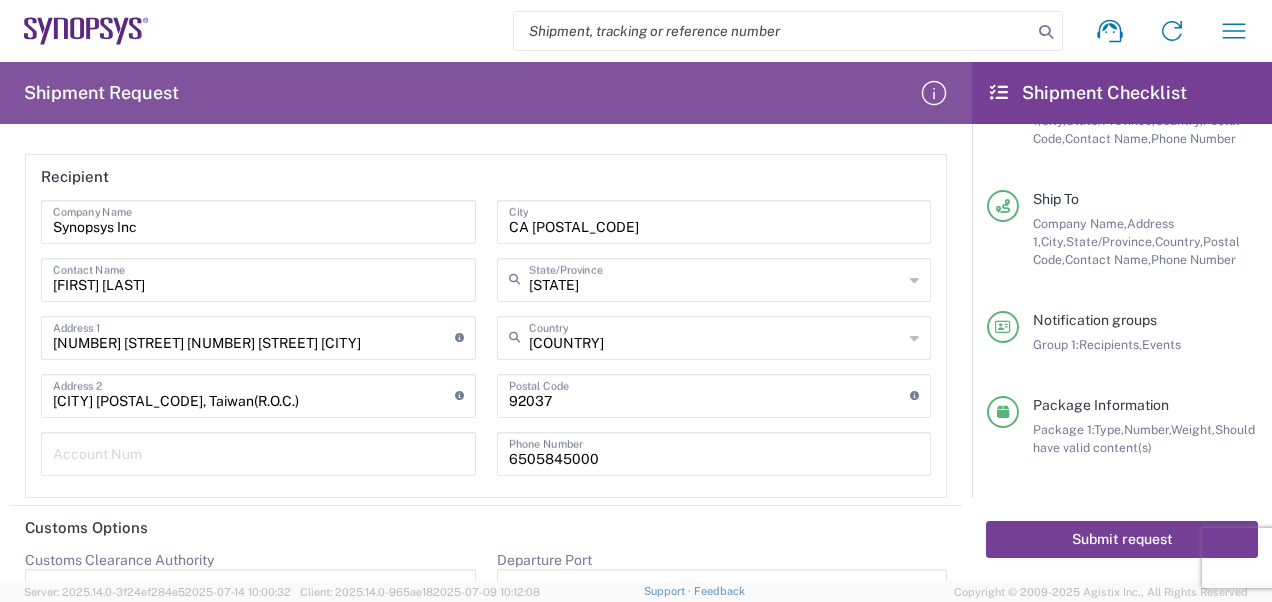 scroll, scrollTop: 2836, scrollLeft: 0, axis: vertical 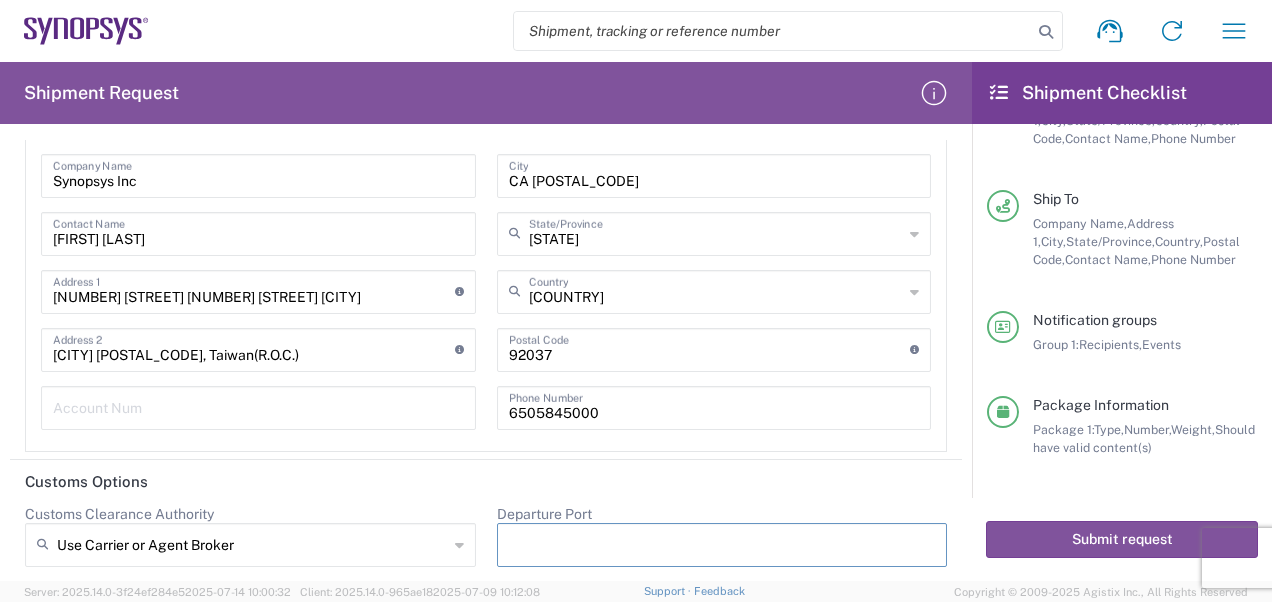 click on "Departure Port" at bounding box center (722, 545) 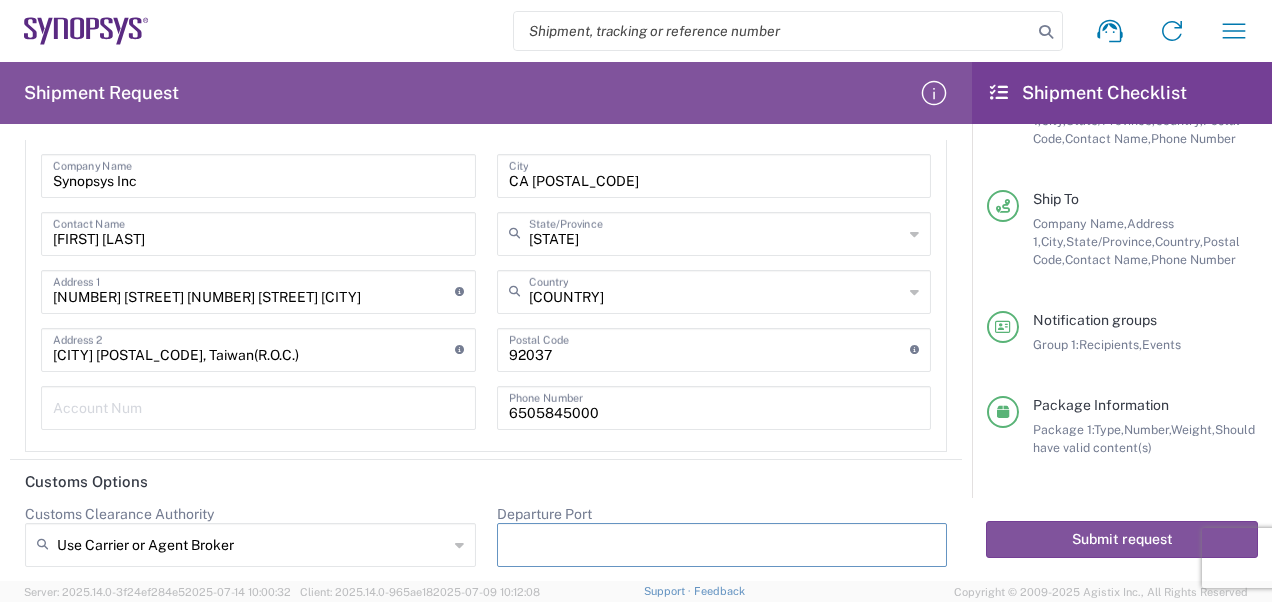 paste on "[CITY], [COUNTRY]" 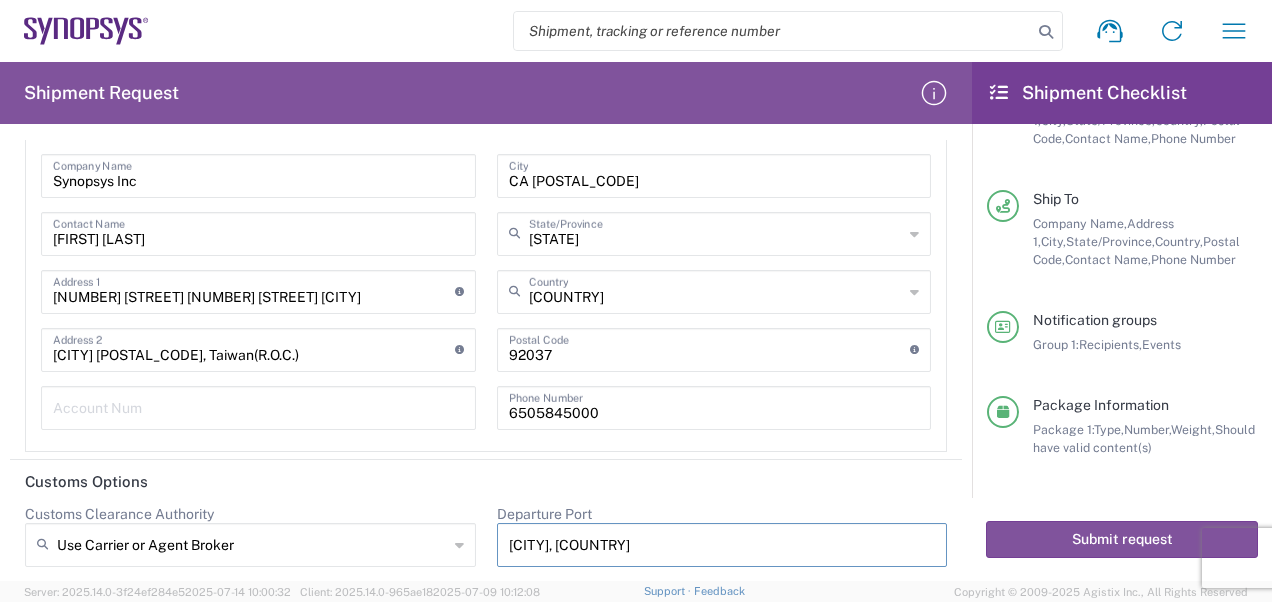type on "[CITY], [COUNTRY]" 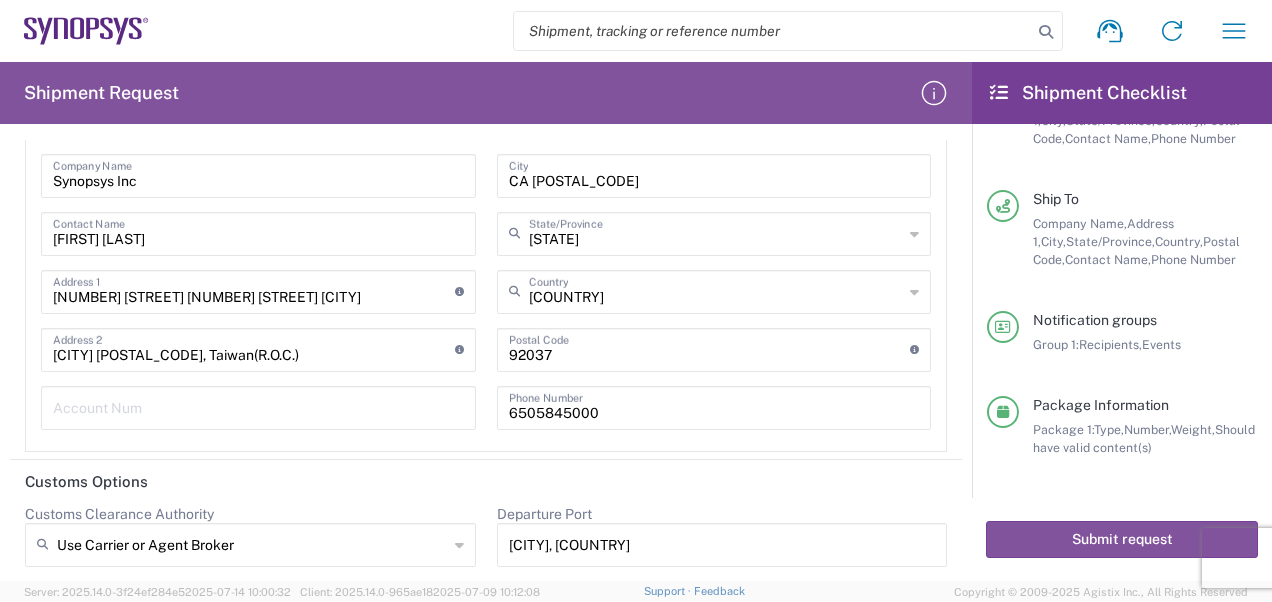 click on "Customs Options" 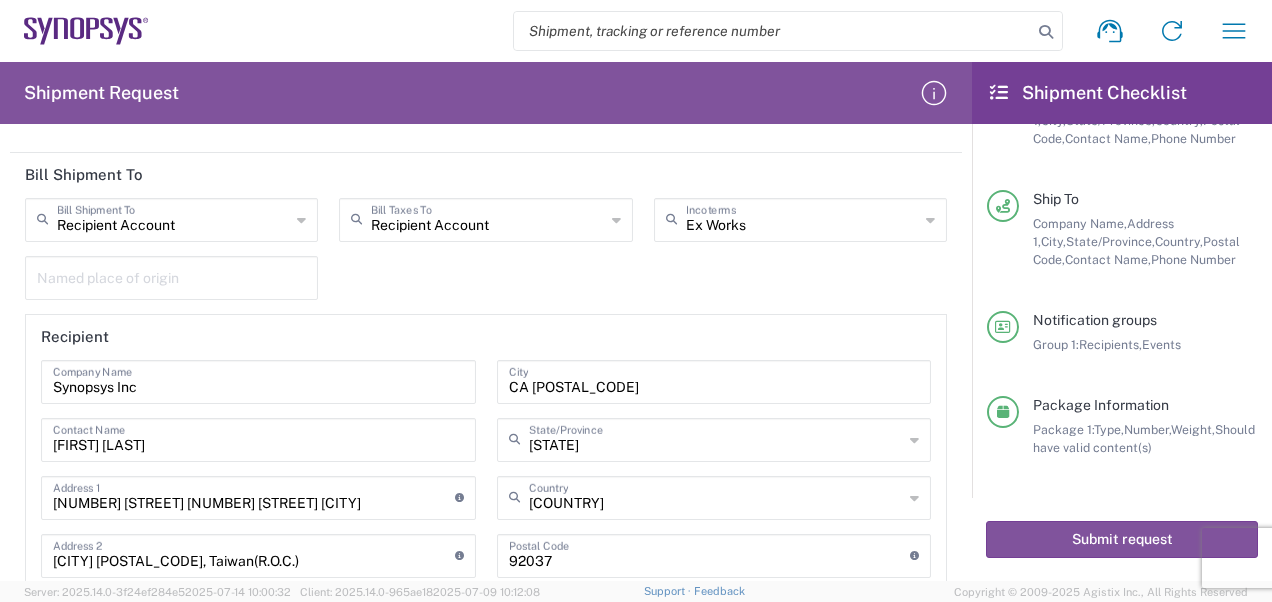 scroll, scrollTop: 2736, scrollLeft: 0, axis: vertical 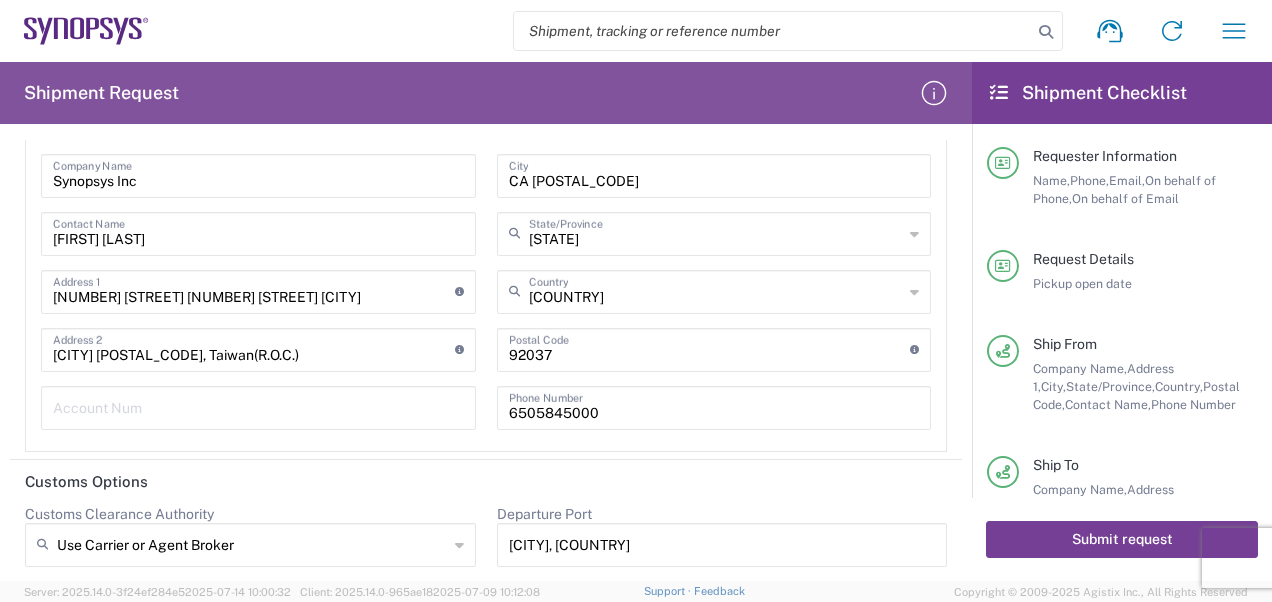 click on "Submit request" 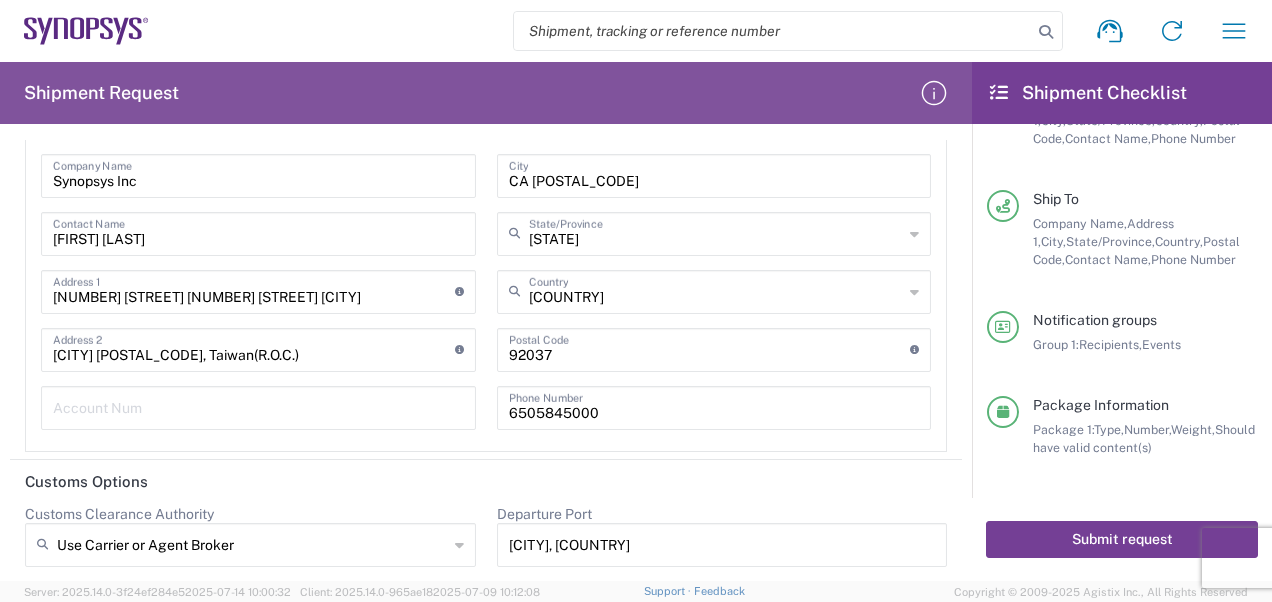 scroll, scrollTop: 266, scrollLeft: 0, axis: vertical 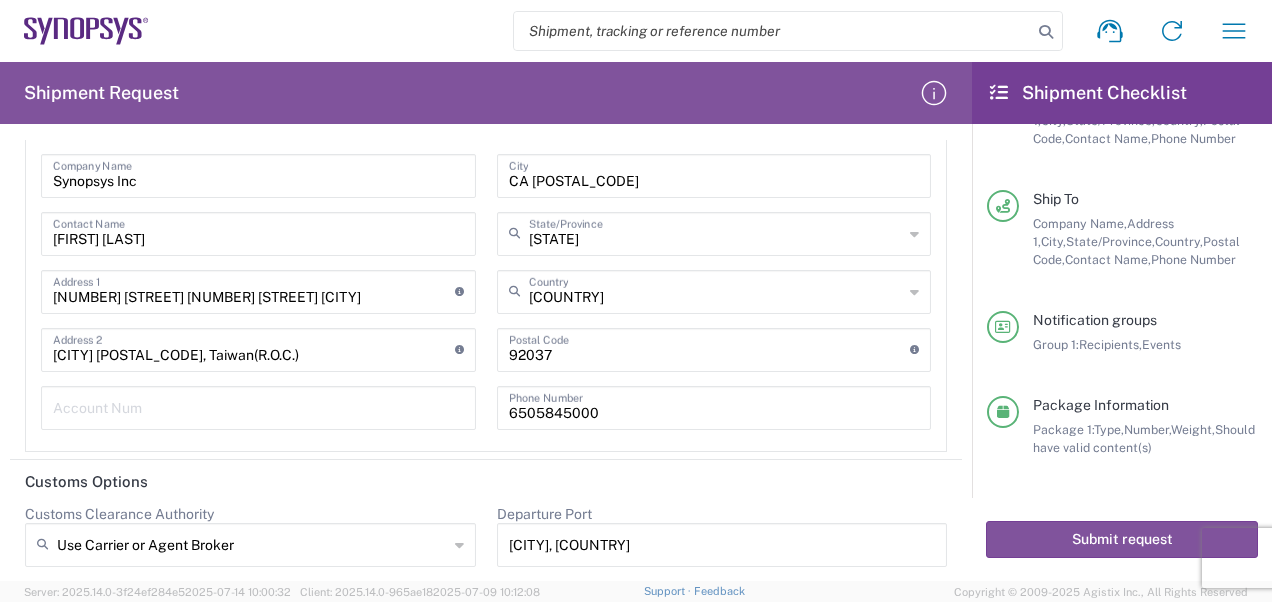 click on "Submit request" 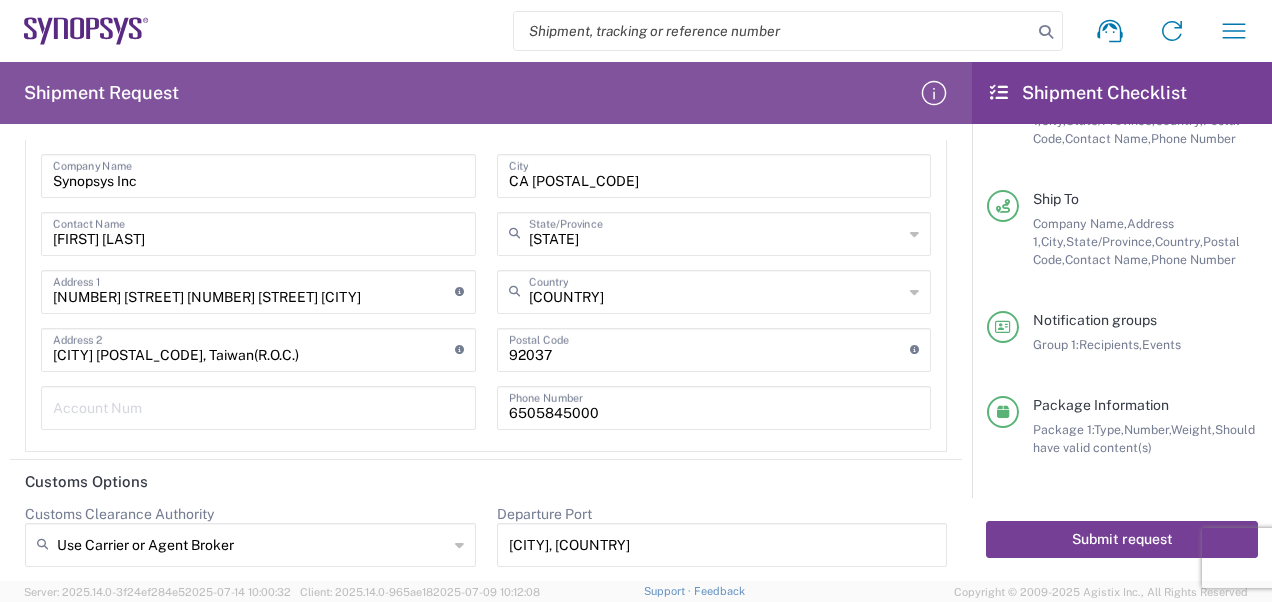 click on "Submit request" 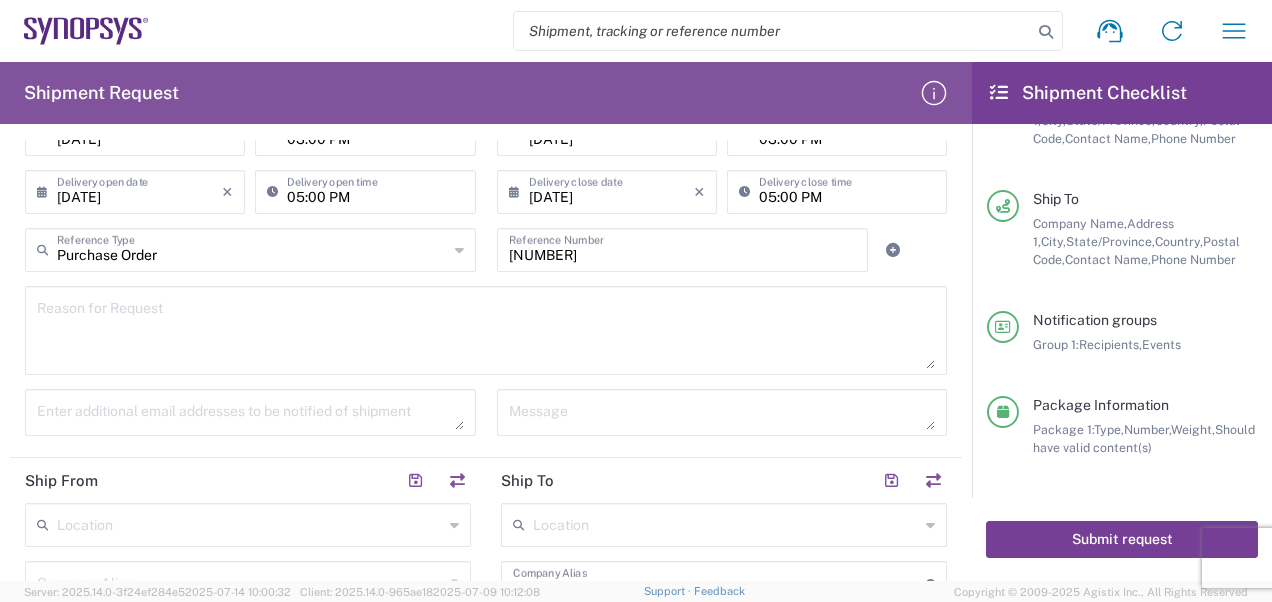 scroll, scrollTop: 500, scrollLeft: 0, axis: vertical 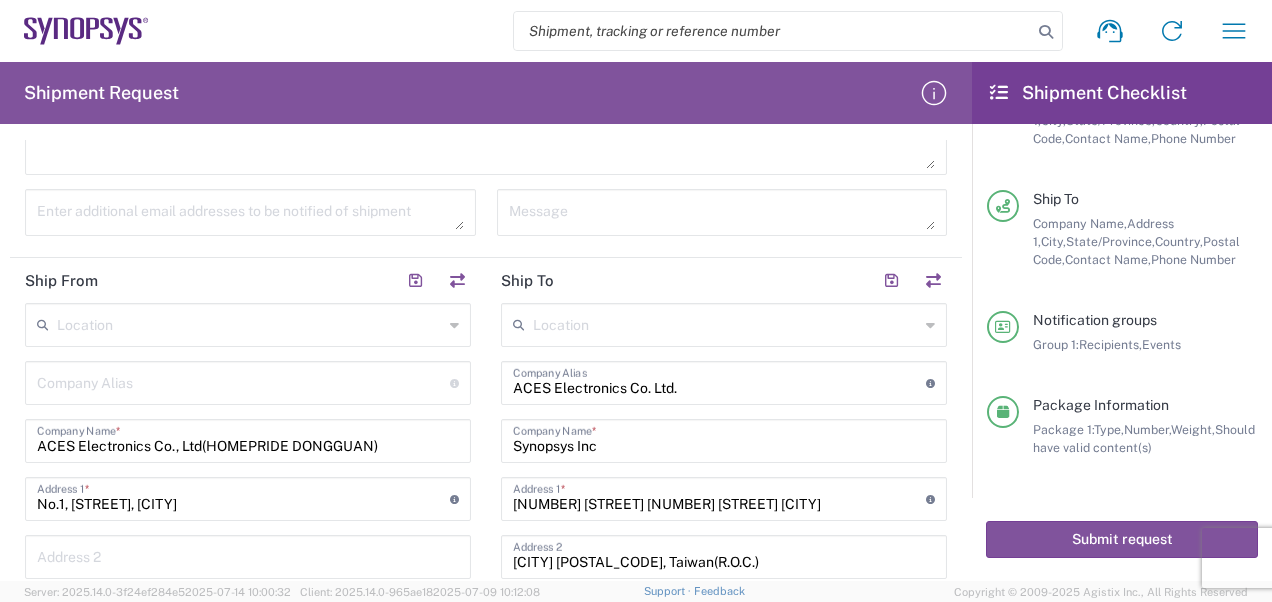click at bounding box center [250, 323] 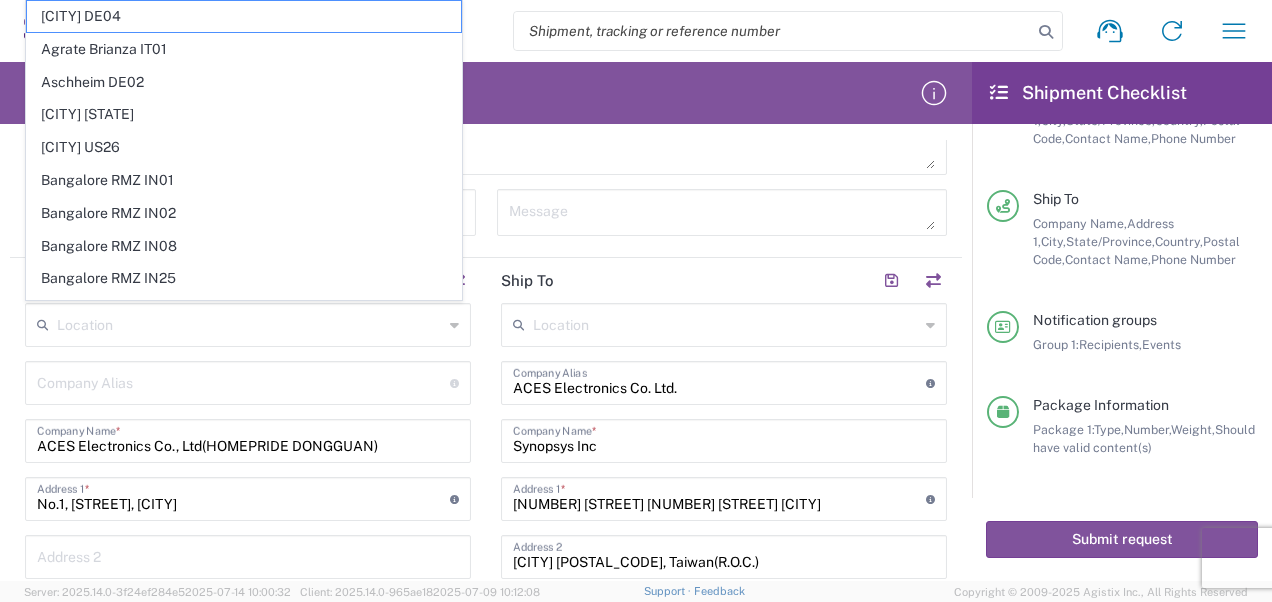 click on "Request Details  [DATE] ×  Pickup open date  * Cancel Apply [TIME]  Pickup open time  [DATE] ×  Pickup close date  Cancel Apply [TIME]  Pickup close time  [DATE] ×  Delivery open date  Cancel Apply [TIME]  Delivery open time  ×  Delivery close date  Cancel Apply [TIME]  Delivery close time  Purchase Order  Reference Type  Customer Ref Department Invoice Number Purchase Order RMA [NUMBER]  Reference Number   Reason for Request   Enter additional email addresses to be notified of shipment   Message" 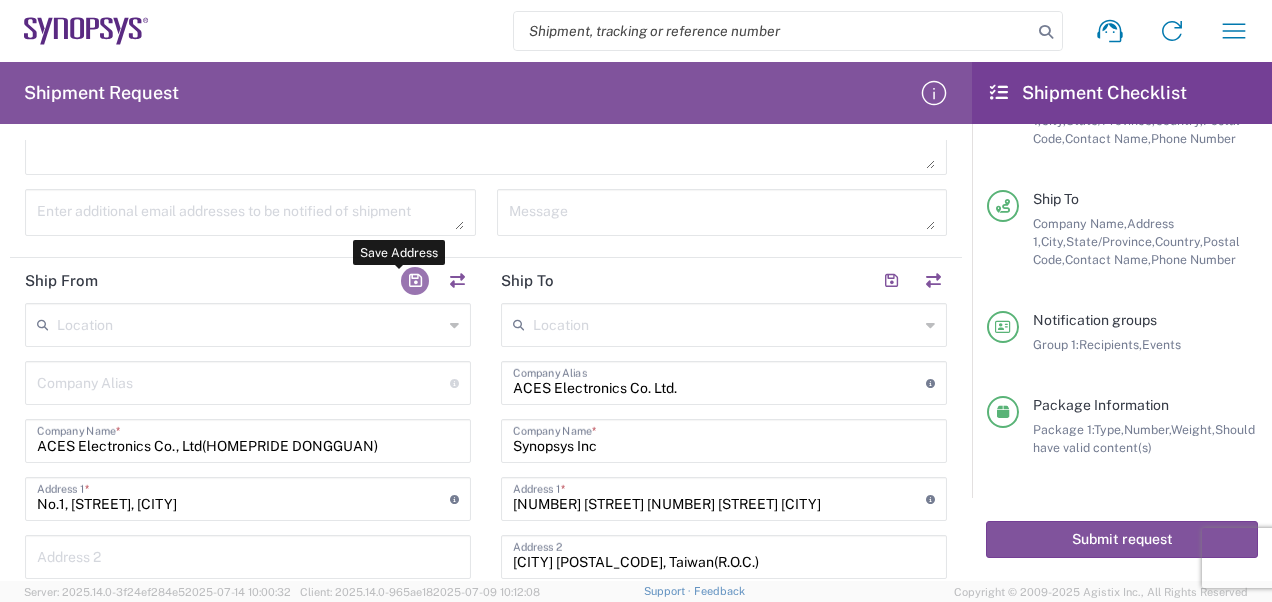 click 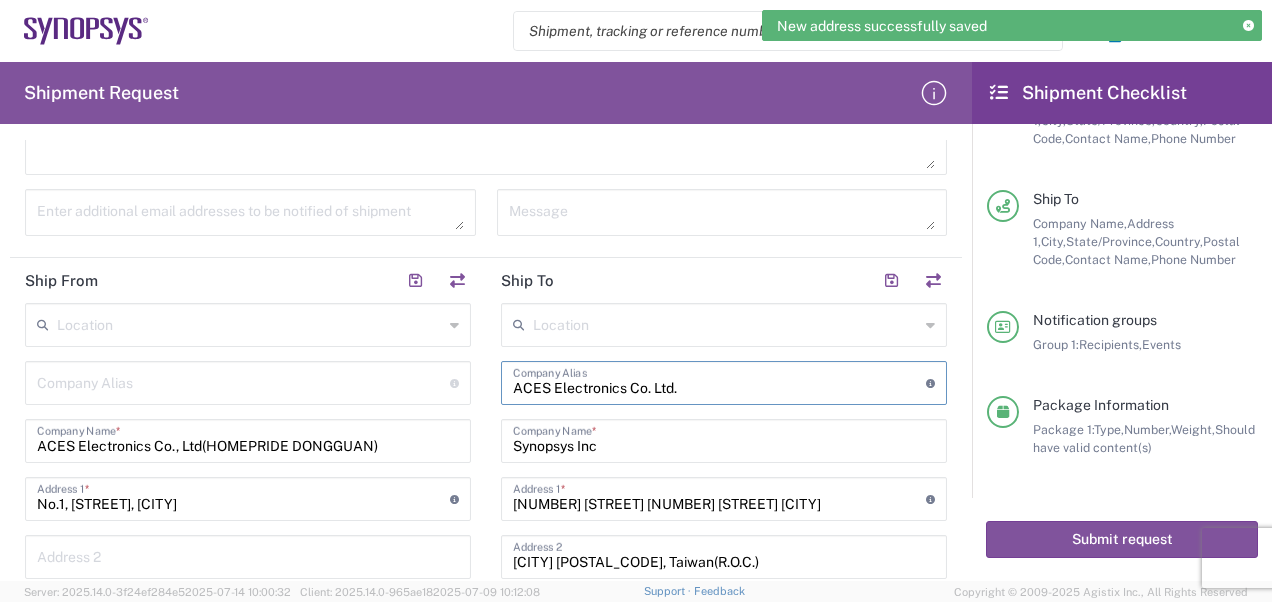 drag, startPoint x: 590, startPoint y: 394, endPoint x: 474, endPoint y: 392, distance: 116.01724 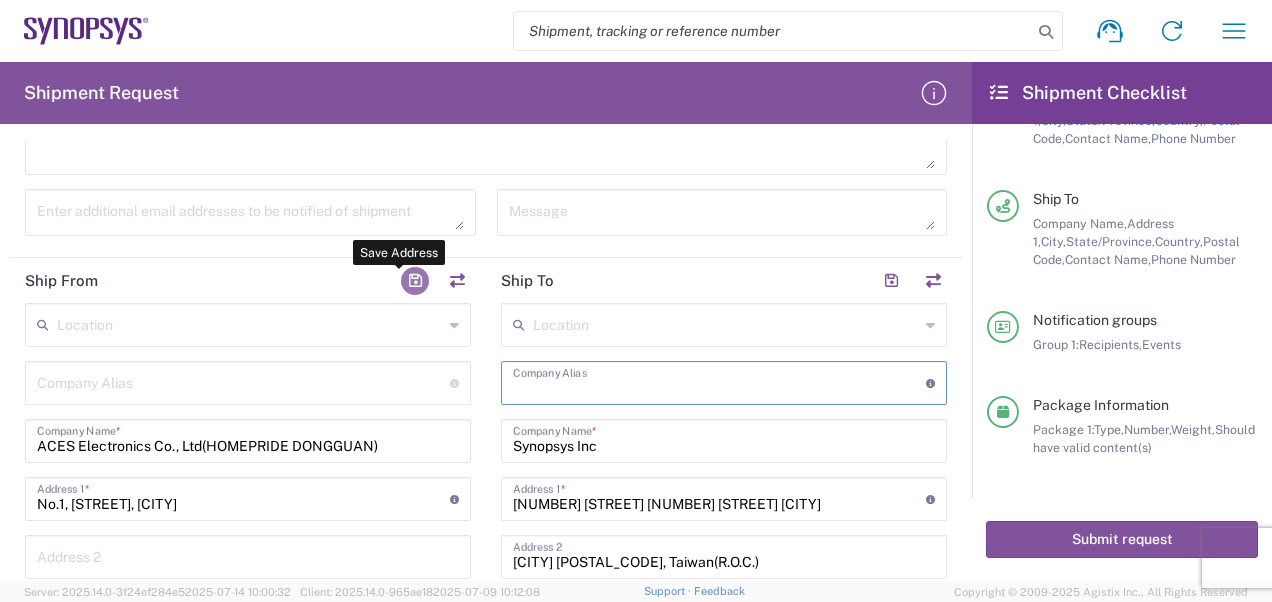 type 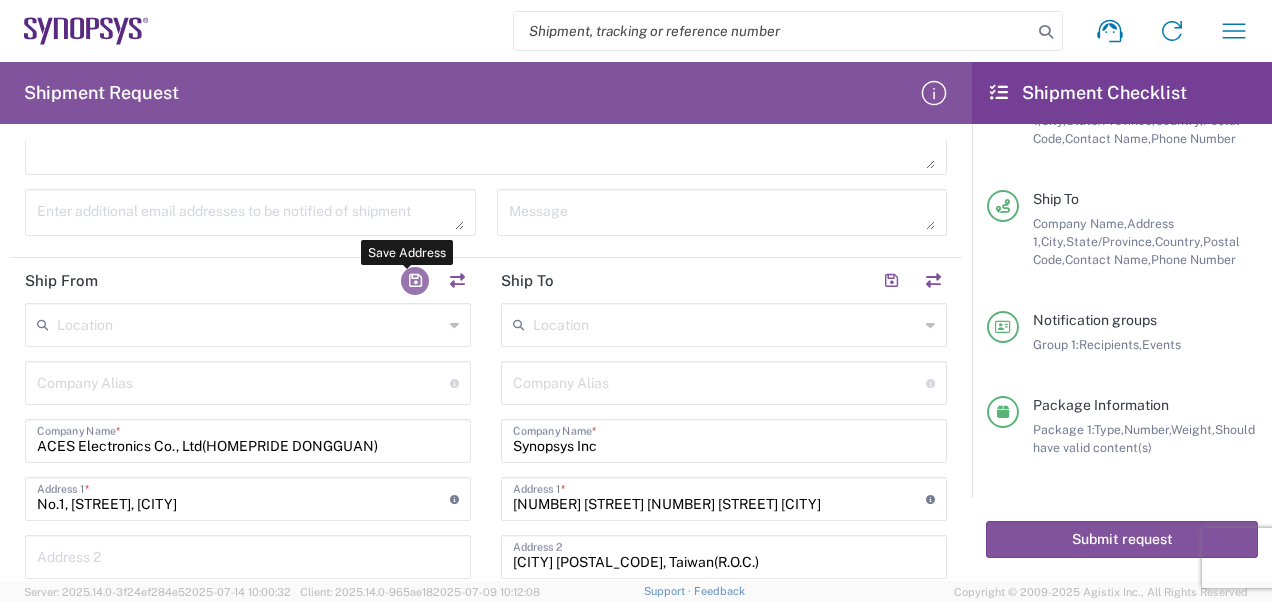 click 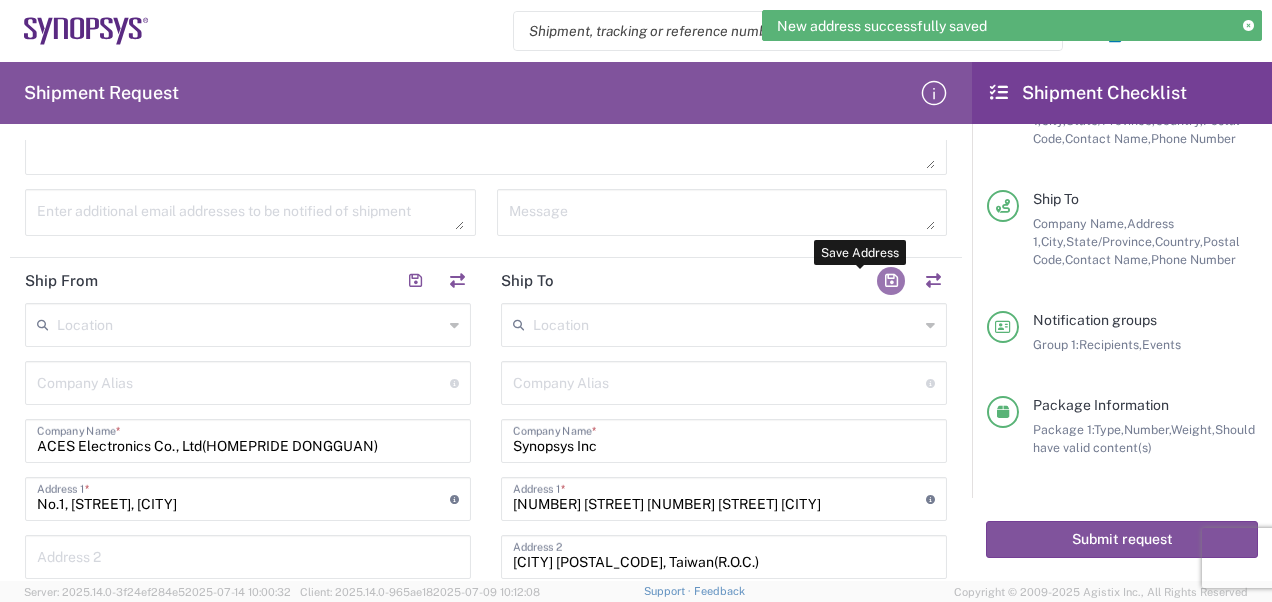 click 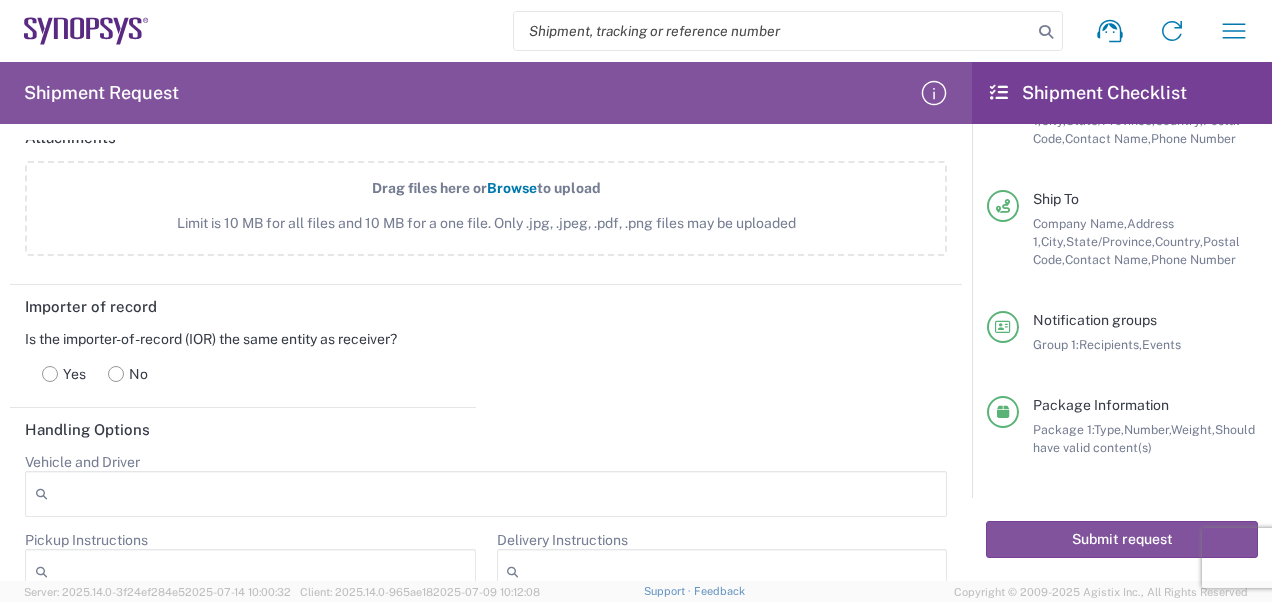 scroll, scrollTop: 2200, scrollLeft: 0, axis: vertical 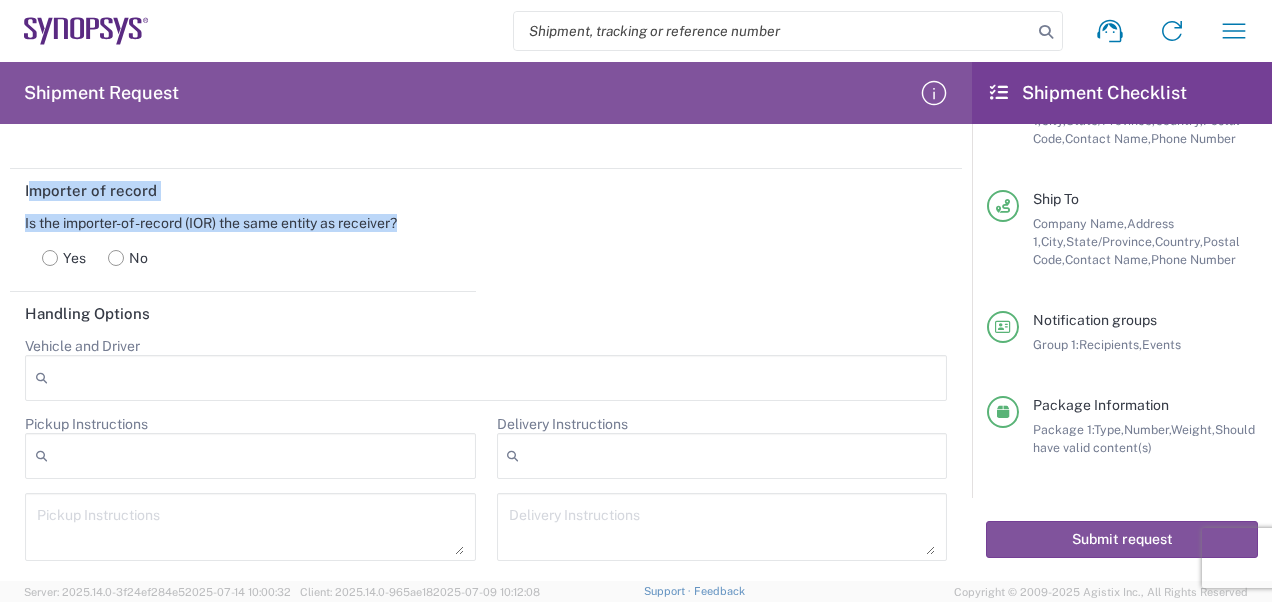 drag, startPoint x: 422, startPoint y: 223, endPoint x: 6, endPoint y: 199, distance: 416.69174 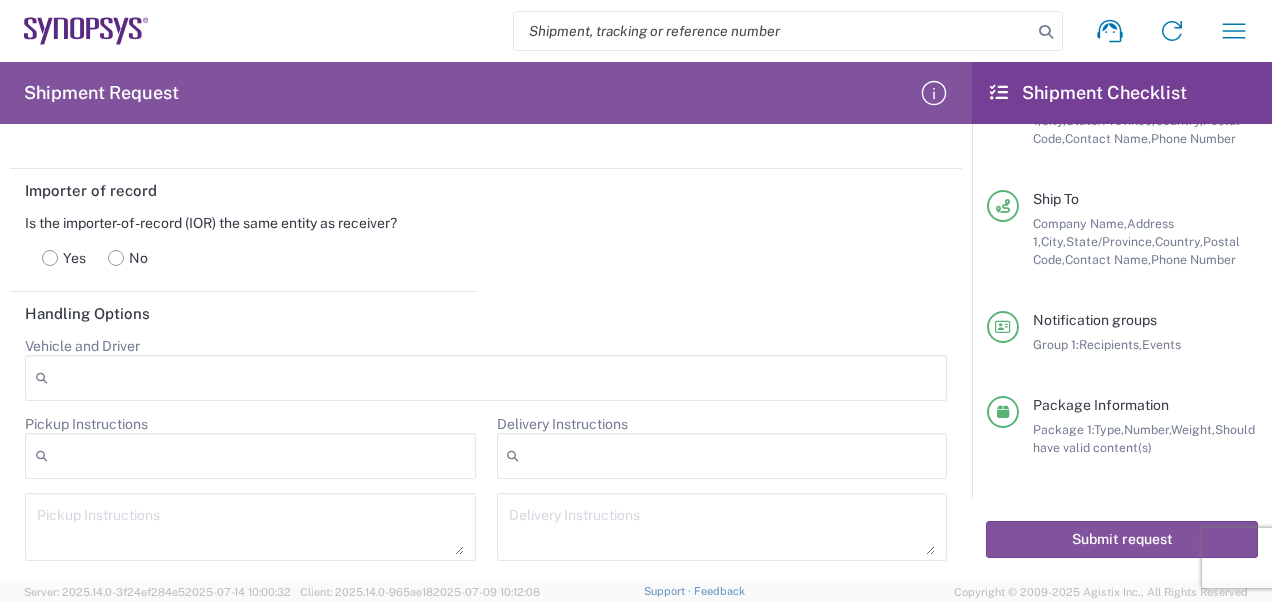 click 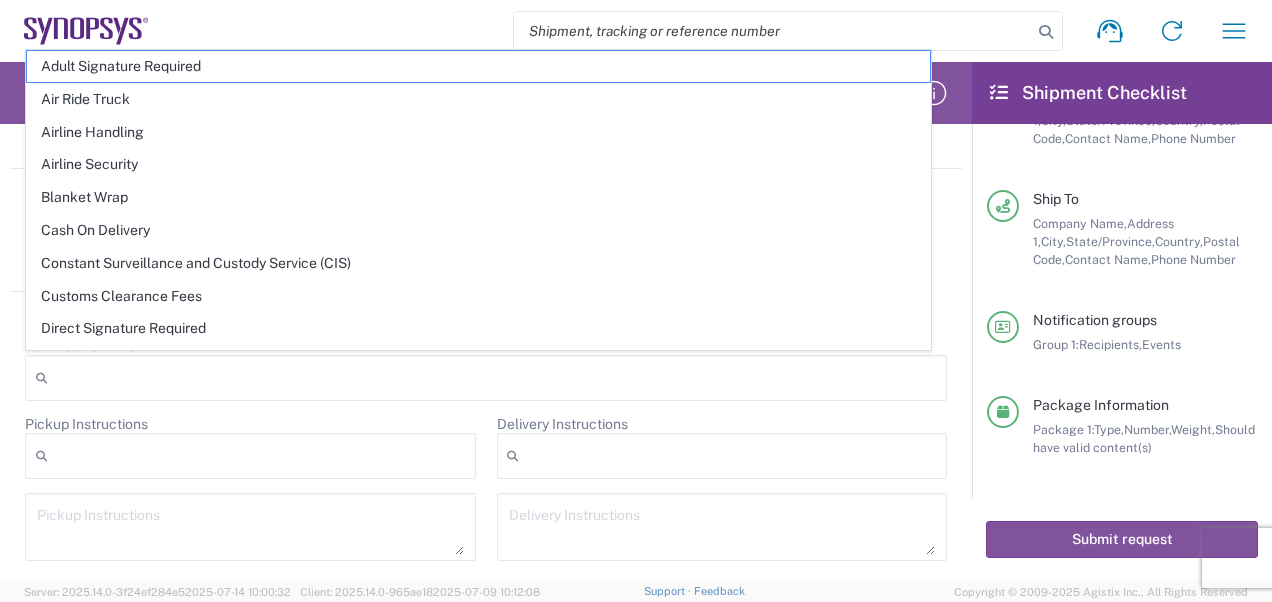 click on "Shipment request
Shipment tracking
Employee non-product shipment request
My shipments
Address book
My profile  Shipment Request
Requester Information  [FIRST]  Name  * [PHONE]  Phone  * [EMAIL]  Email  * [LAST]  Name (on behalf of)  [PHONE]  Phone (on behalf of)  * [EMAIL]  Email (on behalf of)  *  Request Details  [DATE] ×  Pickup open date  * Cancel Apply [TIME]  Pickup open time  [DATE] ×  Pickup close date  Cancel Apply [TIME]  Pickup close time  [DATE] ×  Delivery open date  Cancel Apply [TIME]  Delivery open time  [DATE] ×  Delivery close date  Cancel Apply [TIME]  Delivery close time  Purchase Order  Reference Type  Customer Ref Department Invoice Number Purchase Order RMA 4800019957  Reference Number   Reason for Request   Enter additional email addresses to be notified of shipment   Message   Ship From  EG01 *" at bounding box center (636, 301) 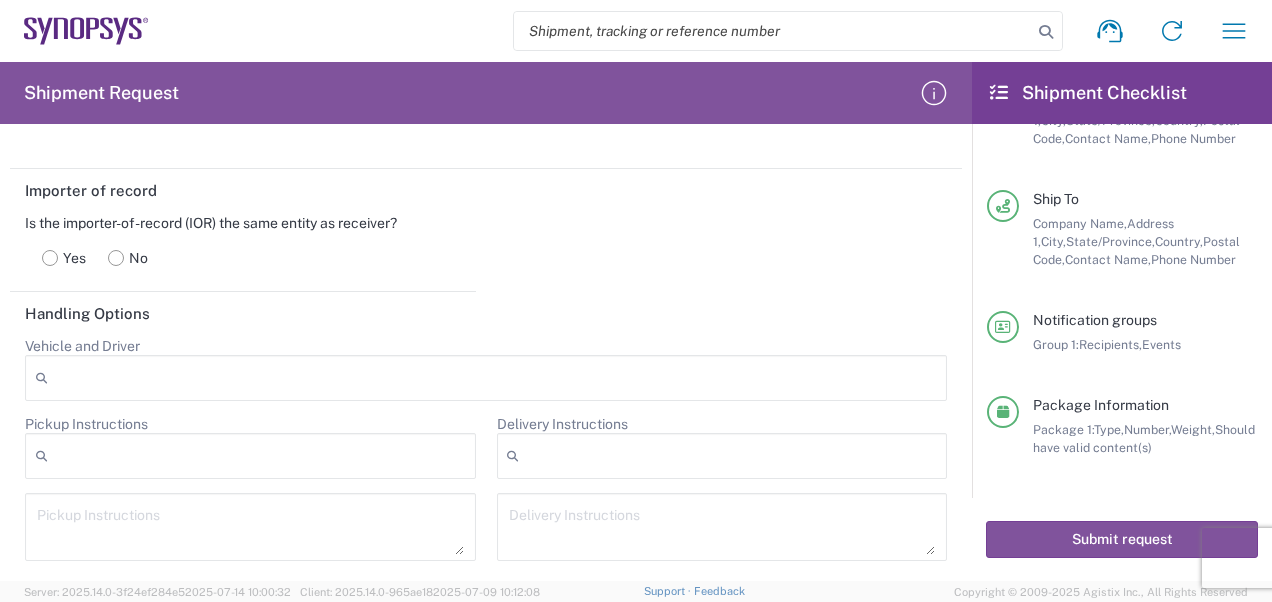 click 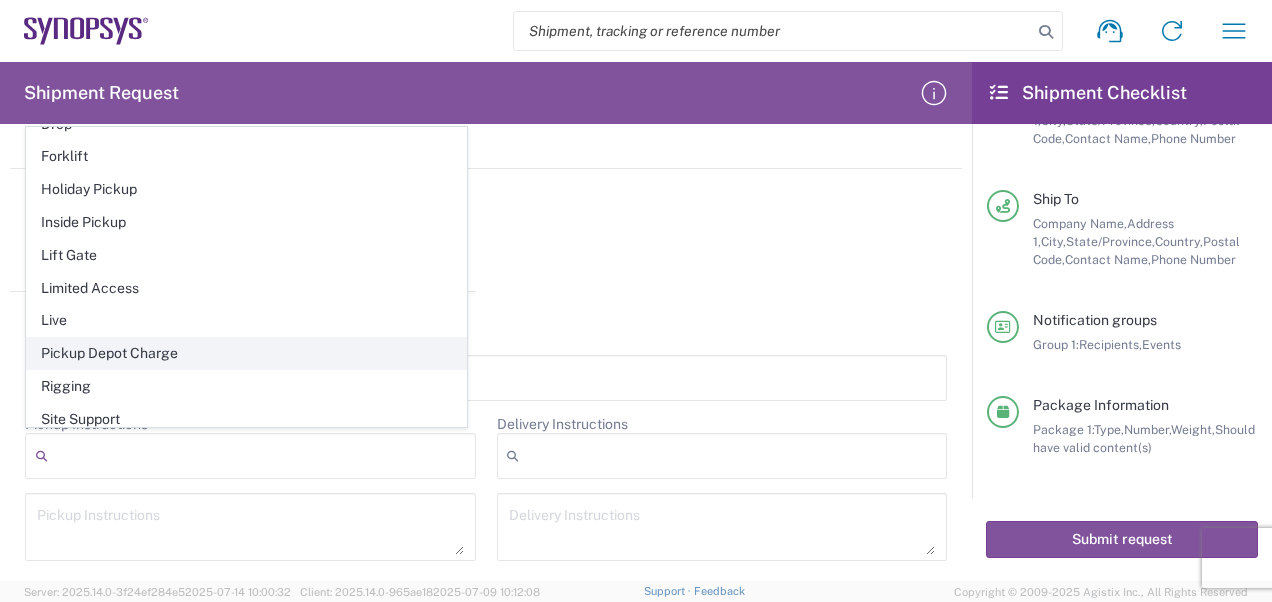 scroll, scrollTop: 0, scrollLeft: 0, axis: both 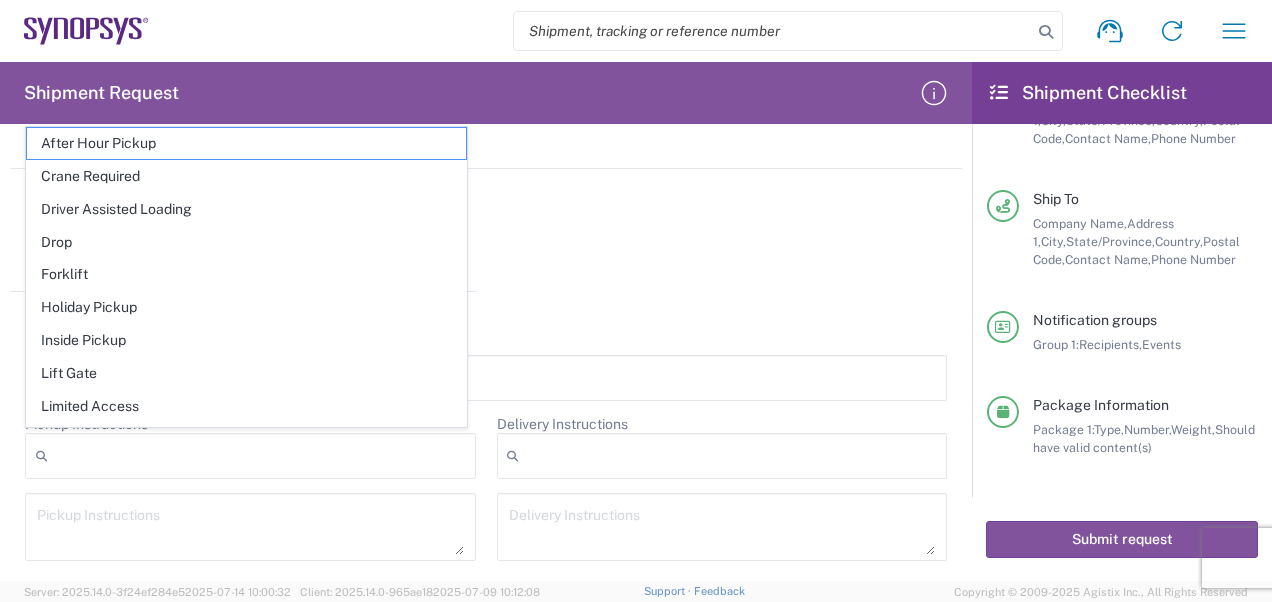 click 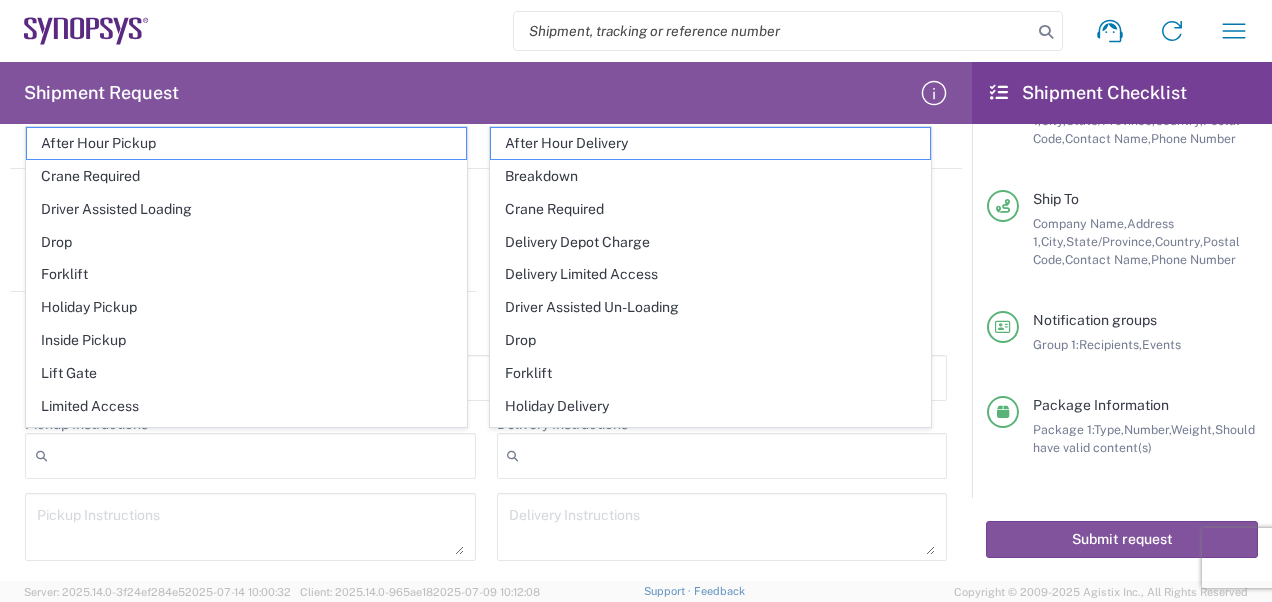 click on "Shipment request
Shipment tracking
Employee non-product shipment request
My shipments
Address book
My profile  Shipment Request
Requester Information  [FIRST]  Name  * [PHONE]  Phone  * [EMAIL]  Email  * [LAST]  Name (on behalf of)  [PHONE]  Phone (on behalf of)  * [EMAIL]  Email (on behalf of)  *  Request Details  [DATE] ×  Pickup open date  * Cancel Apply [TIME]  Pickup open time  [DATE] ×  Pickup close date  Cancel Apply [TIME]  Pickup close time  [DATE] ×  Delivery open date  Cancel Apply [TIME]  Delivery open time  [DATE] ×  Delivery close date  Cancel Apply [TIME]  Delivery close time  Purchase Order  Reference Type  Customer Ref Department Invoice Number Purchase Order RMA 4800019957  Reference Number   Reason for Request   Enter additional email addresses to be notified of shipment   Message   Ship From  EG01 *" at bounding box center (636, 301) 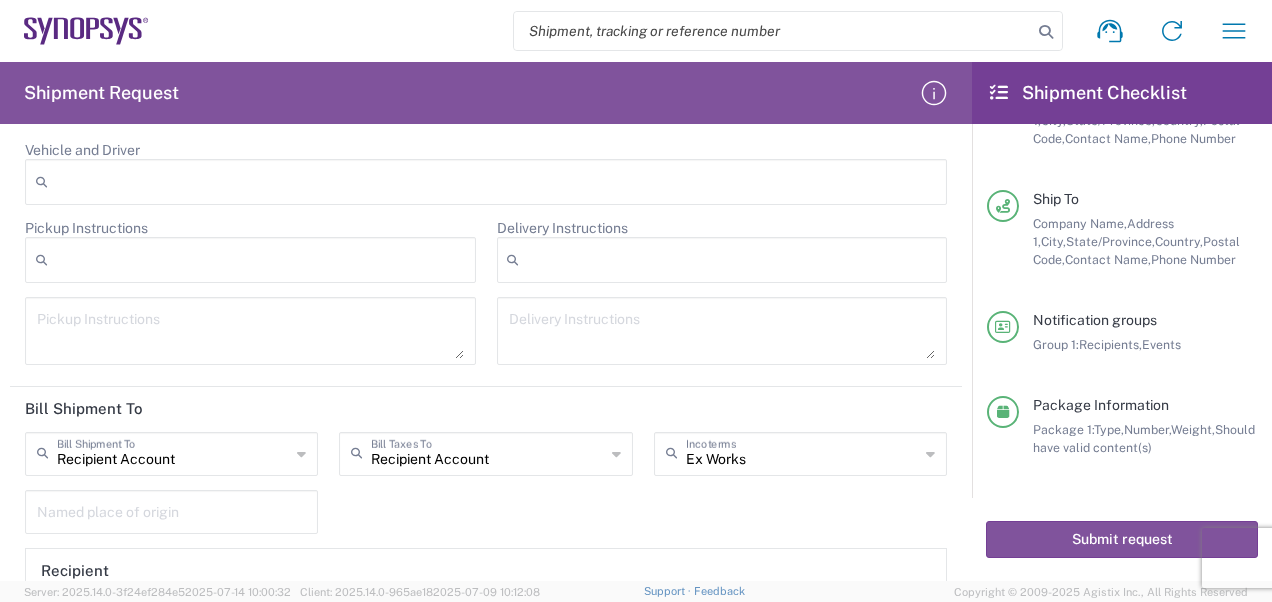 scroll, scrollTop: 2400, scrollLeft: 0, axis: vertical 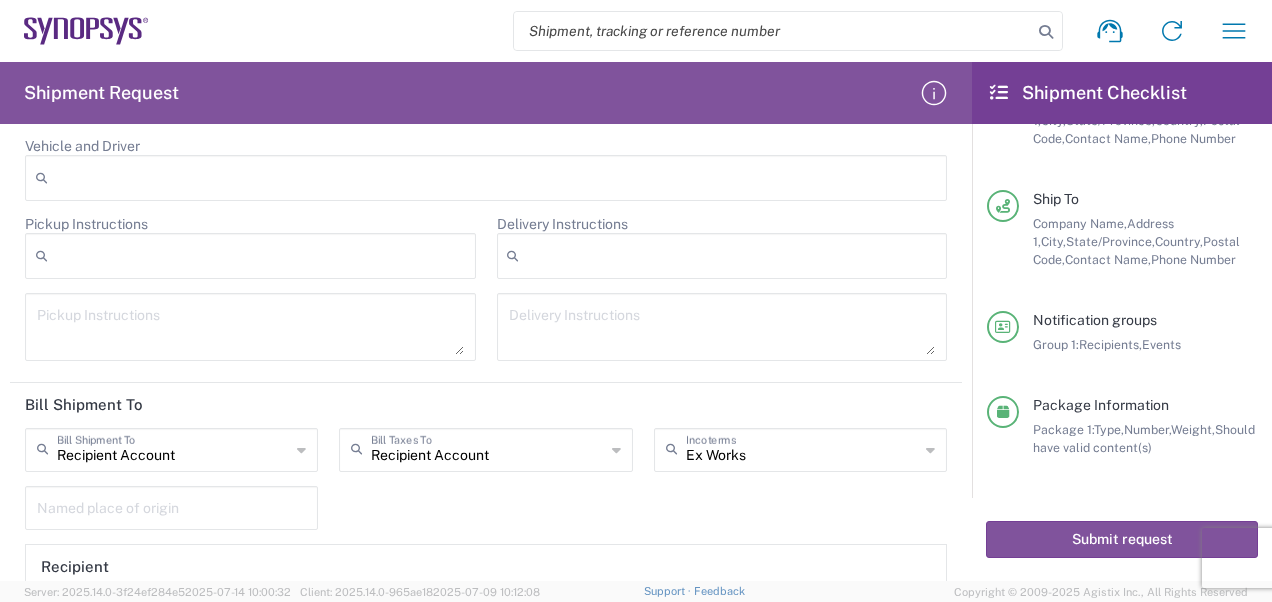 click at bounding box center (250, 327) 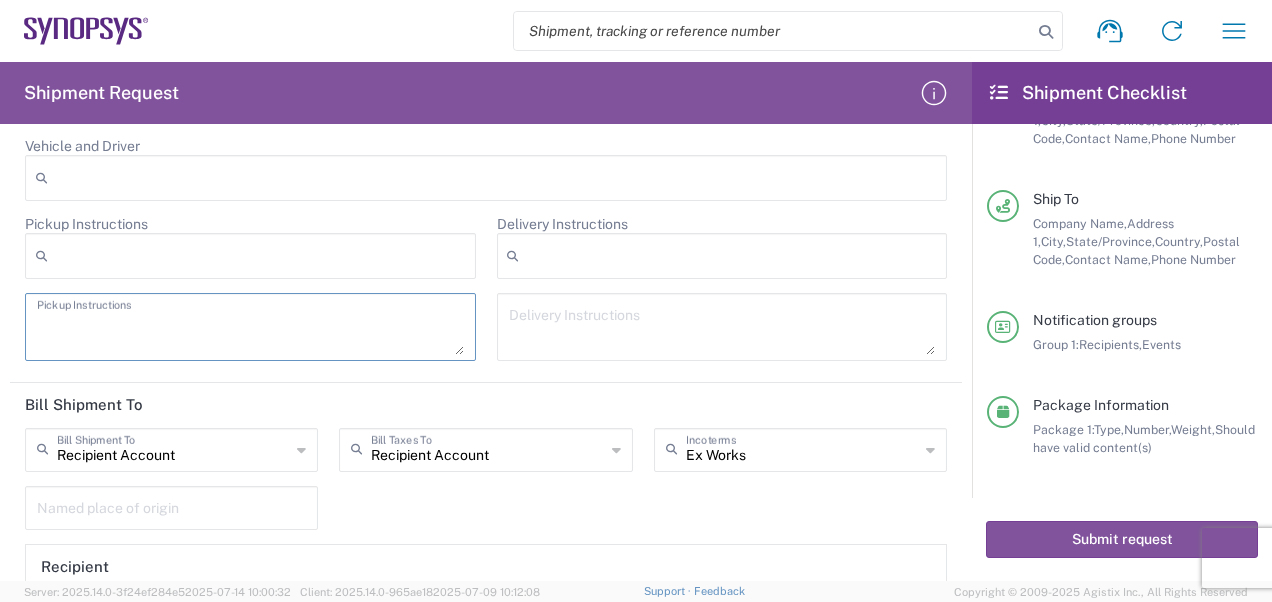 click on "Shipment request
Shipment tracking
Employee non-product shipment request
My shipments
Address book
My profile  Shipment Request
Requester Information  [FIRST]  Name  * [PHONE]  Phone  * [EMAIL]  Email  * [LAST]  Name (on behalf of)  [PHONE]  Phone (on behalf of)  * [EMAIL]  Email (on behalf of)  *  Request Details  [DATE] ×  Pickup open date  * Cancel Apply [TIME]  Pickup open time  [DATE] ×  Pickup close date  Cancel Apply [TIME]  Pickup close time  [DATE] ×  Delivery open date  Cancel Apply [TIME]  Delivery open time  [DATE] ×  Delivery close date  Cancel Apply [TIME]  Delivery close time  Purchase Order  Reference Type  Customer Ref Department Invoice Number Purchase Order RMA 4800019957  Reference Number   Reason for Request   Enter additional email addresses to be notified of shipment   Message   Ship From  EG01 *" at bounding box center (636, 301) 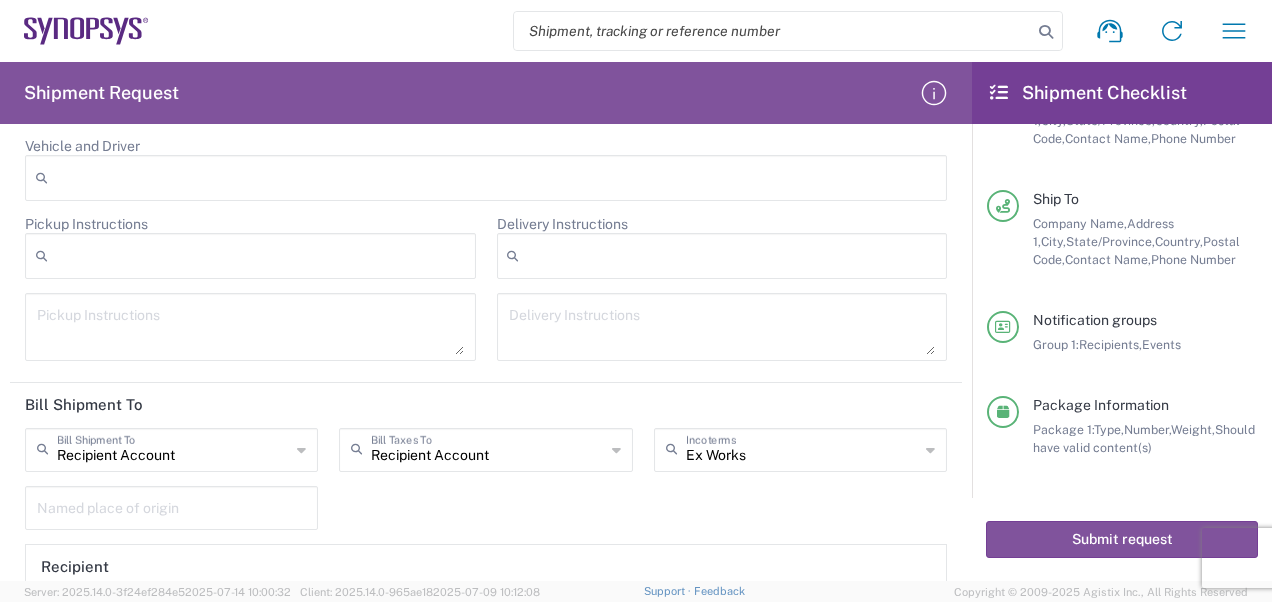 scroll, scrollTop: 2500, scrollLeft: 0, axis: vertical 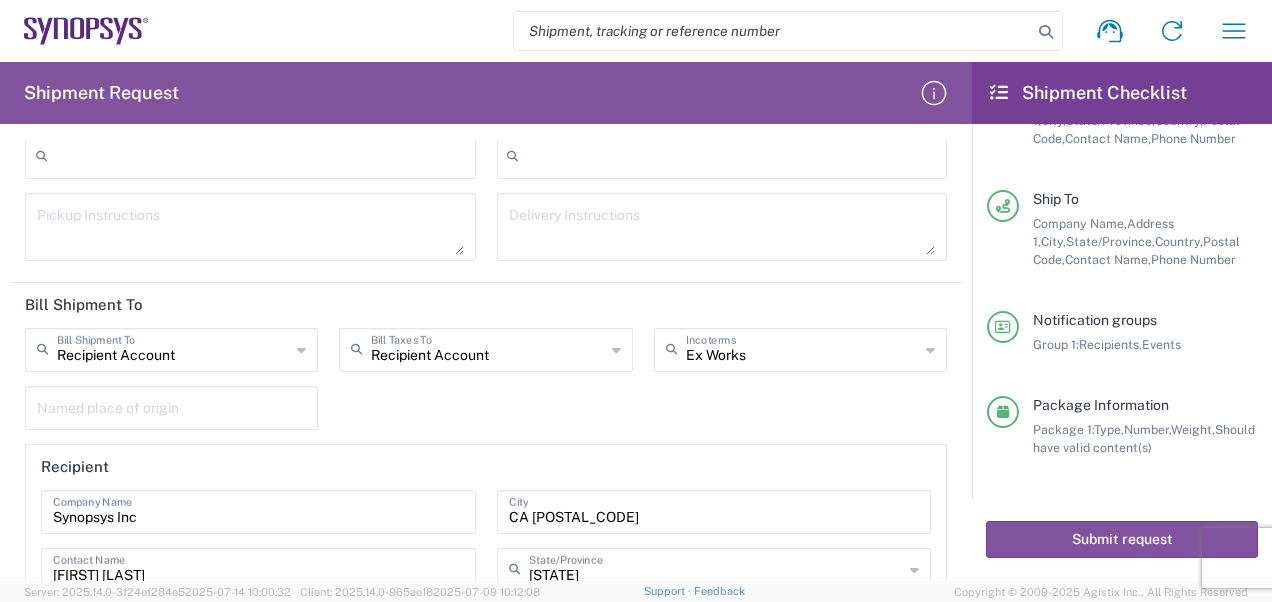 click at bounding box center (171, 406) 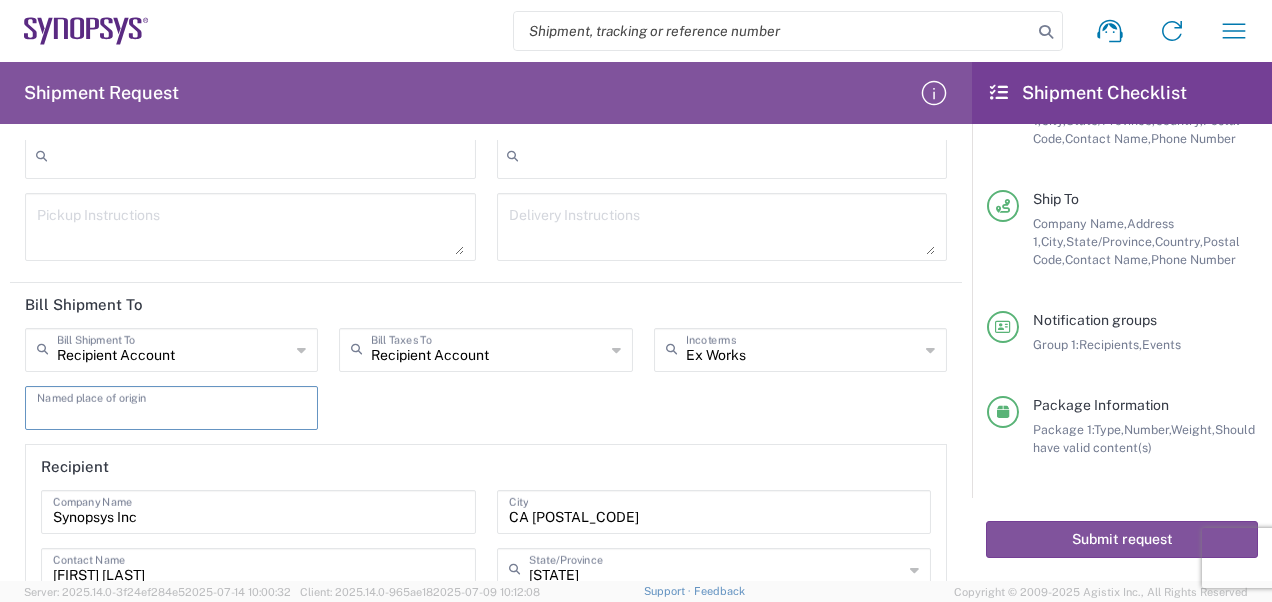 drag, startPoint x: 148, startPoint y: 392, endPoint x: 44, endPoint y: 392, distance: 104 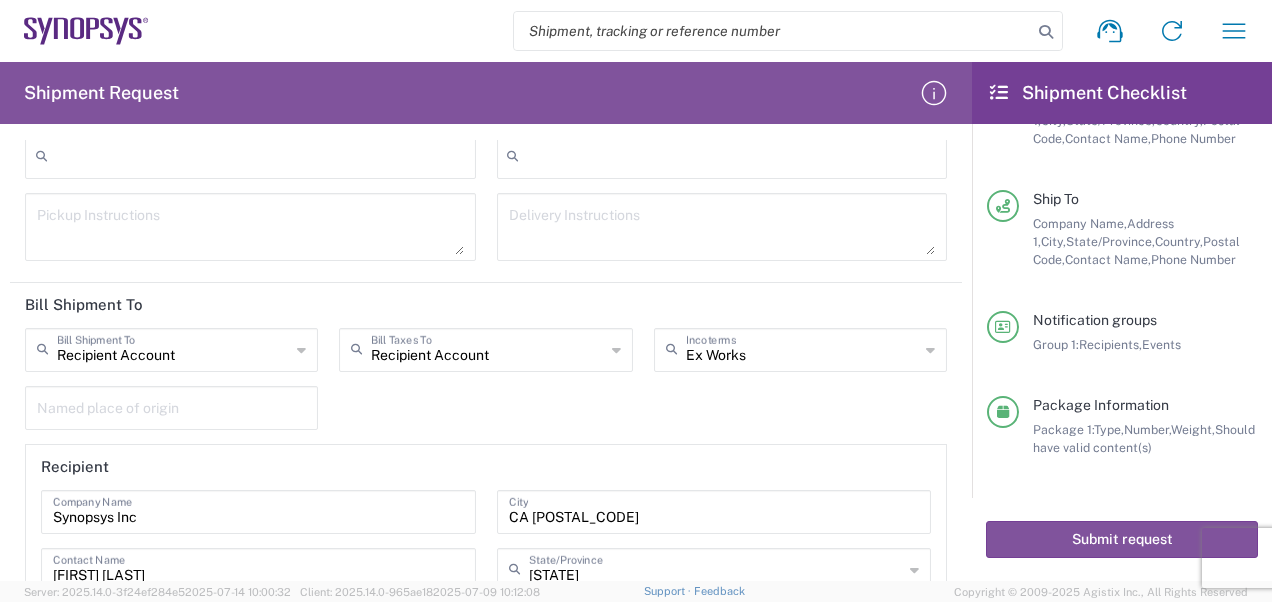 click on "Shipment request
Shipment tracking
Employee non-product shipment request
My shipments
Address book
My profile  Shipment Request
Requester Information  [FIRST]  Name  * [PHONE]  Phone  * [EMAIL]  Email  * [LAST]  Name (on behalf of)  [PHONE]  Phone (on behalf of)  * [EMAIL]  Email (on behalf of)  *  Request Details  [DATE] ×  Pickup open date  * Cancel Apply [TIME]  Pickup open time  [DATE] ×  Pickup close date  Cancel Apply [TIME]  Pickup close time  [DATE] ×  Delivery open date  Cancel Apply [TIME]  Delivery open time  [DATE] ×  Delivery close date  Cancel Apply [TIME]  Delivery close time  Purchase Order  Reference Type  Customer Ref Department Invoice Number Purchase Order RMA 4800019957  Reference Number   Reason for Request   Enter additional email addresses to be notified of shipment   Message   Ship From  EG01 *" at bounding box center [636, 301] 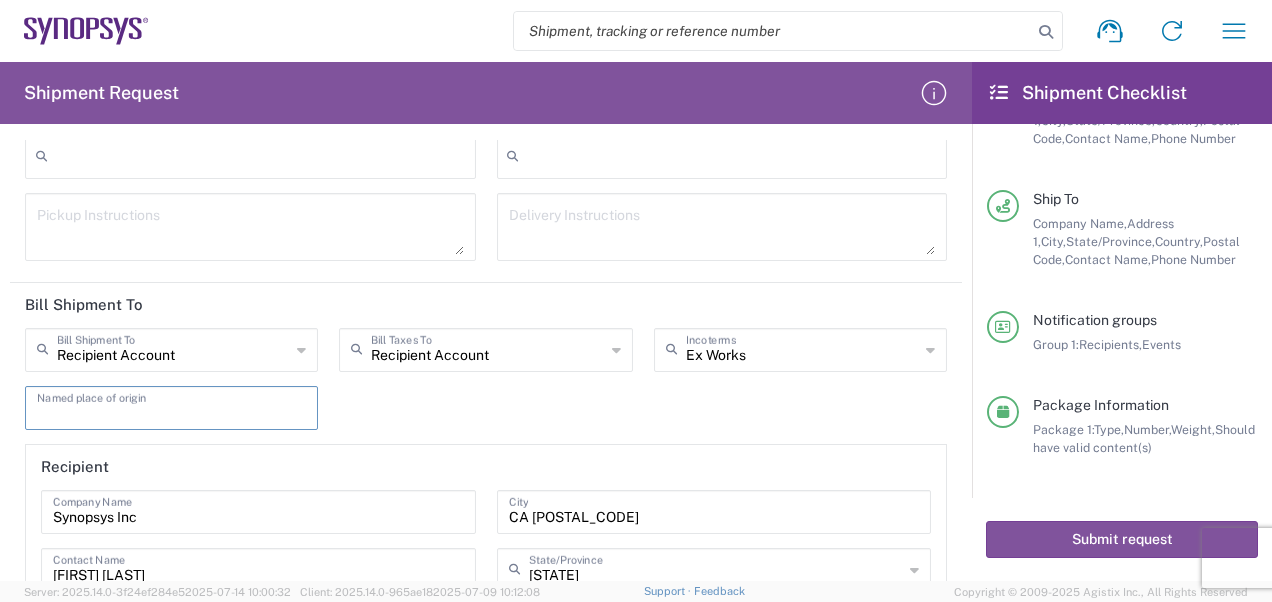 scroll, scrollTop: 2700, scrollLeft: 0, axis: vertical 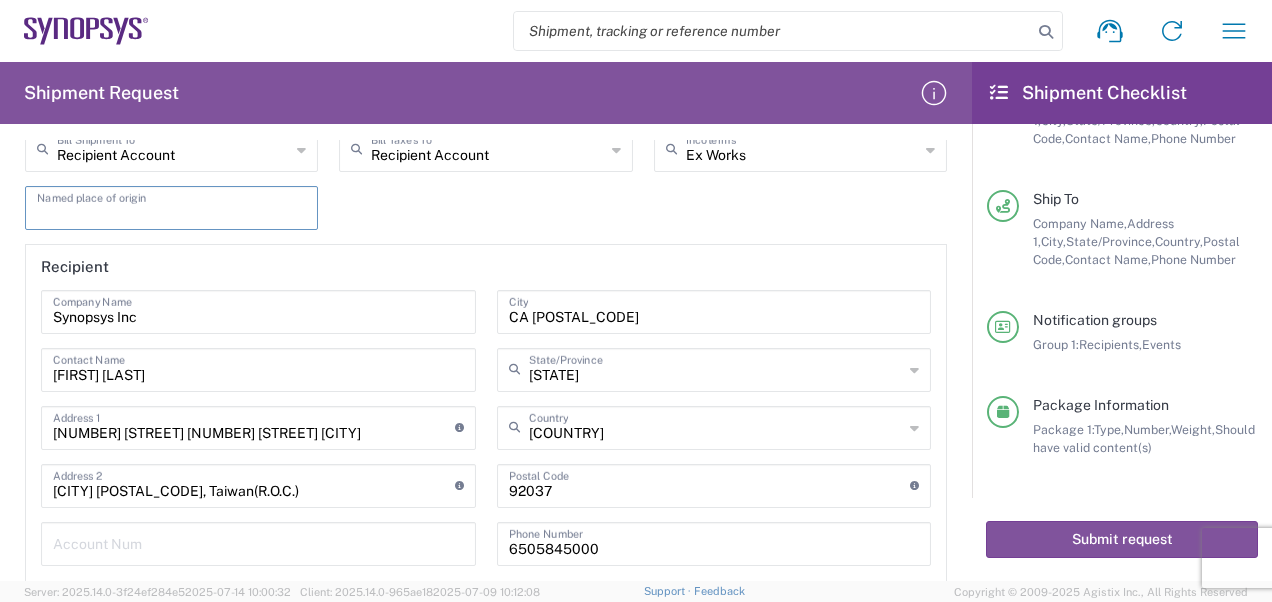 click on "Shipment request
Shipment tracking
Employee non-product shipment request
My shipments
Address book
My profile  Shipment Request
Requester Information  [FIRST]  Name  * [PHONE]  Phone  * [EMAIL]  Email  * [LAST]  Name (on behalf of)  [PHONE]  Phone (on behalf of)  * [EMAIL]  Email (on behalf of)  *  Request Details  [DATE] ×  Pickup open date  * Cancel Apply [TIME]  Pickup open time  [DATE] ×  Pickup close date  Cancel Apply [TIME]  Pickup close time  [DATE] ×  Delivery open date  Cancel Apply [TIME]  Delivery open time  [DATE] ×  Delivery close date  Cancel Apply [TIME]  Delivery close time  Purchase Order  Reference Type  Customer Ref Department Invoice Number Purchase Order RMA 4800019957  Reference Number   Reason for Request   Enter additional email addresses to be notified of shipment   Message   Ship From  EG01 *" at bounding box center (636, 301) 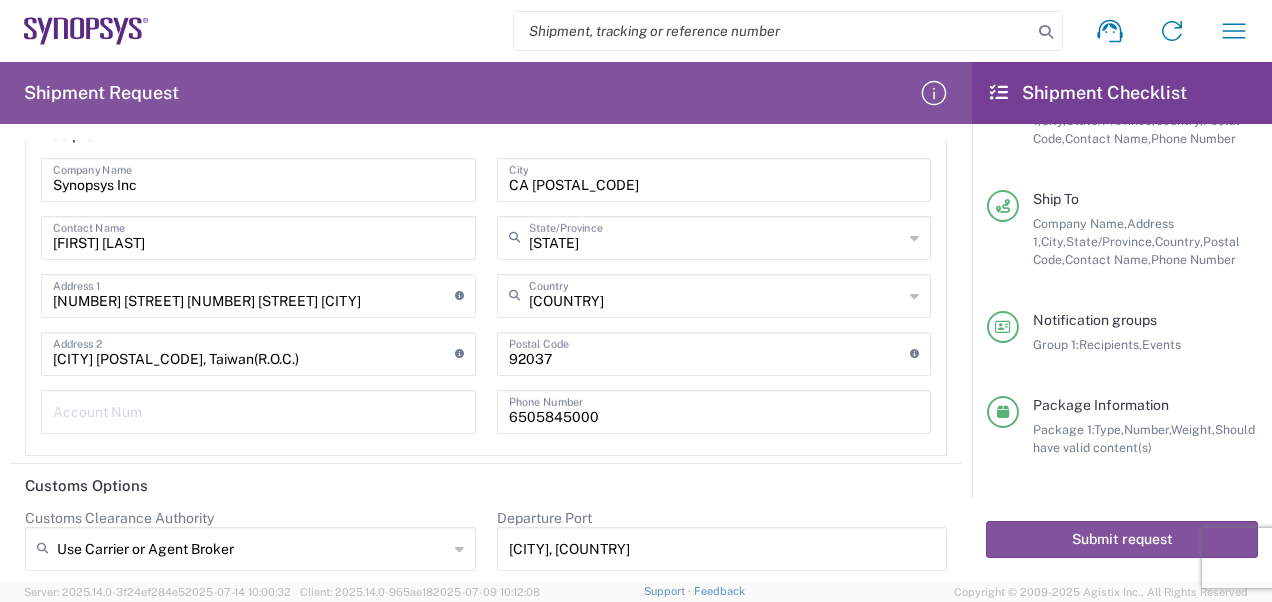 scroll, scrollTop: 2836, scrollLeft: 0, axis: vertical 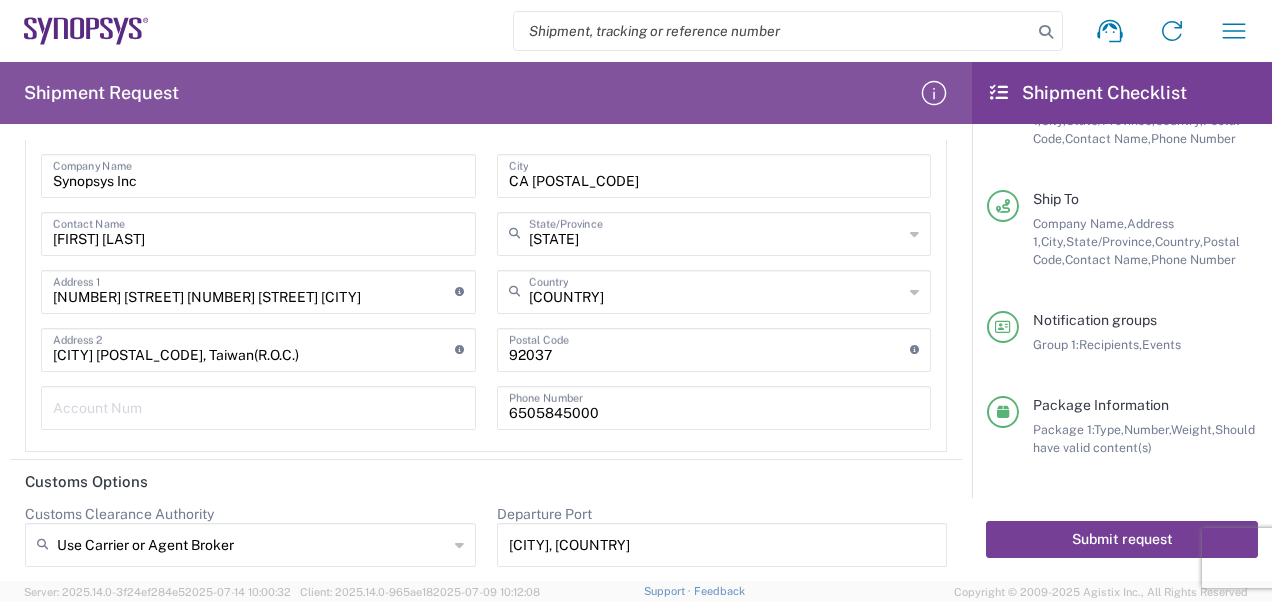 click on "Submit request" 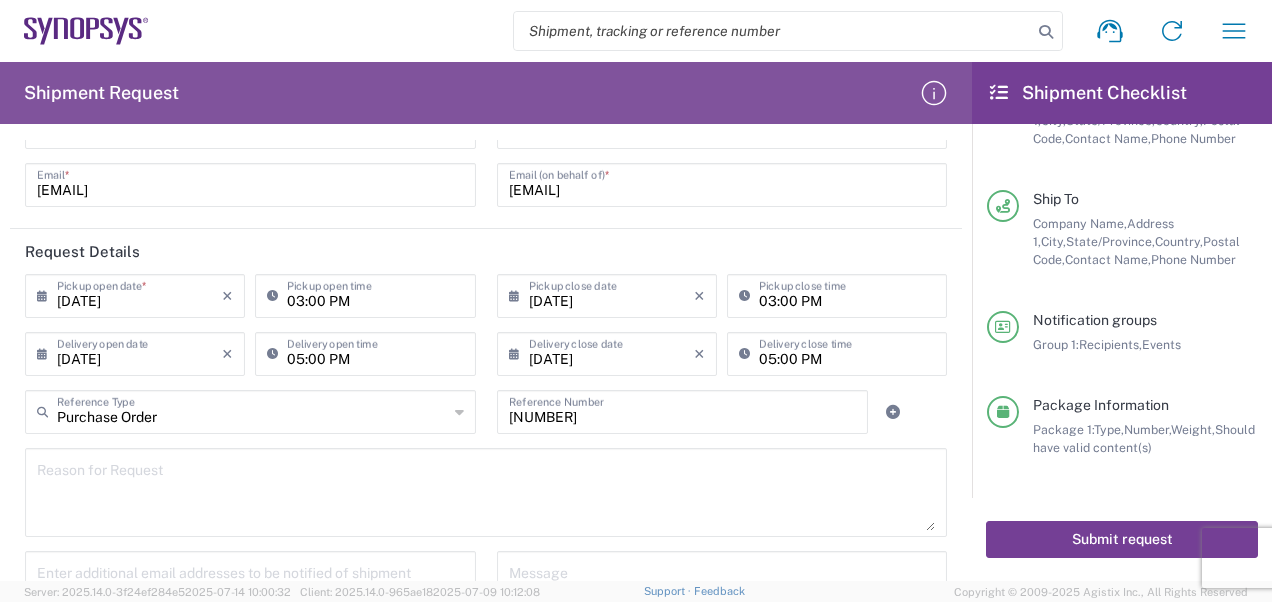 scroll, scrollTop: 300, scrollLeft: 0, axis: vertical 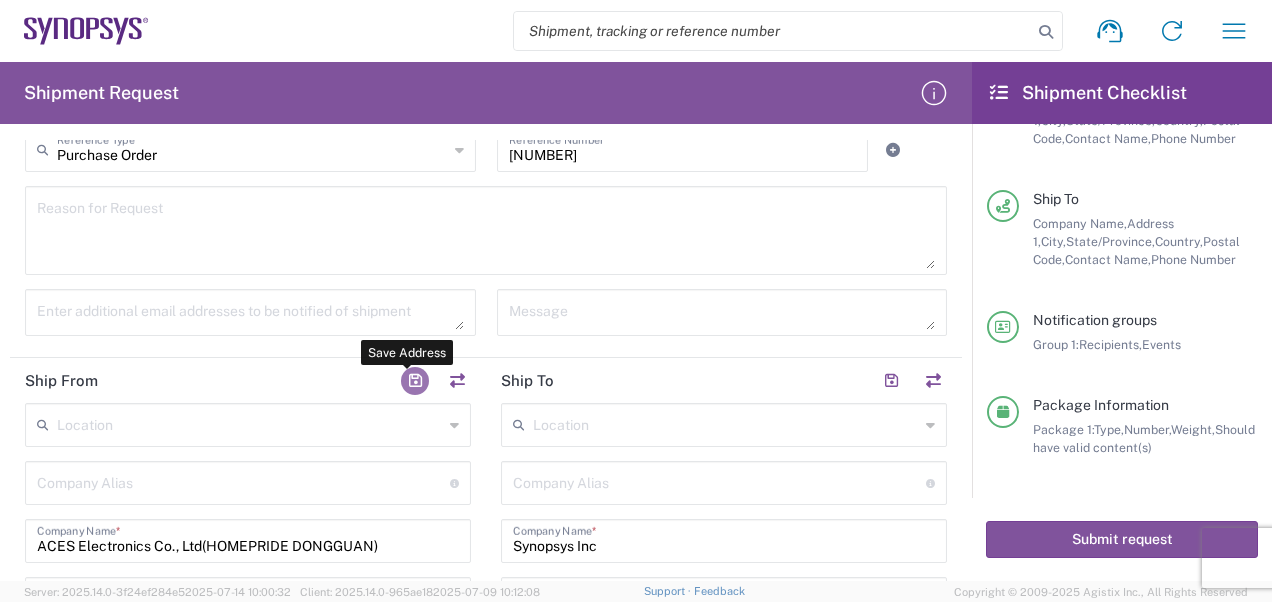 click 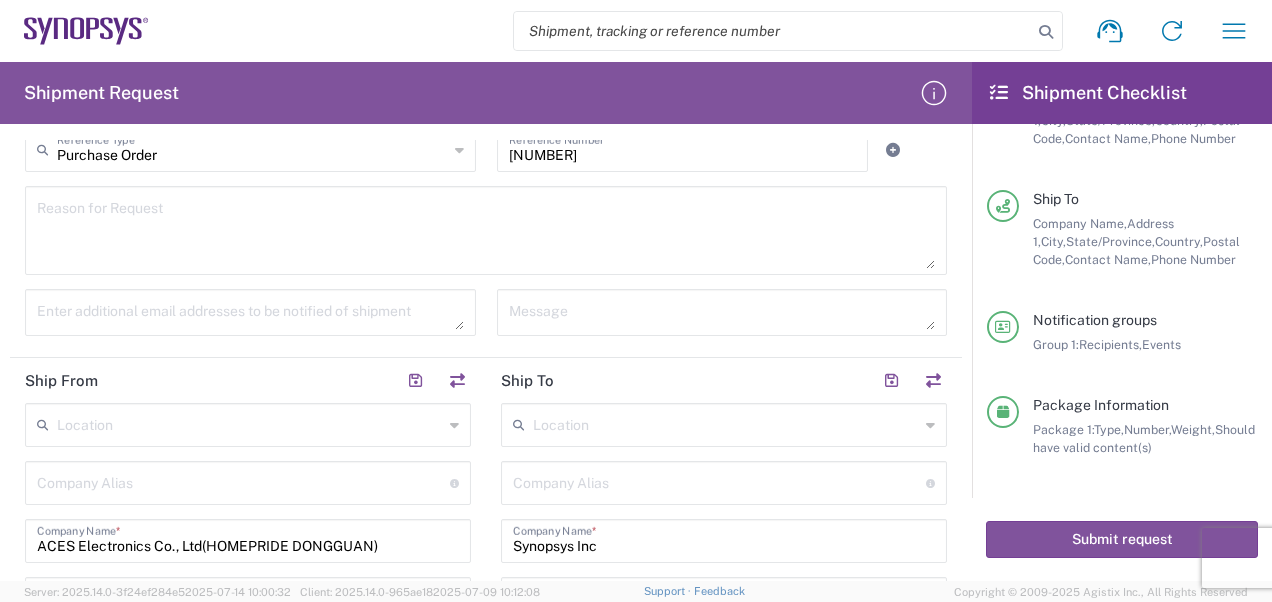 scroll, scrollTop: 500, scrollLeft: 0, axis: vertical 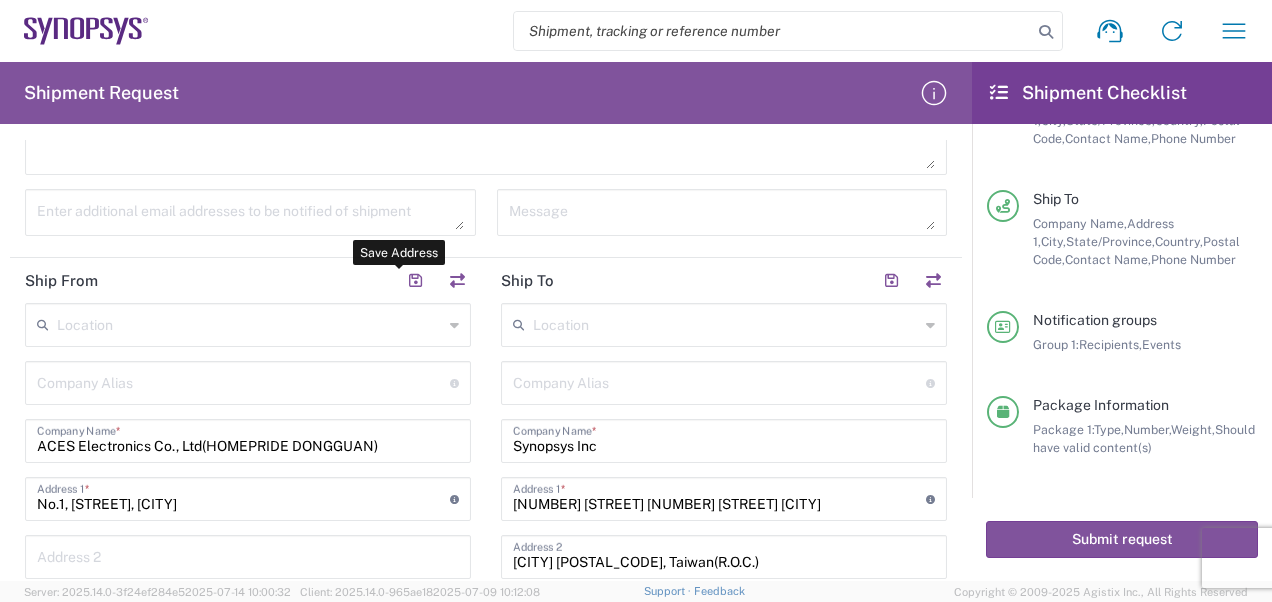 click 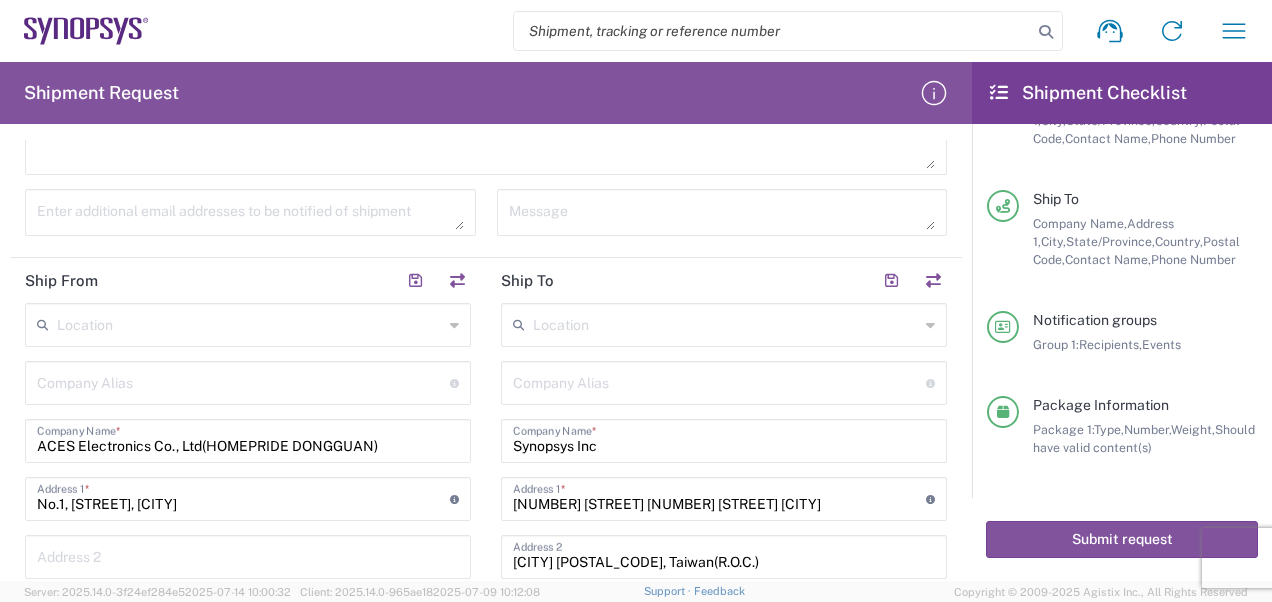 paste on "[PHONE]" 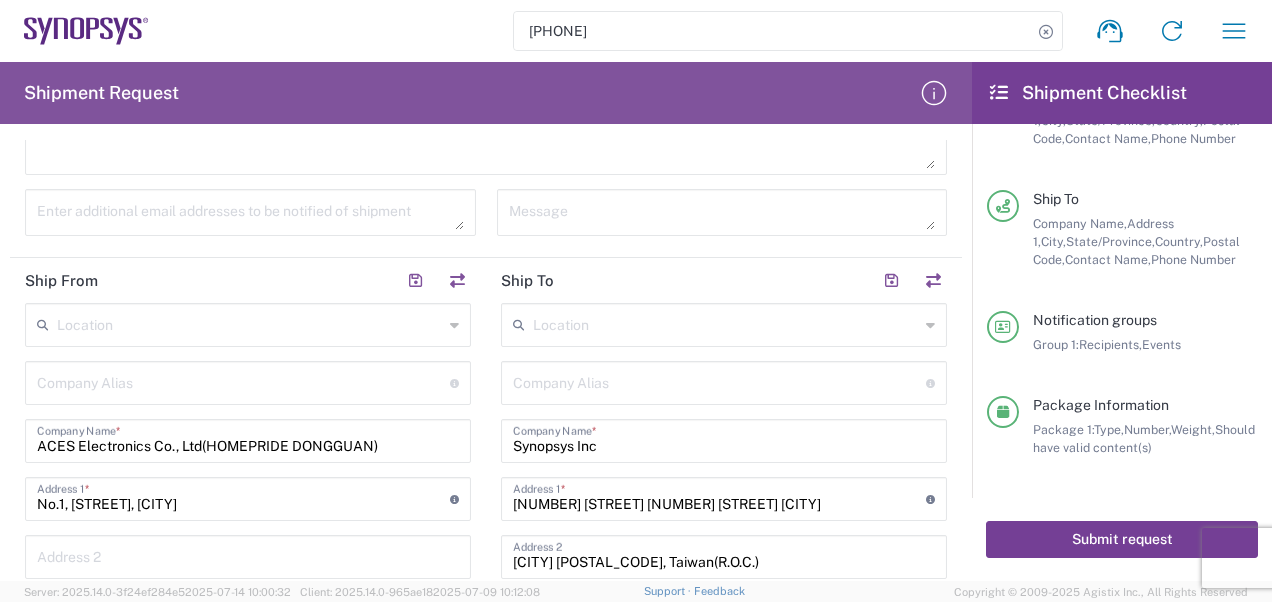 click on "Submit request" 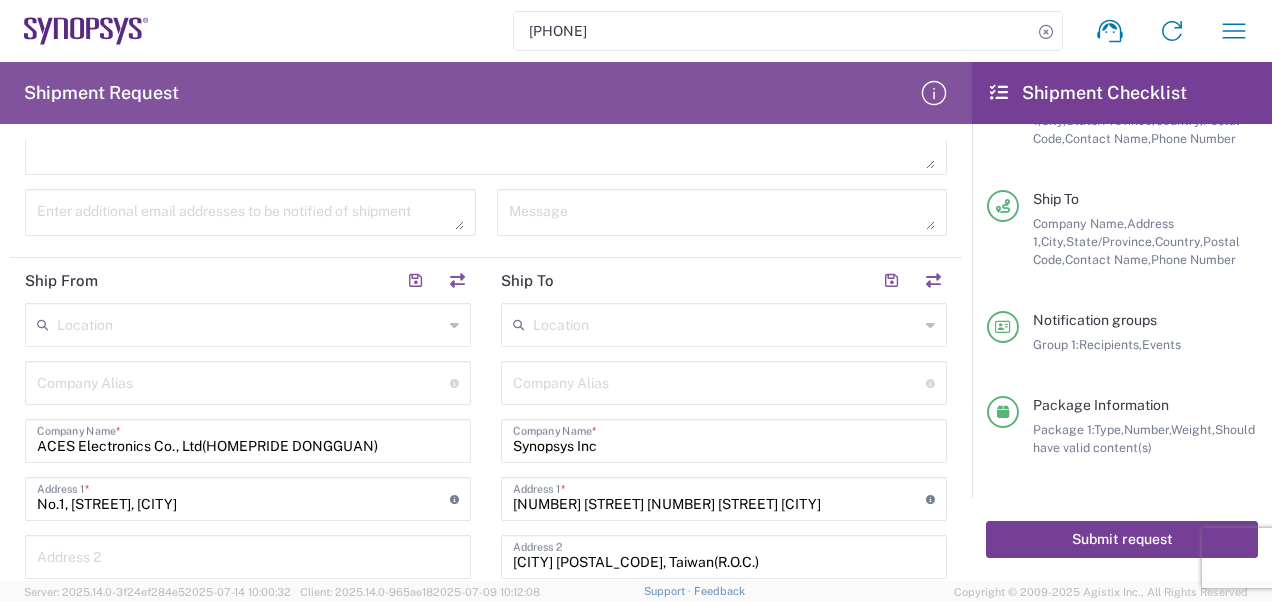 click on "Submit request" 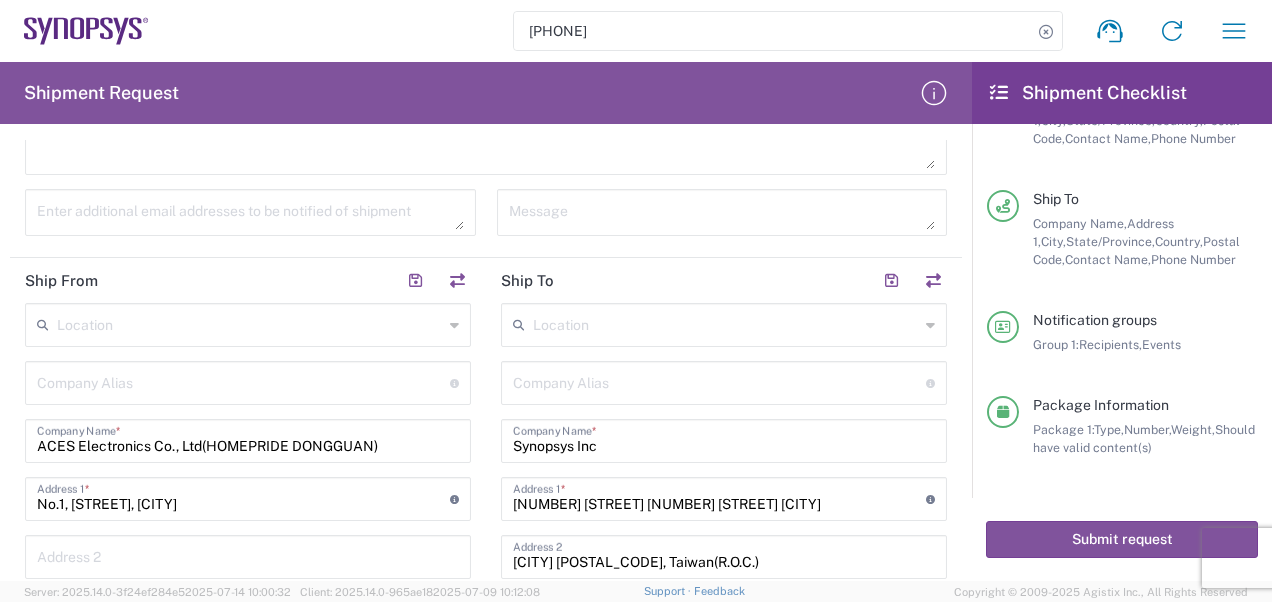 click on "[PHONE]" 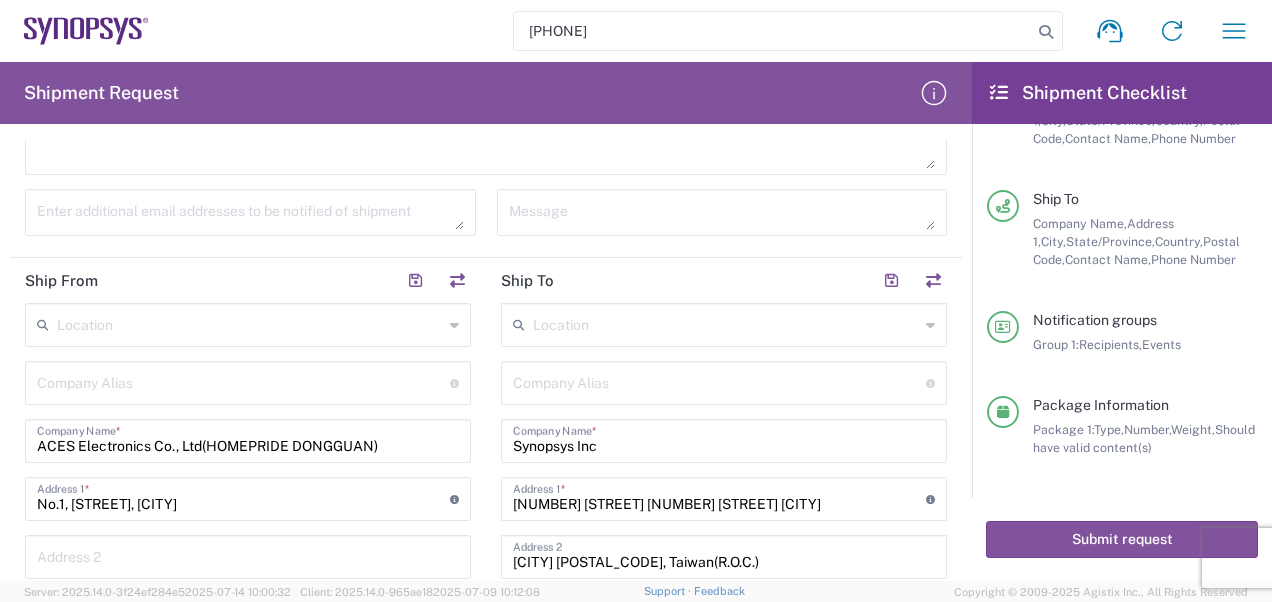 type on "[PHONE]" 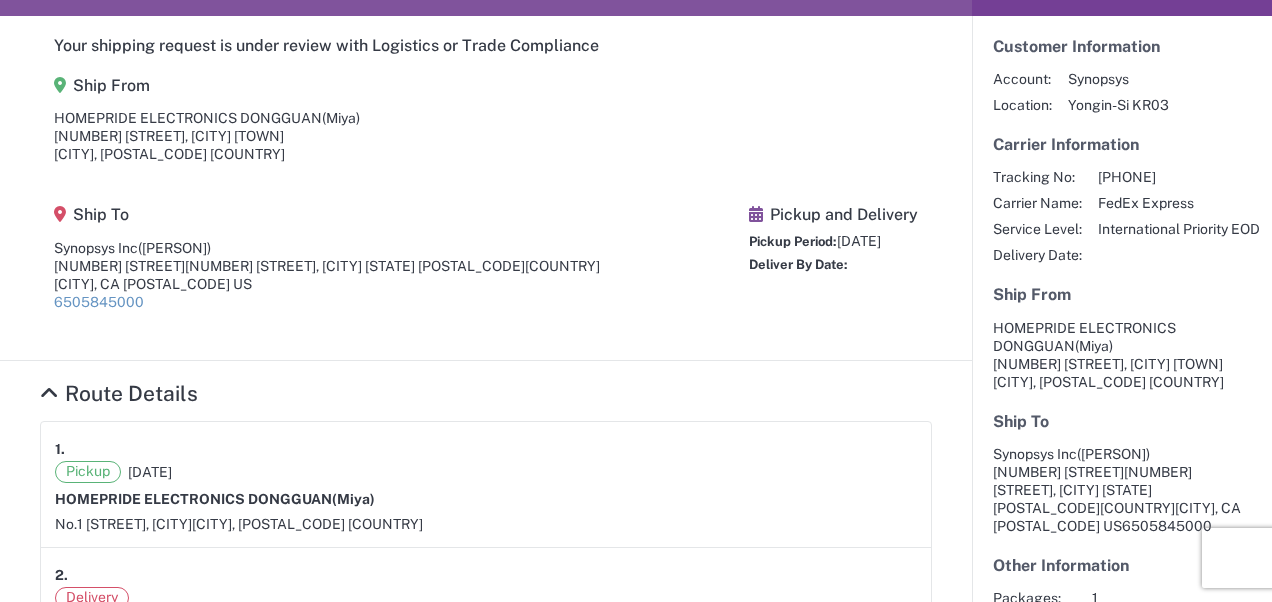 scroll, scrollTop: 0, scrollLeft: 0, axis: both 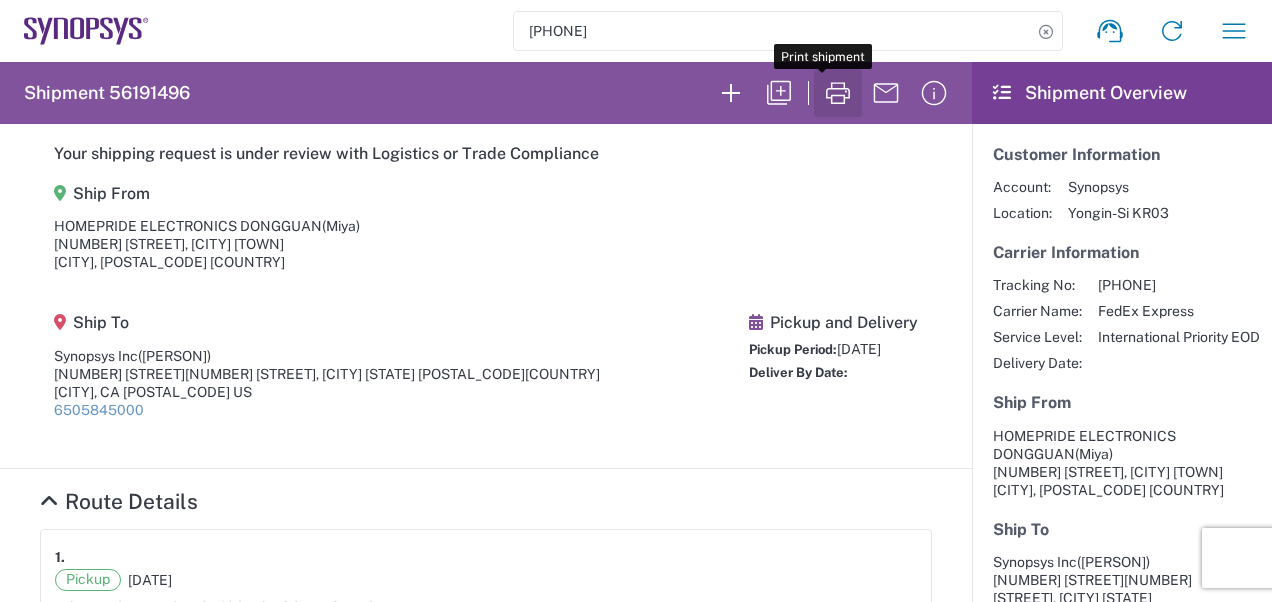click 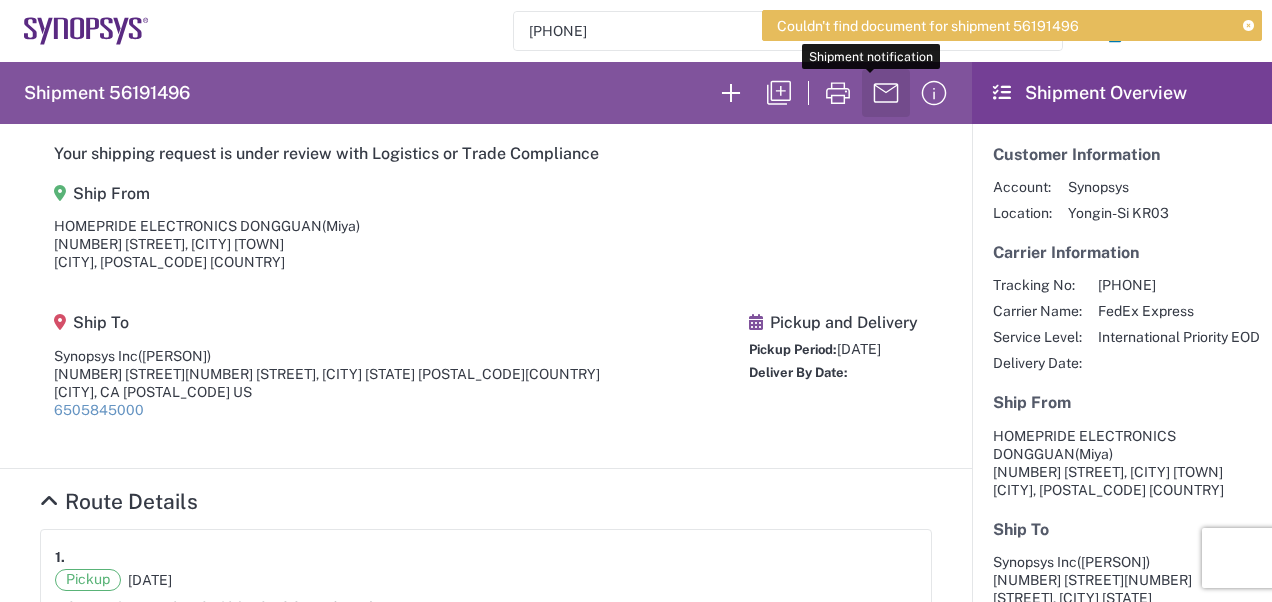 click 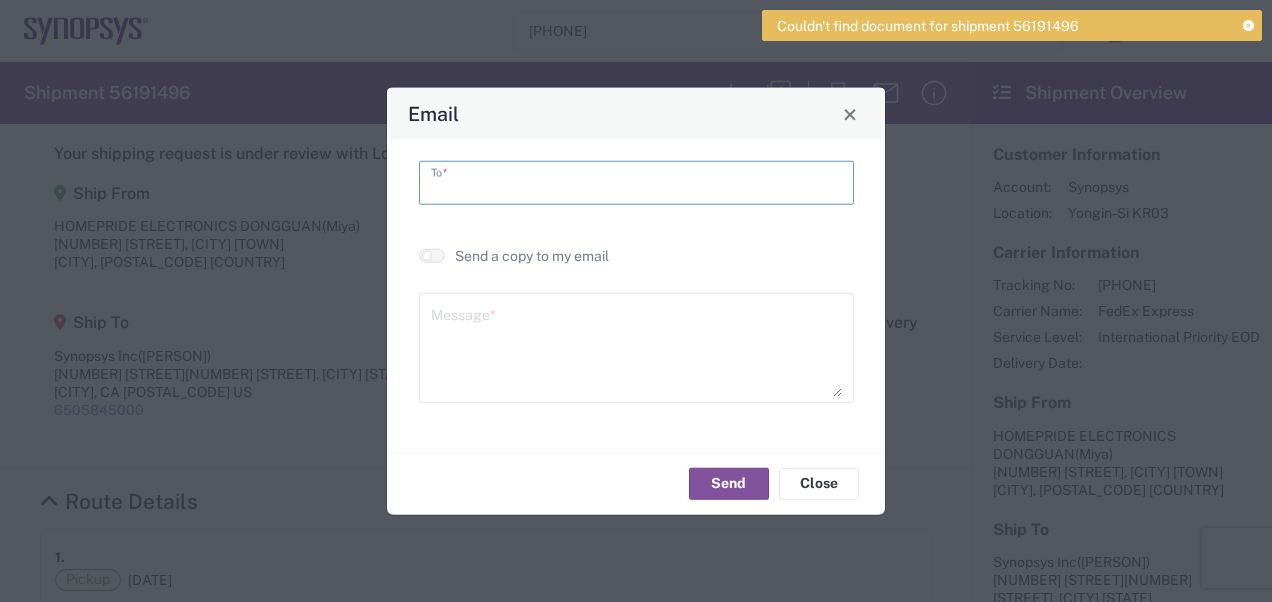 click at bounding box center (636, 181) 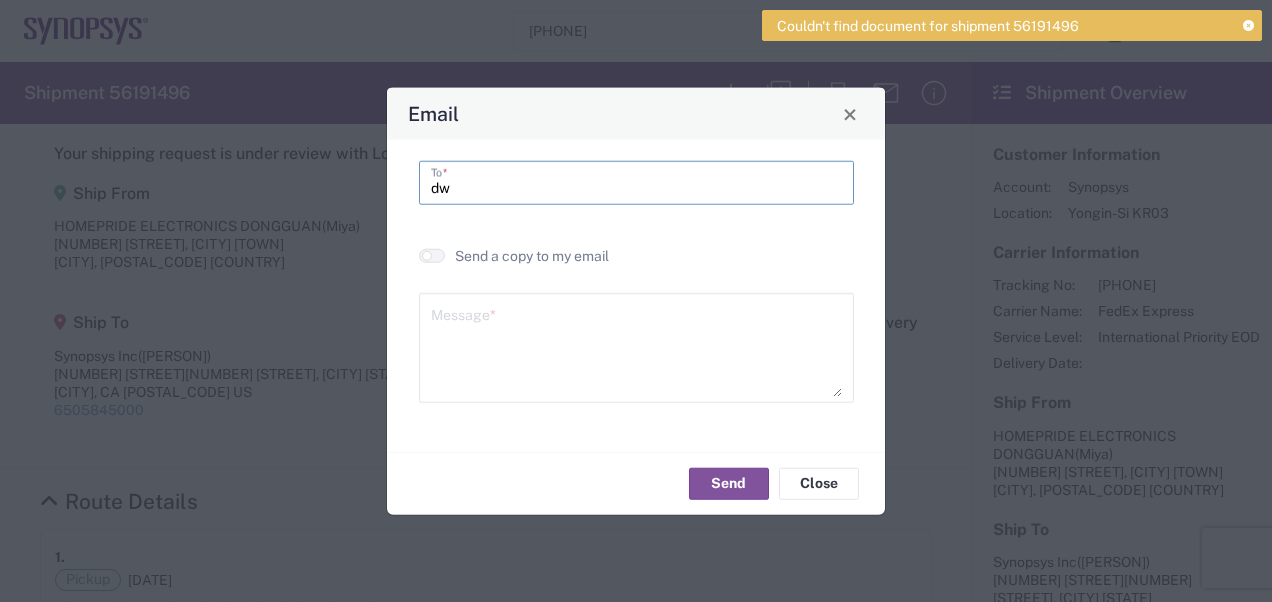 type on "d" 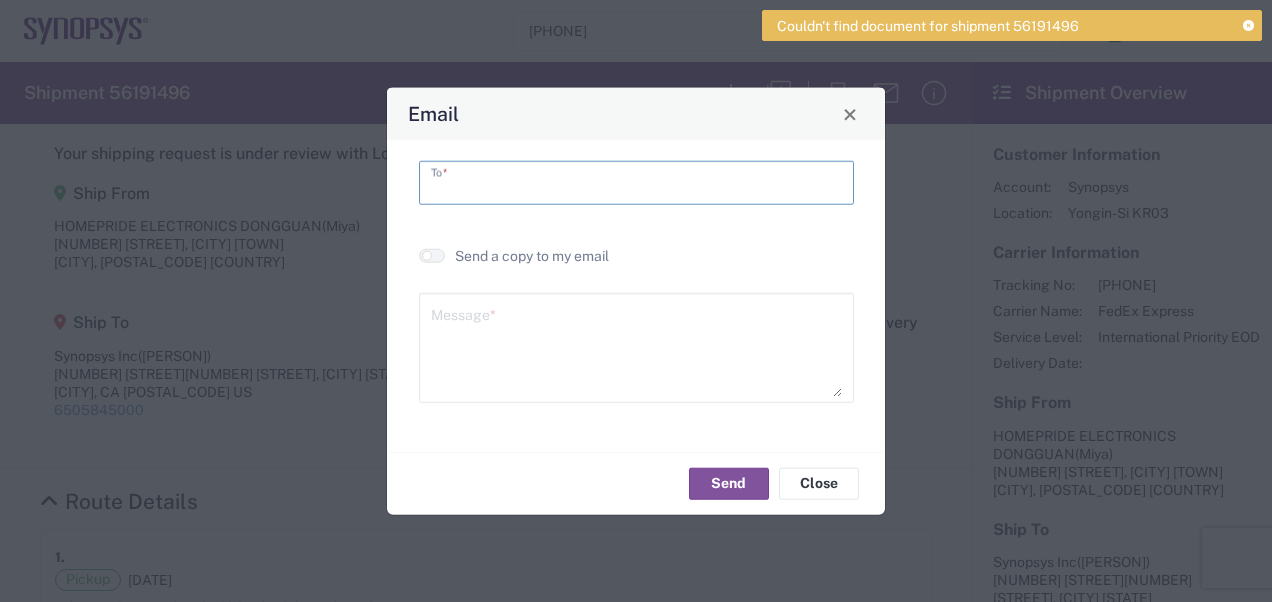 type on "w" 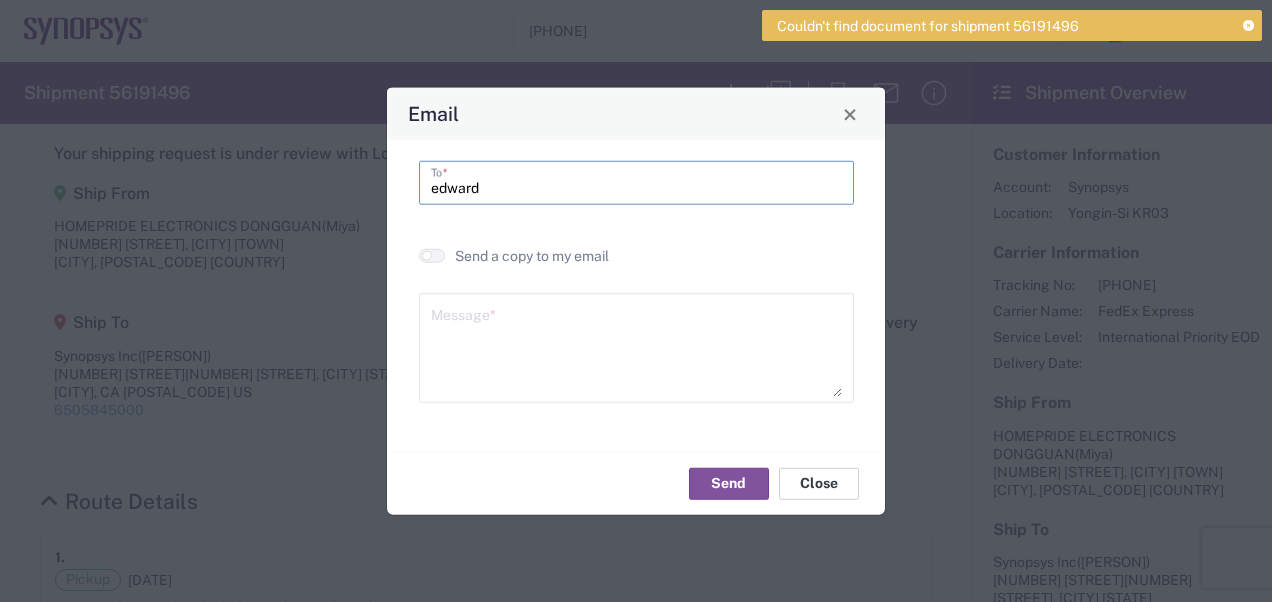 type on "edward" 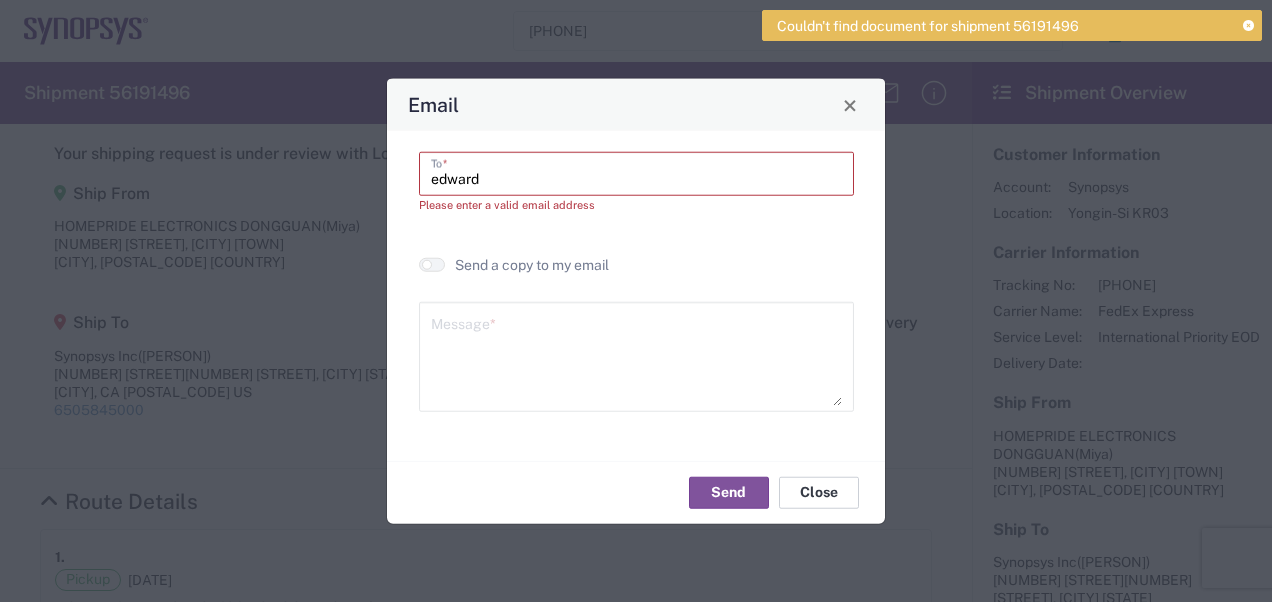 click on "Close" 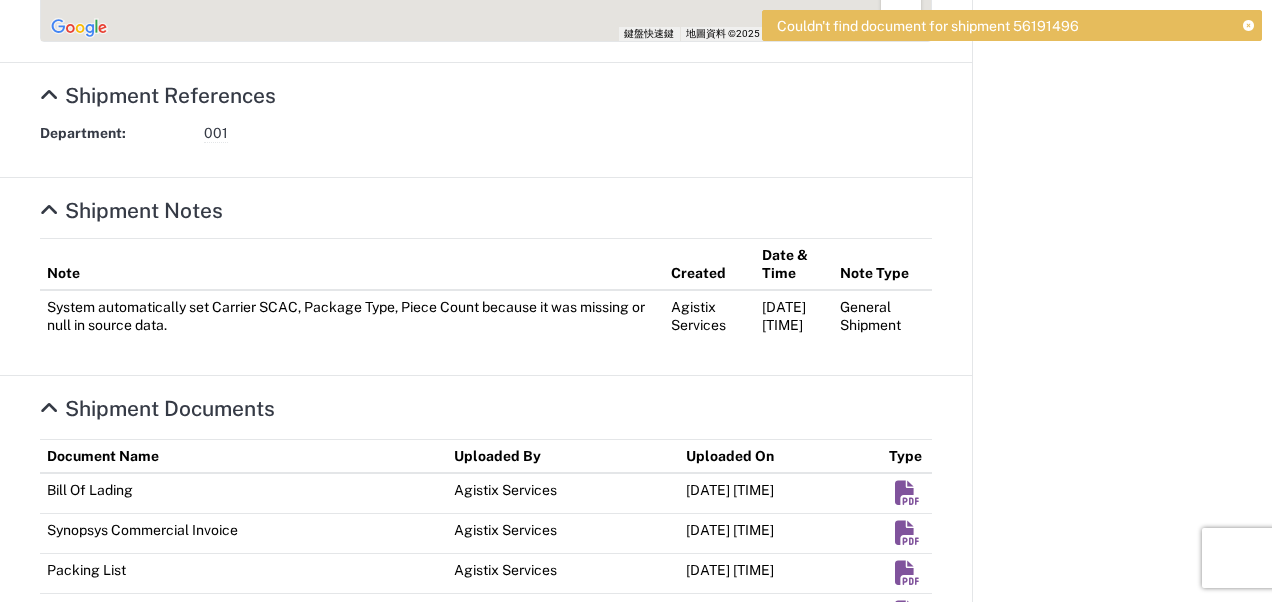 scroll, scrollTop: 1273, scrollLeft: 0, axis: vertical 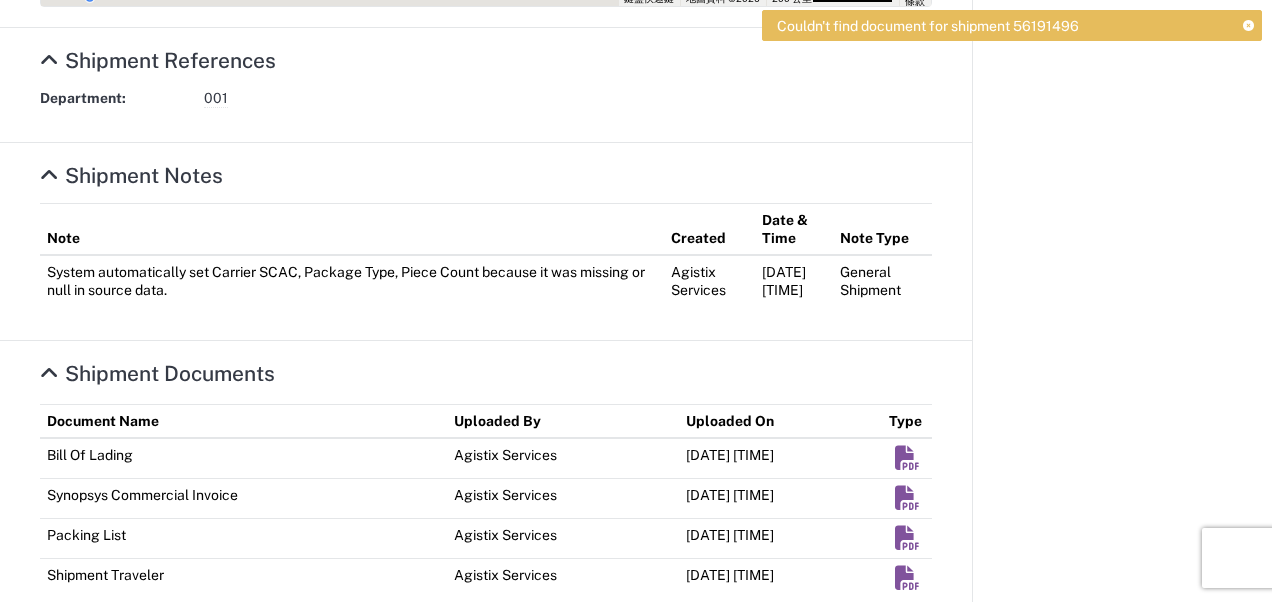click at bounding box center [907, 458] 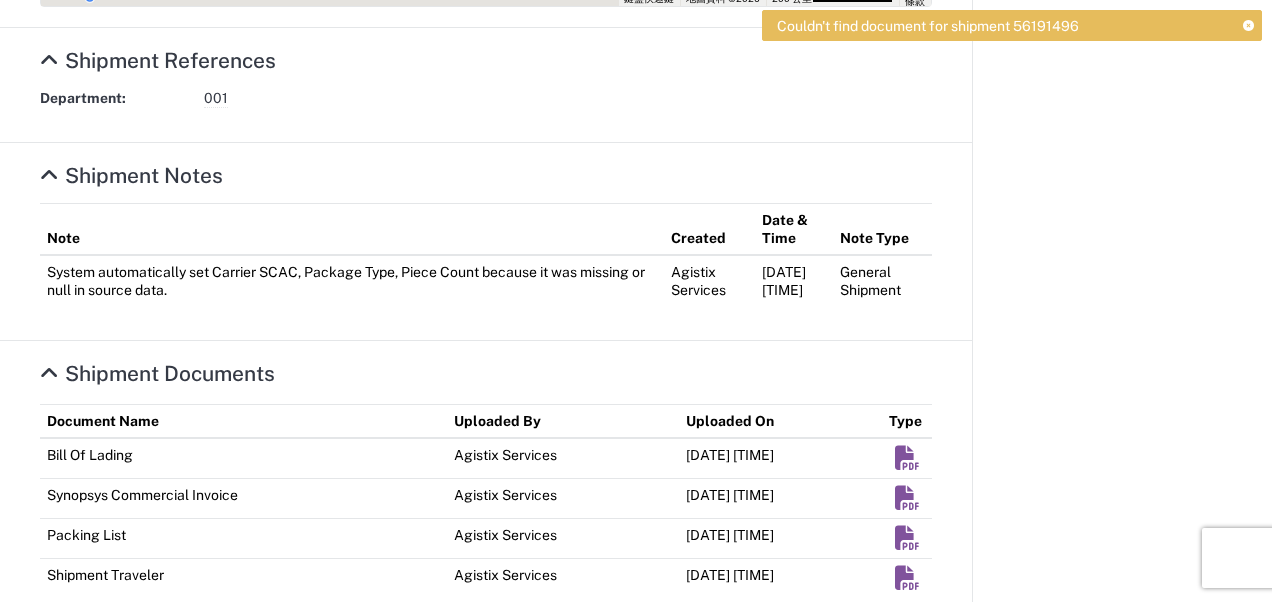 click at bounding box center (907, 498) 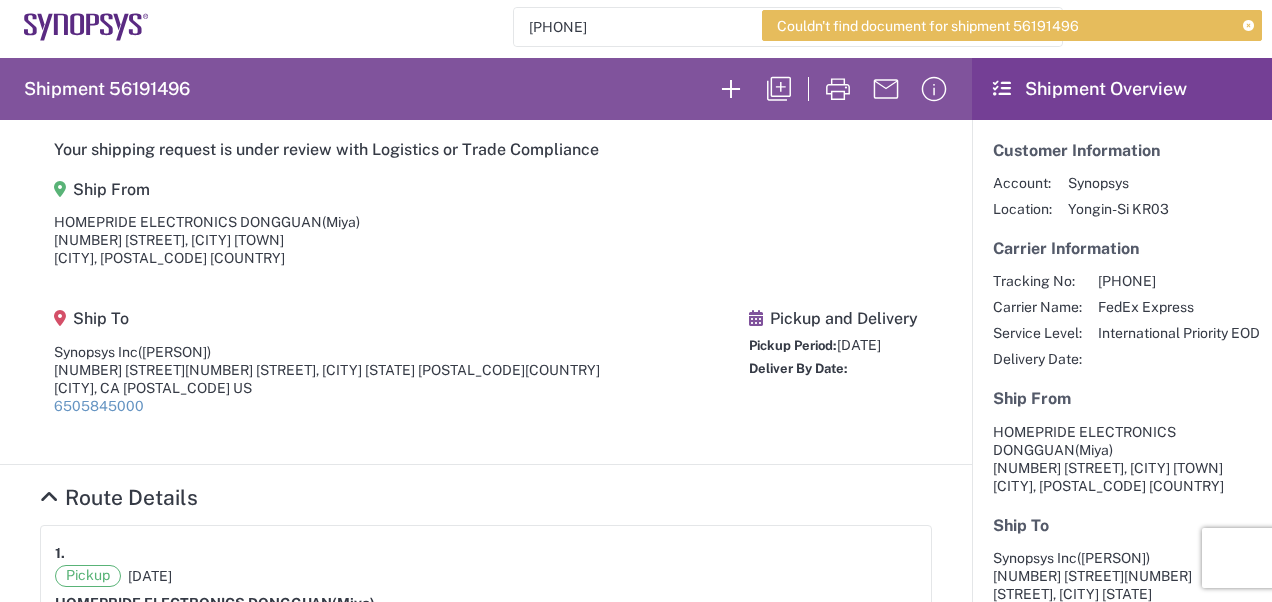 scroll, scrollTop: 0, scrollLeft: 0, axis: both 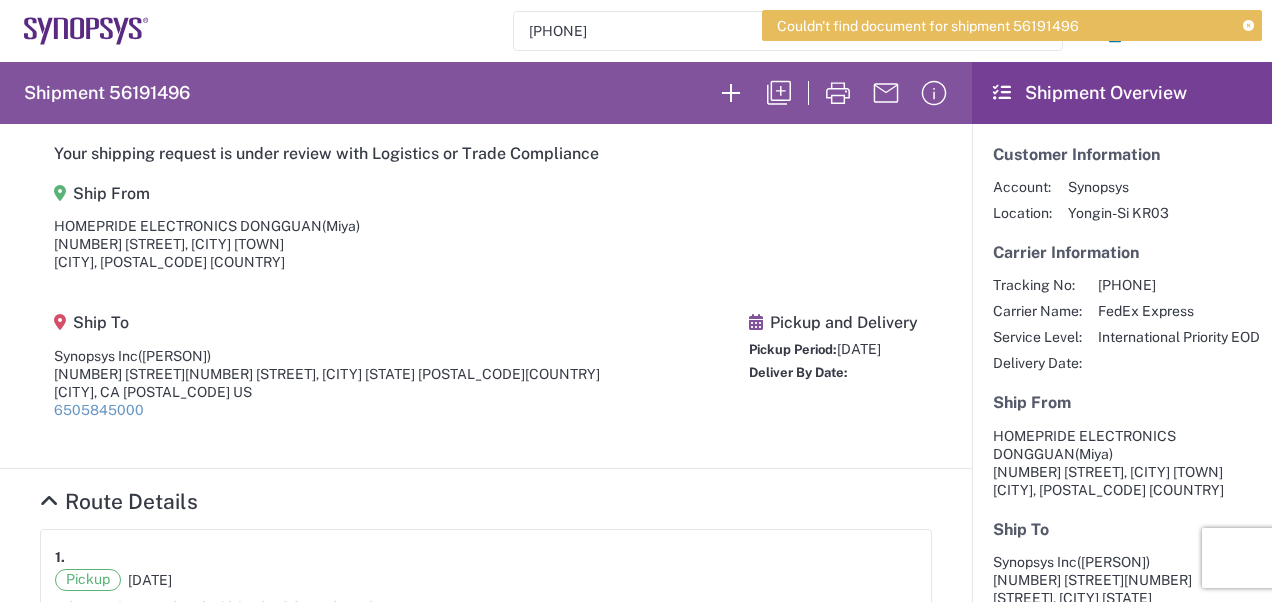 drag, startPoint x: 975, startPoint y: 284, endPoint x: 1189, endPoint y: 286, distance: 214.00934 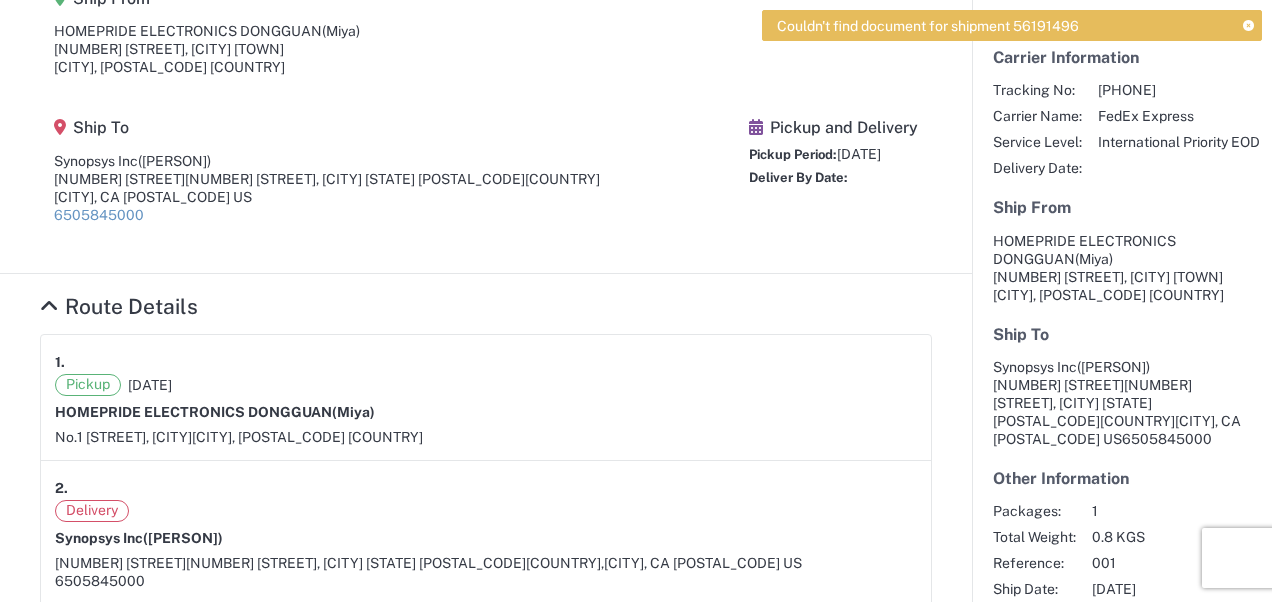 scroll, scrollTop: 300, scrollLeft: 0, axis: vertical 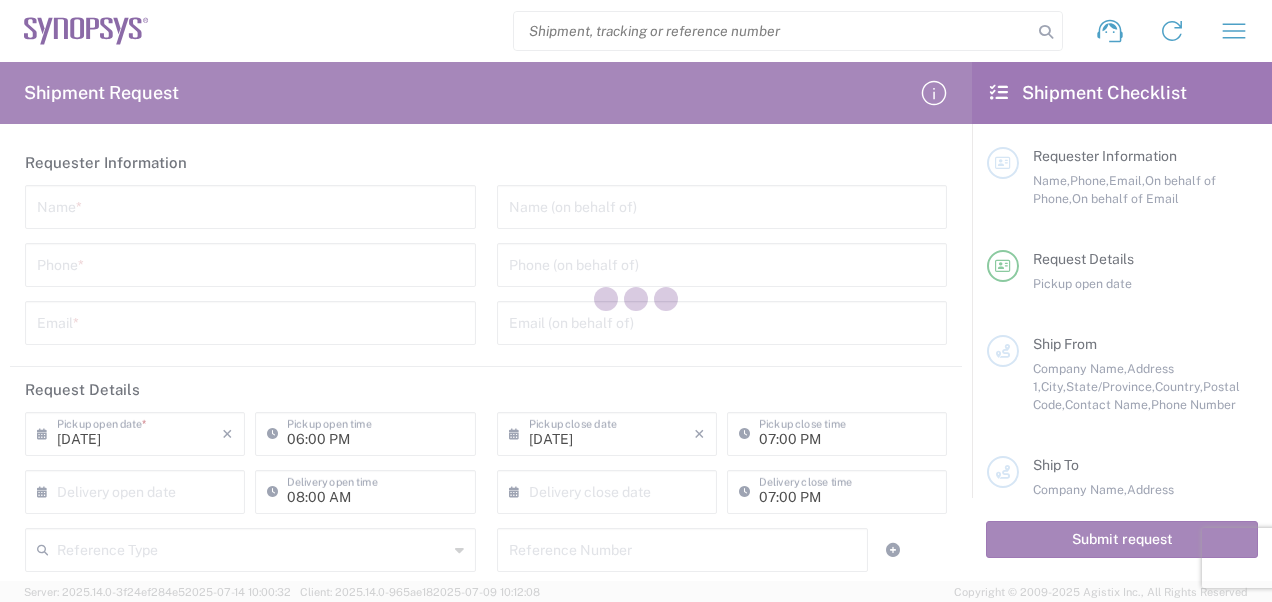 type on "[COUNTRY]" 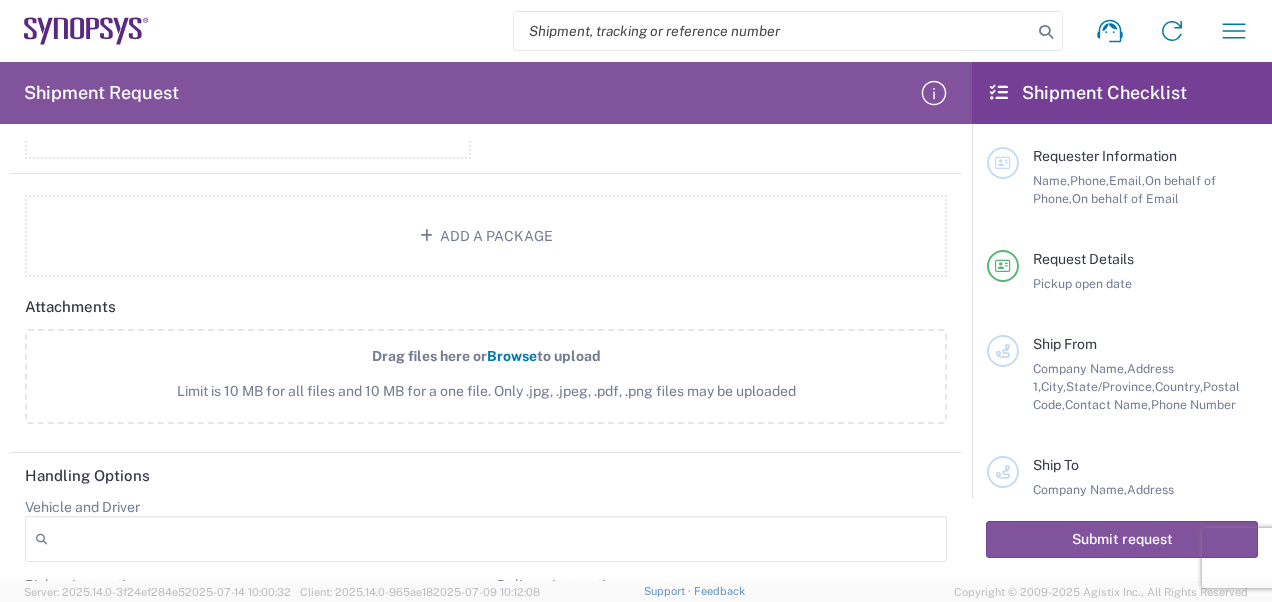 scroll, scrollTop: 1800, scrollLeft: 0, axis: vertical 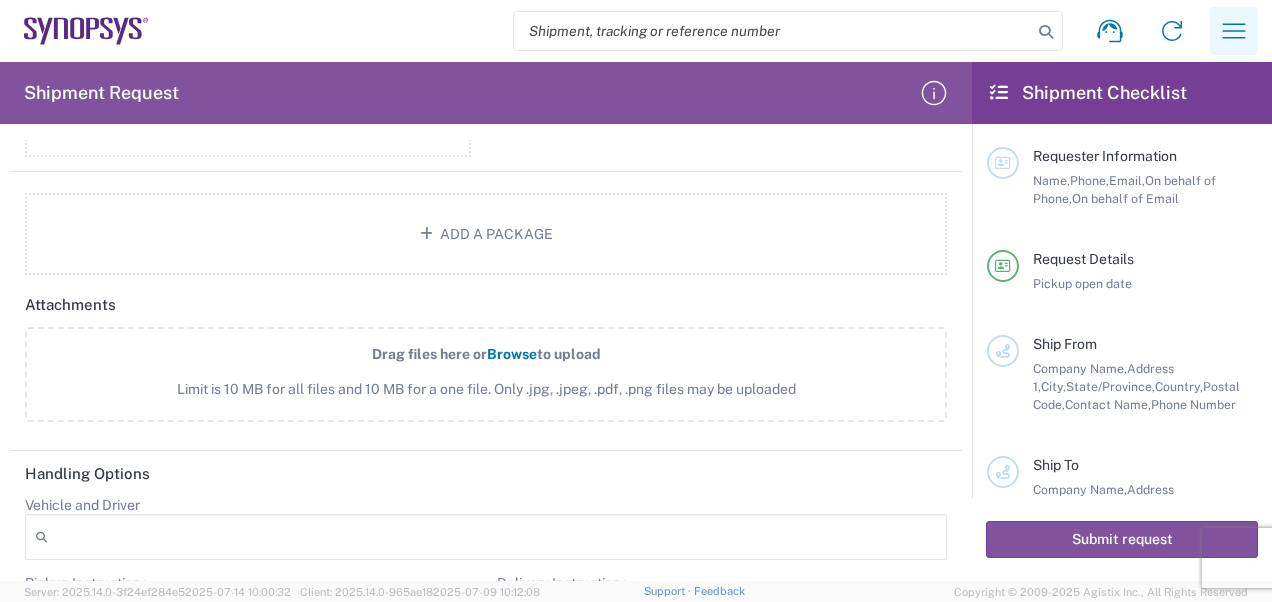 click 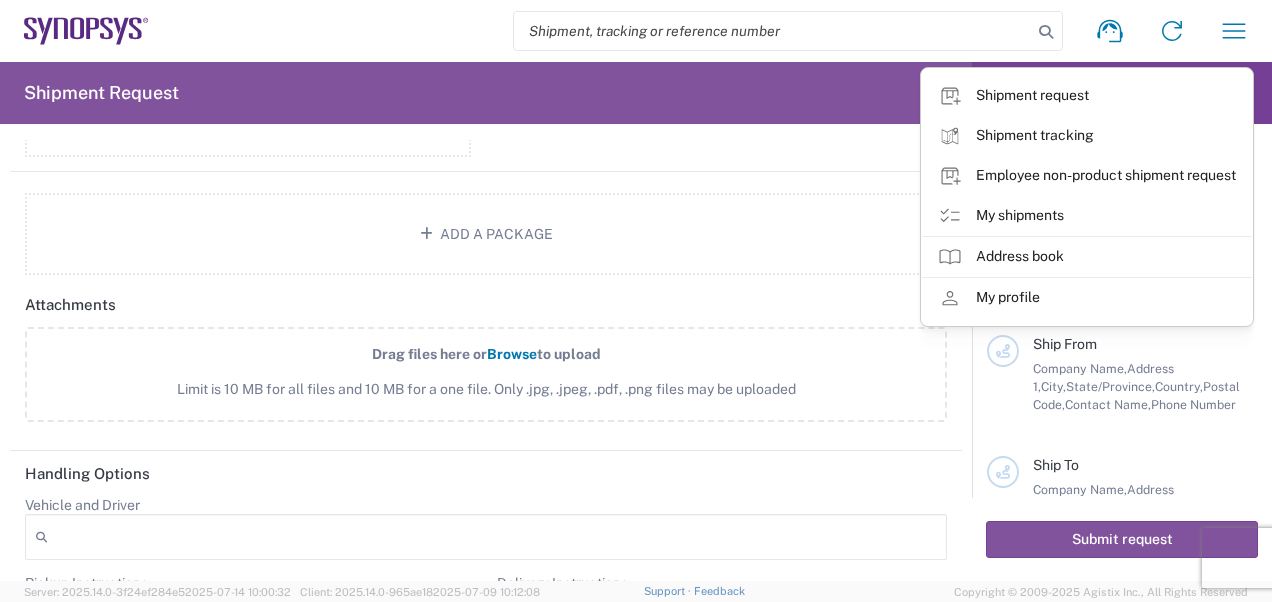 drag, startPoint x: 1047, startPoint y: 293, endPoint x: 1010, endPoint y: 294, distance: 37.01351 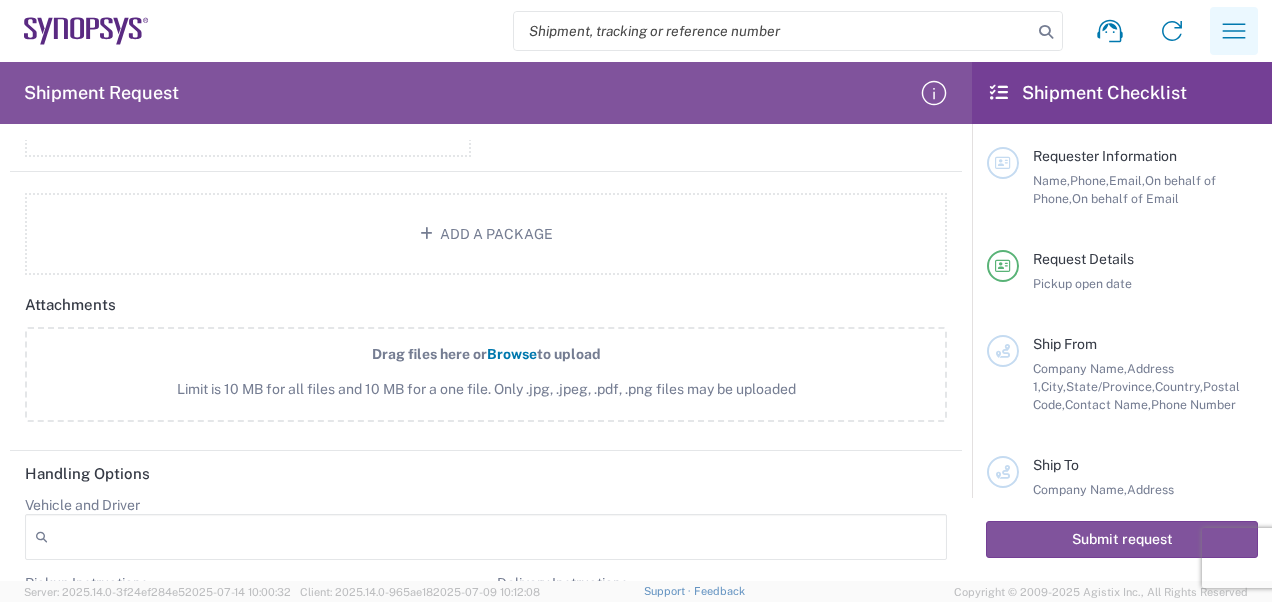 click 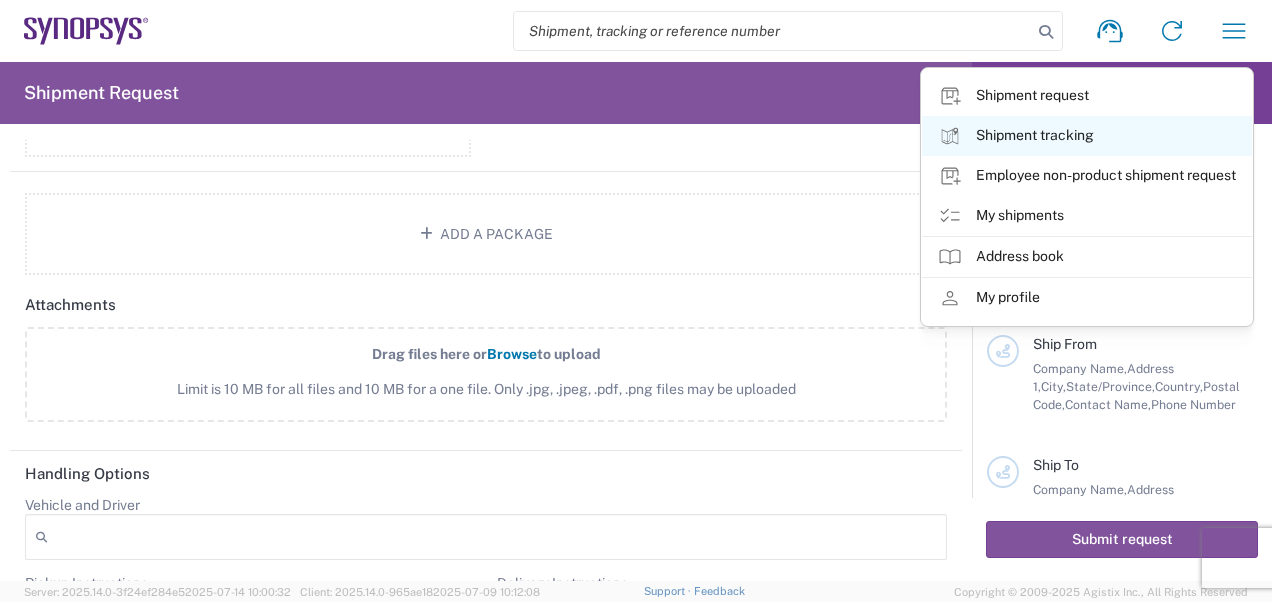click on "Shipment tracking" 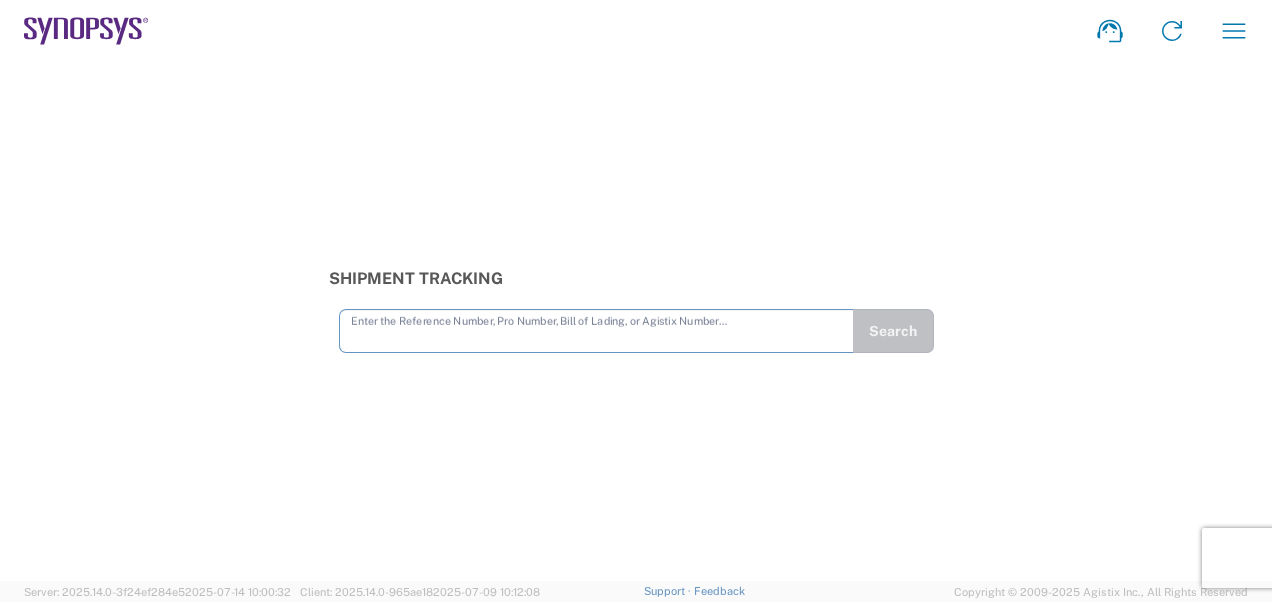 click at bounding box center [596, 329] 